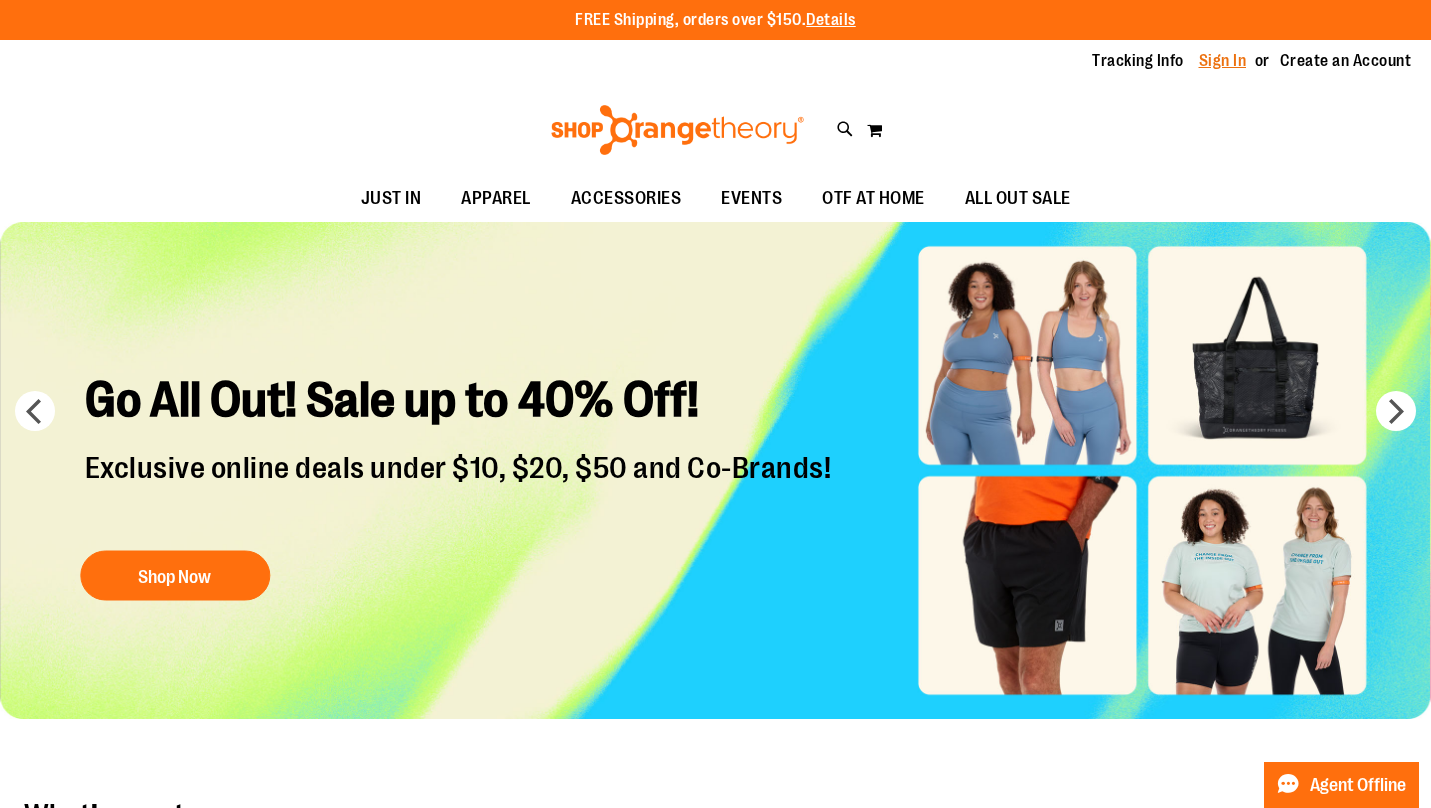 scroll, scrollTop: 0, scrollLeft: 0, axis: both 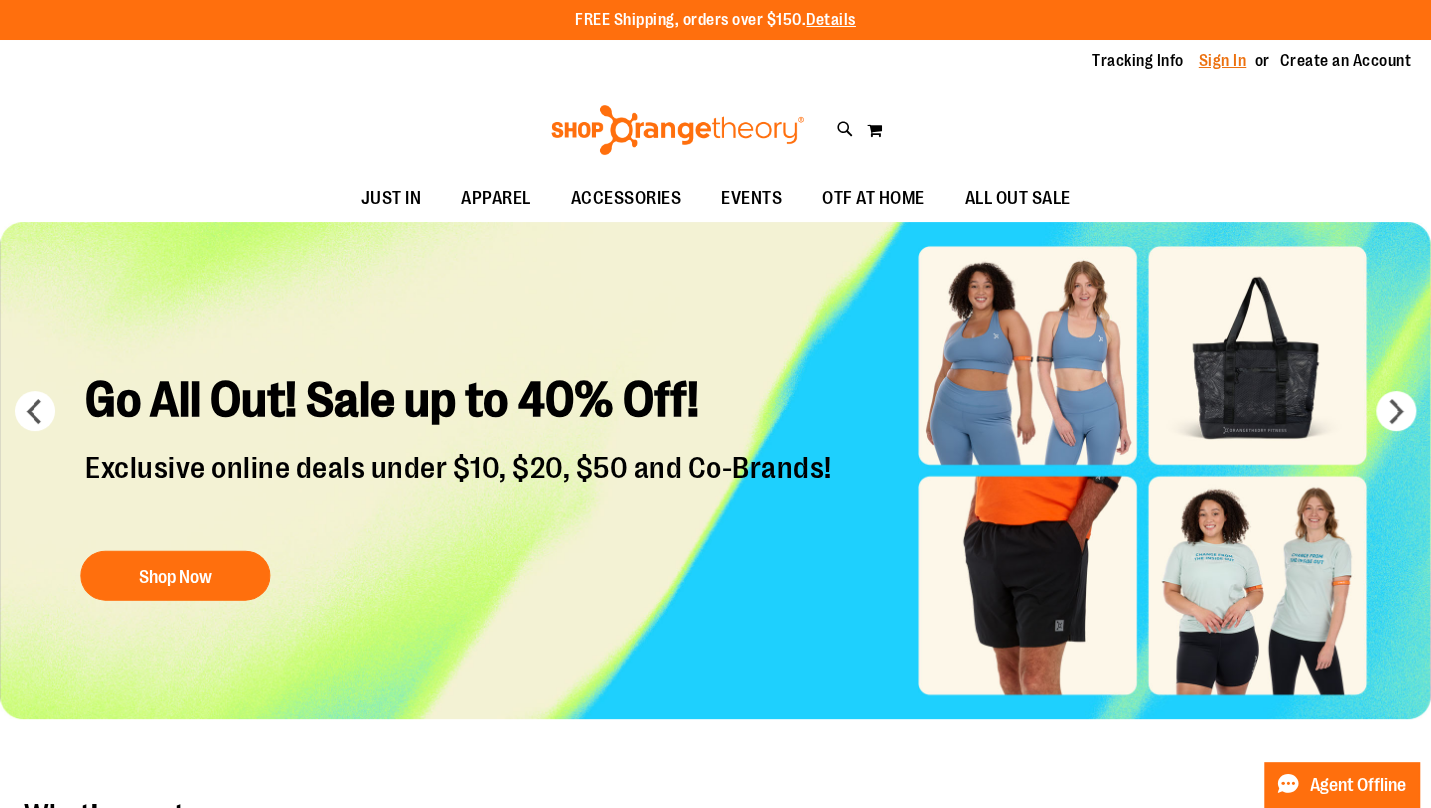 type on "**********" 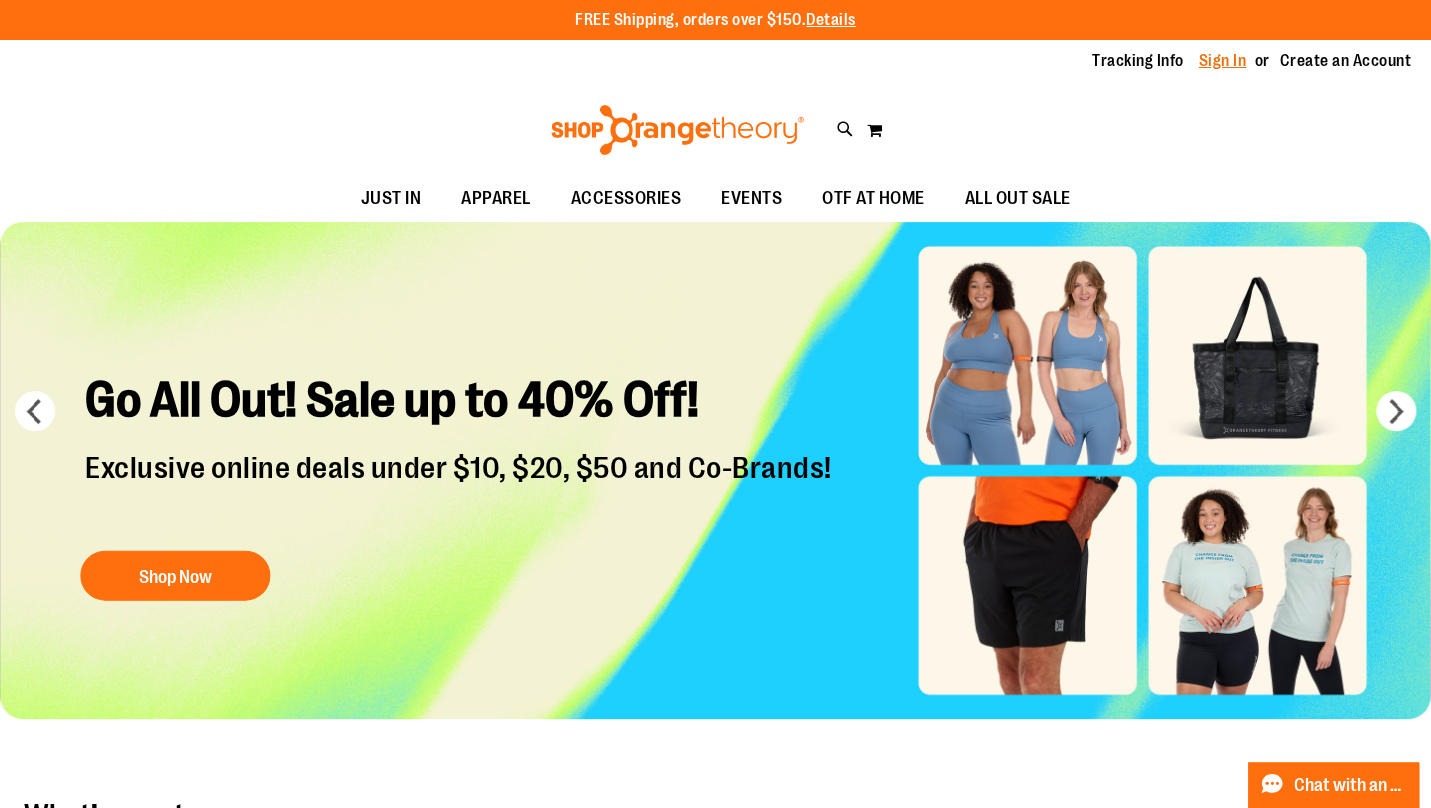 click on "Sign In" at bounding box center (1223, 61) 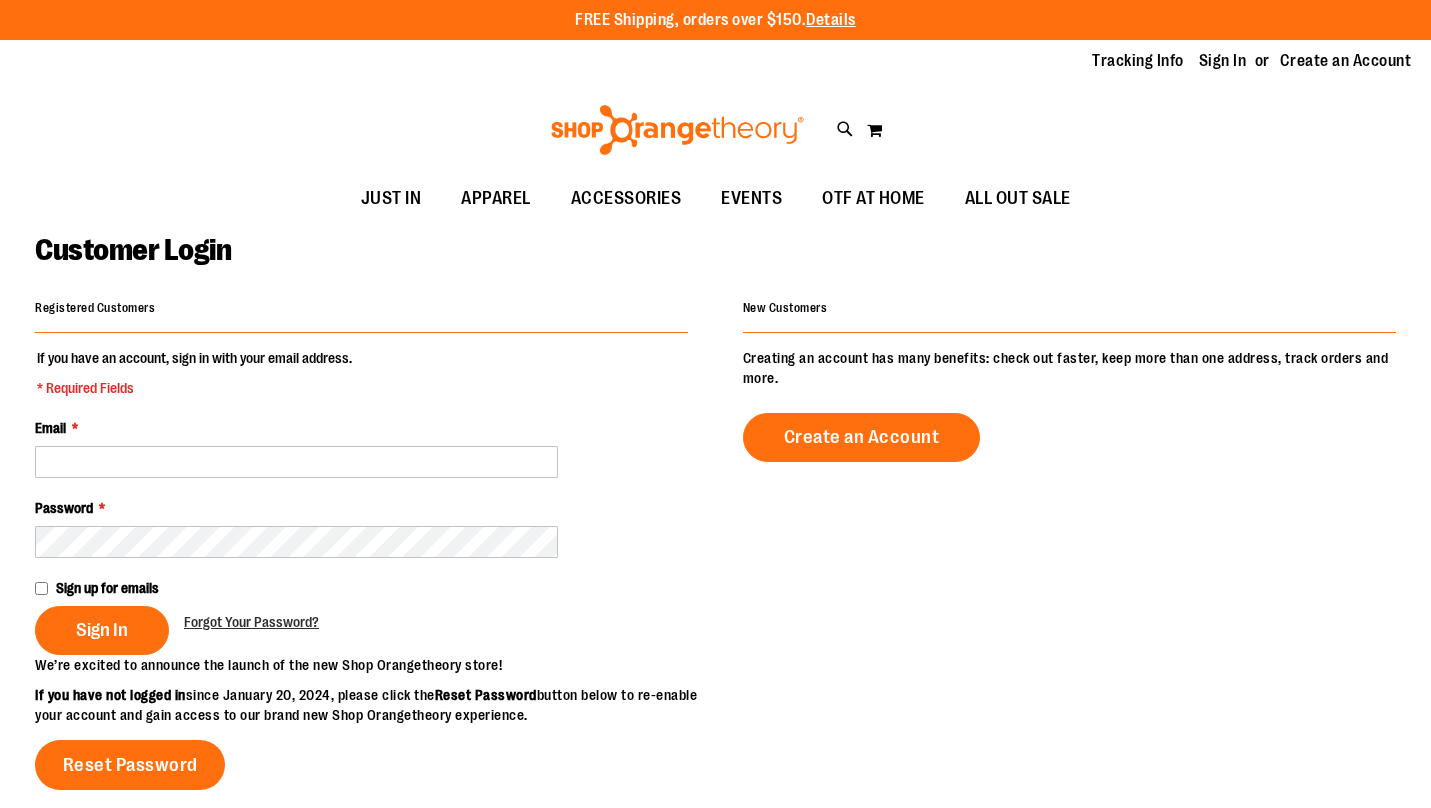 scroll, scrollTop: 0, scrollLeft: 0, axis: both 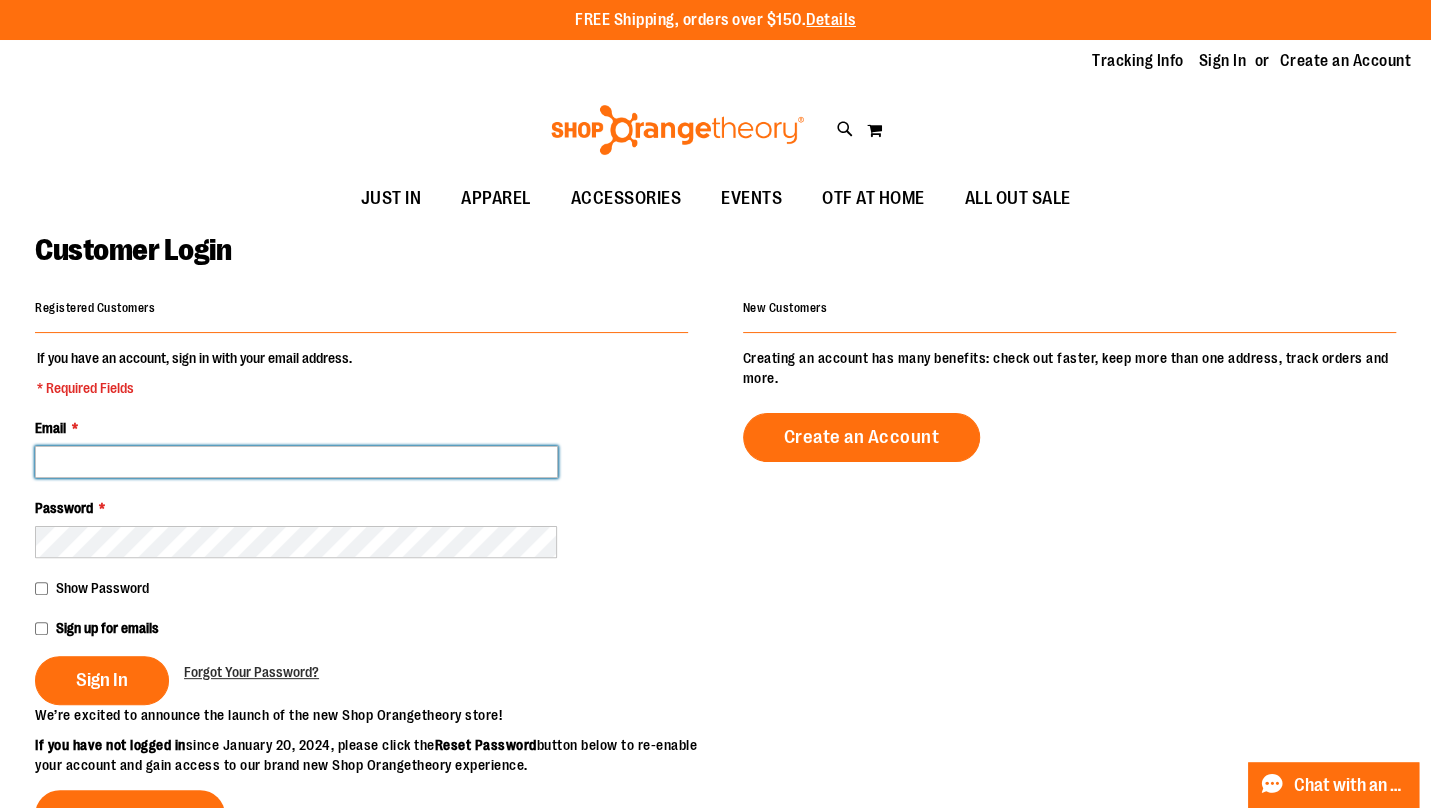 type on "**********" 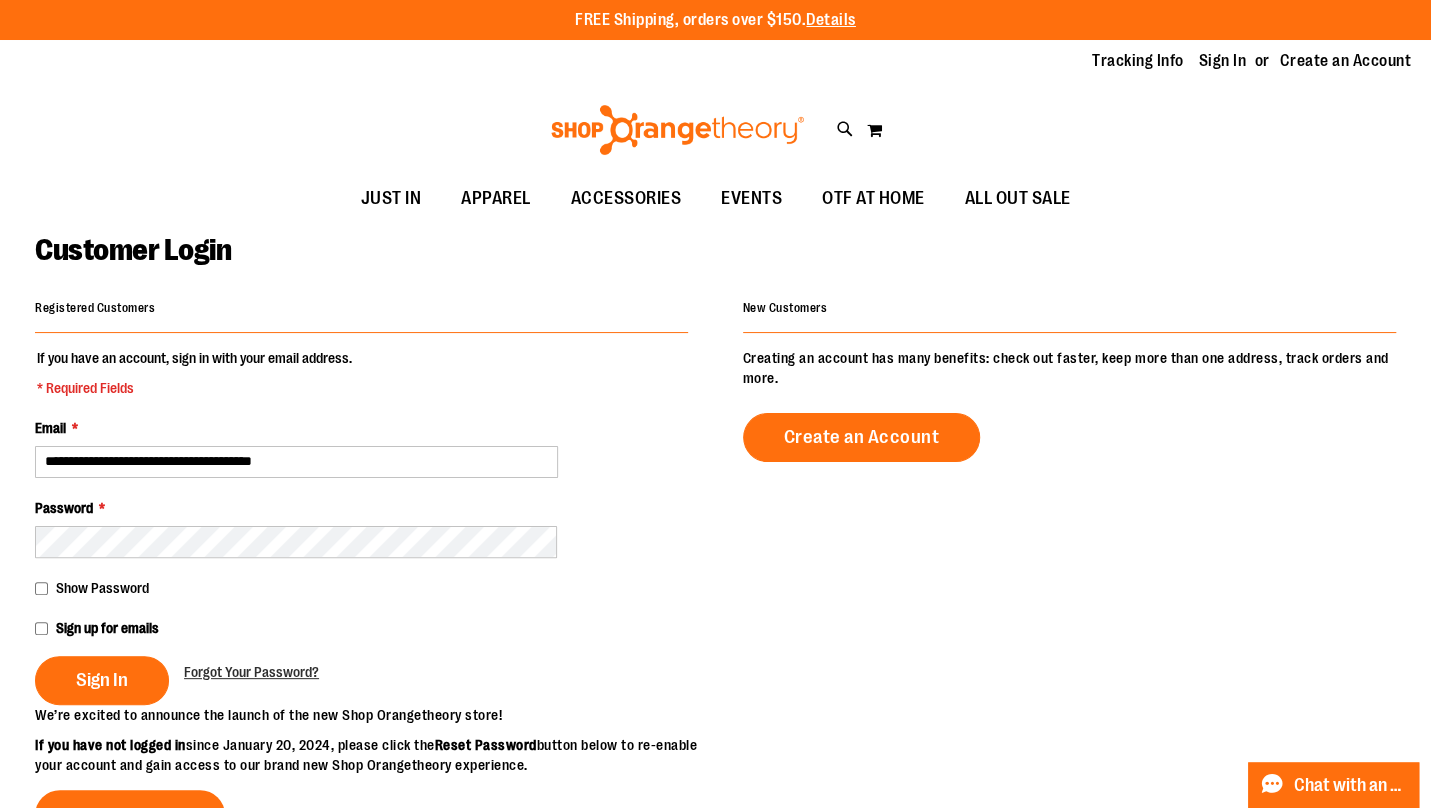 type on "**********" 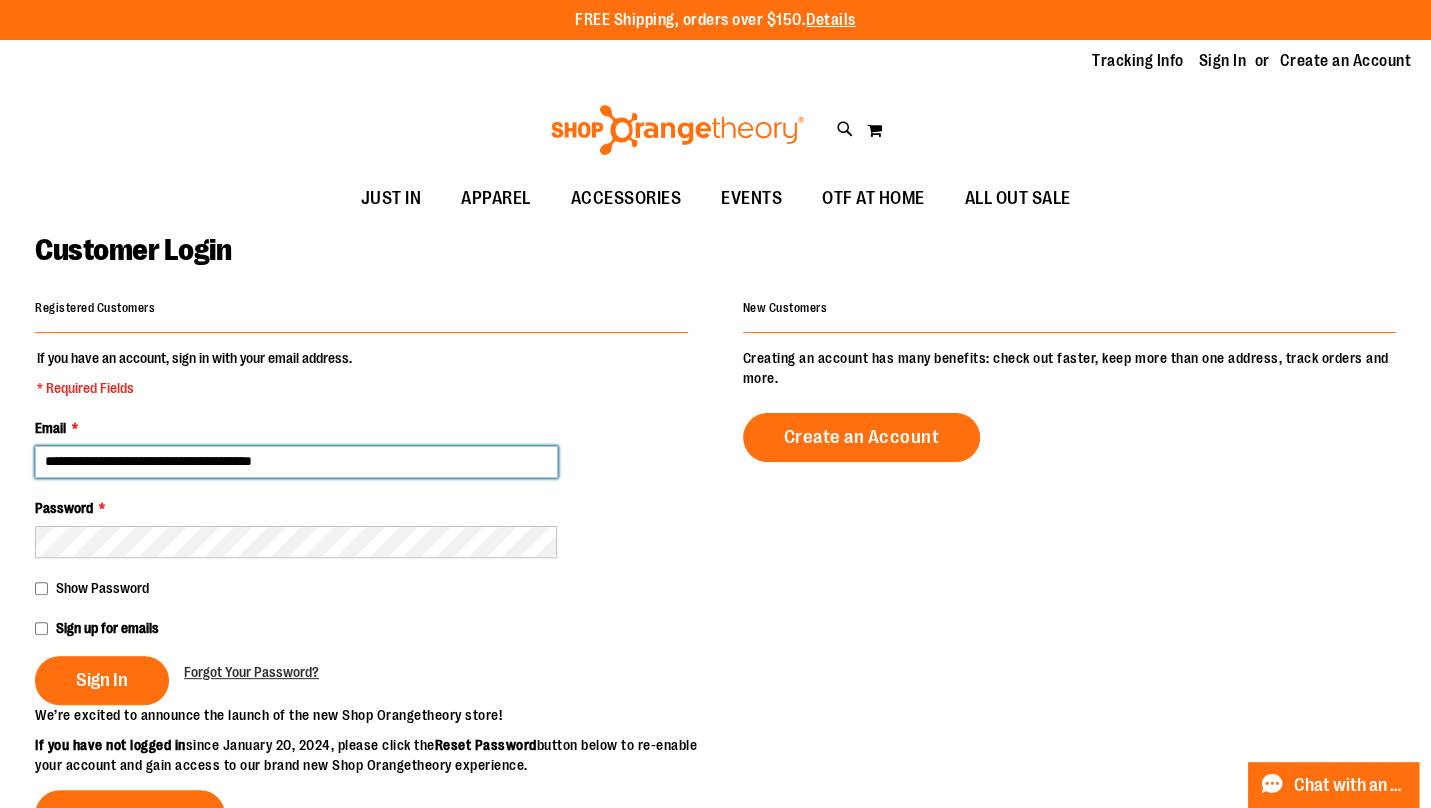 click on "**********" at bounding box center [296, 462] 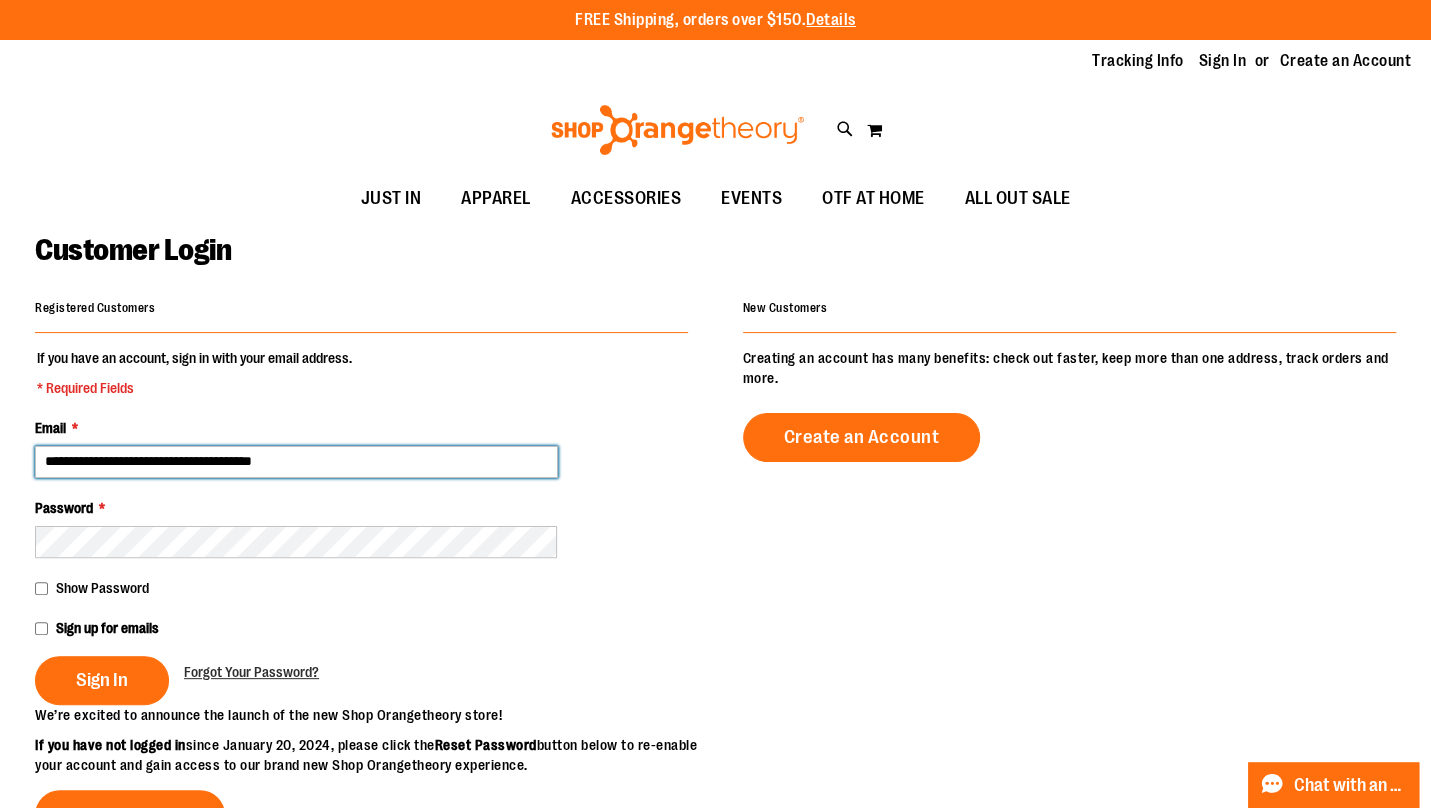 type on "**********" 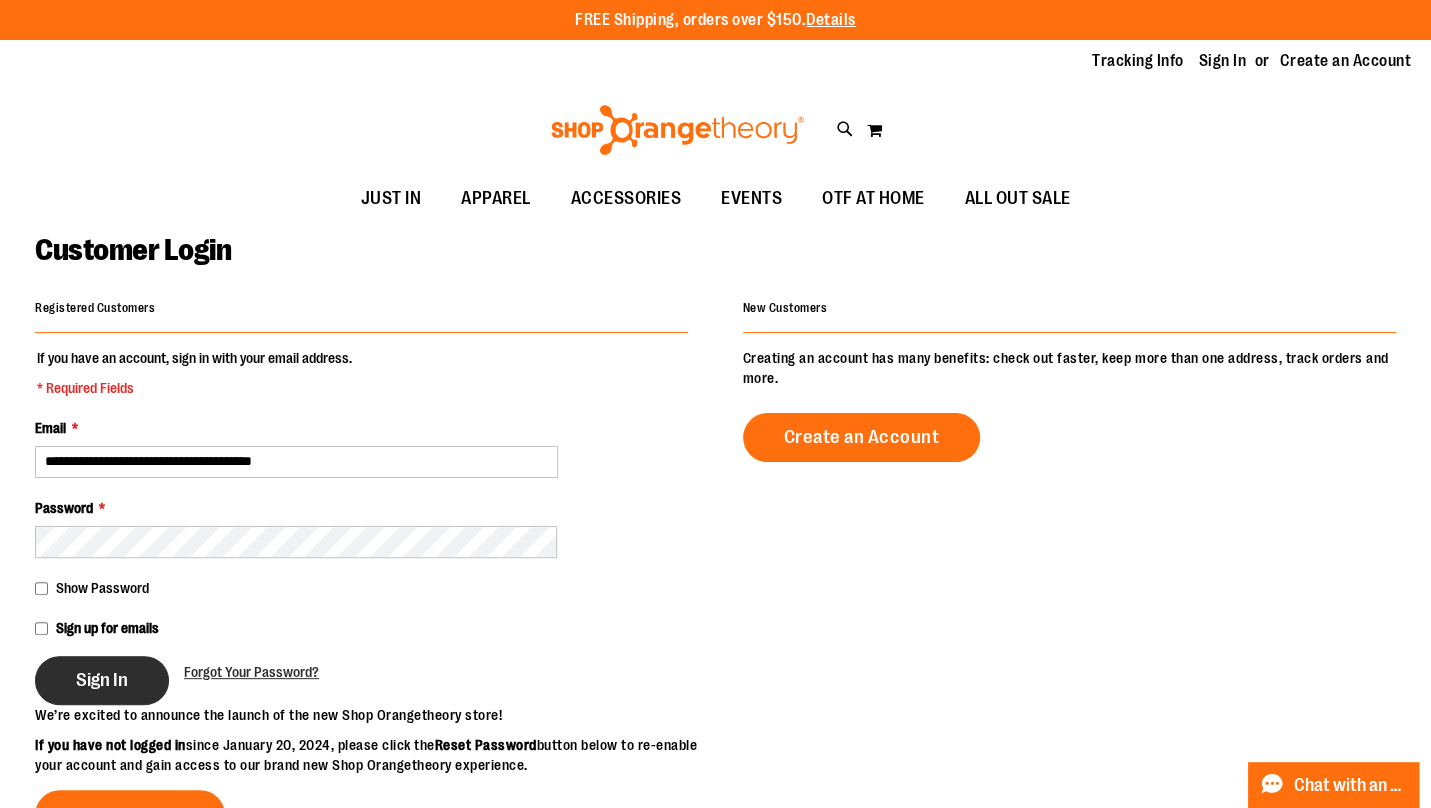 click on "Sign In" at bounding box center (102, 680) 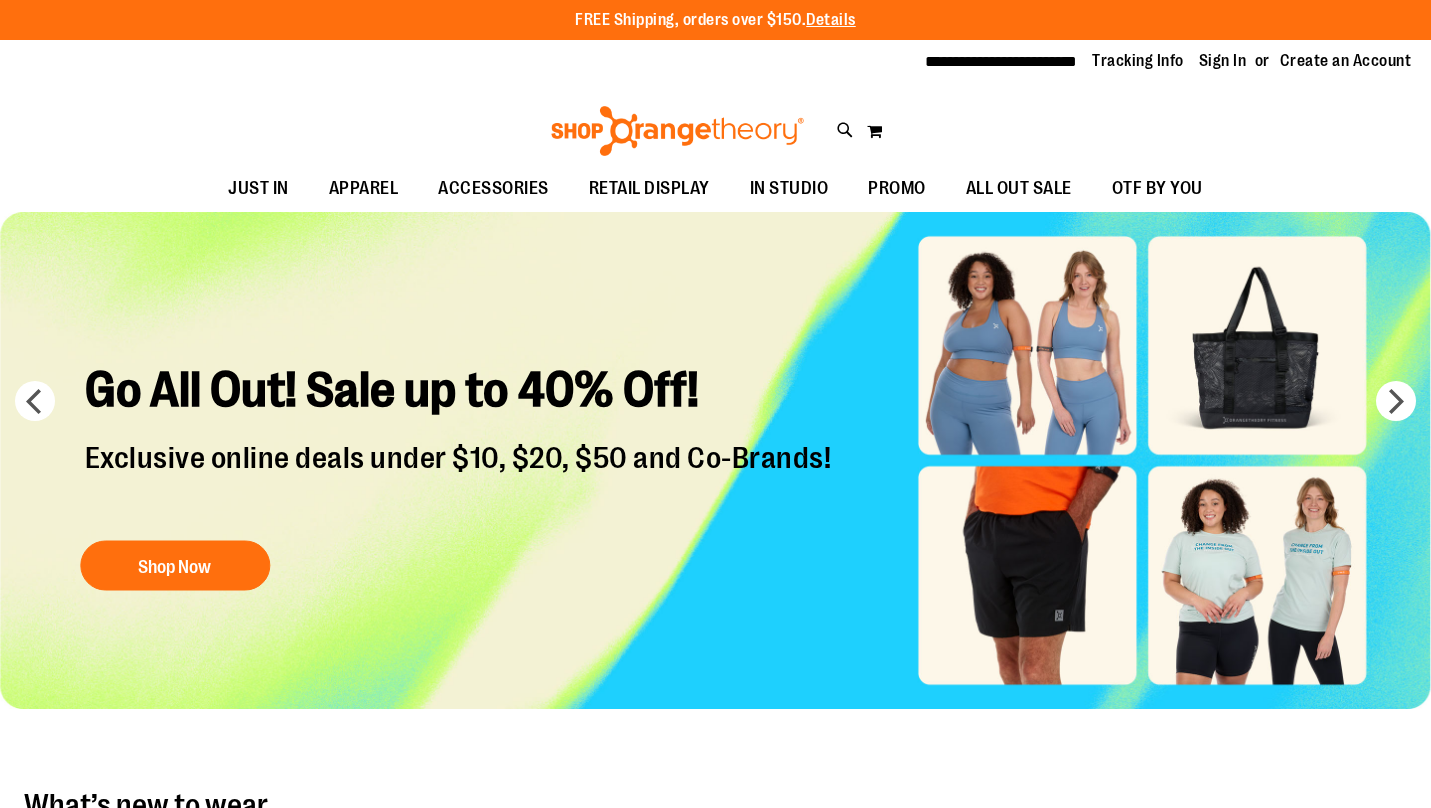 scroll, scrollTop: 0, scrollLeft: 0, axis: both 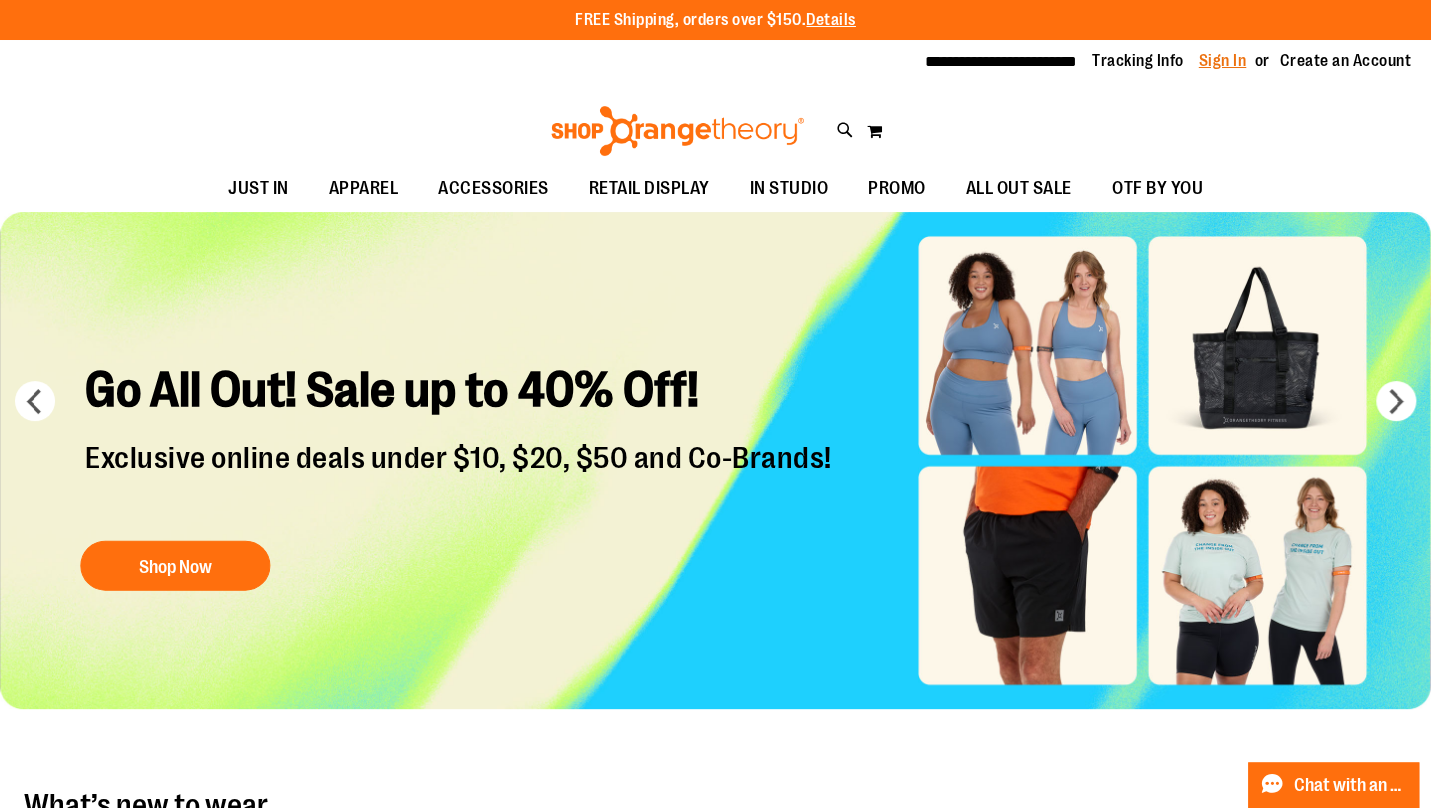 type on "**********" 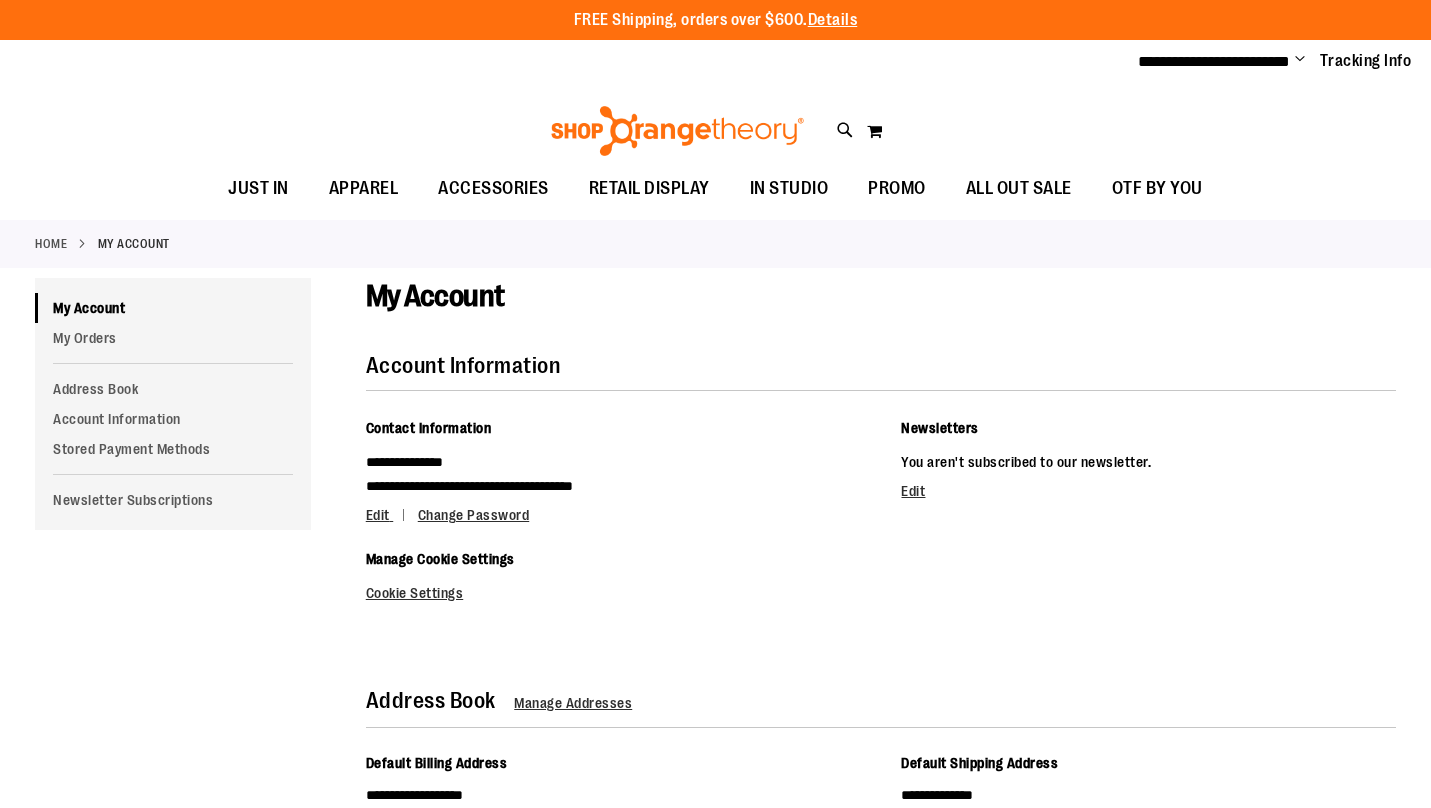 scroll, scrollTop: 0, scrollLeft: 0, axis: both 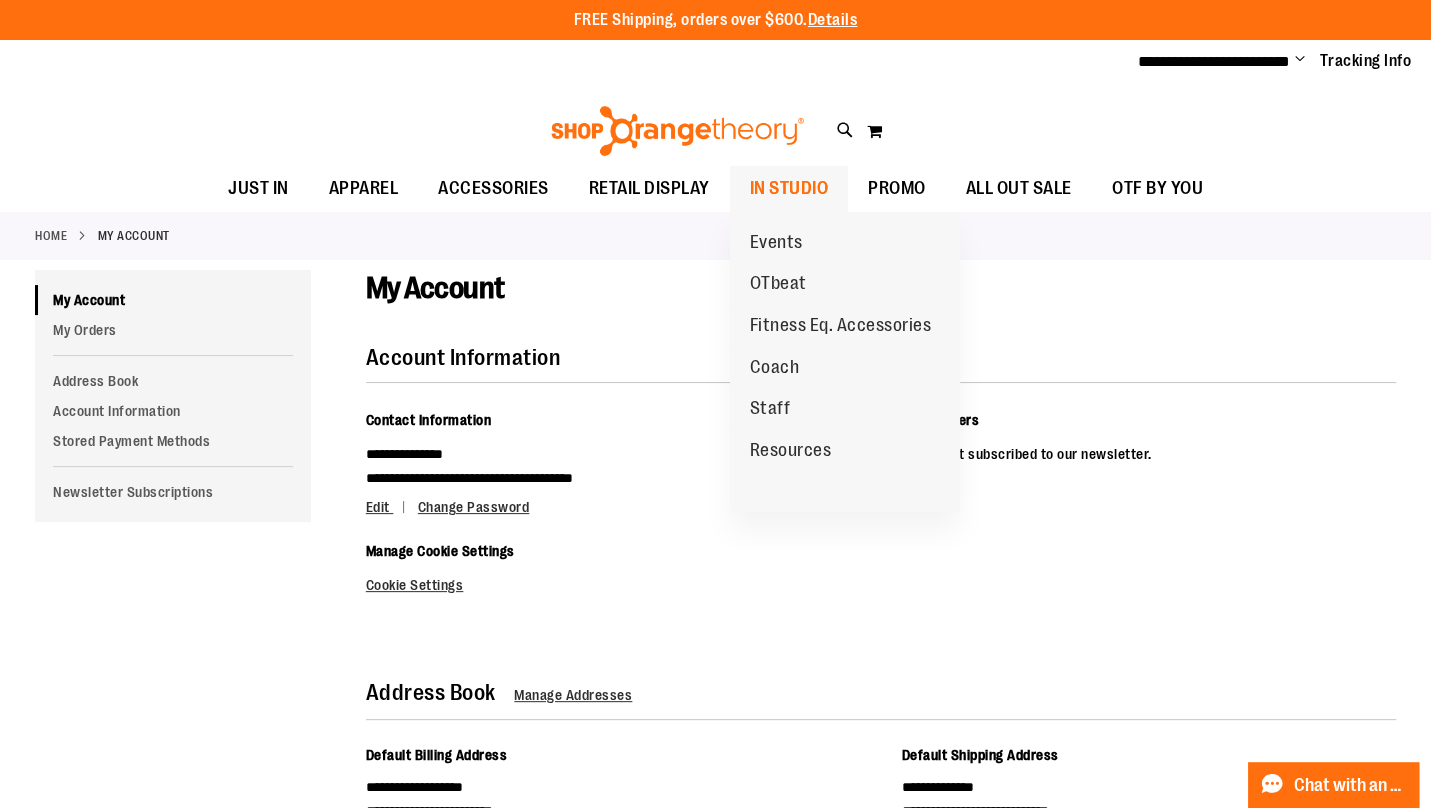 type on "**********" 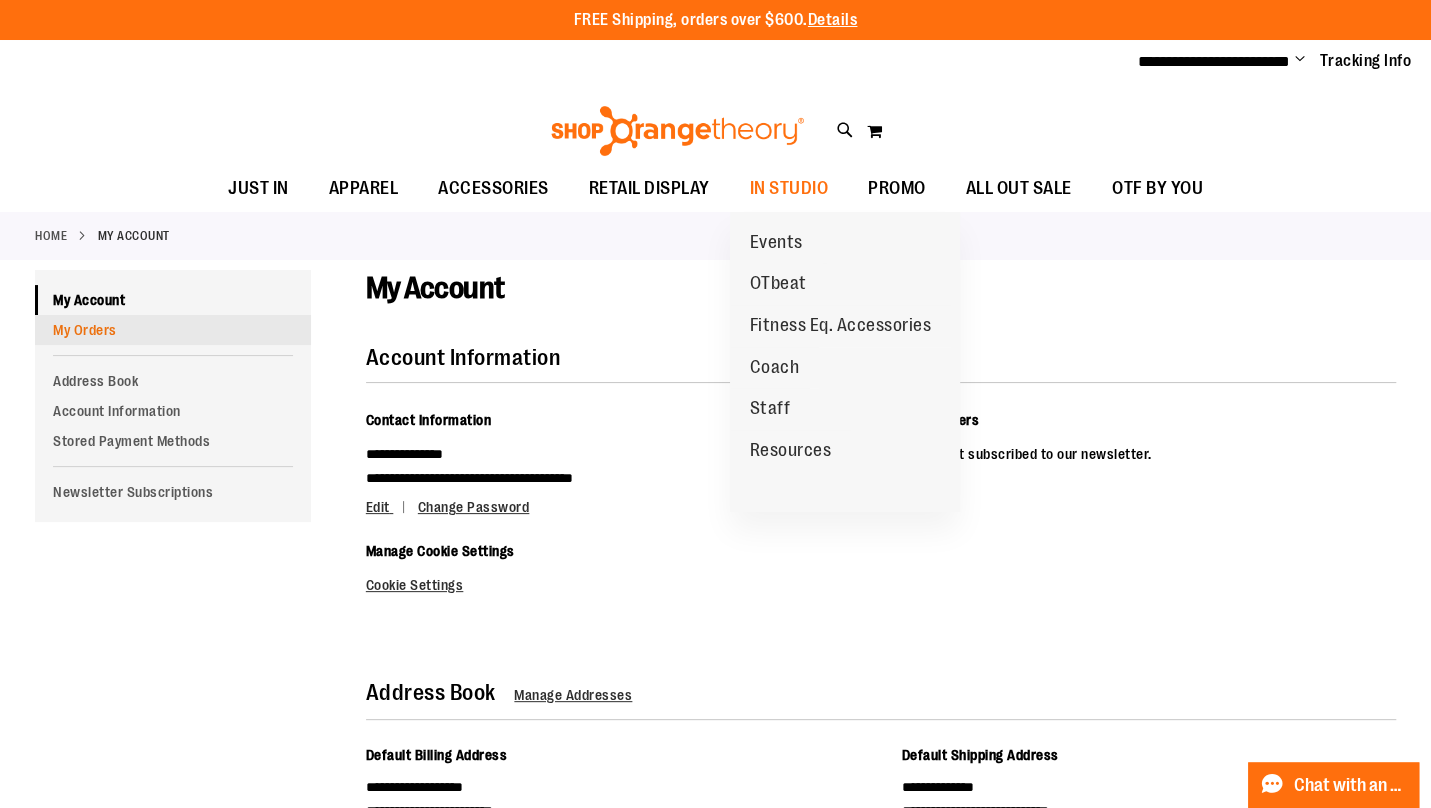 click on "My Orders" at bounding box center [173, 330] 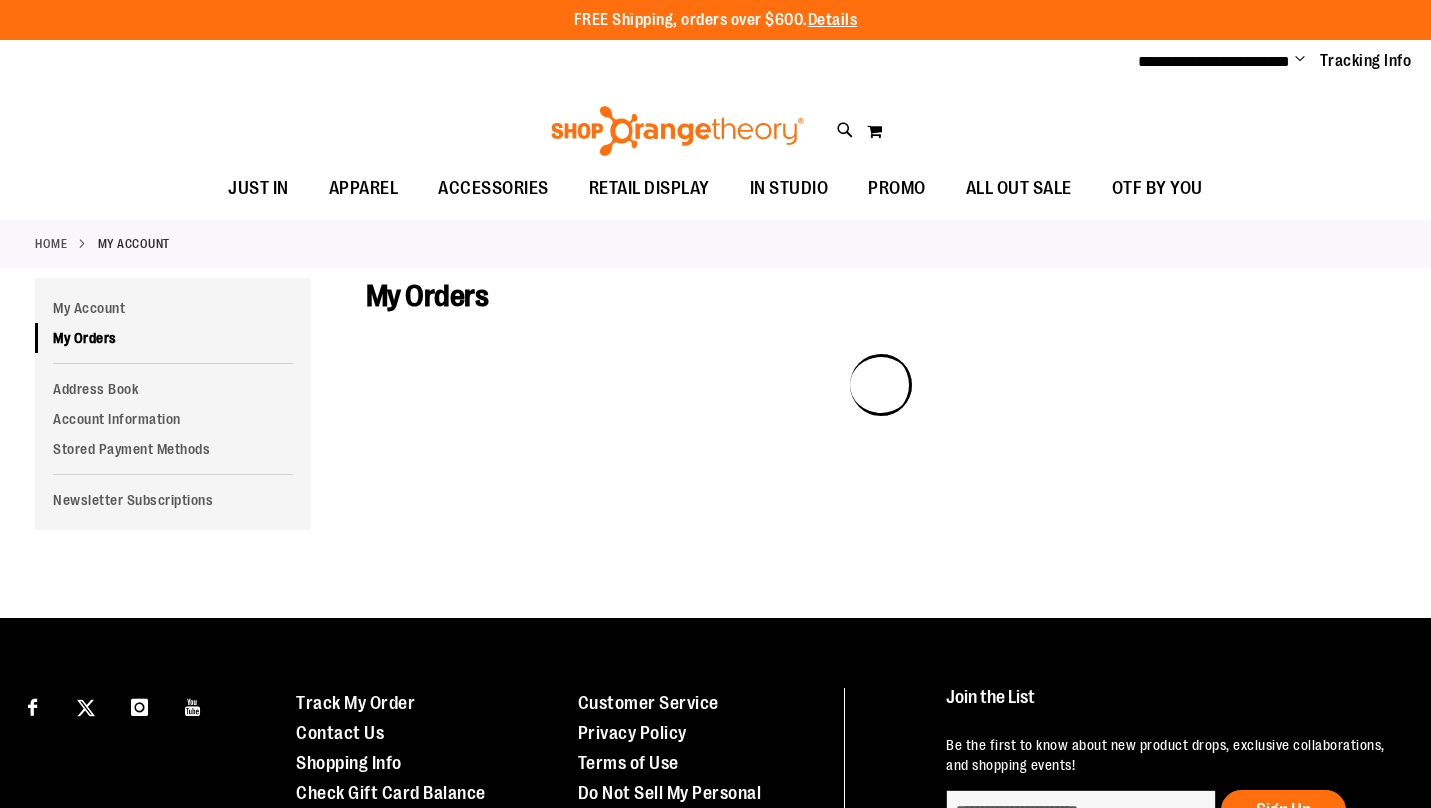 scroll, scrollTop: 0, scrollLeft: 0, axis: both 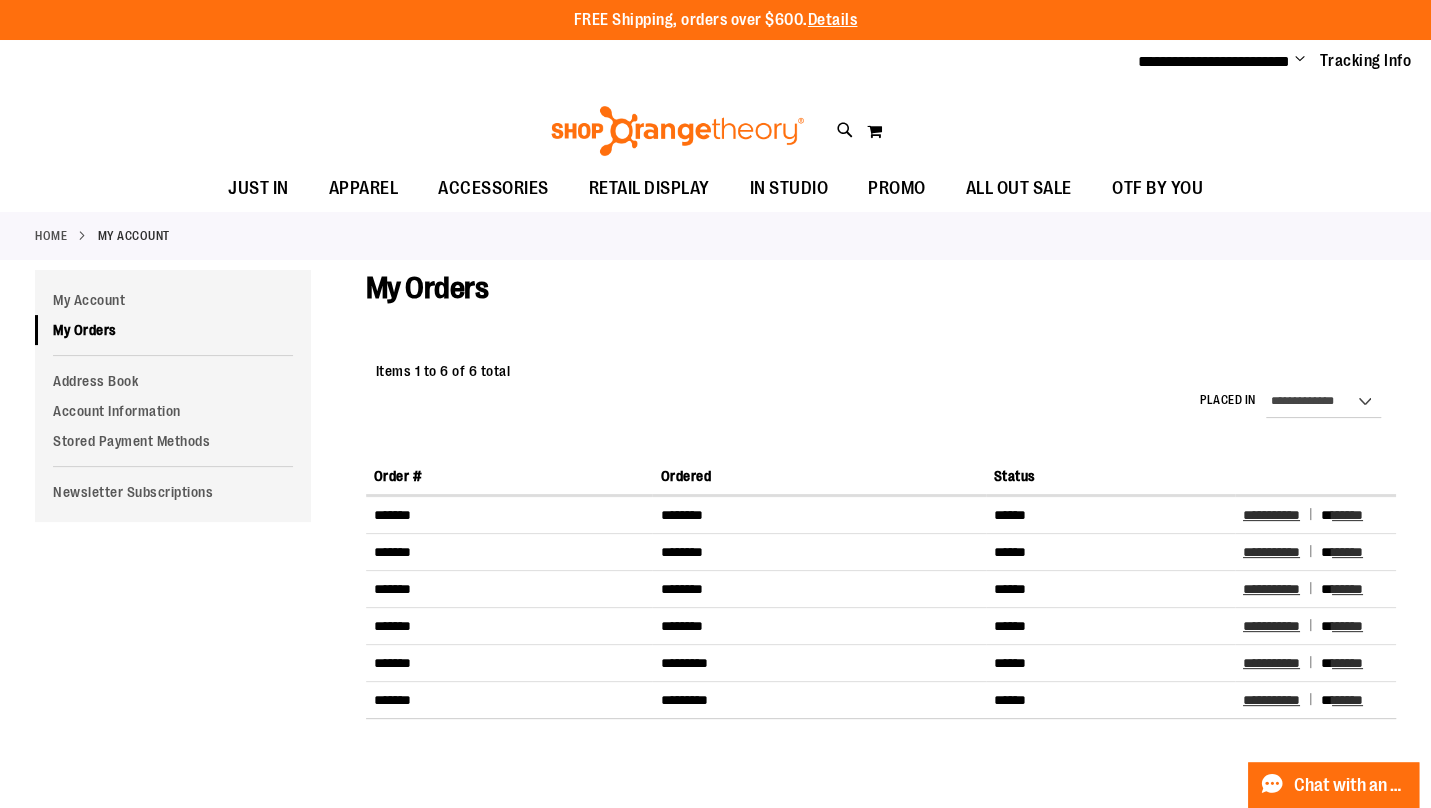 type on "**********" 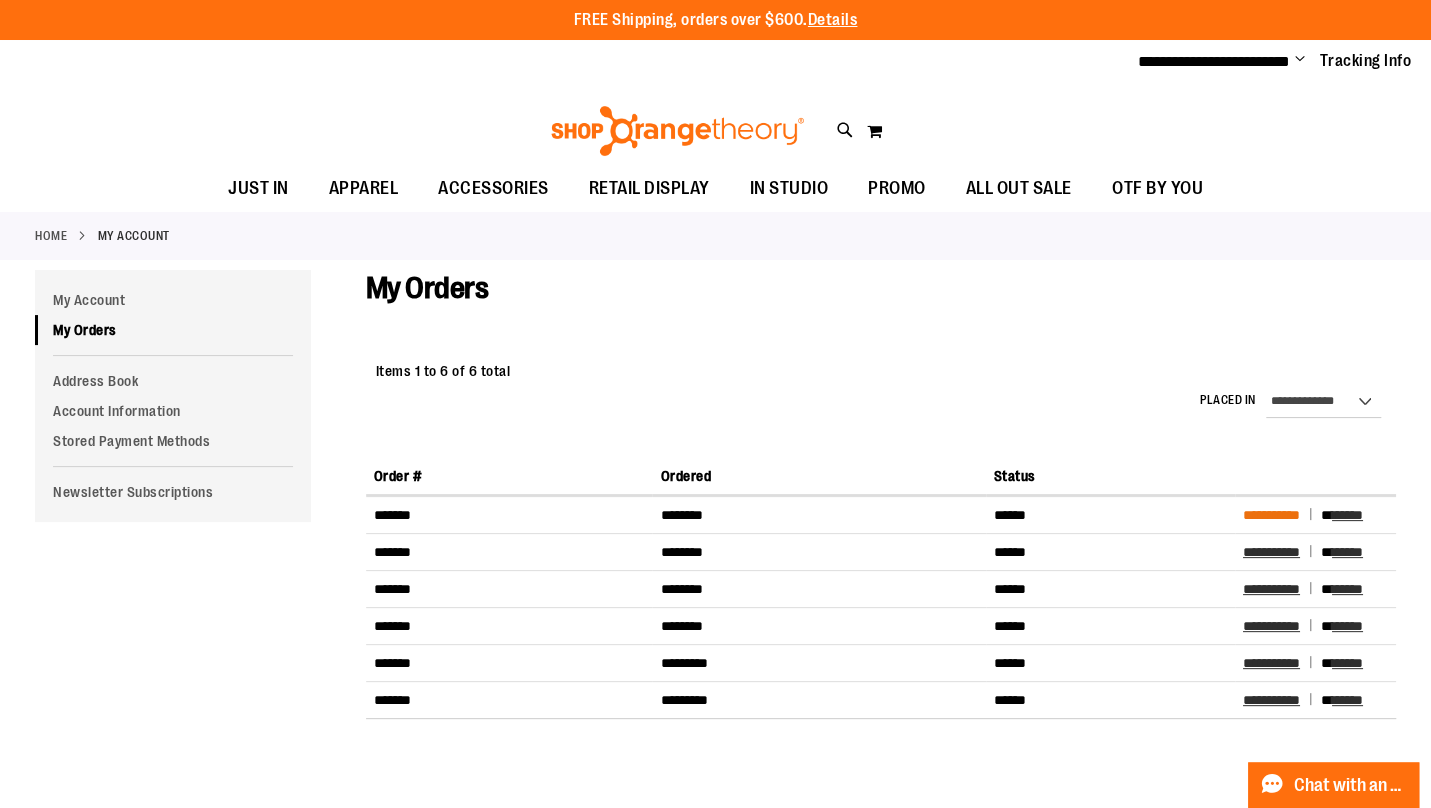 click on "**********" at bounding box center [1271, 515] 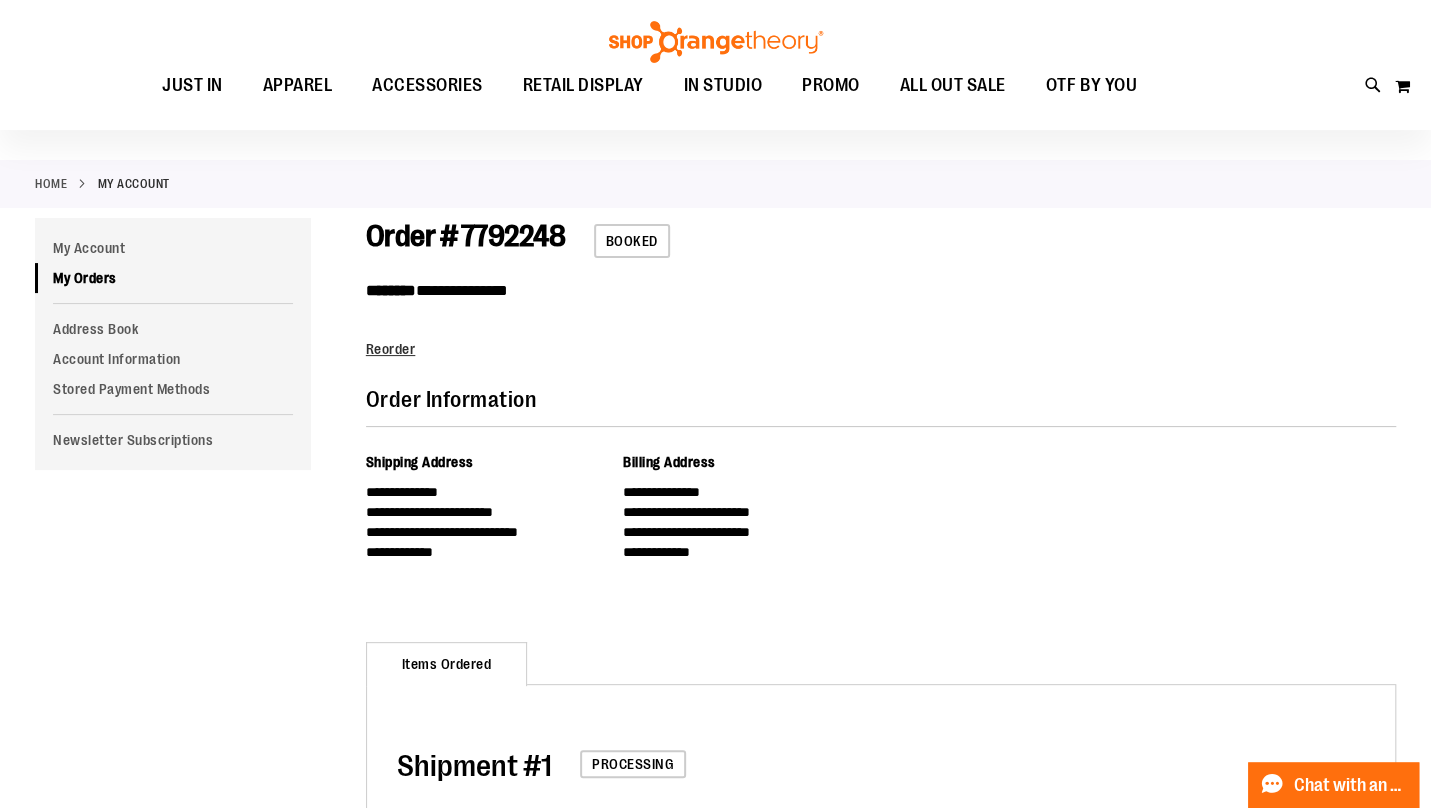 scroll, scrollTop: 0, scrollLeft: 0, axis: both 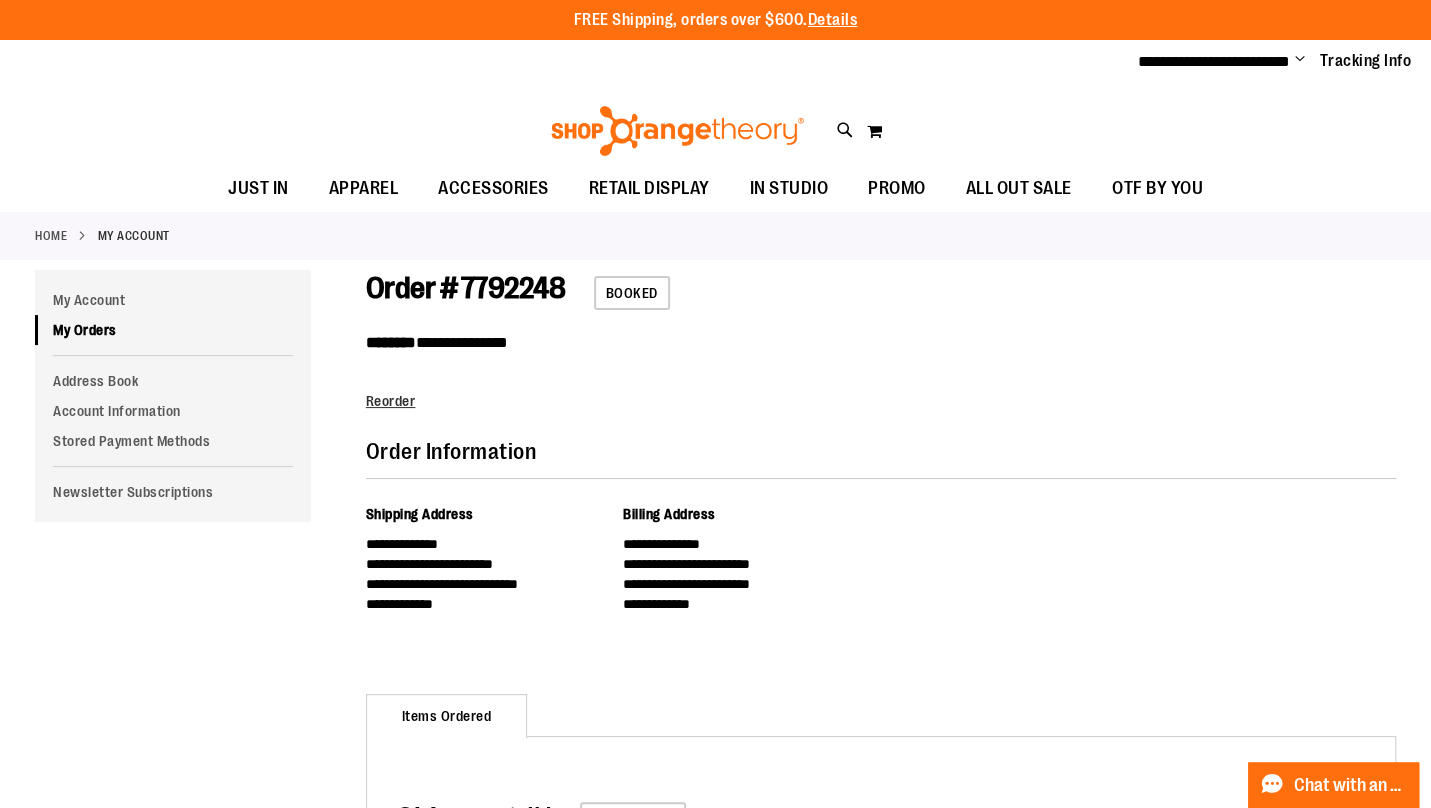 type on "**********" 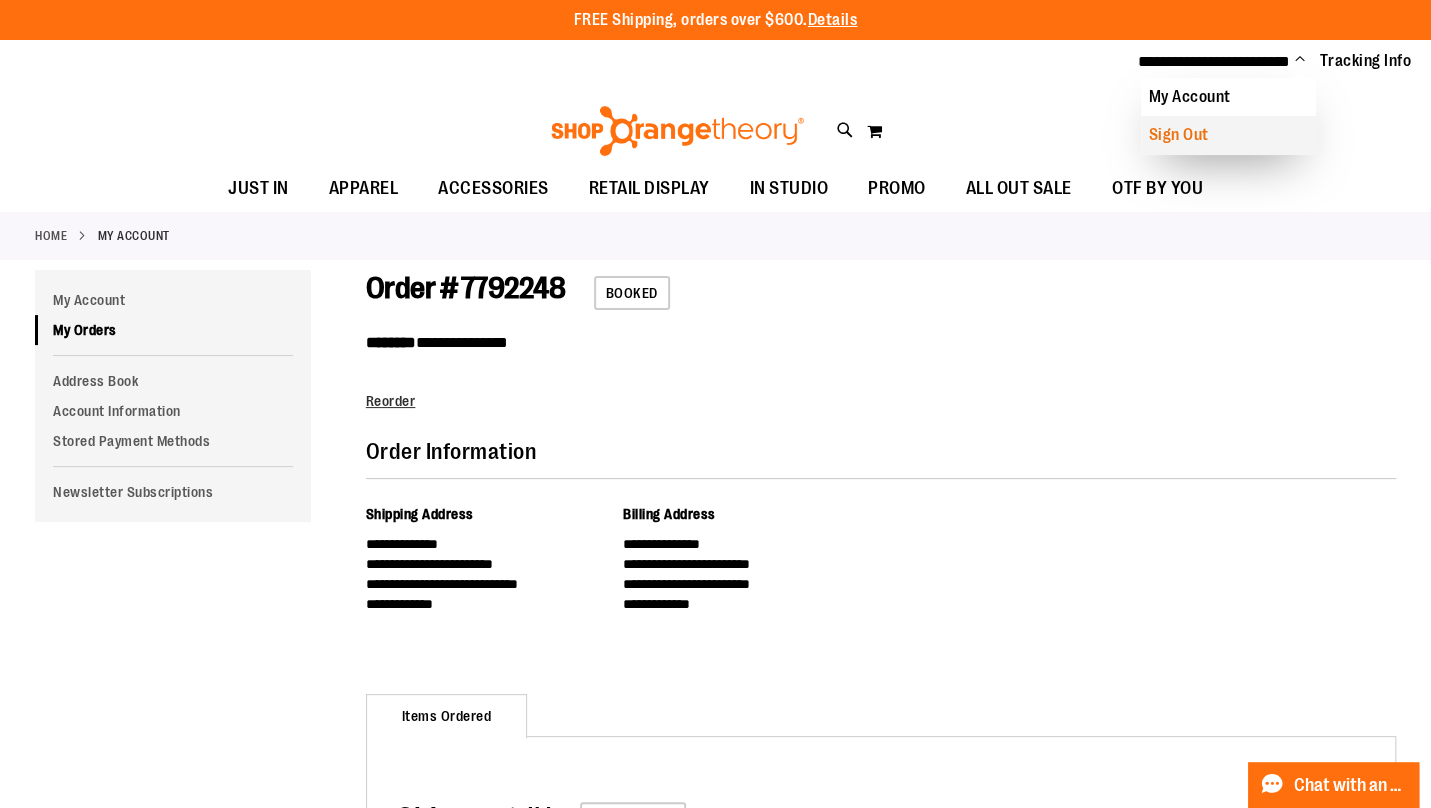 click on "Sign Out" at bounding box center (1228, 135) 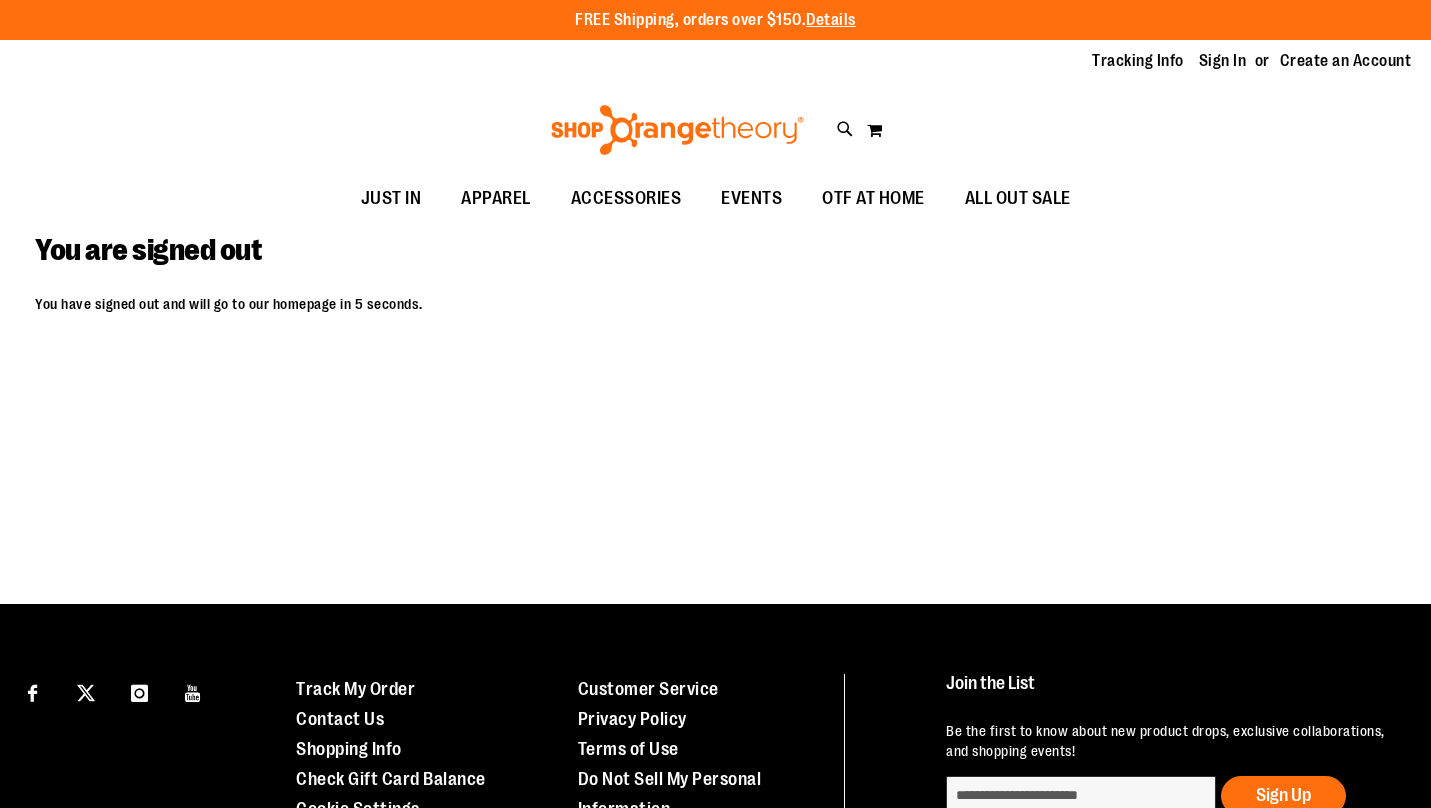 scroll, scrollTop: 0, scrollLeft: 0, axis: both 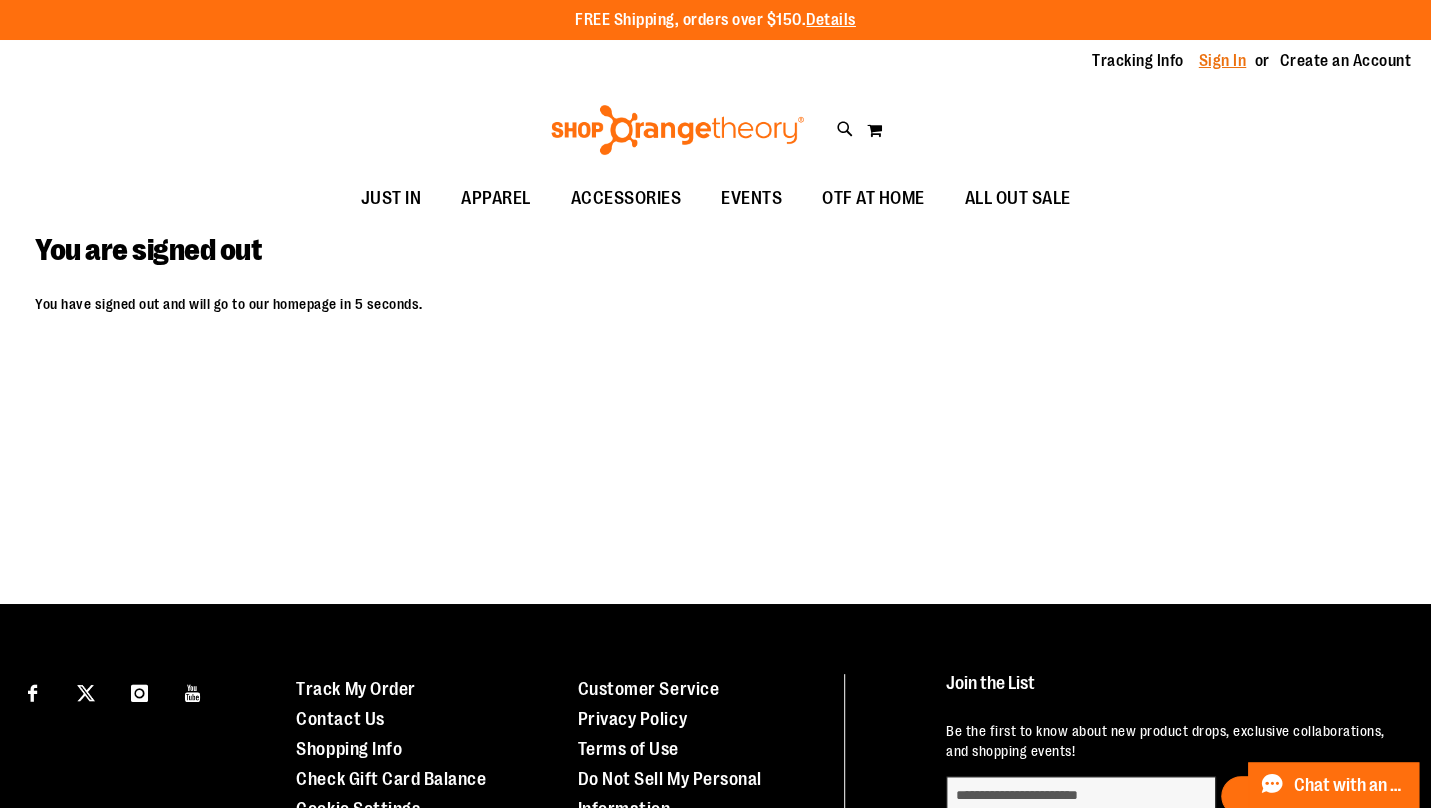 type on "**********" 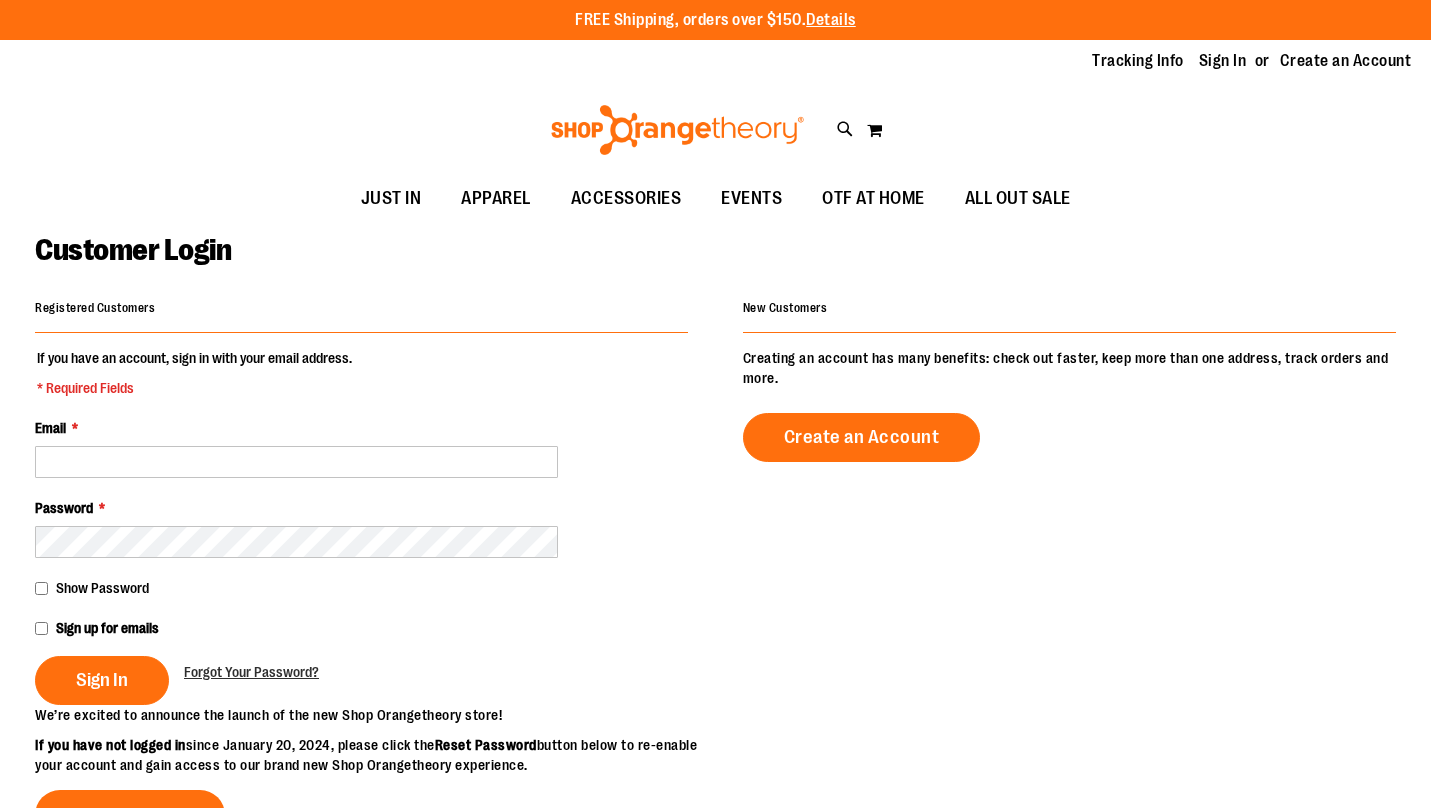 scroll, scrollTop: 0, scrollLeft: 0, axis: both 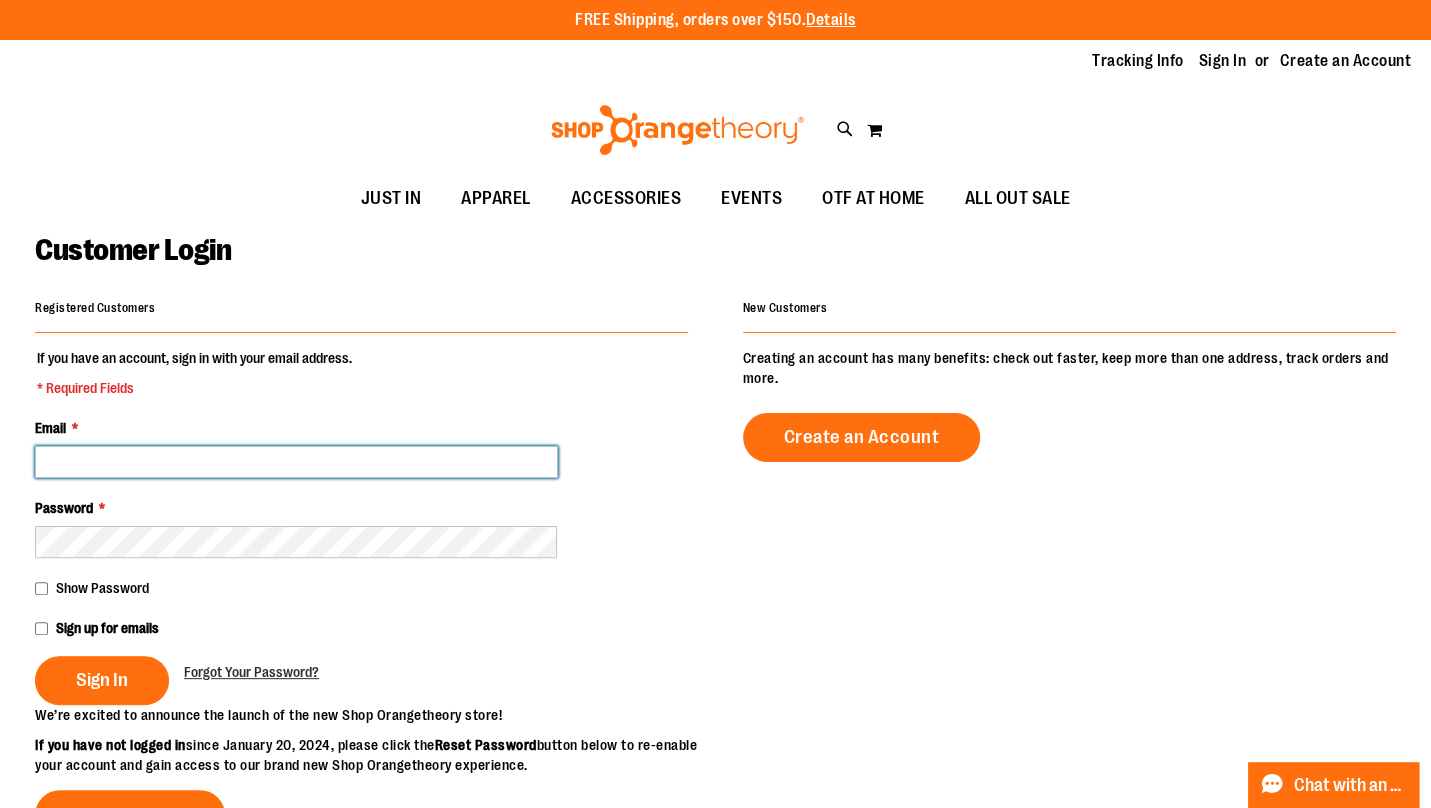 type on "**********" 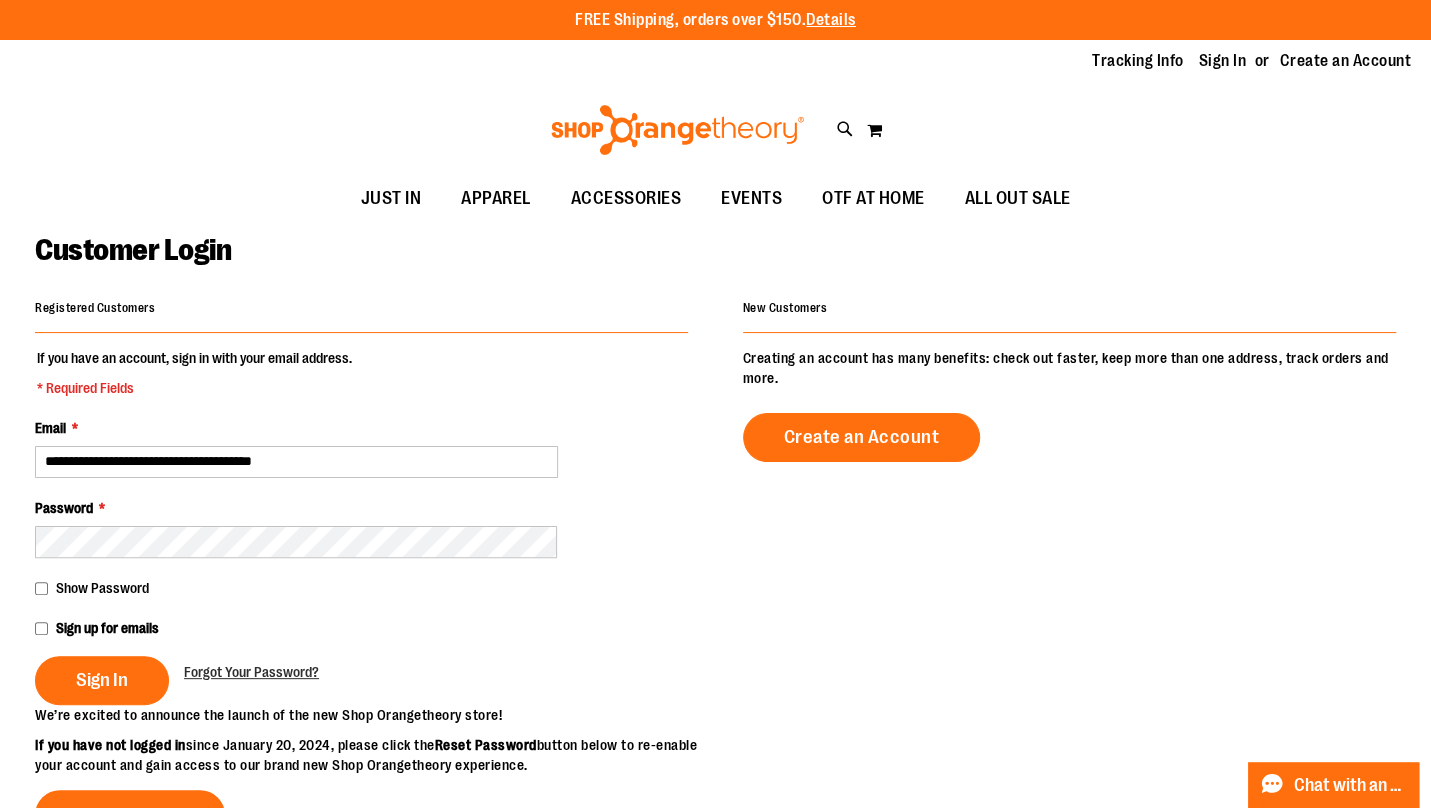 type on "**********" 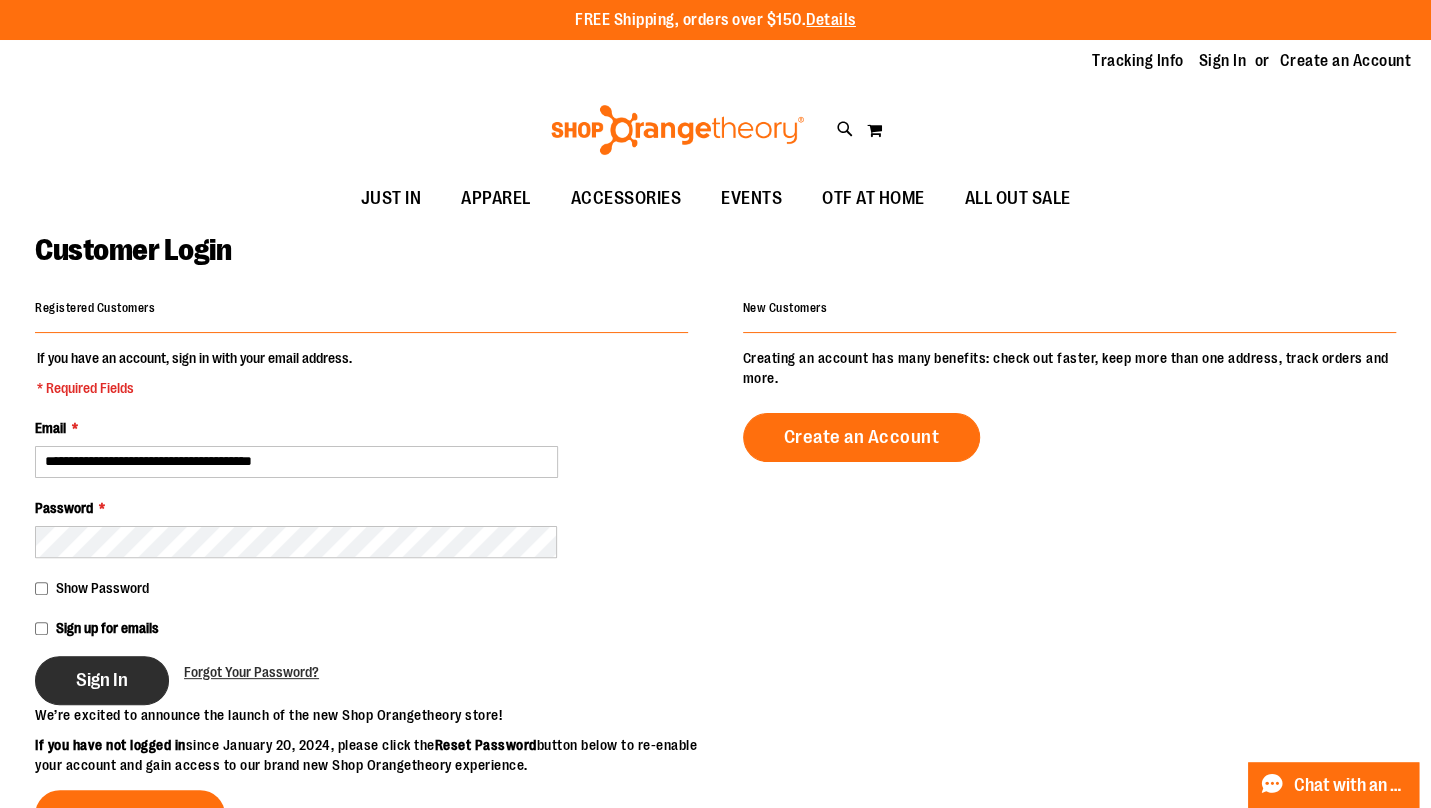 click on "Sign In" at bounding box center [102, 680] 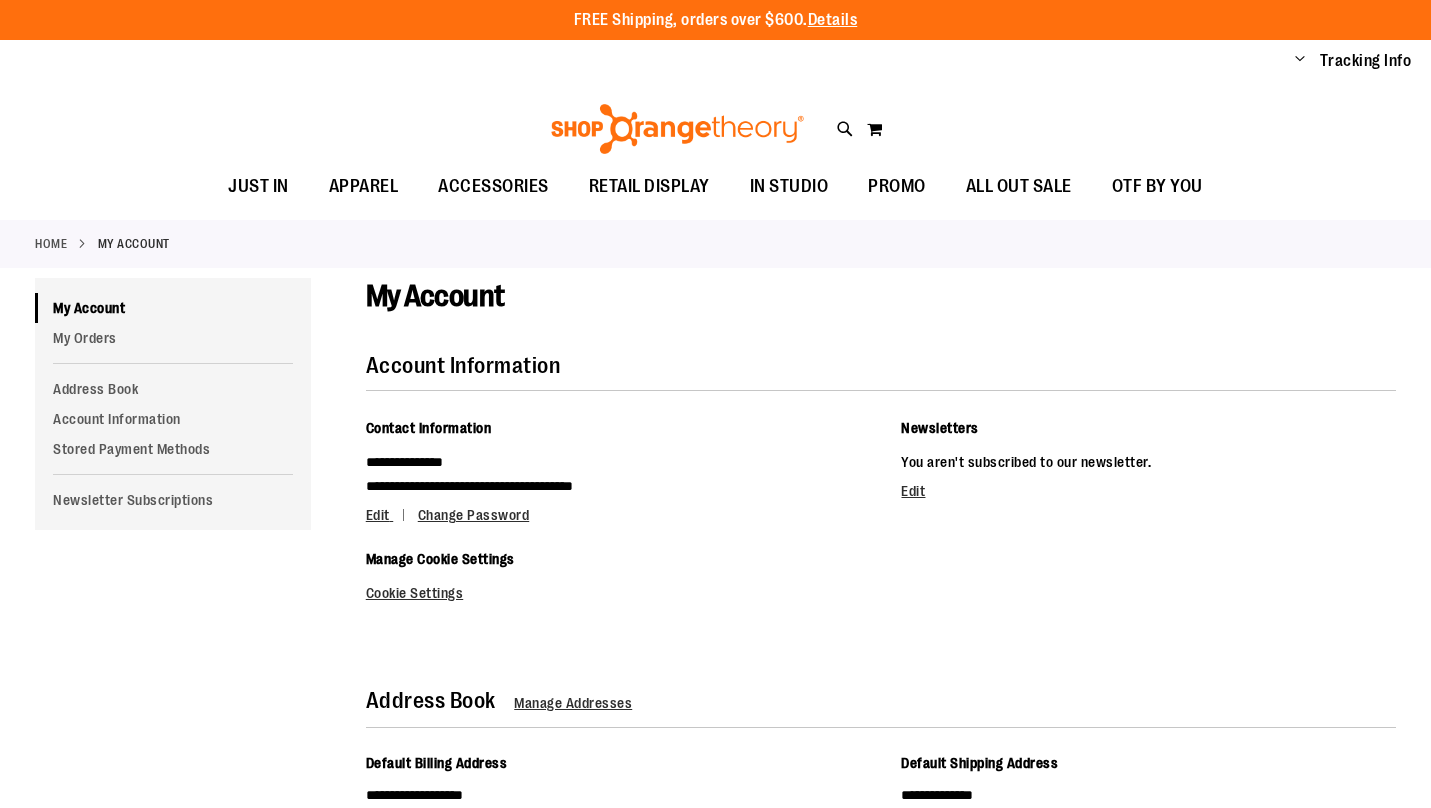 scroll, scrollTop: 0, scrollLeft: 0, axis: both 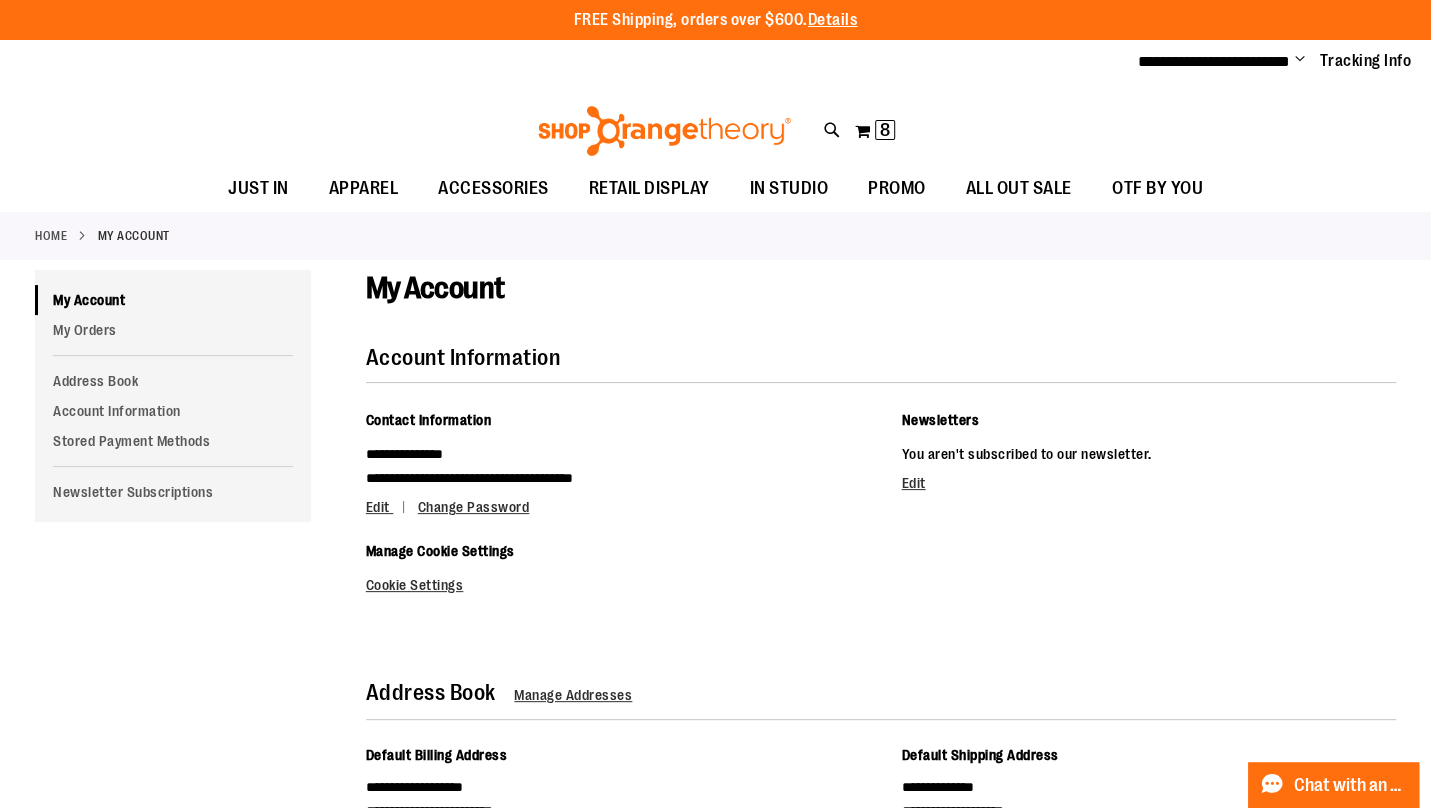 type on "**********" 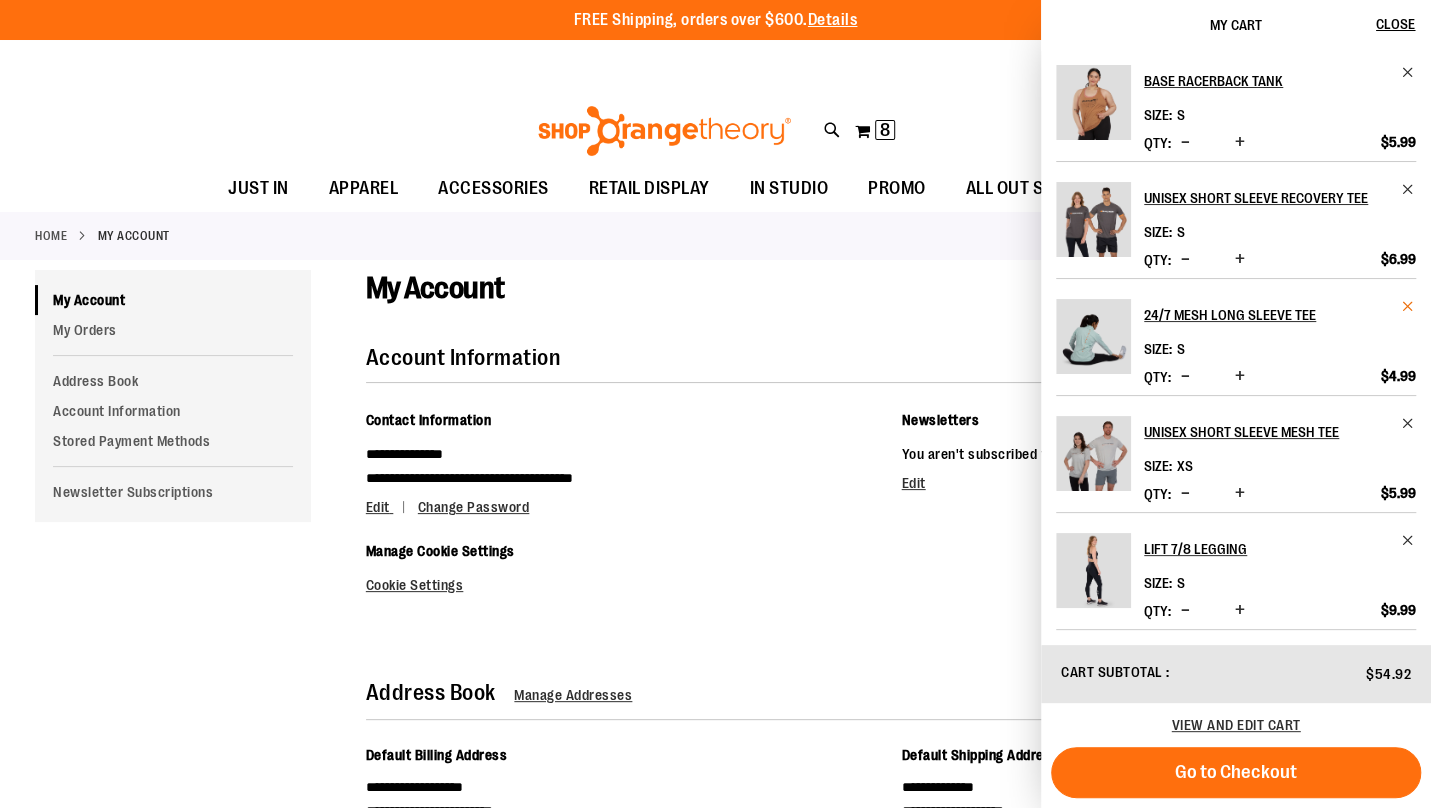 click at bounding box center (1408, 306) 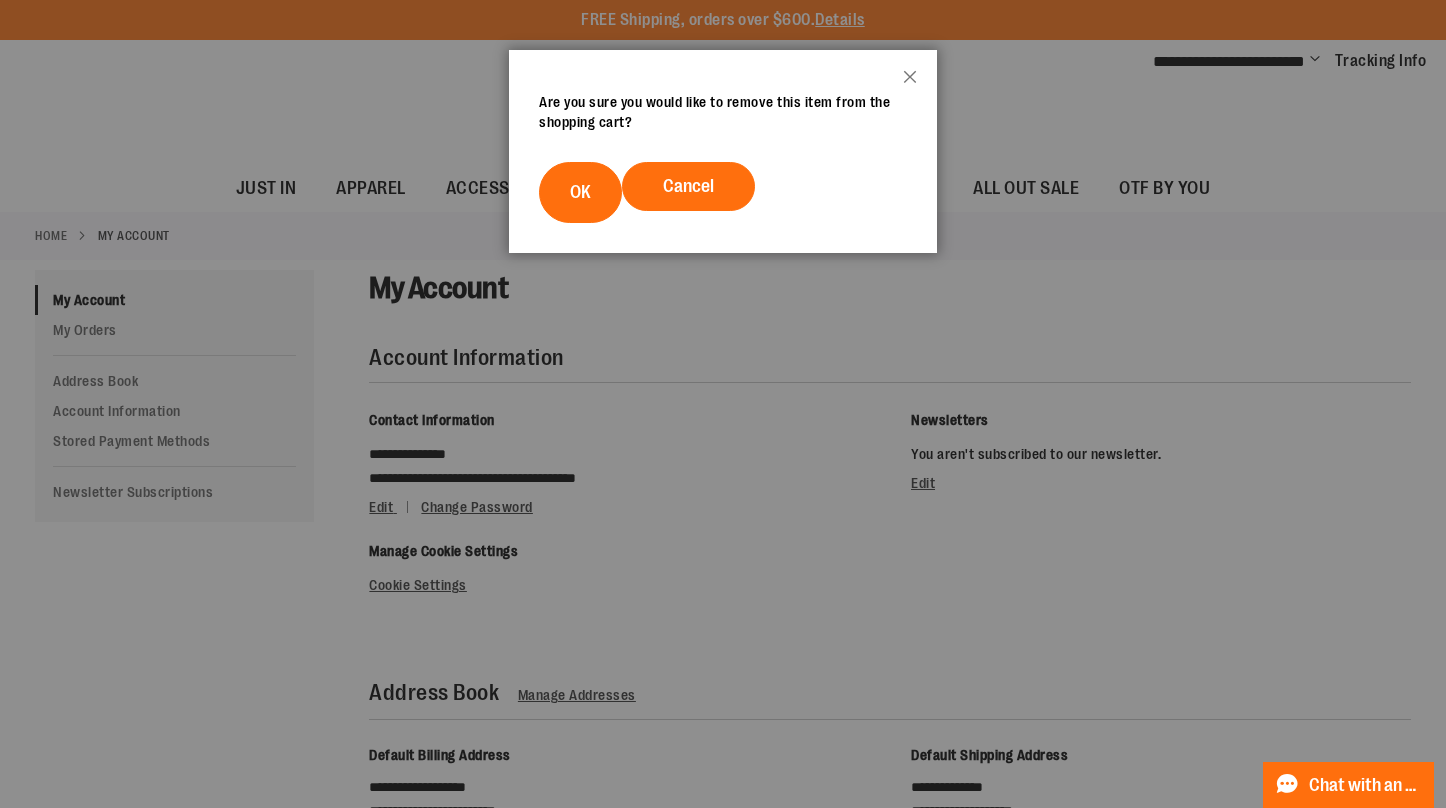 click on "OK" at bounding box center (580, 192) 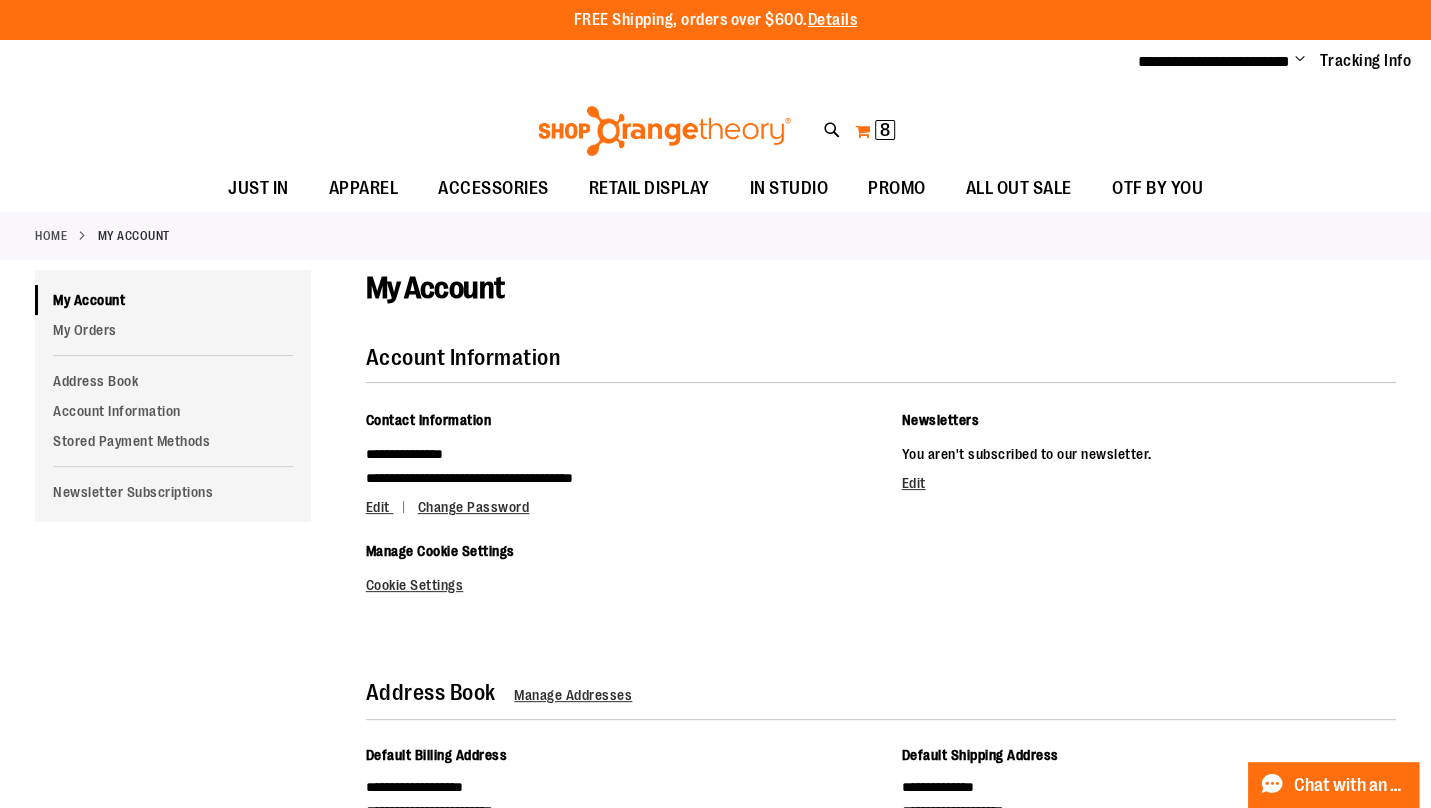 click on "My Cart
8
8
items" at bounding box center [875, 131] 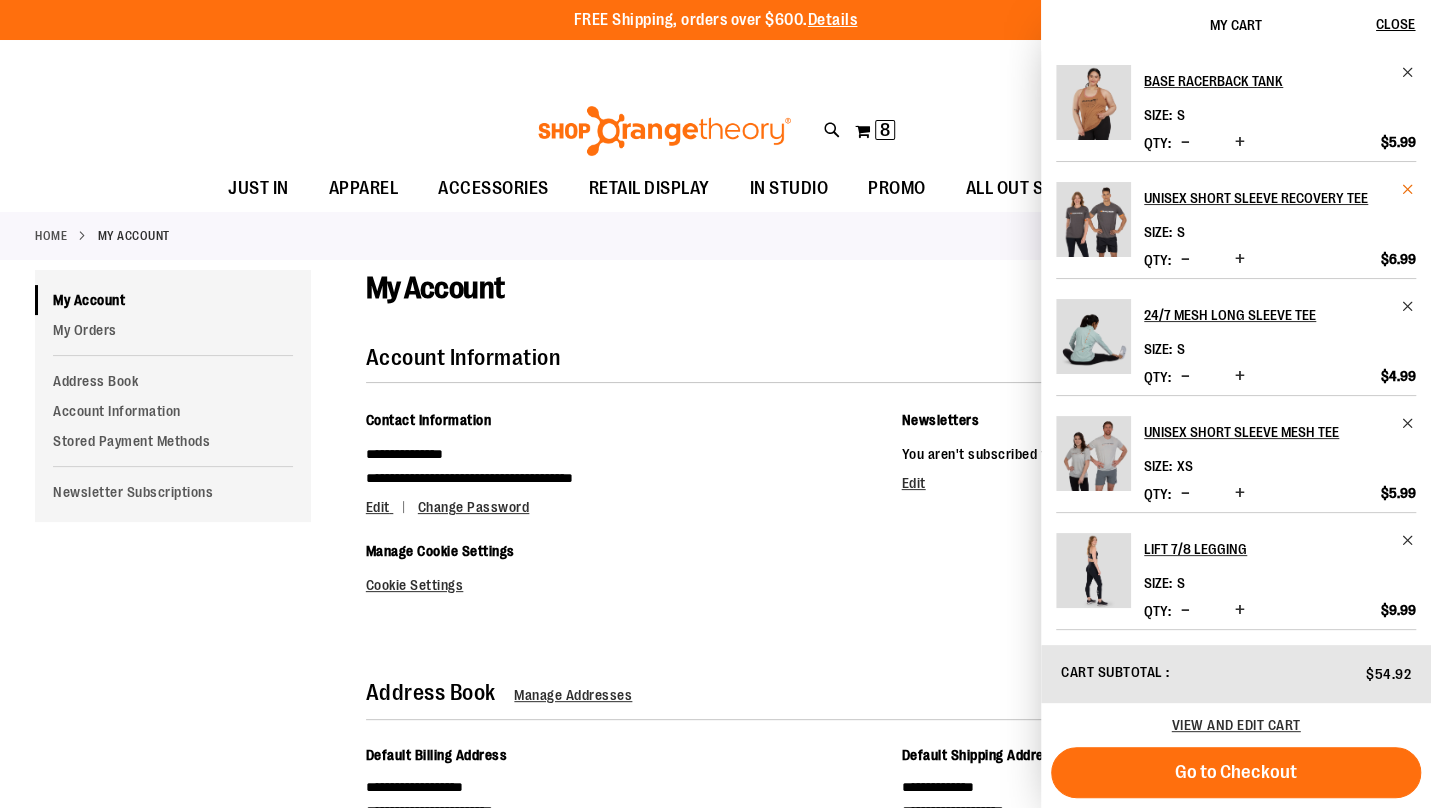 click at bounding box center [1408, 189] 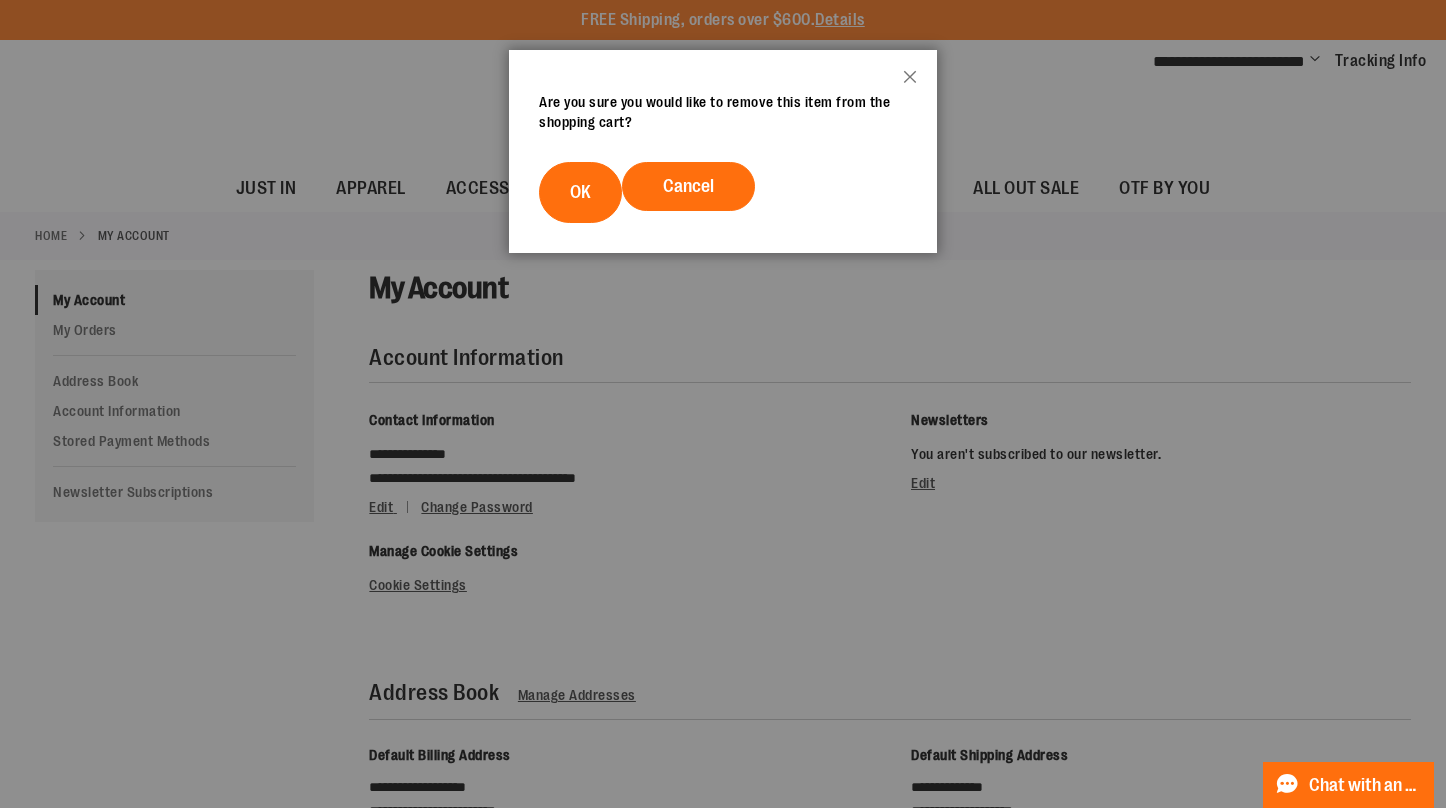 click on "OK" at bounding box center [580, 192] 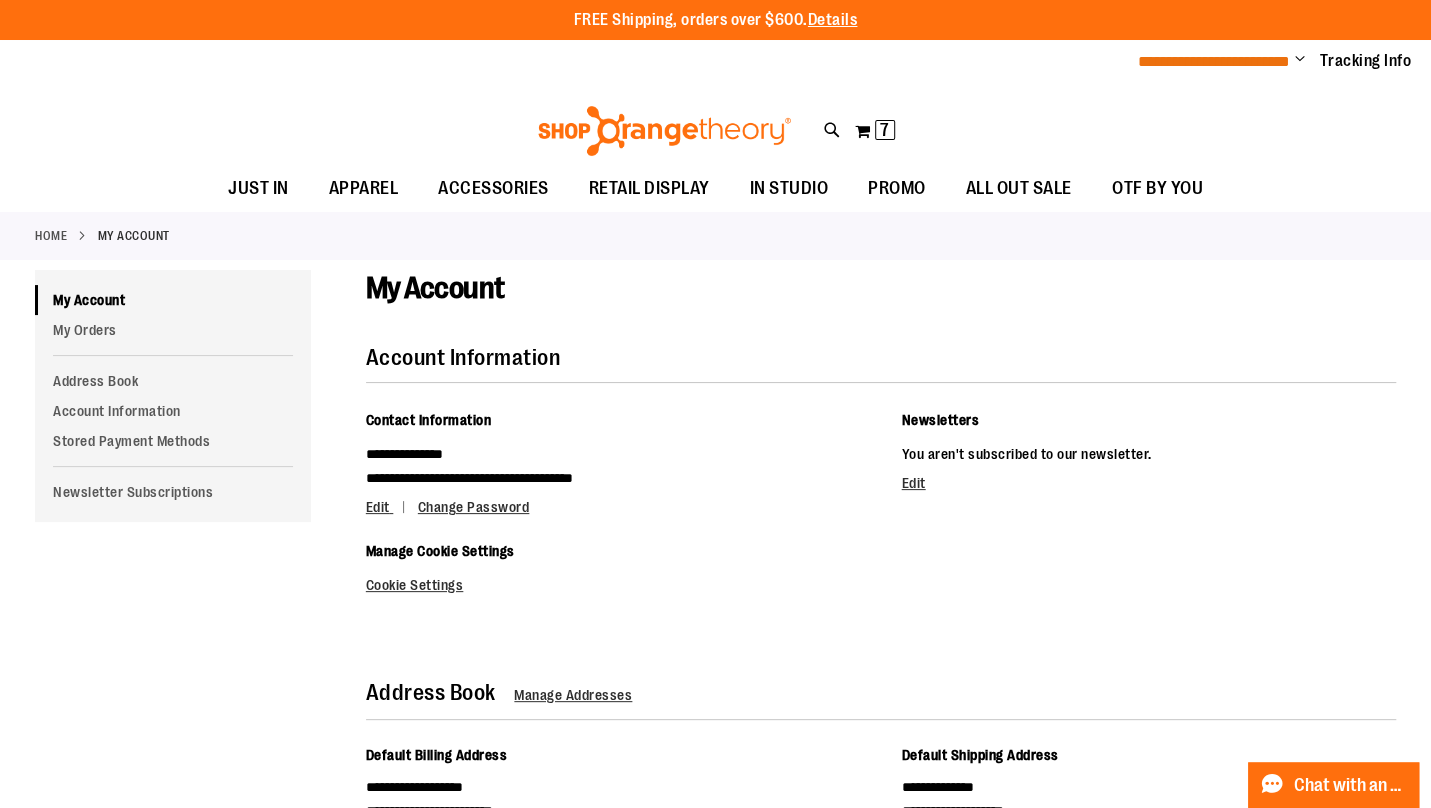 click on "**********" at bounding box center [1214, 61] 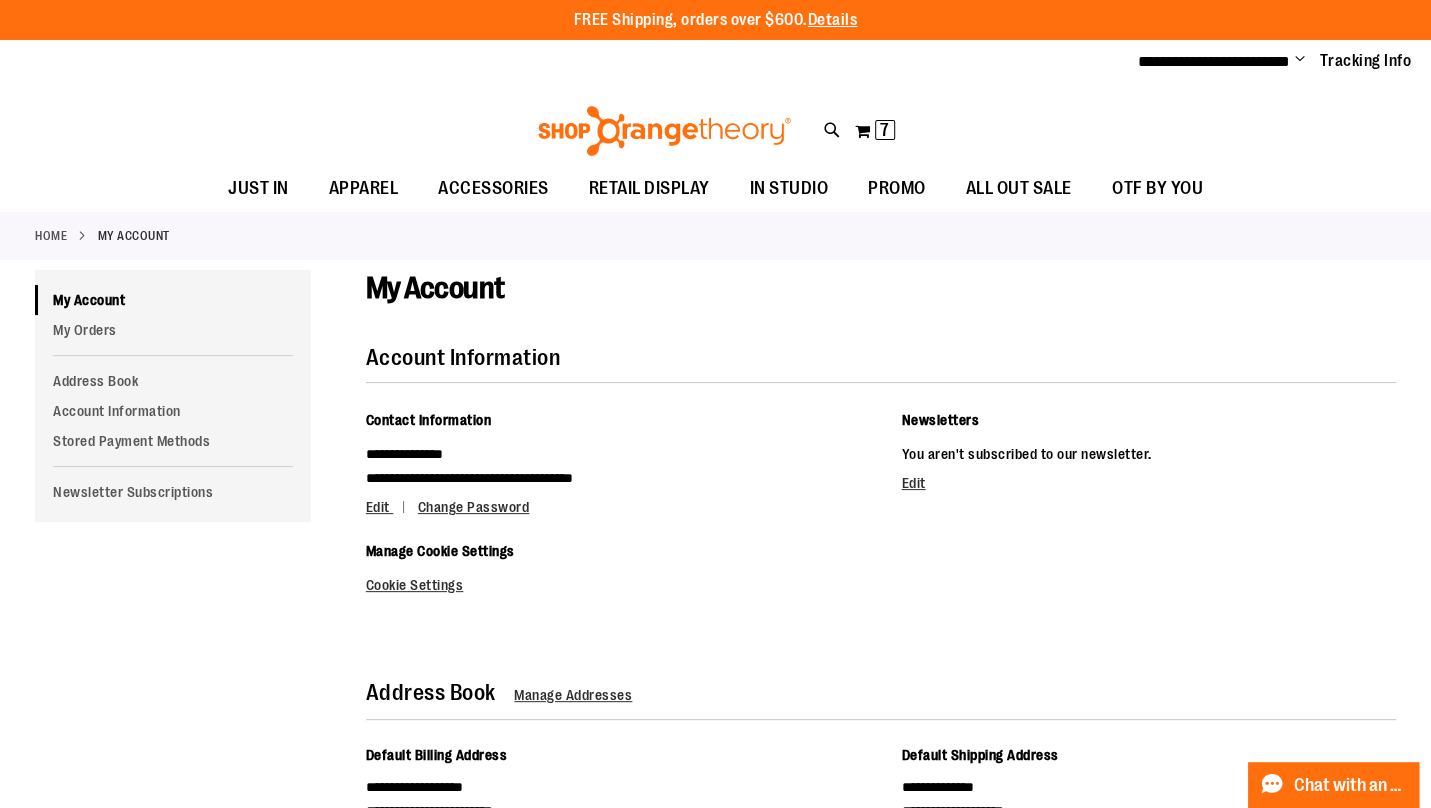 click on "Toggle Nav
Search
Popular Suggestions
Advanced Search" at bounding box center [715, 125] 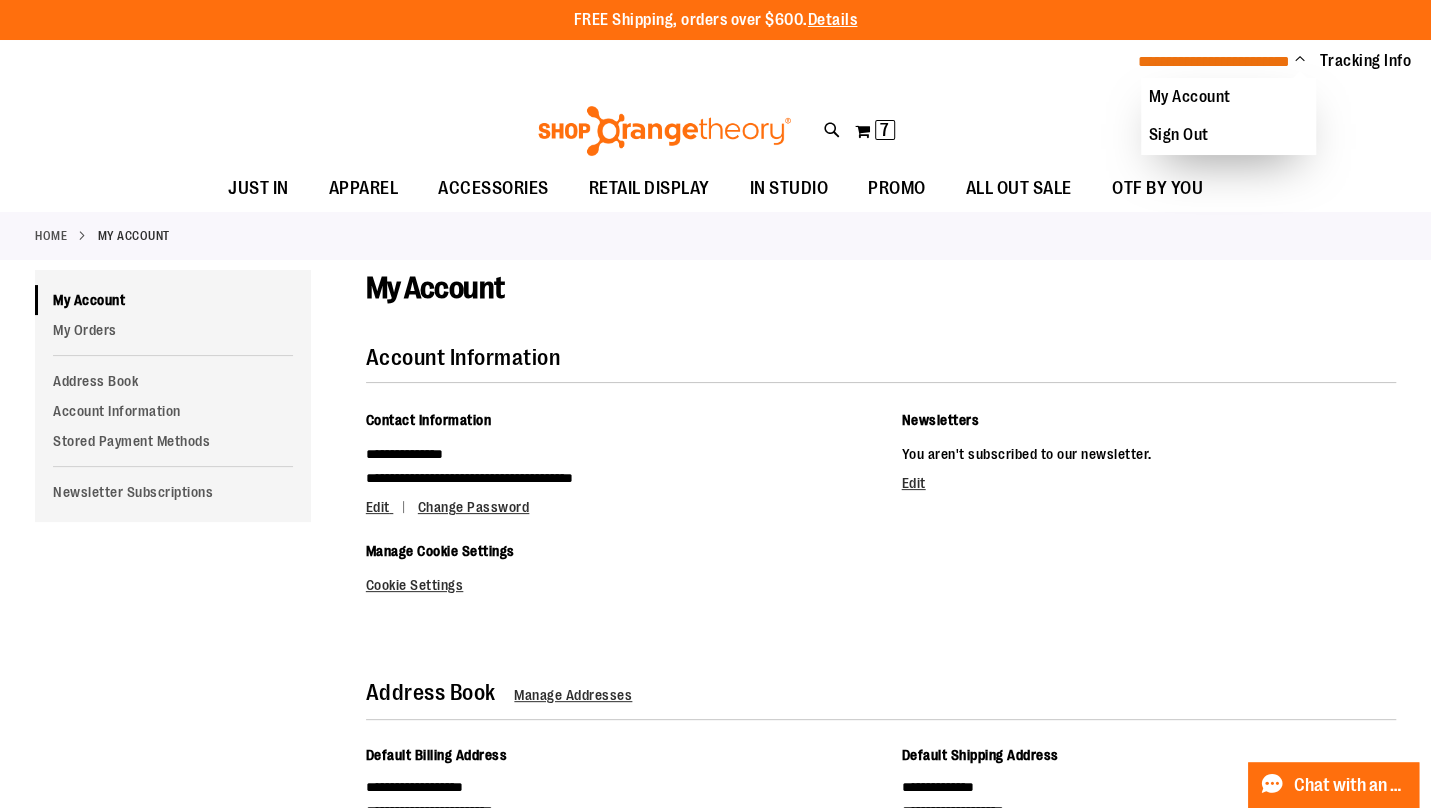 click on "**********" at bounding box center [1214, 61] 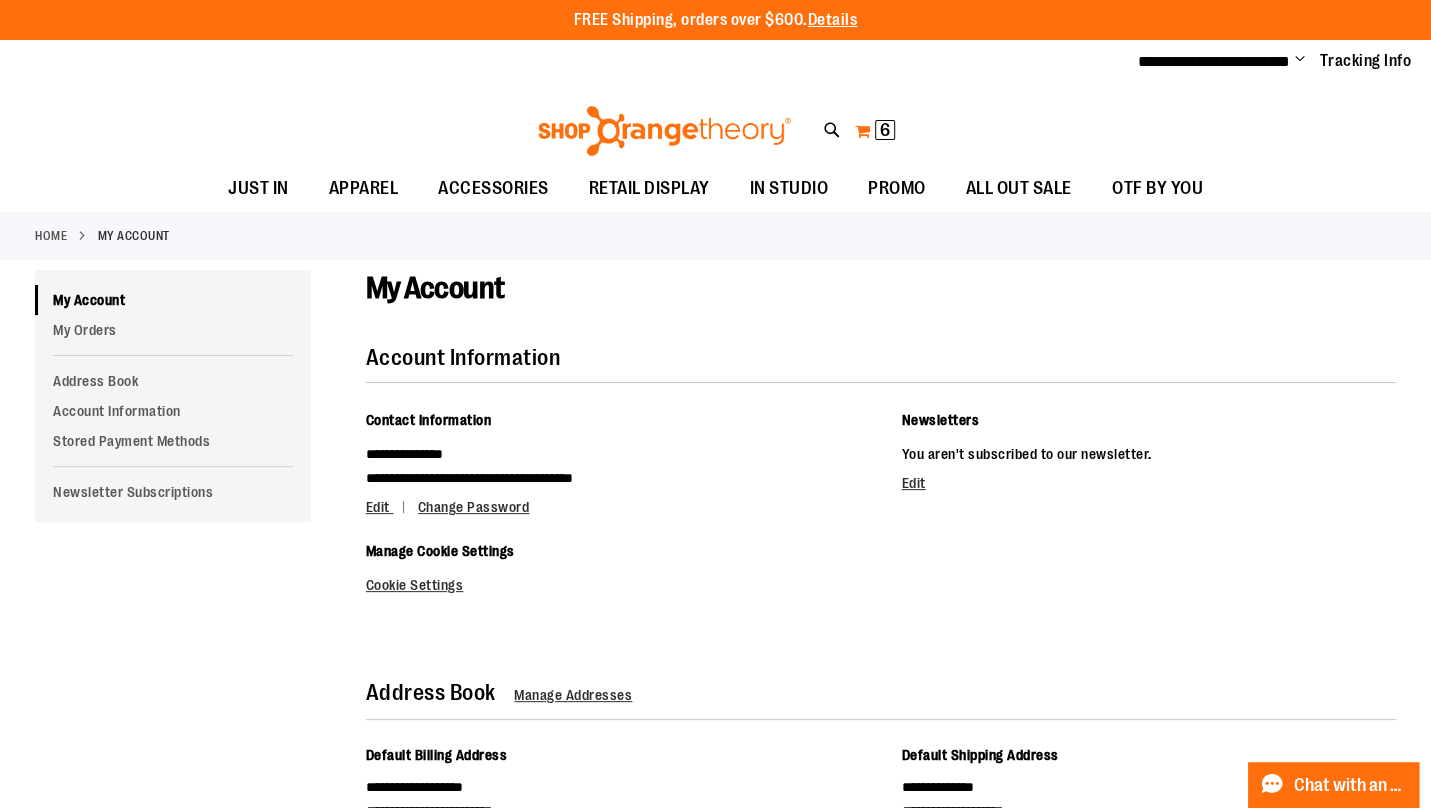 click on "6" at bounding box center [885, 130] 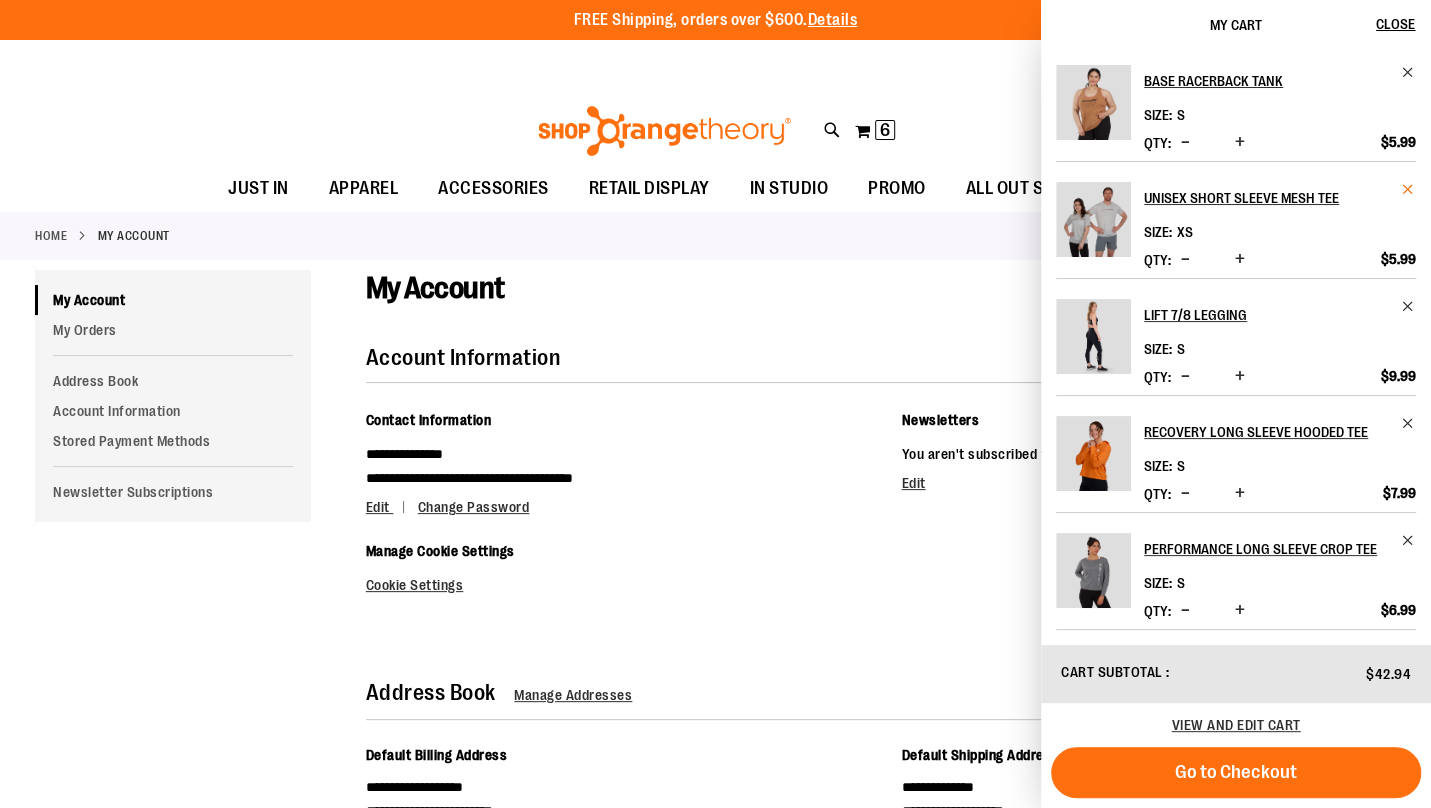 click at bounding box center (1408, 189) 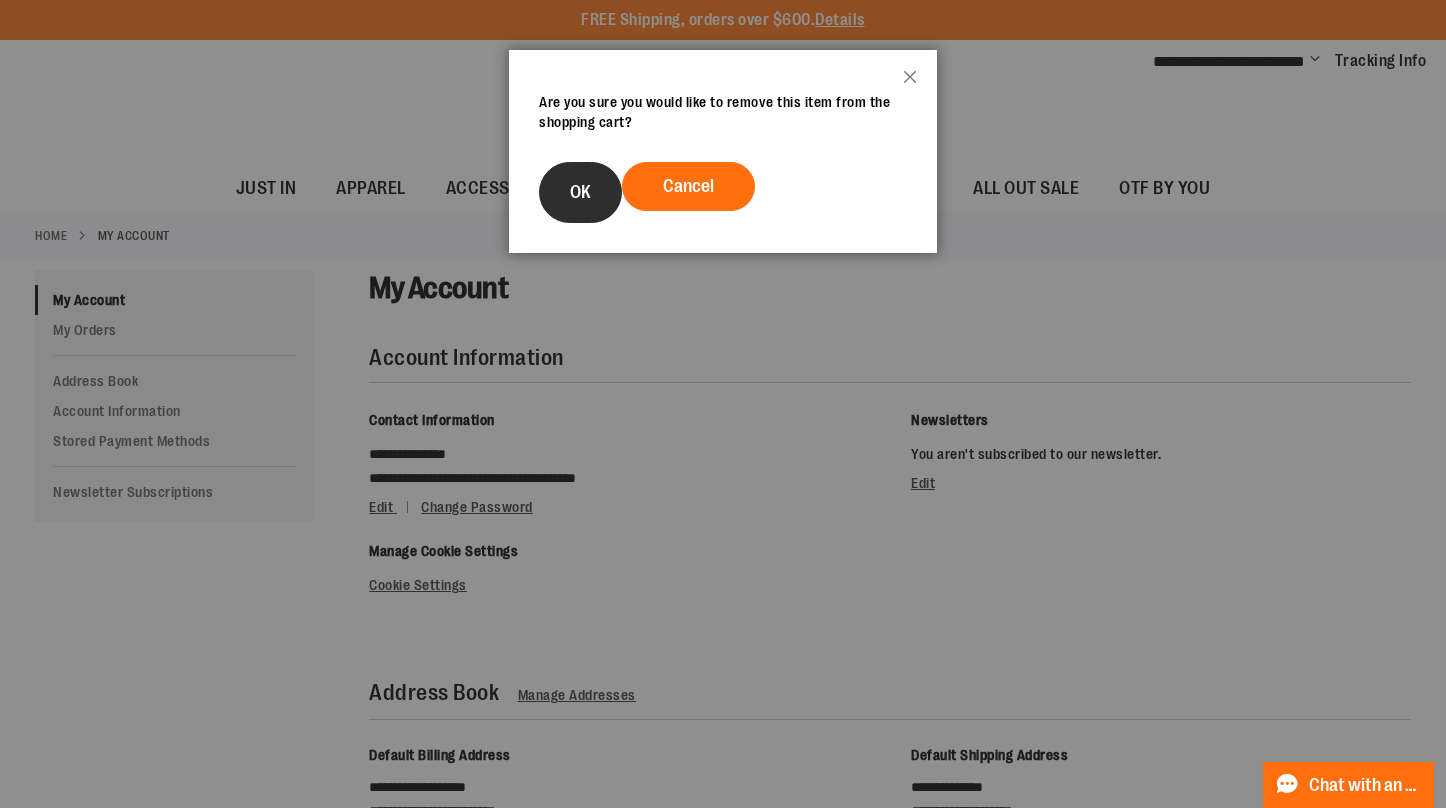 click on "OK" at bounding box center (580, 192) 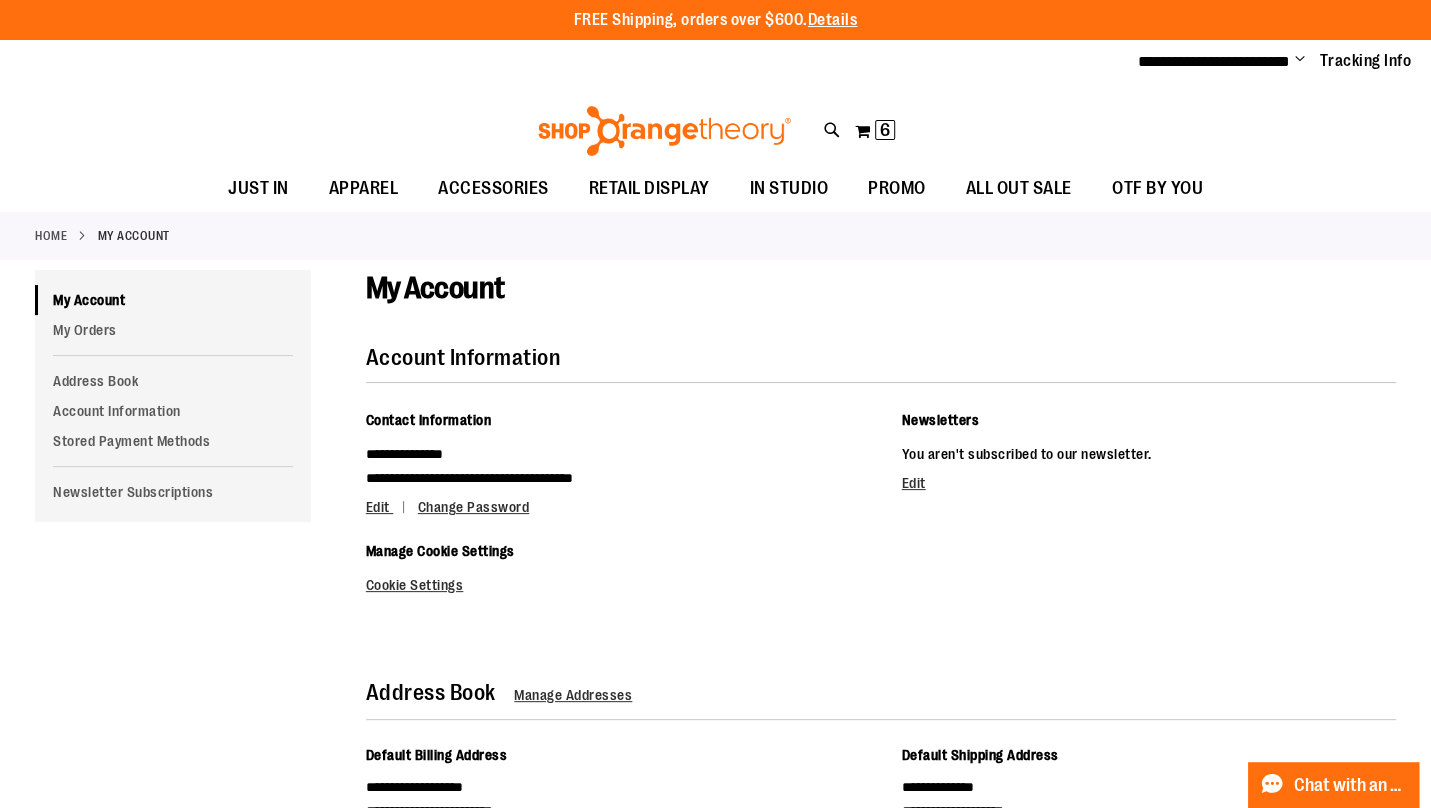 click on "My Cart
6
6
items" at bounding box center (875, 131) 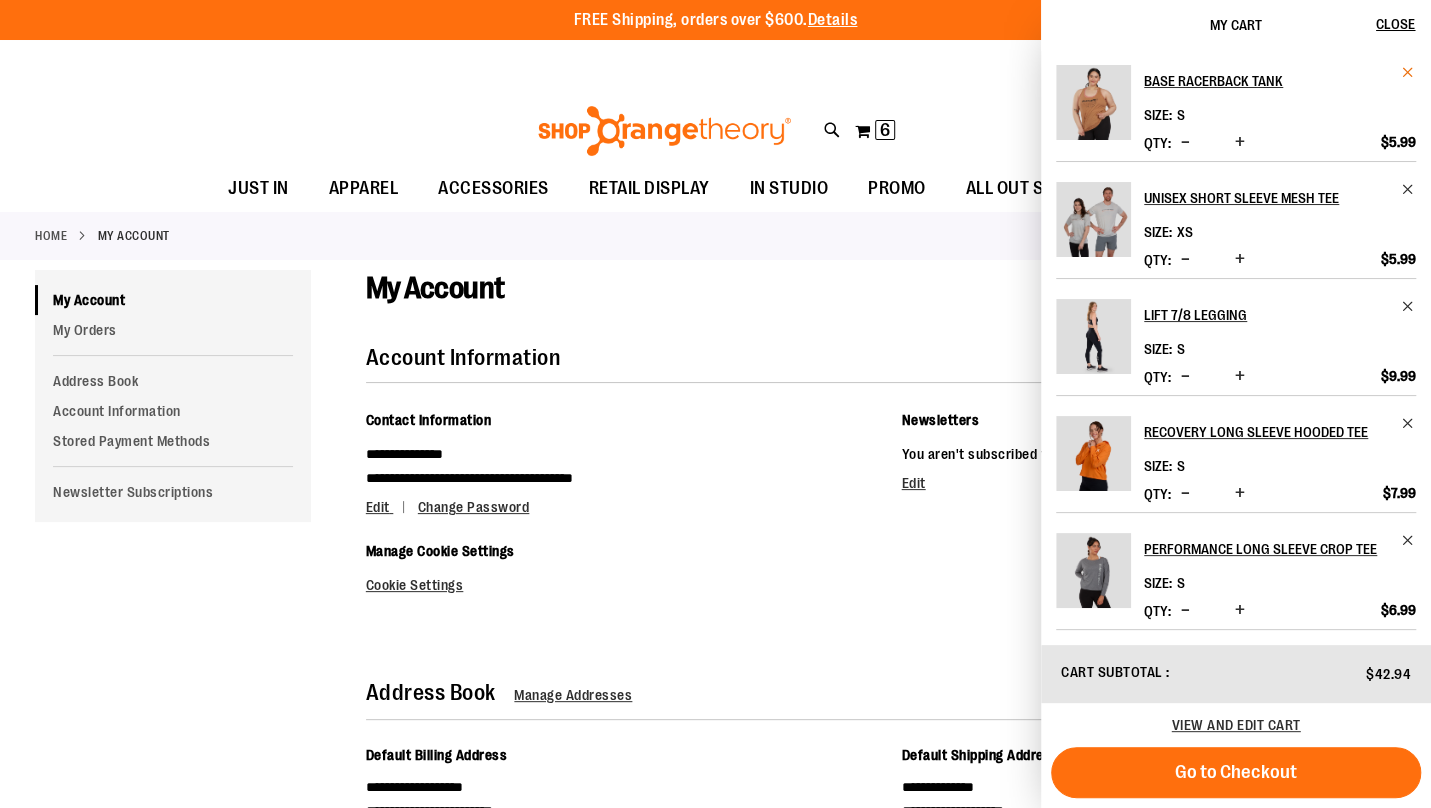 click at bounding box center [1408, 72] 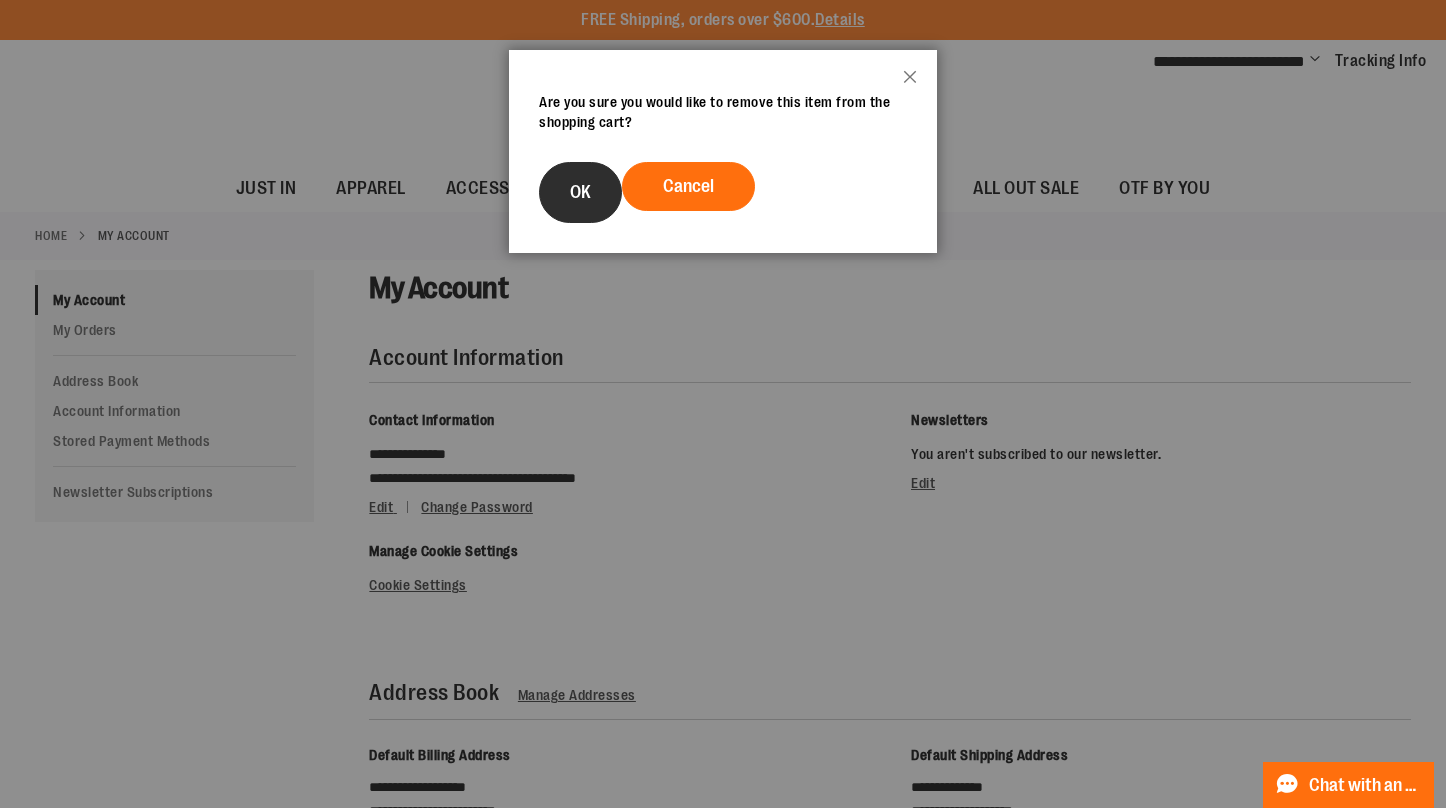 click on "OK" at bounding box center [580, 192] 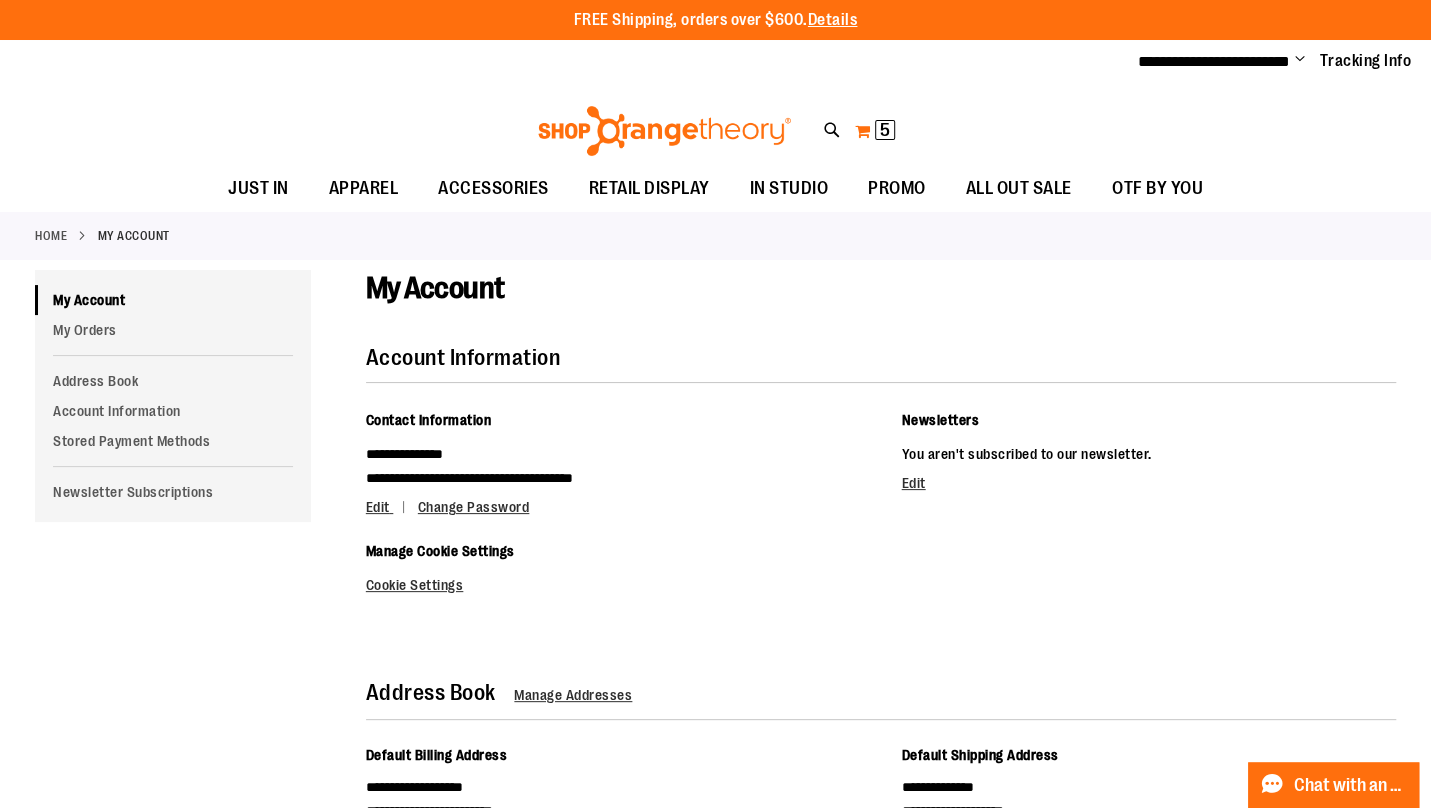 click on "5" at bounding box center [885, 130] 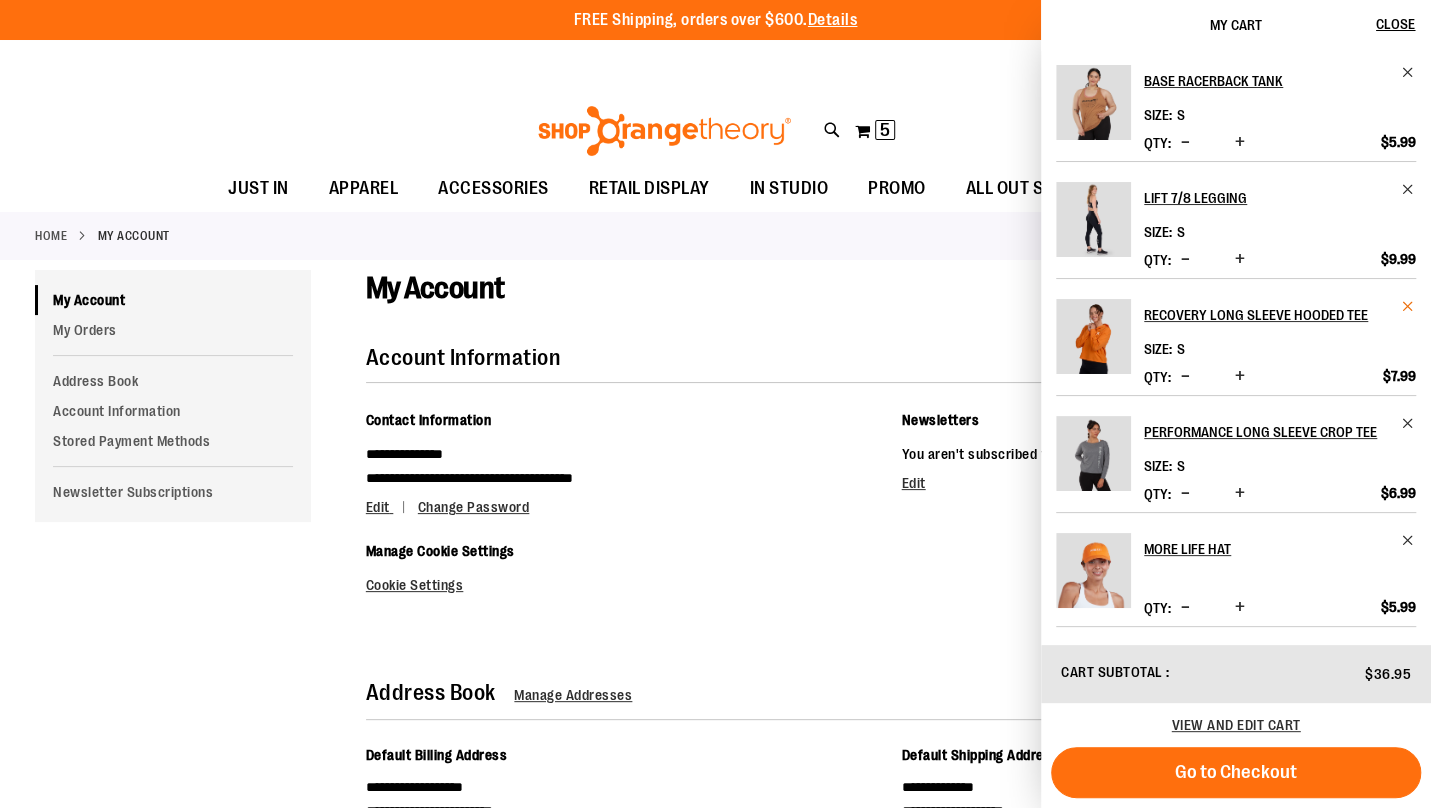 click at bounding box center [1408, 306] 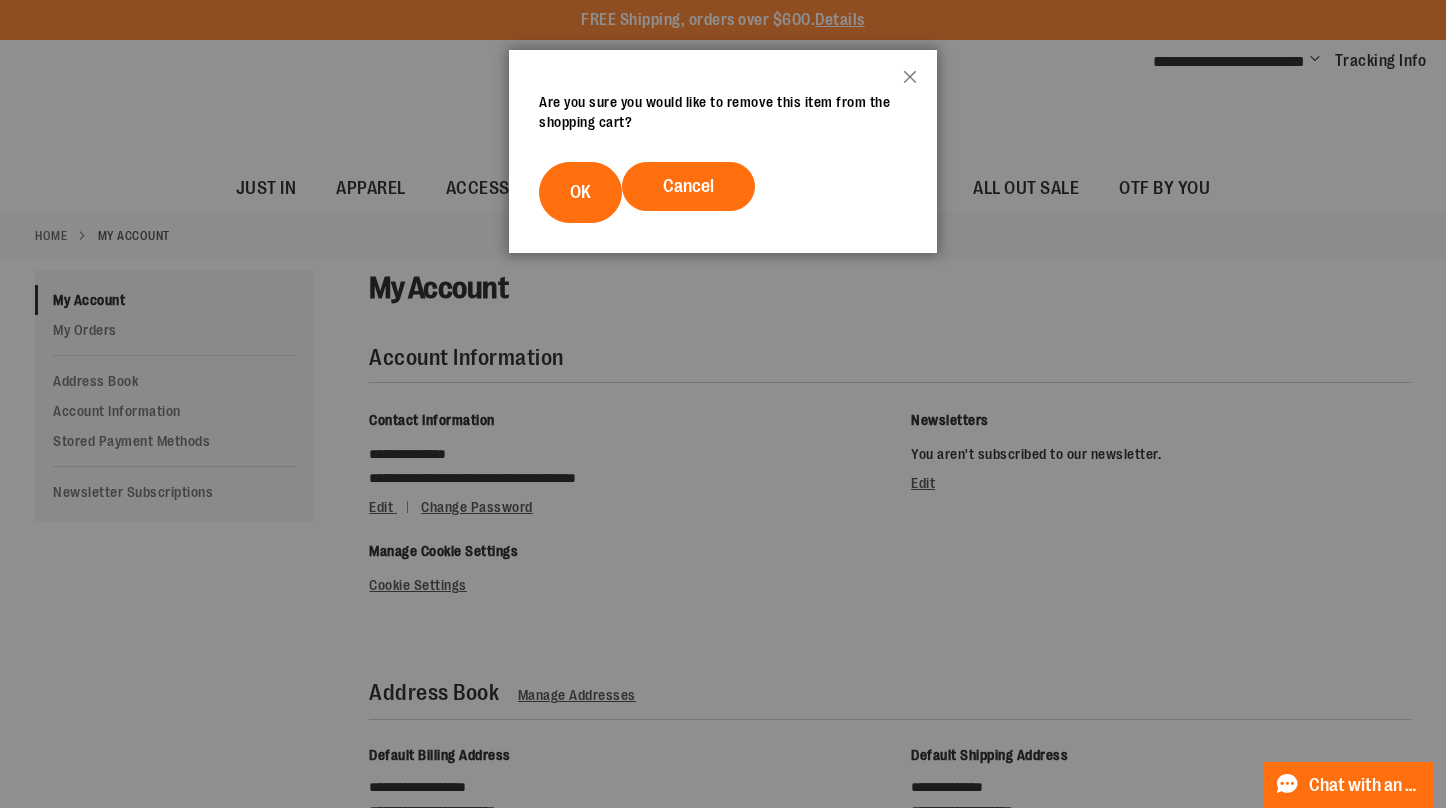 click on "OK" at bounding box center (580, 192) 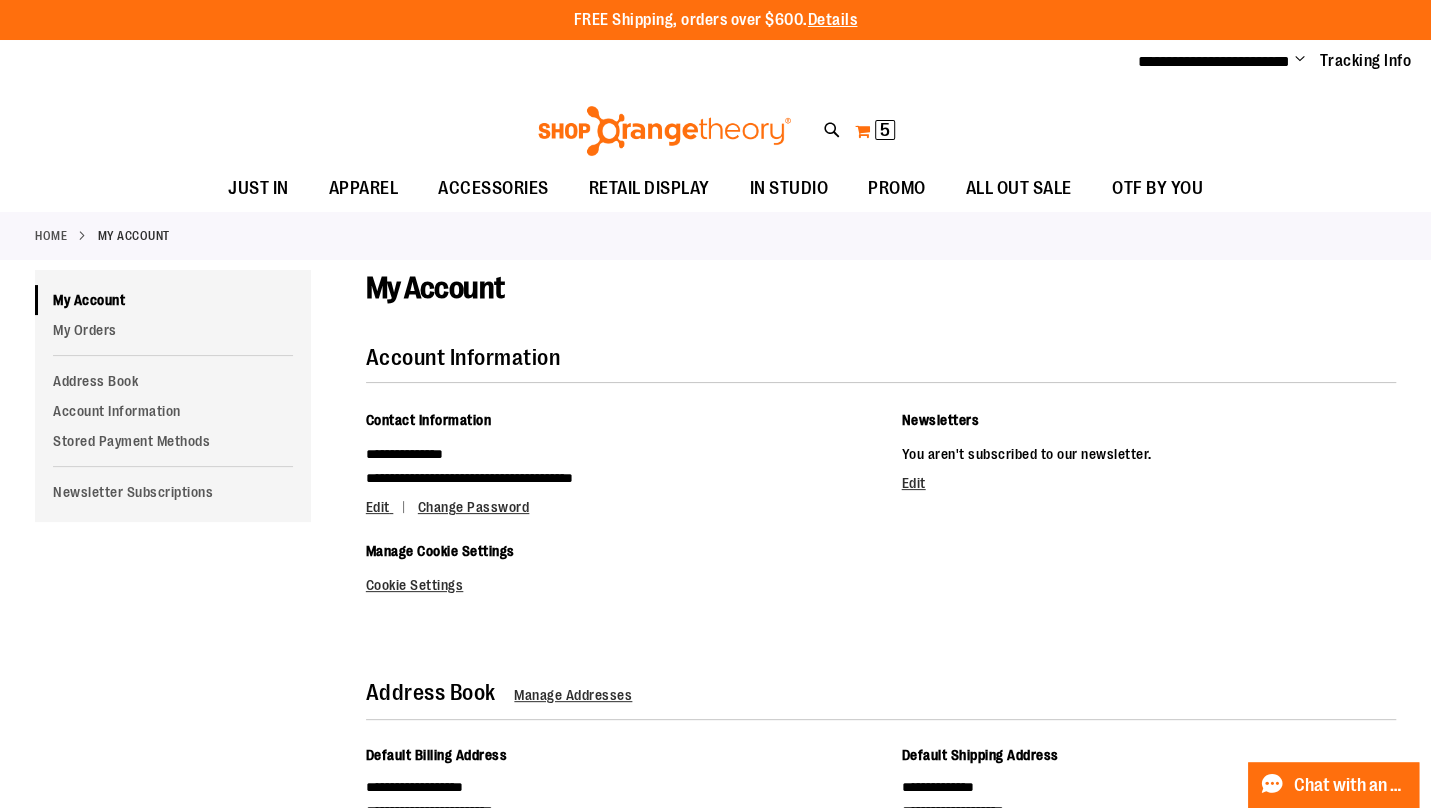 click on "5
5
items" at bounding box center (885, 130) 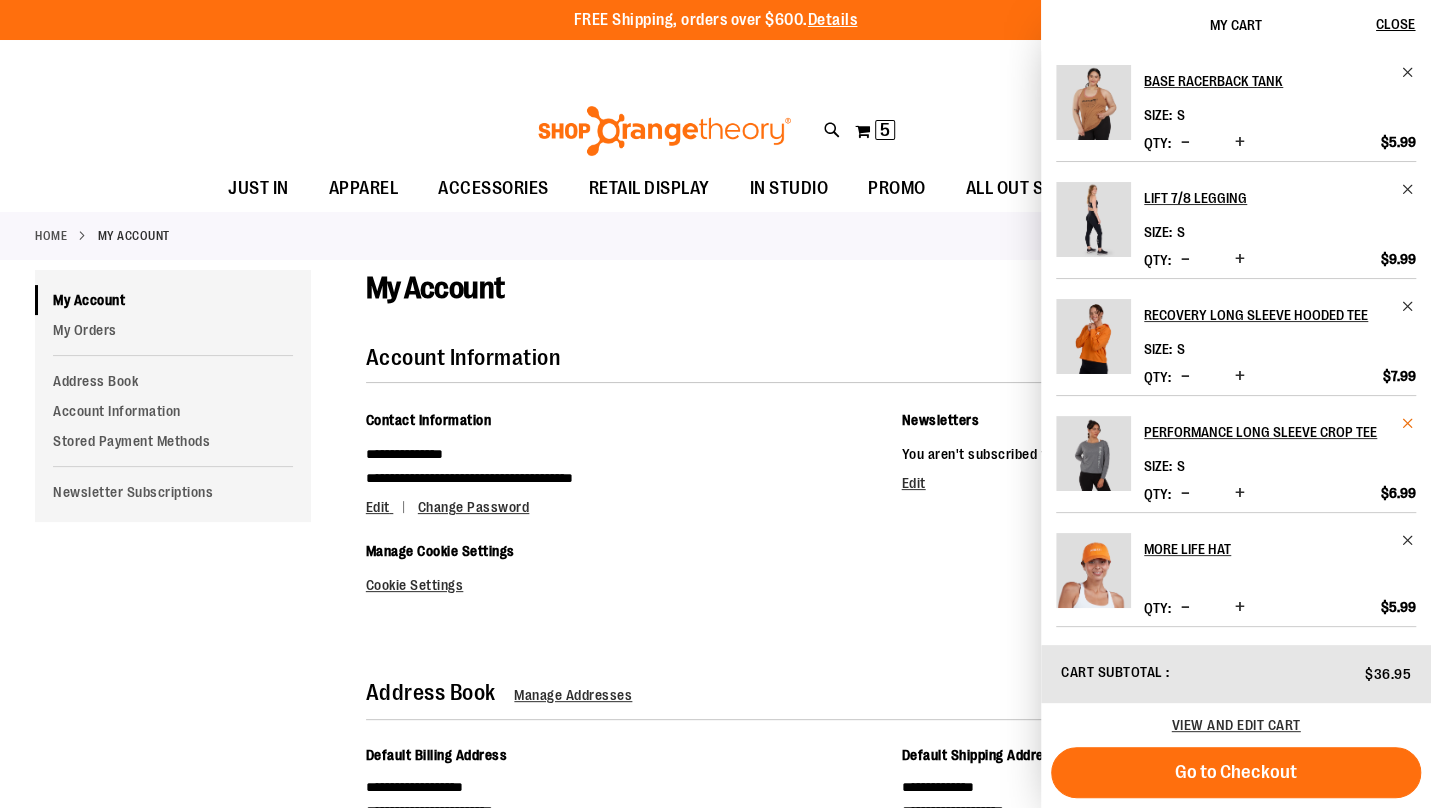 click at bounding box center [1408, 423] 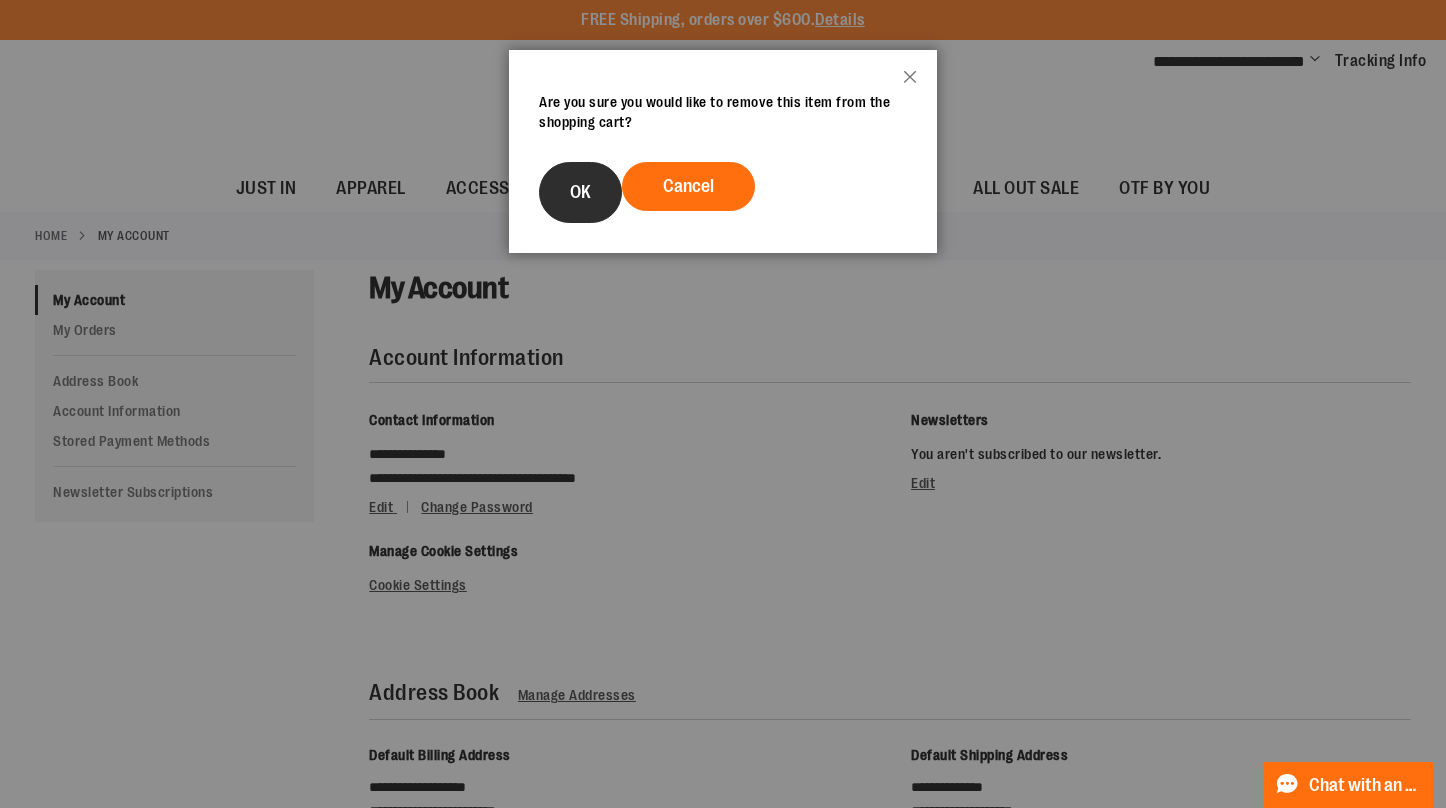 click on "OK" at bounding box center (580, 192) 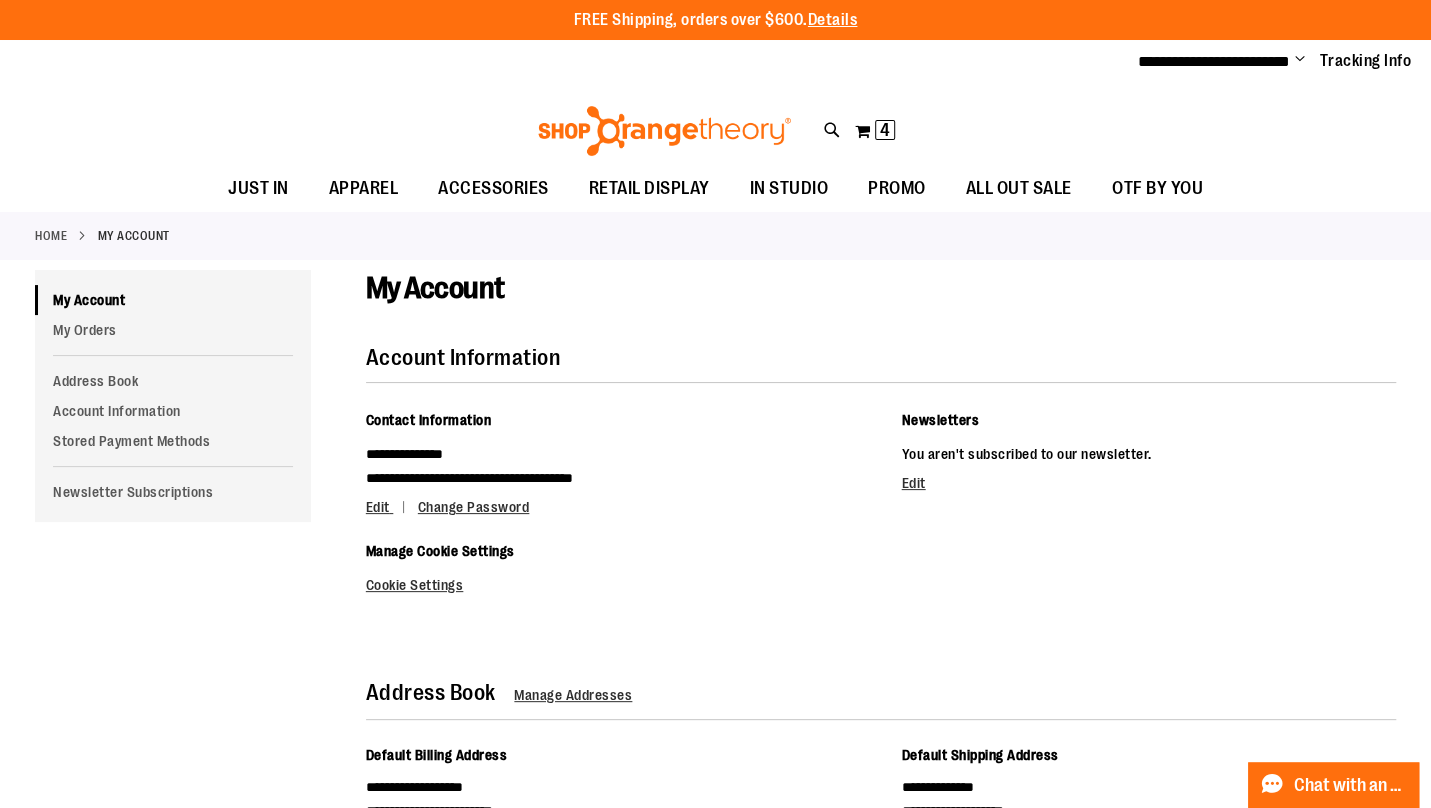 click on "4" at bounding box center (885, 130) 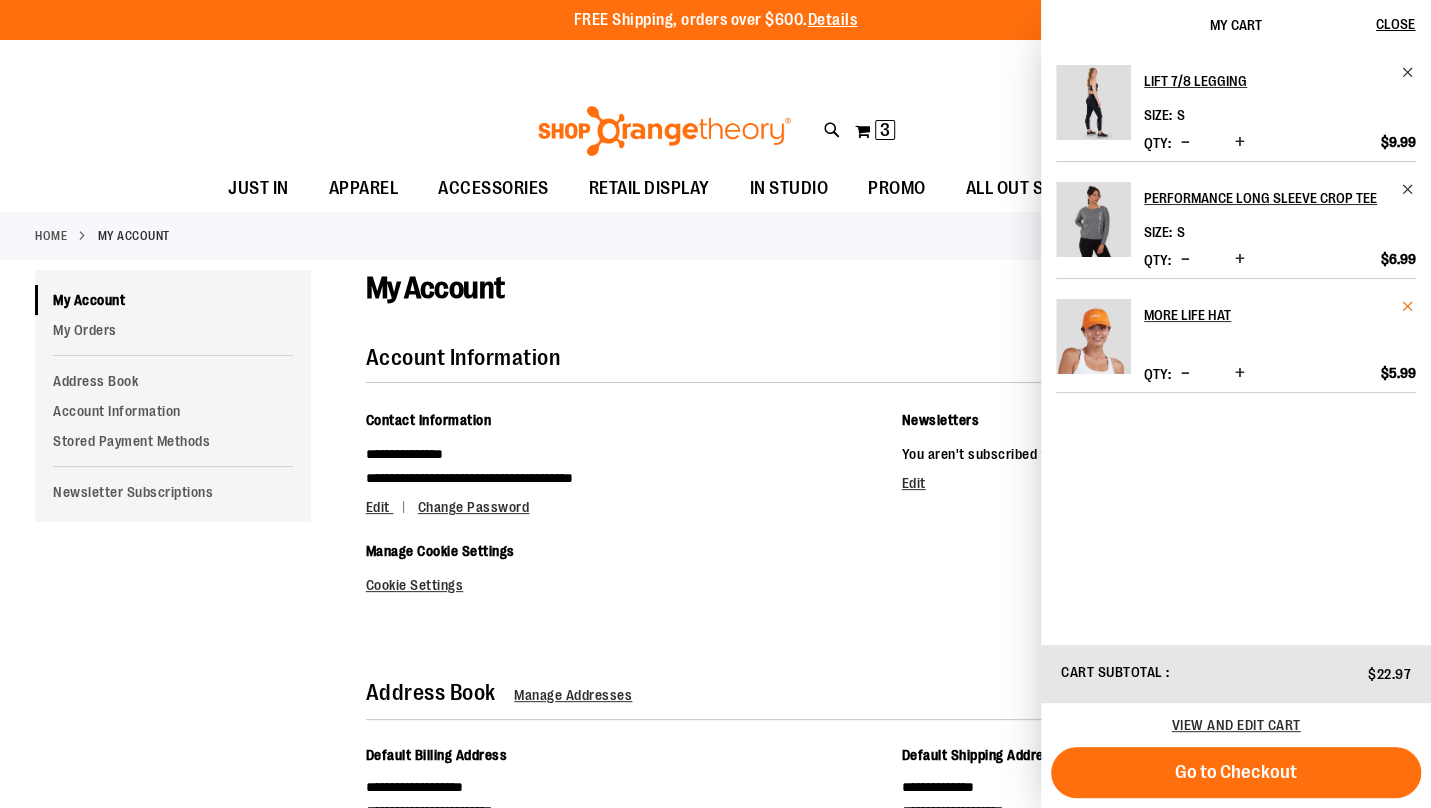 click at bounding box center (1408, 306) 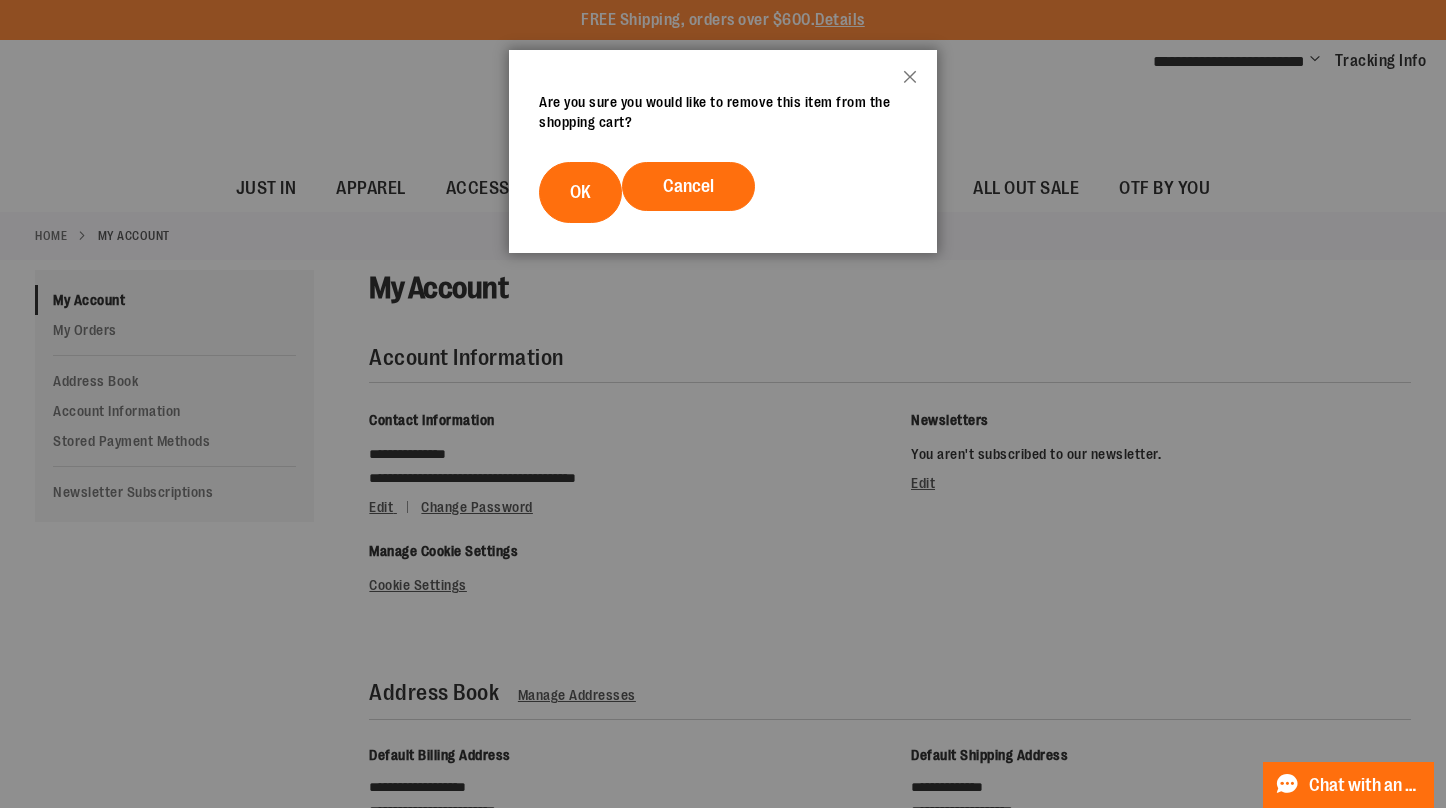click on "OK" at bounding box center [580, 192] 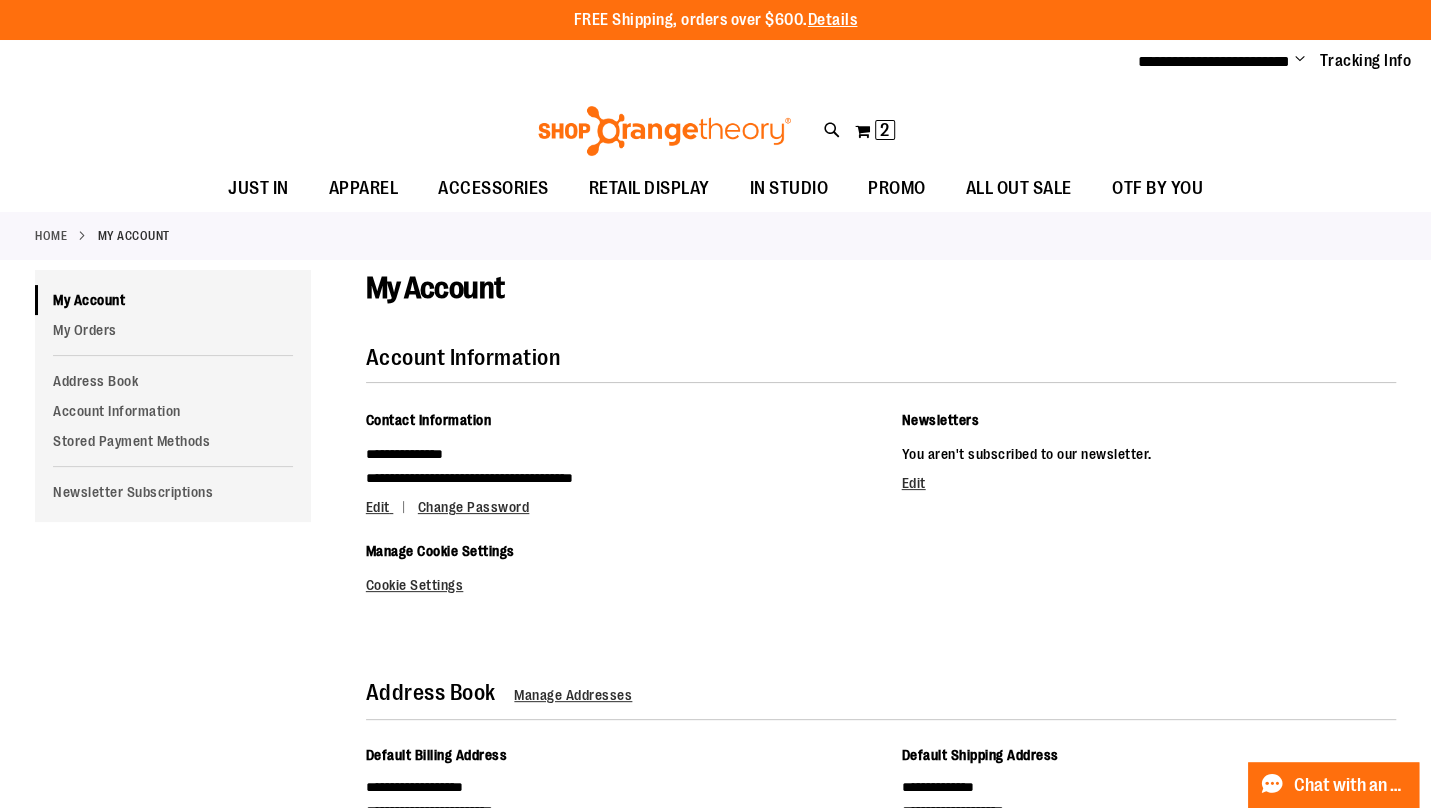 click on "My Cart
2
2
items
My Cart
2
My Cart
Close
Recently added item(s)
Lift 7/8 Legging
Size S Qty * Update" at bounding box center (875, 131) 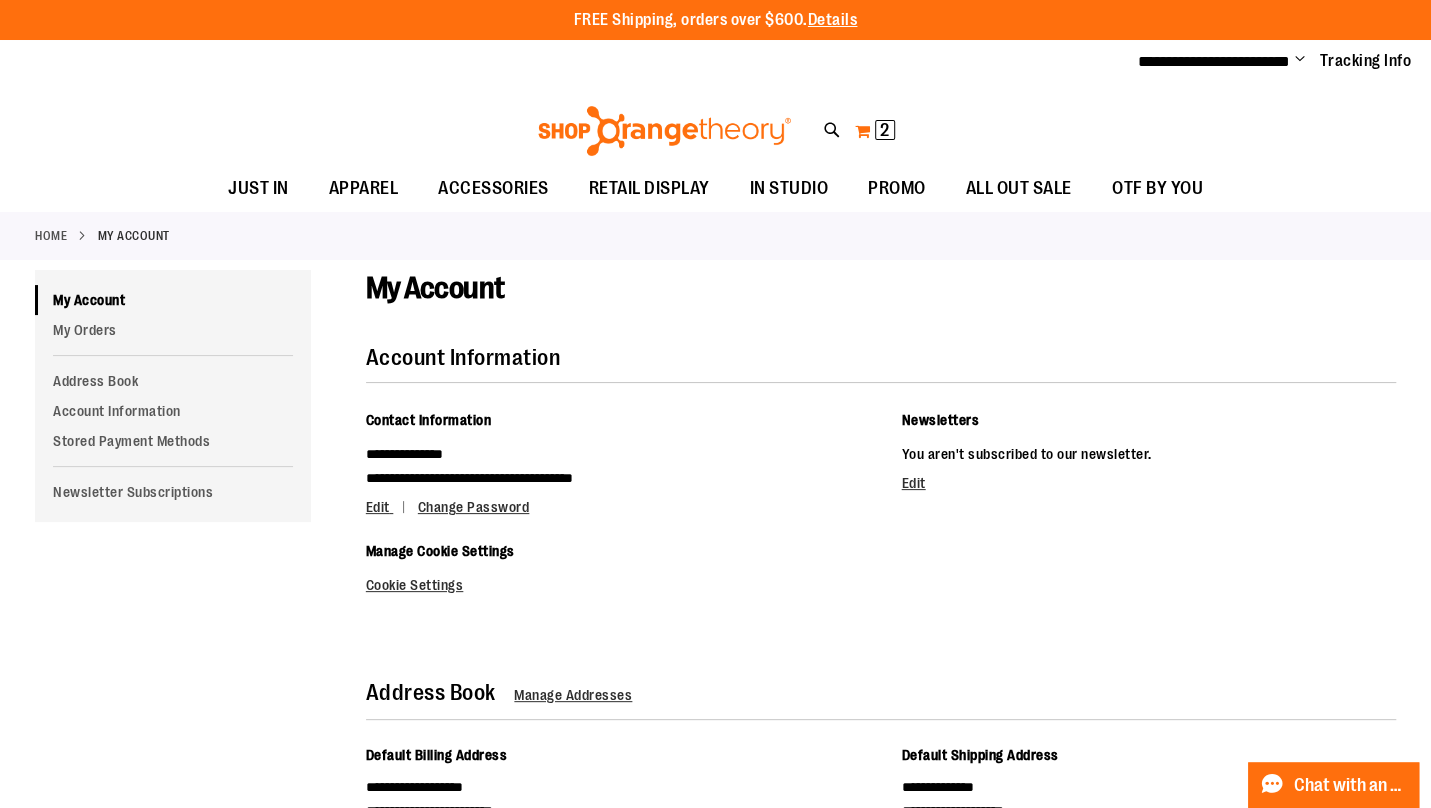 click on "My Cart
2
2
items" at bounding box center (875, 131) 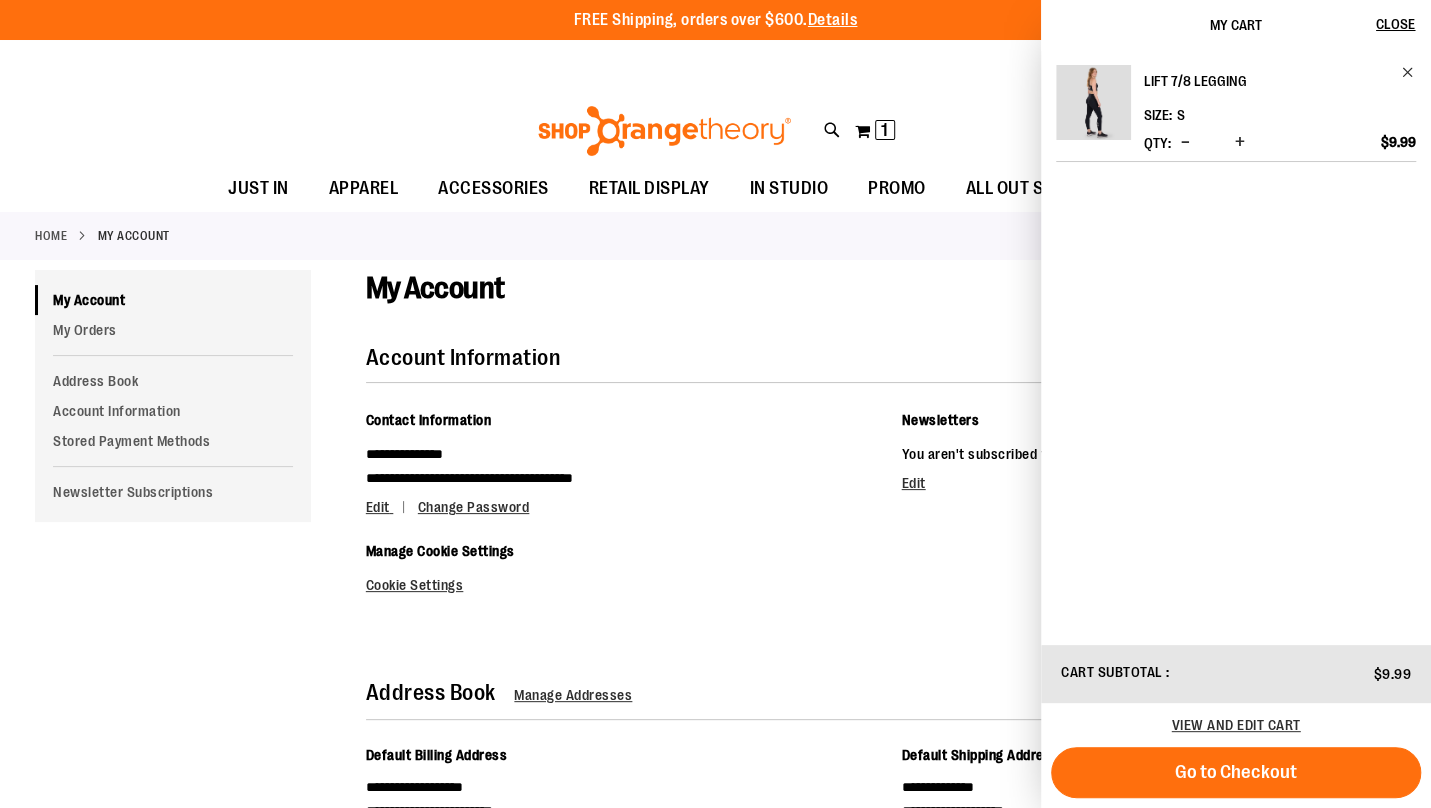 click on "Lift 7/8 Legging" at bounding box center (1280, 81) 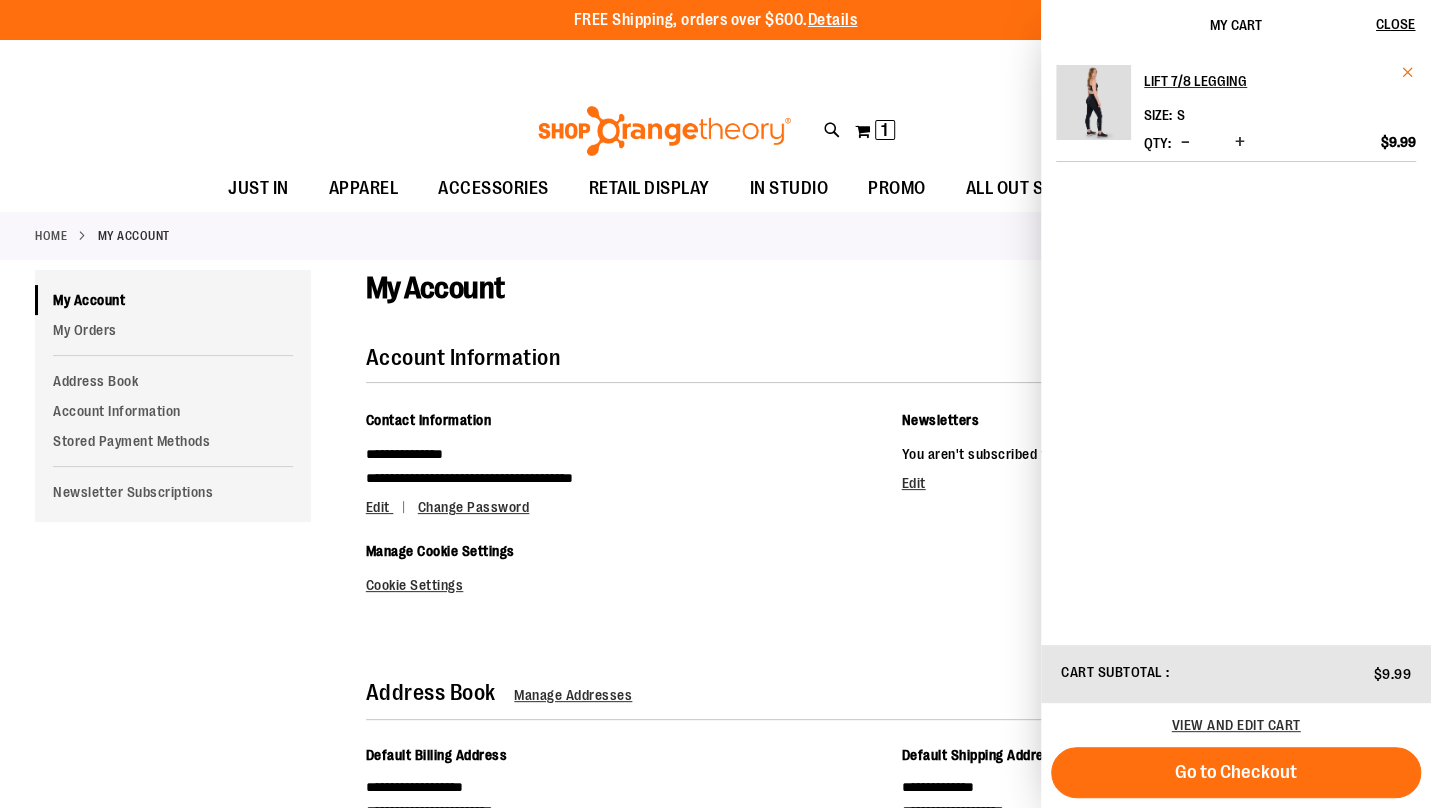 click at bounding box center [1408, 72] 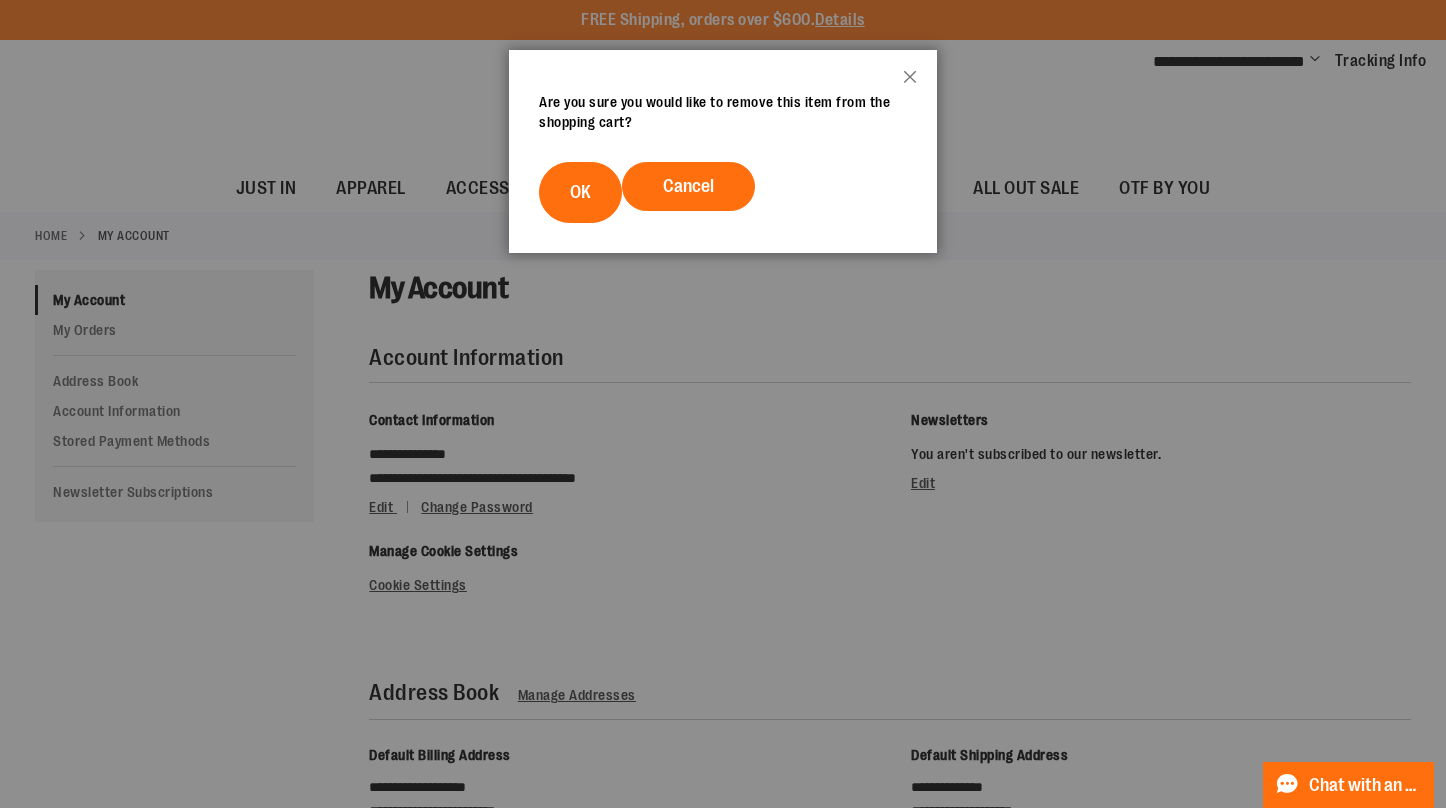 click on "OK" at bounding box center (580, 192) 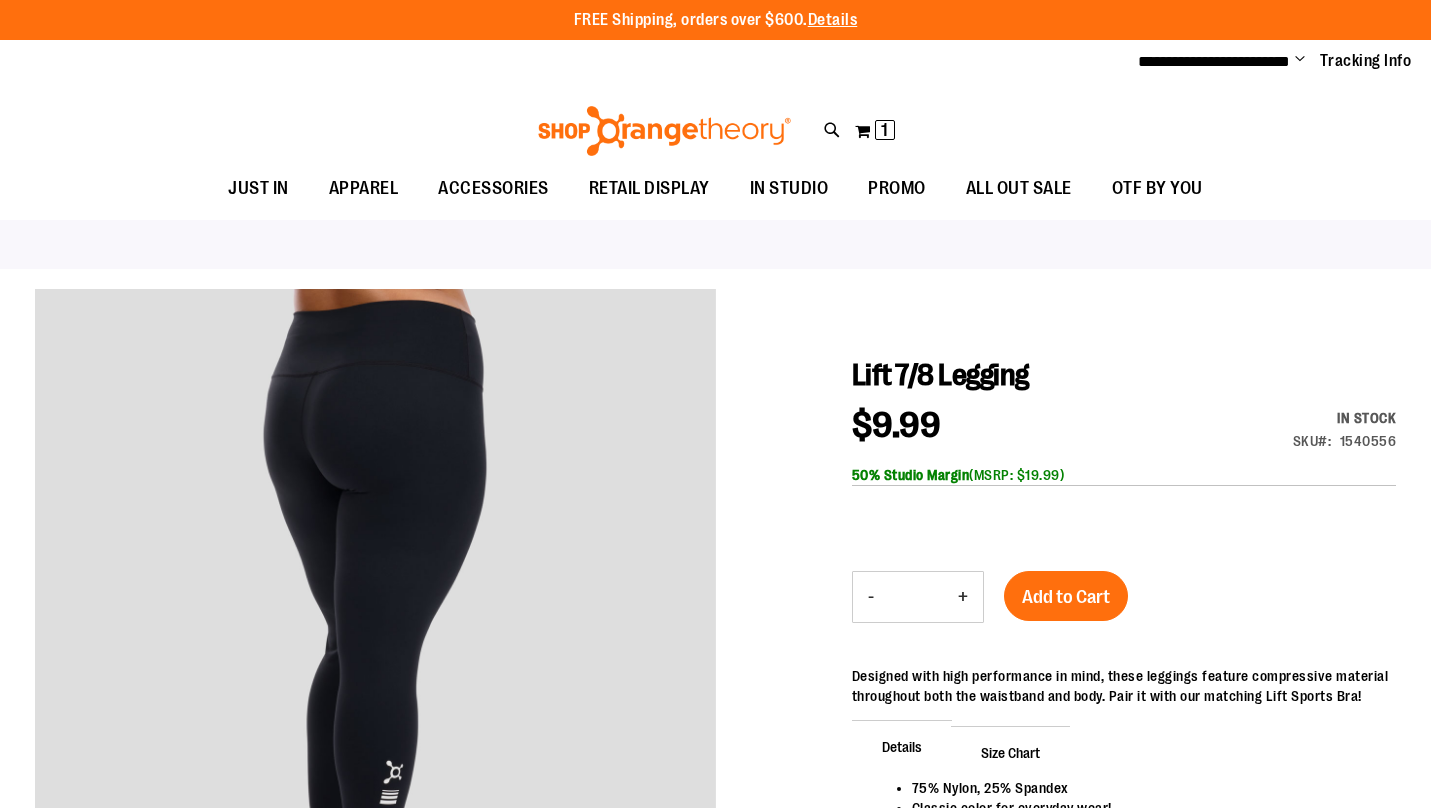 scroll, scrollTop: 0, scrollLeft: 0, axis: both 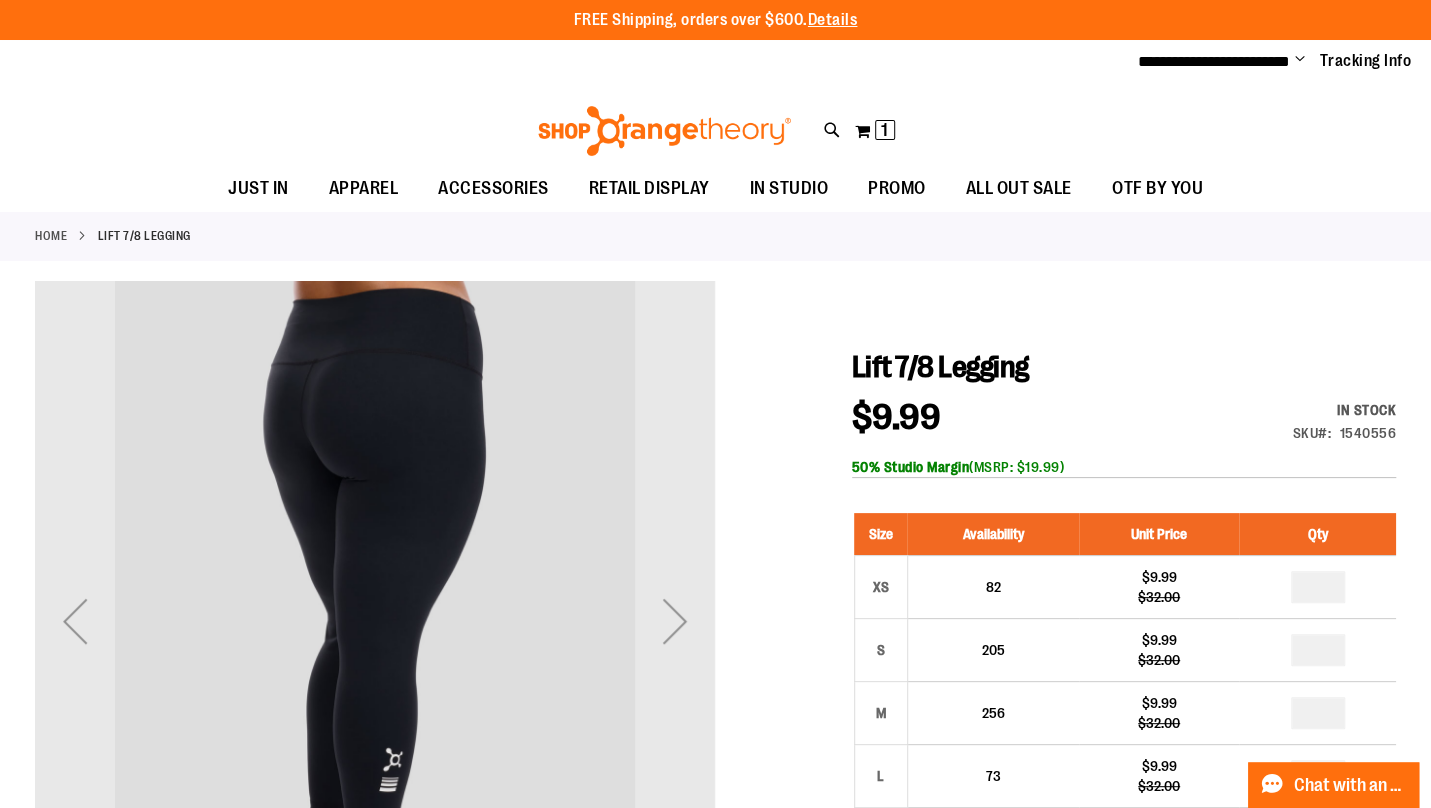 type on "**********" 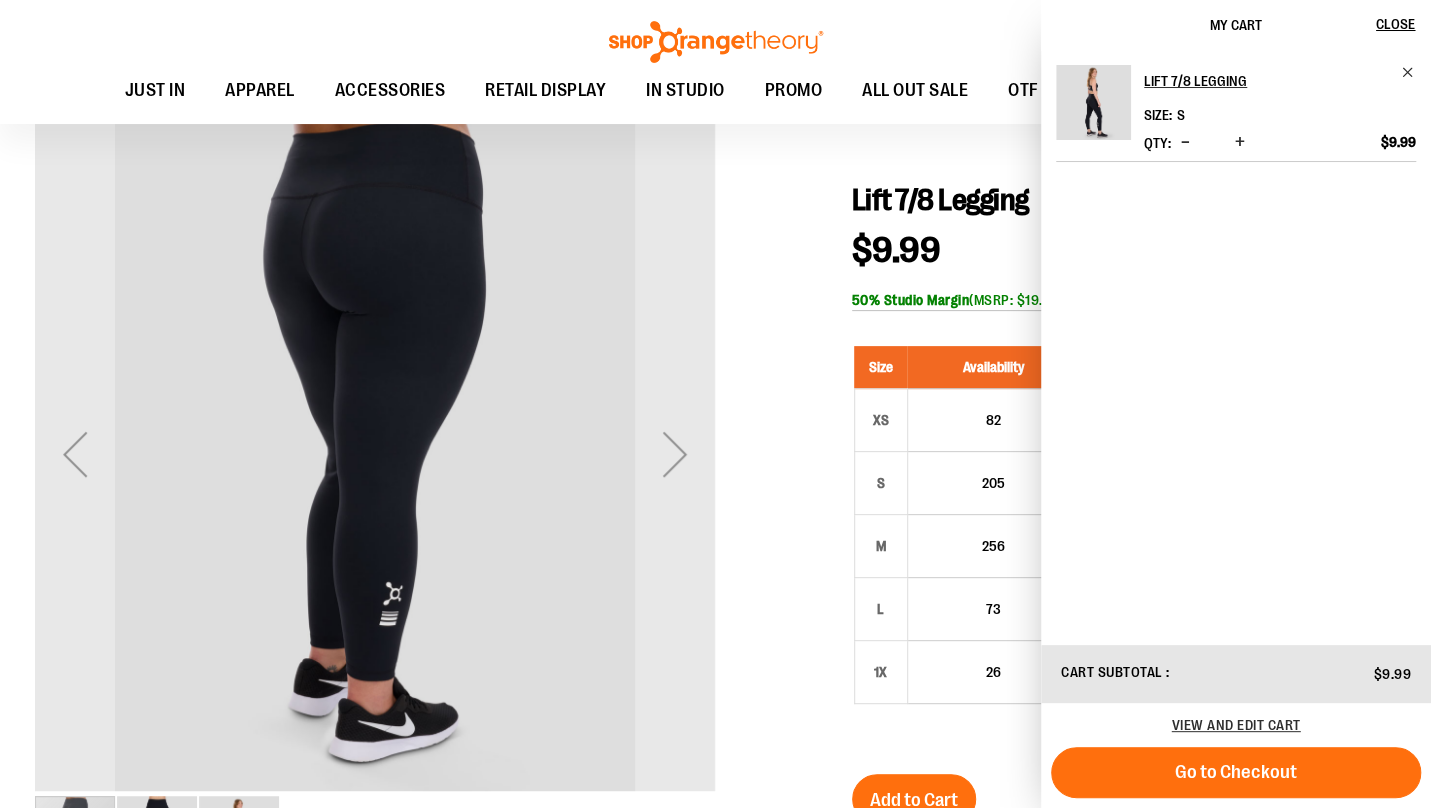 scroll, scrollTop: 162, scrollLeft: 0, axis: vertical 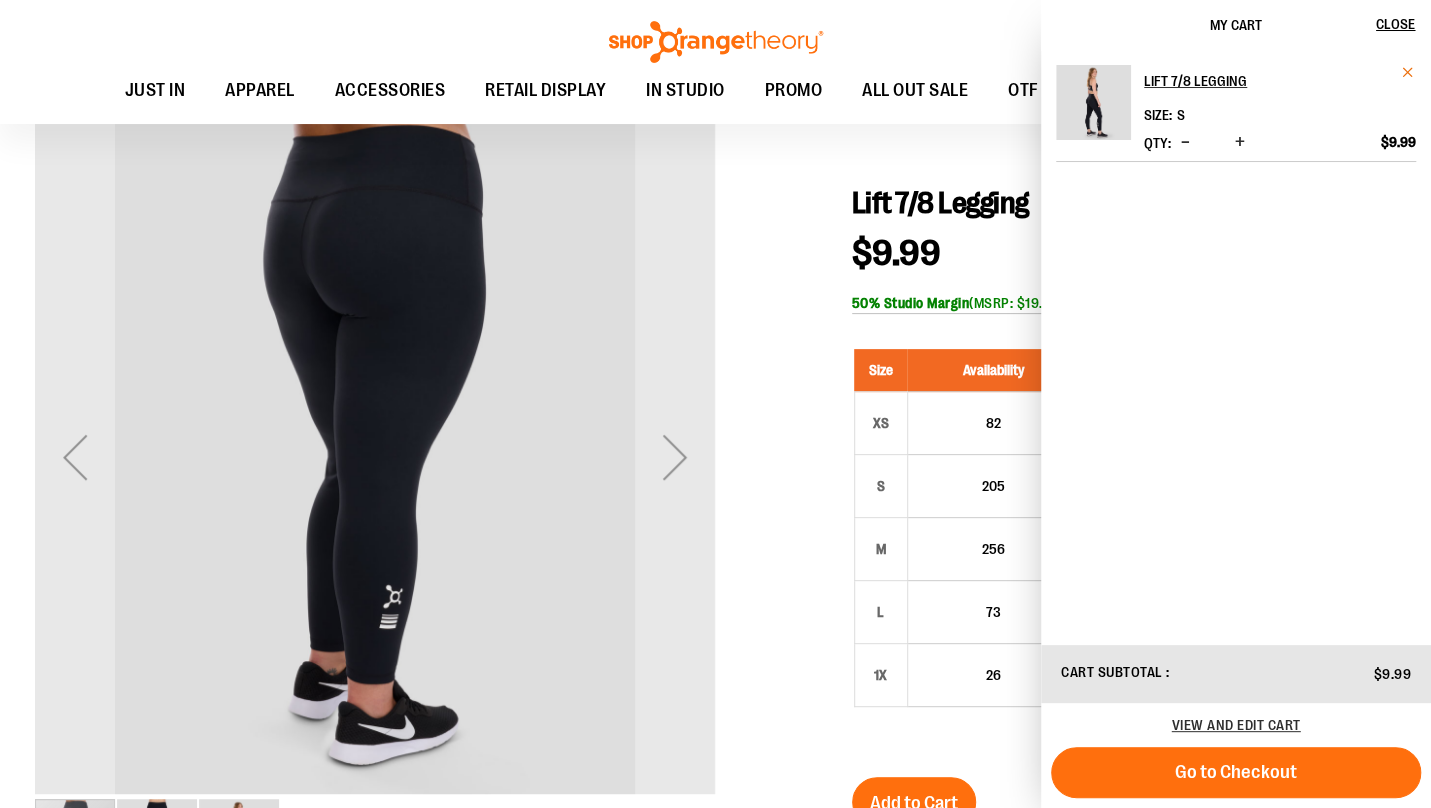 click at bounding box center (1408, 72) 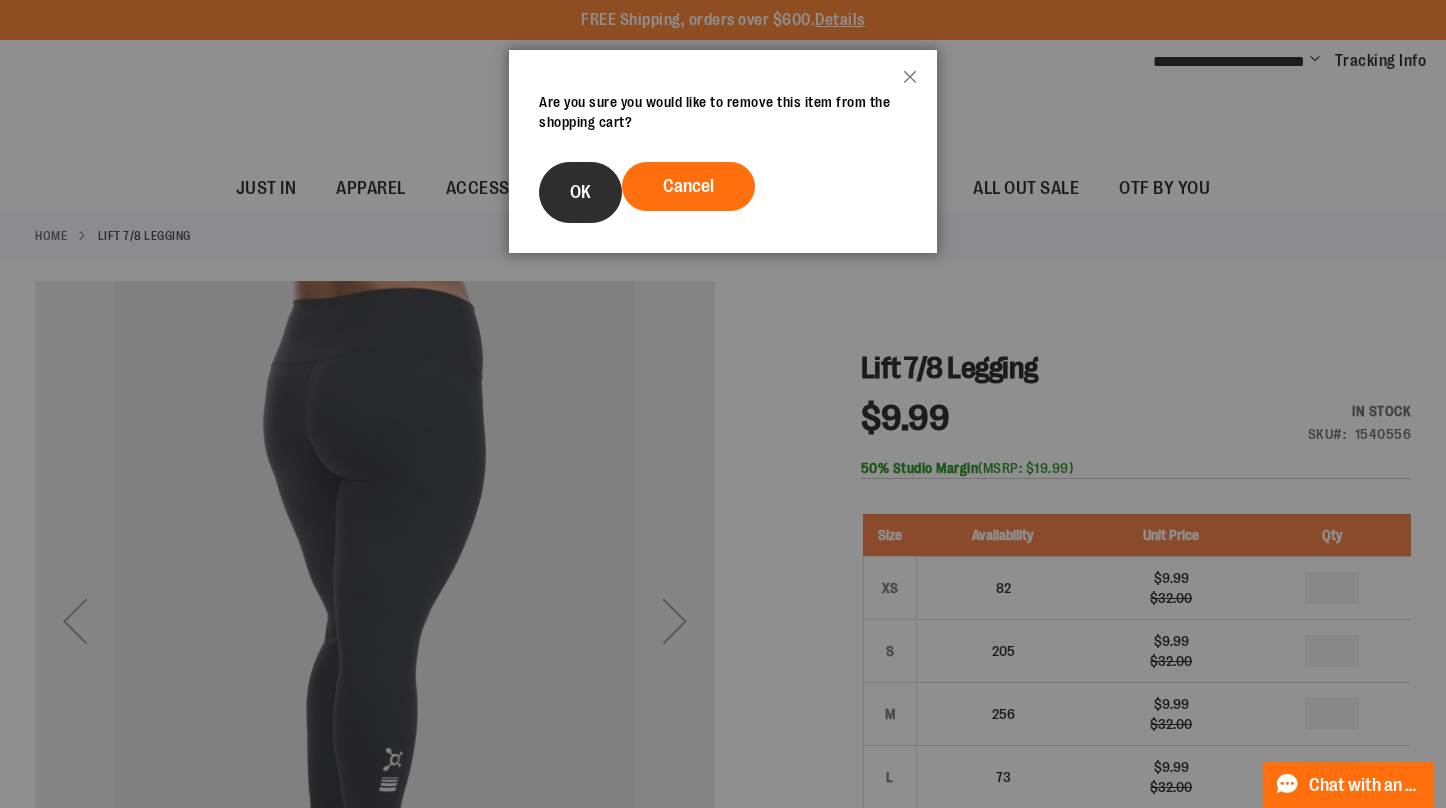 click on "OK" at bounding box center (580, 192) 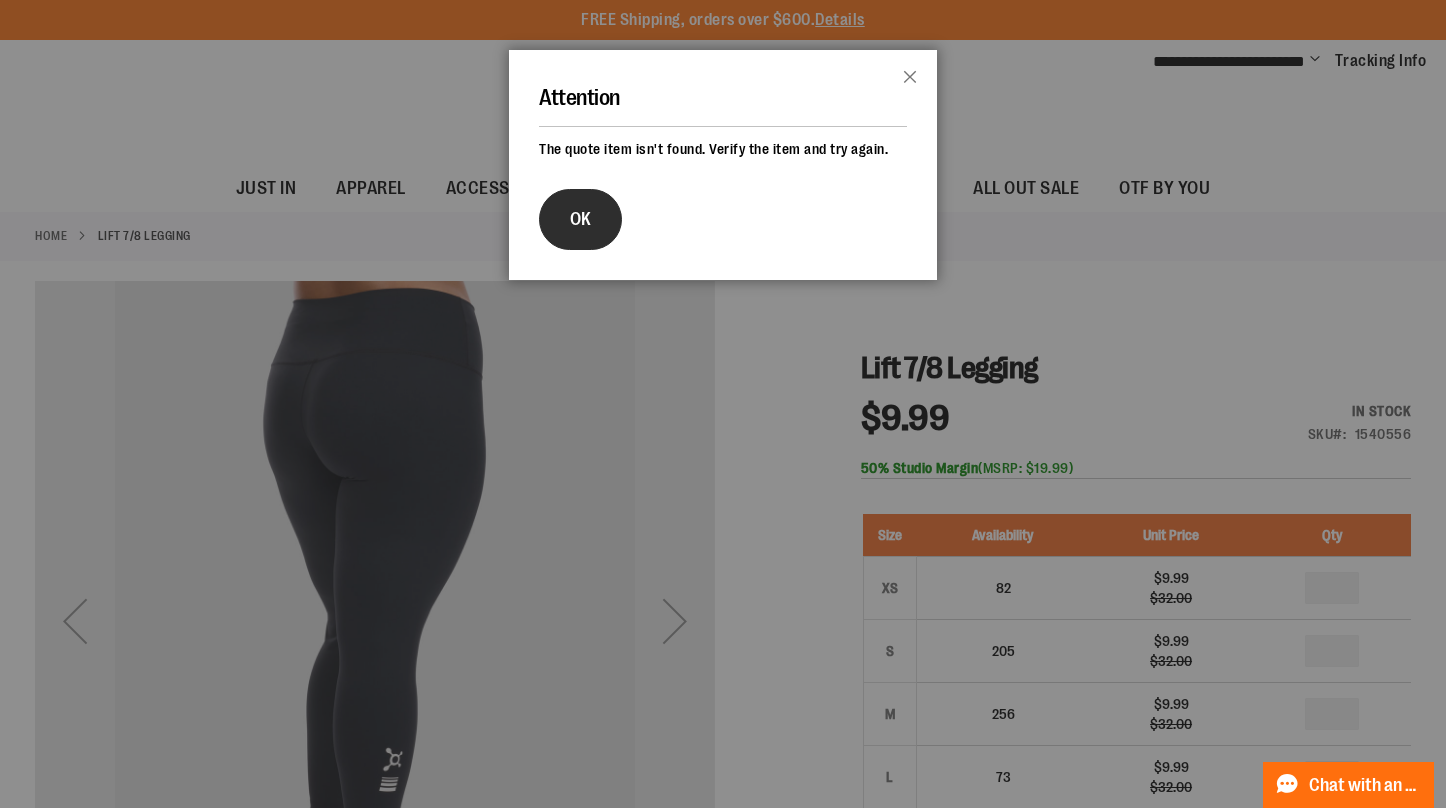 click on "OK" at bounding box center [580, 219] 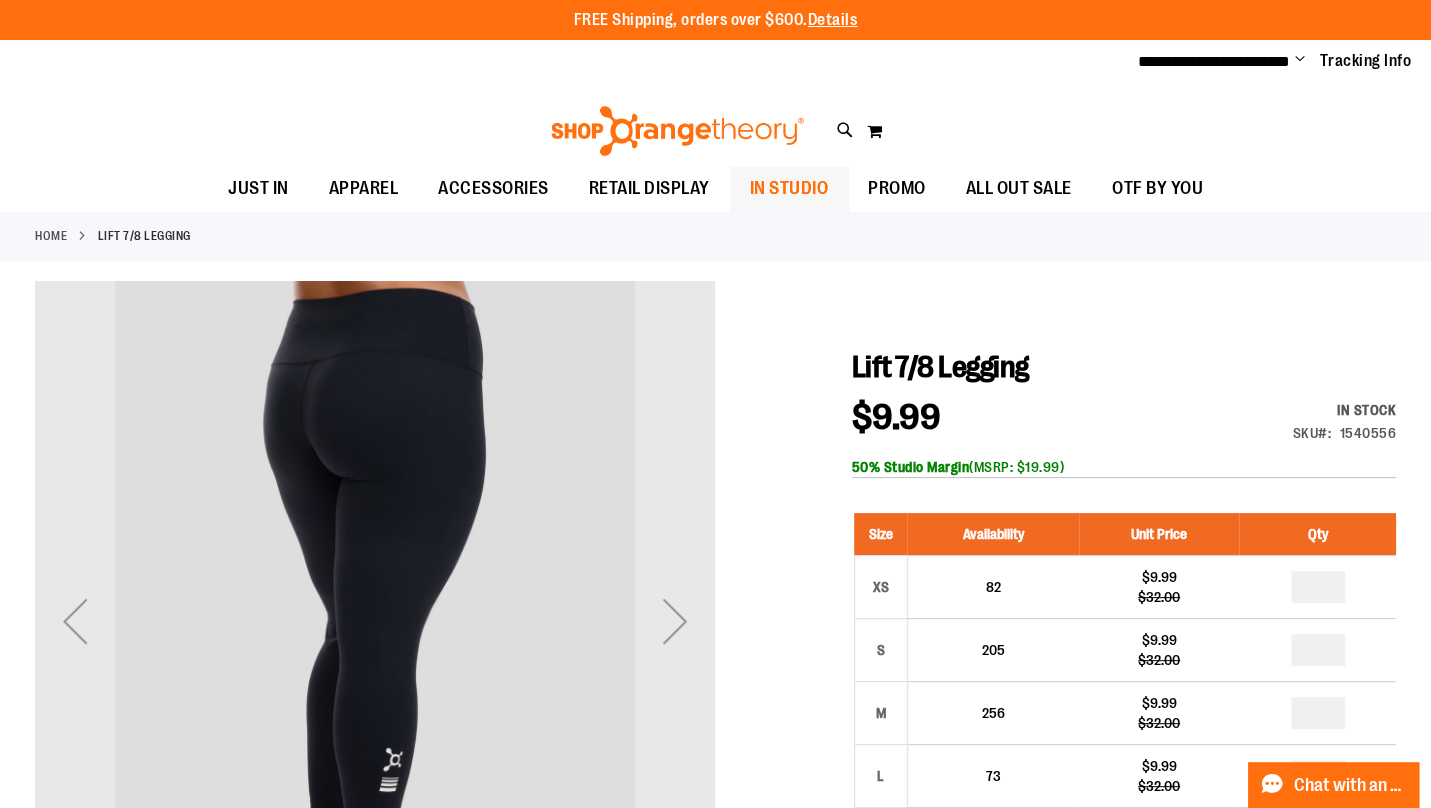 click on "IN STUDIO" at bounding box center (789, 188) 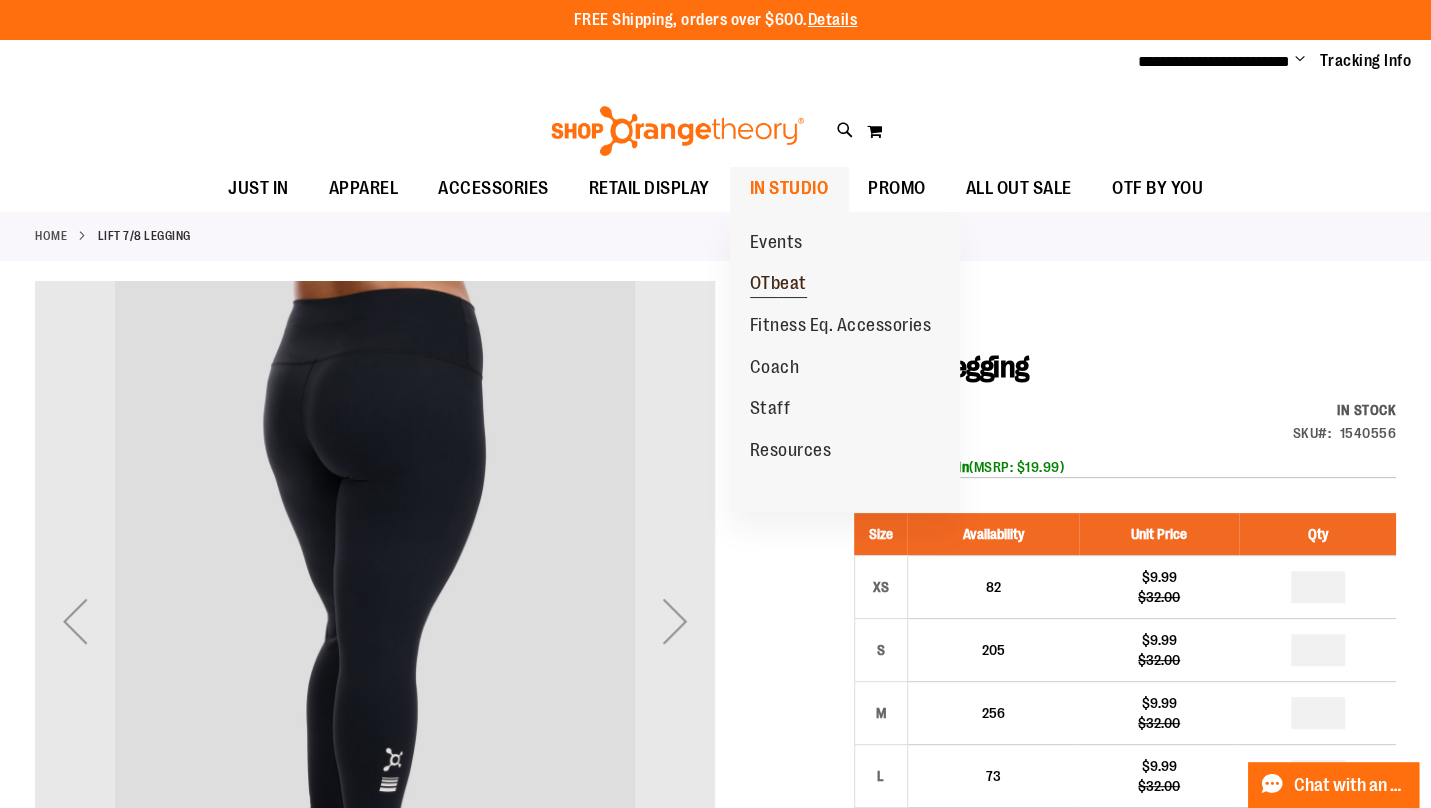 click on "OTbeat" at bounding box center [778, 285] 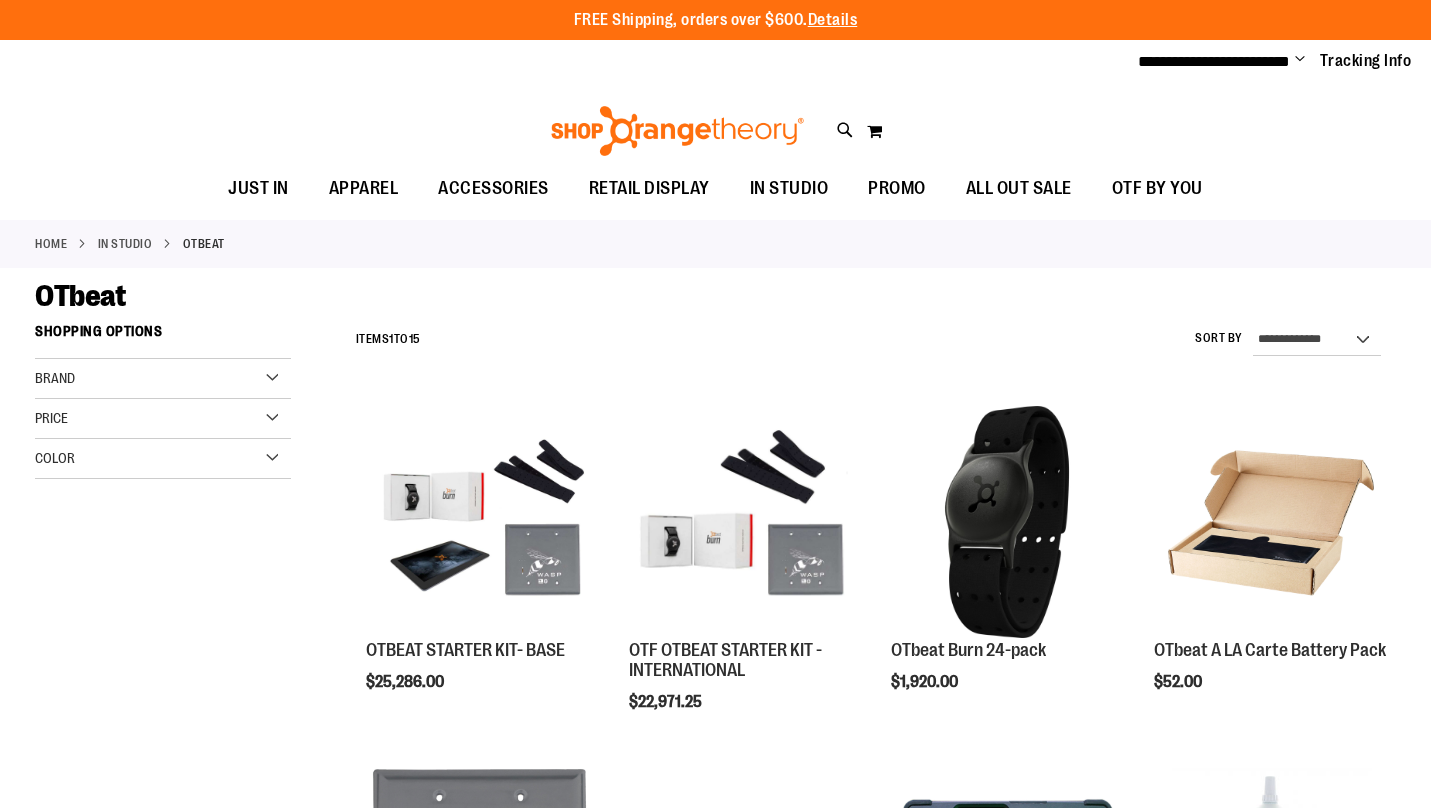 scroll, scrollTop: 0, scrollLeft: 0, axis: both 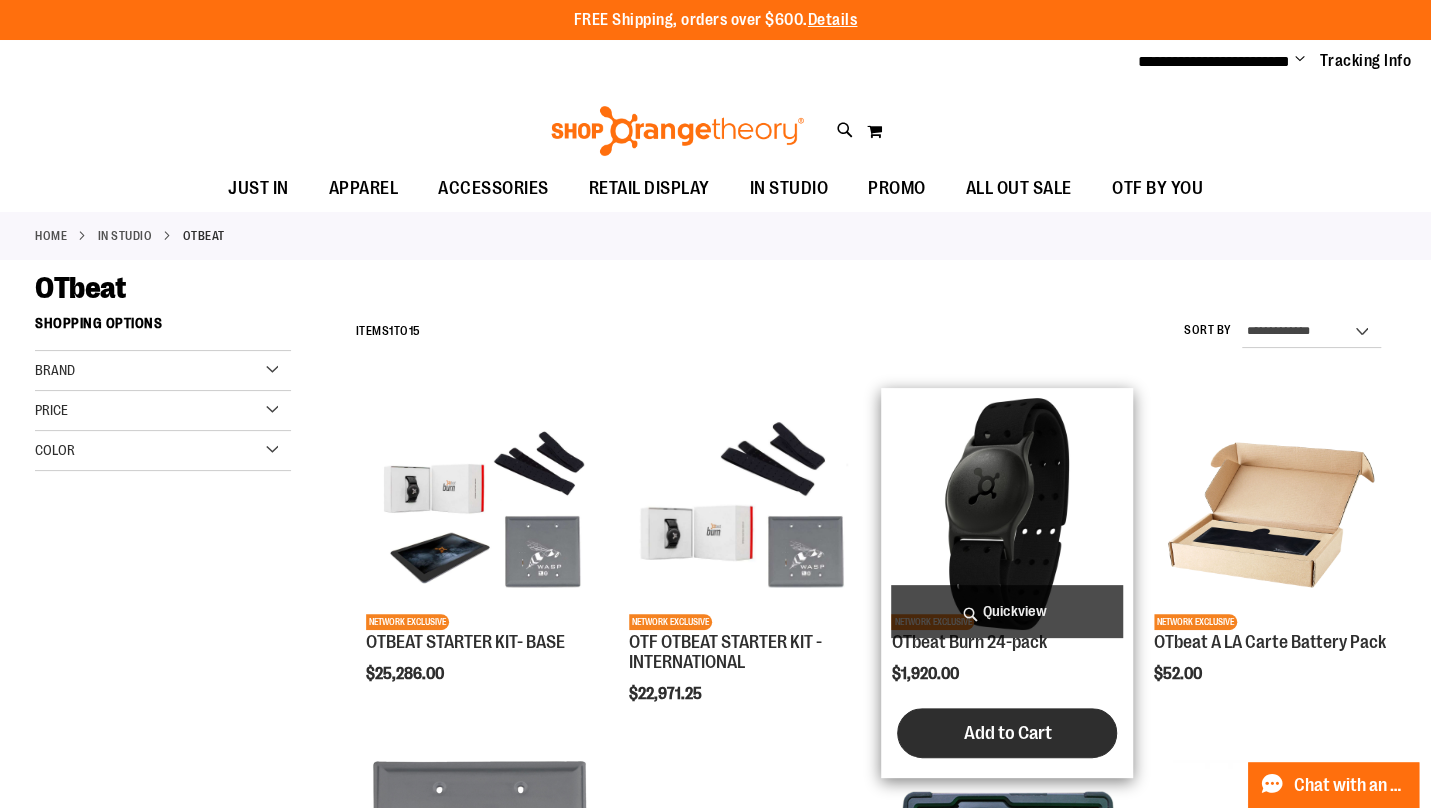 type on "**********" 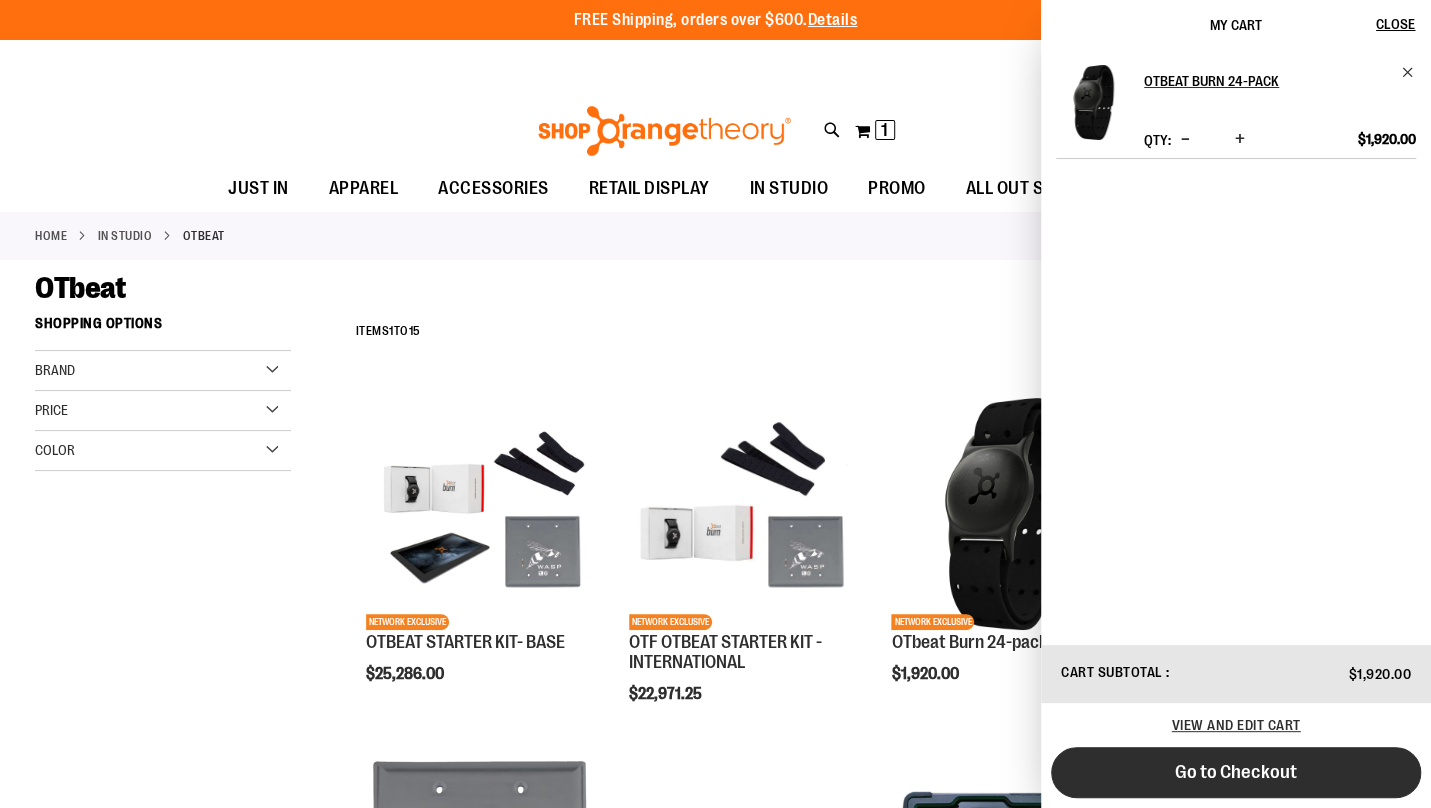 click on "Go to Checkout" at bounding box center [1236, 772] 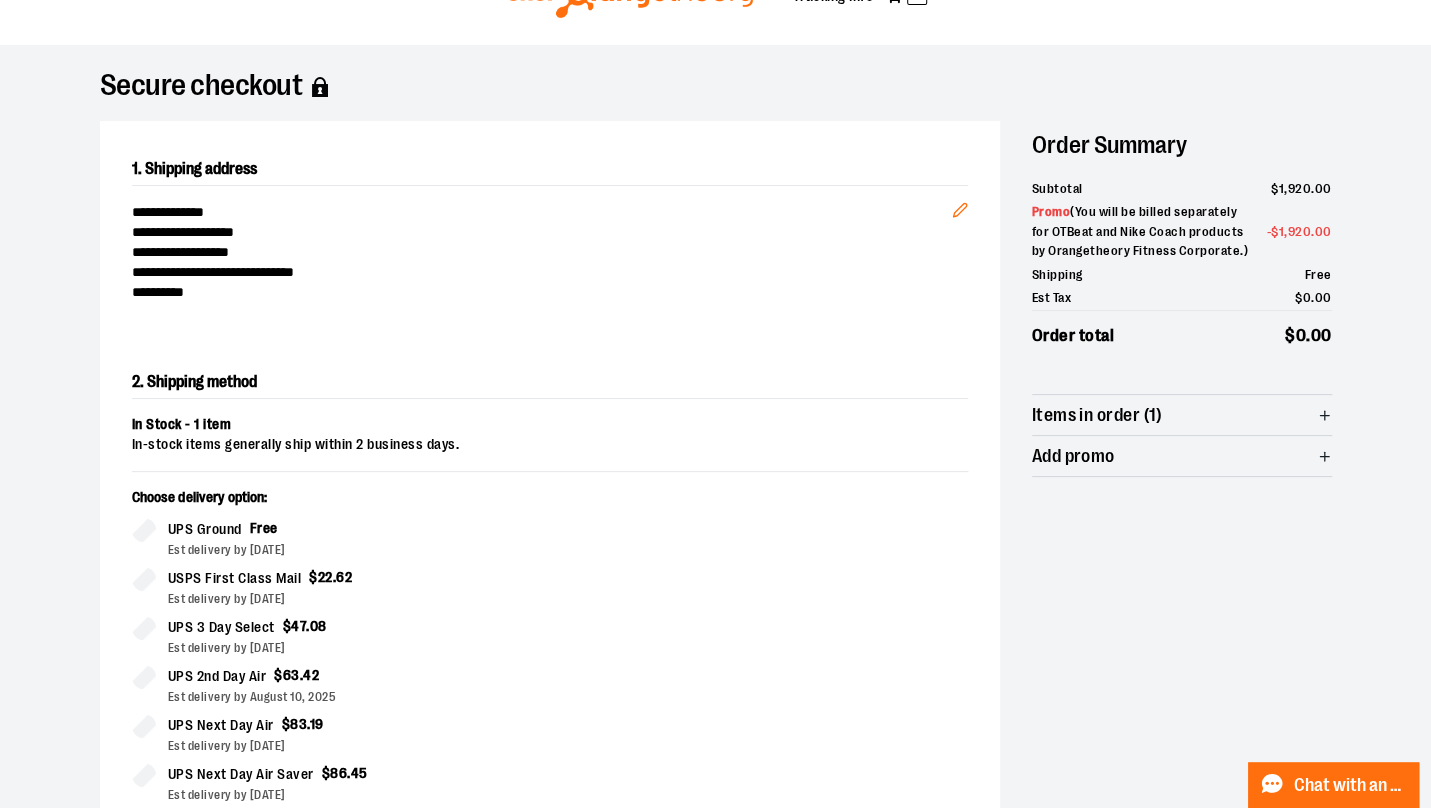 scroll, scrollTop: 94, scrollLeft: 0, axis: vertical 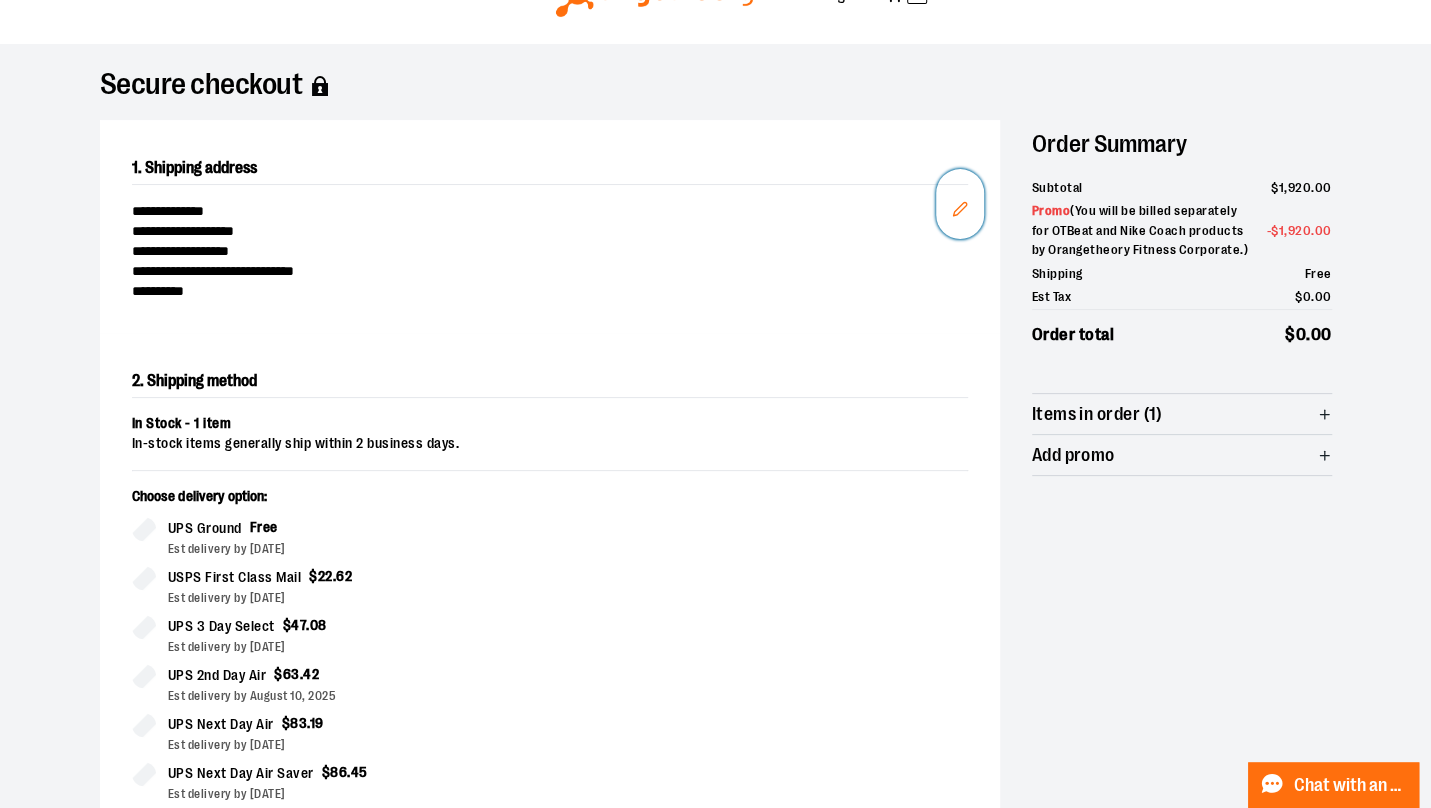 click 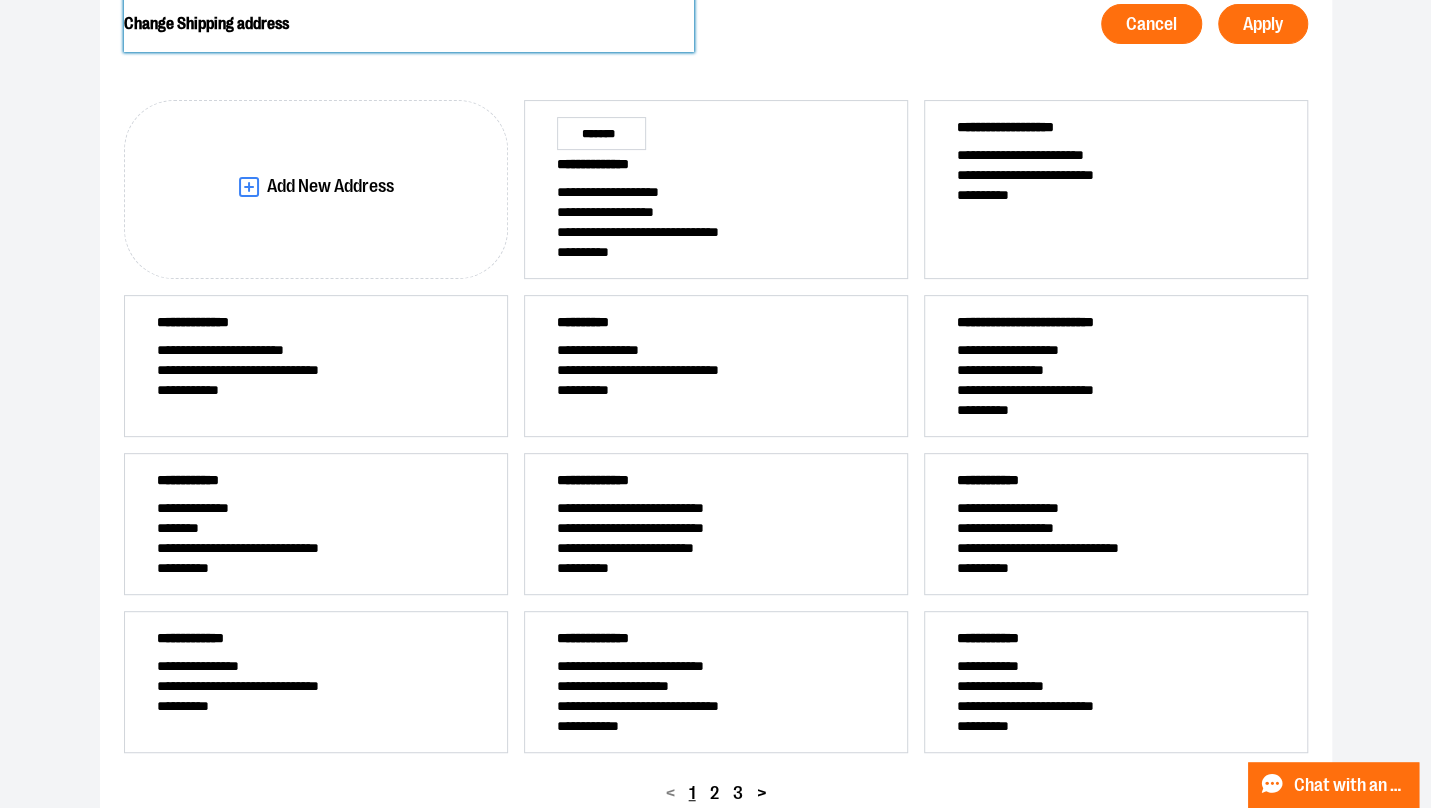 scroll, scrollTop: 243, scrollLeft: 0, axis: vertical 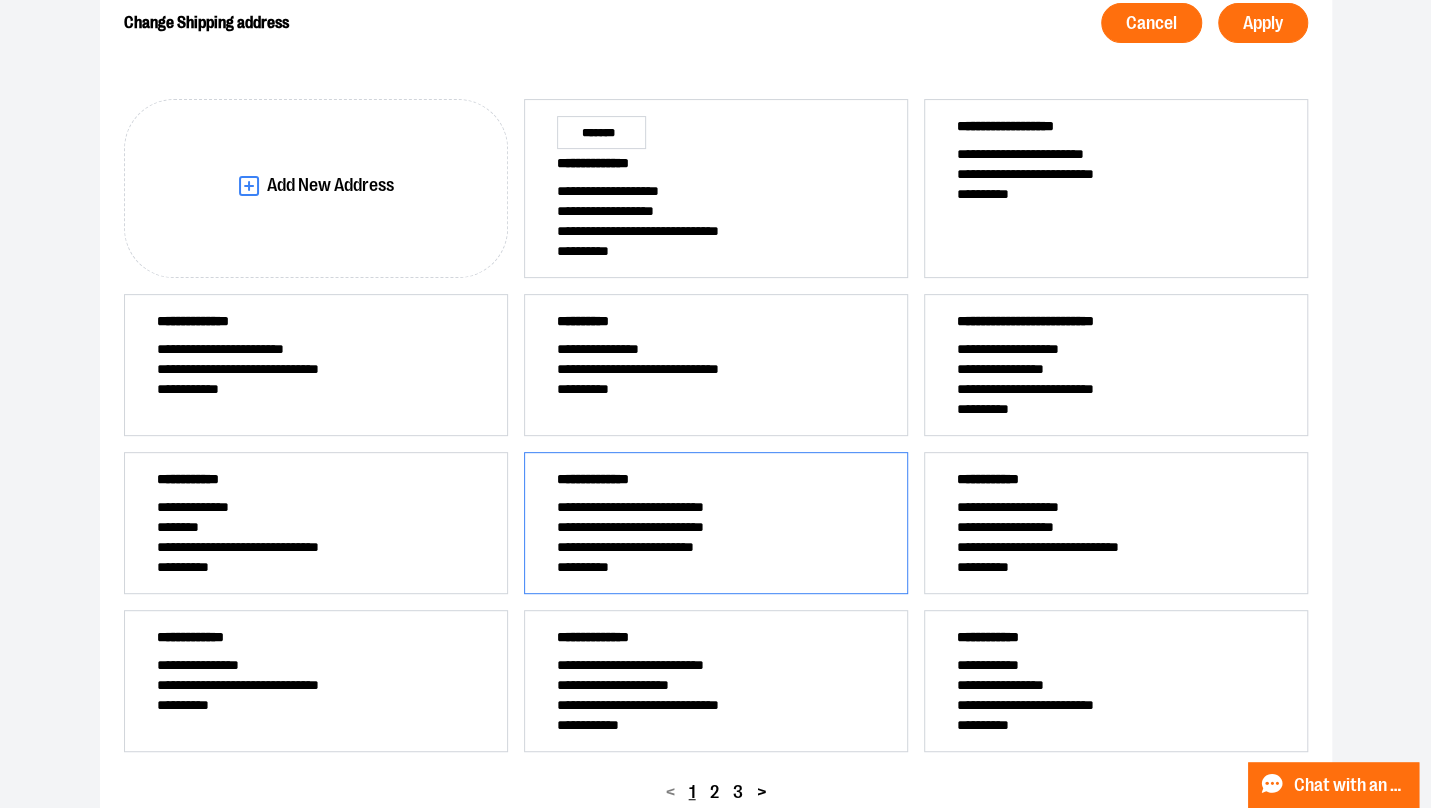 click on "**********" at bounding box center (716, 527) 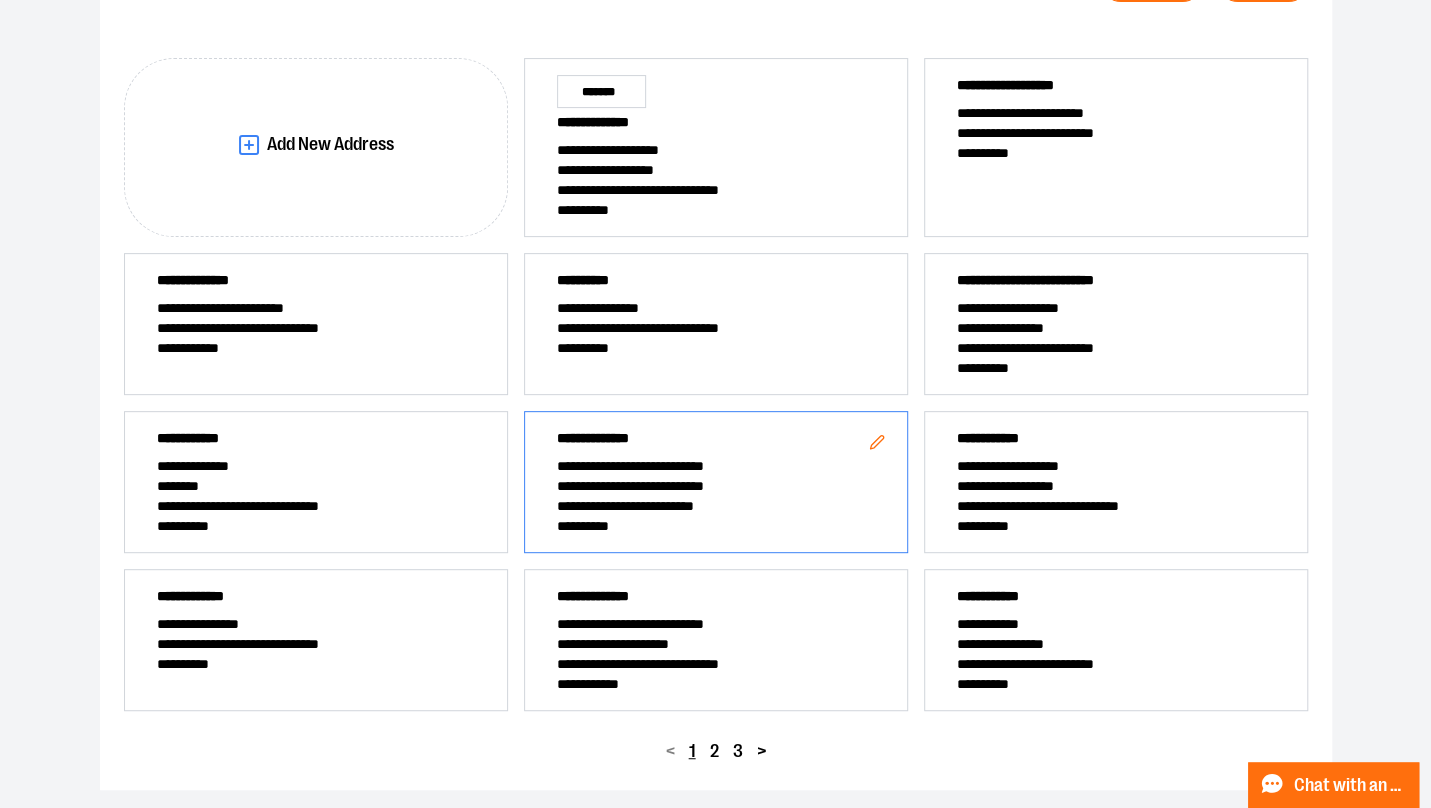 scroll, scrollTop: 0, scrollLeft: 0, axis: both 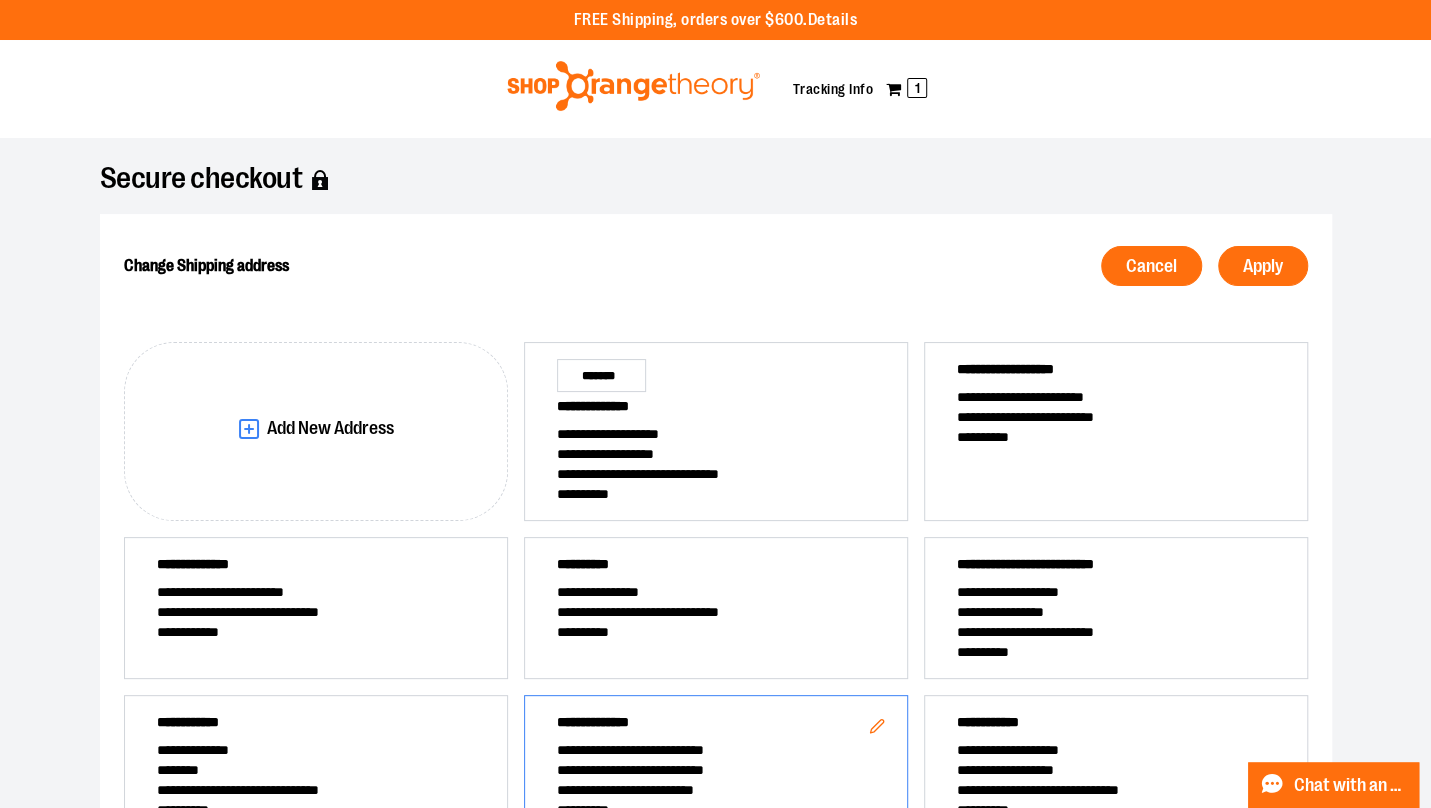 click on "Apply" at bounding box center (1263, 266) 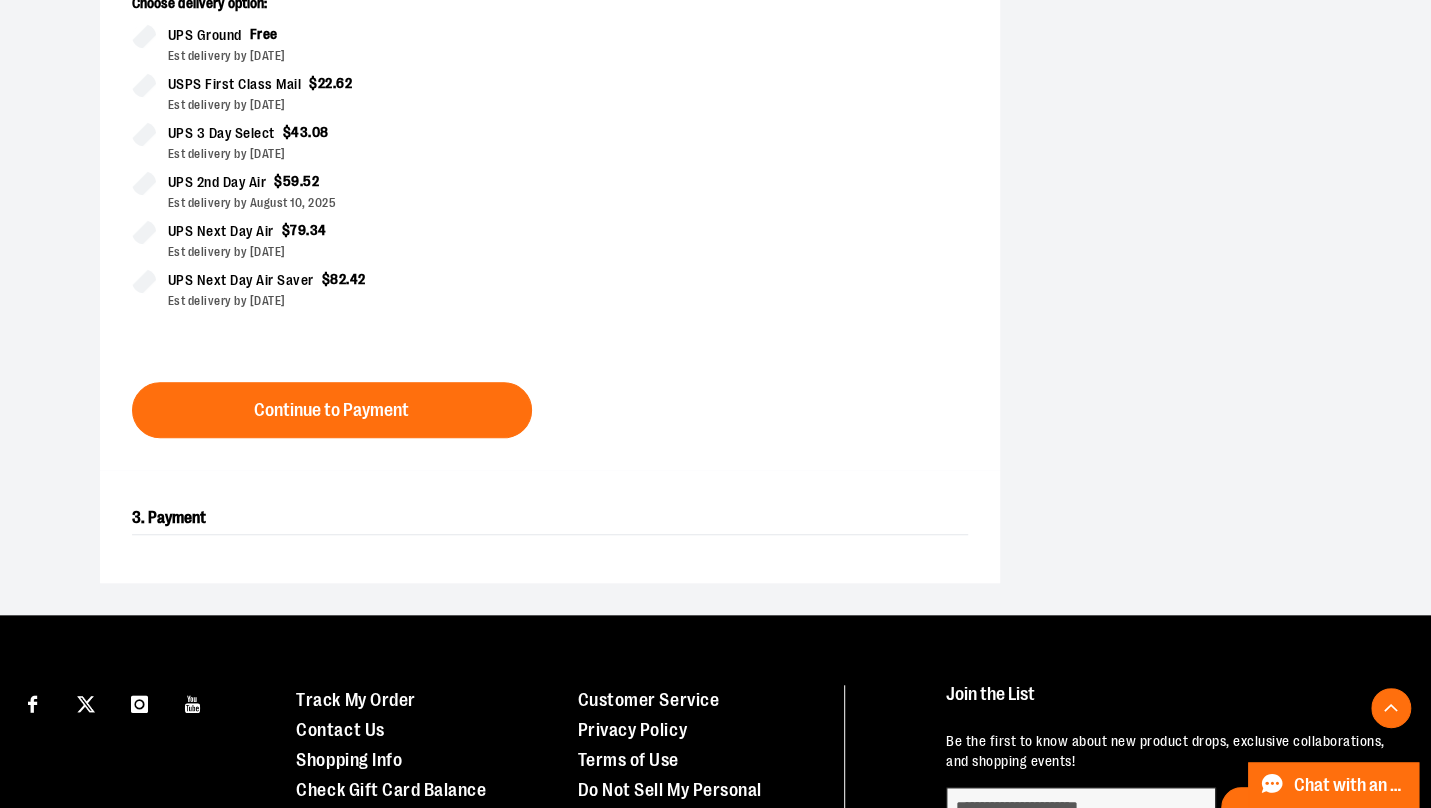 scroll, scrollTop: 590, scrollLeft: 0, axis: vertical 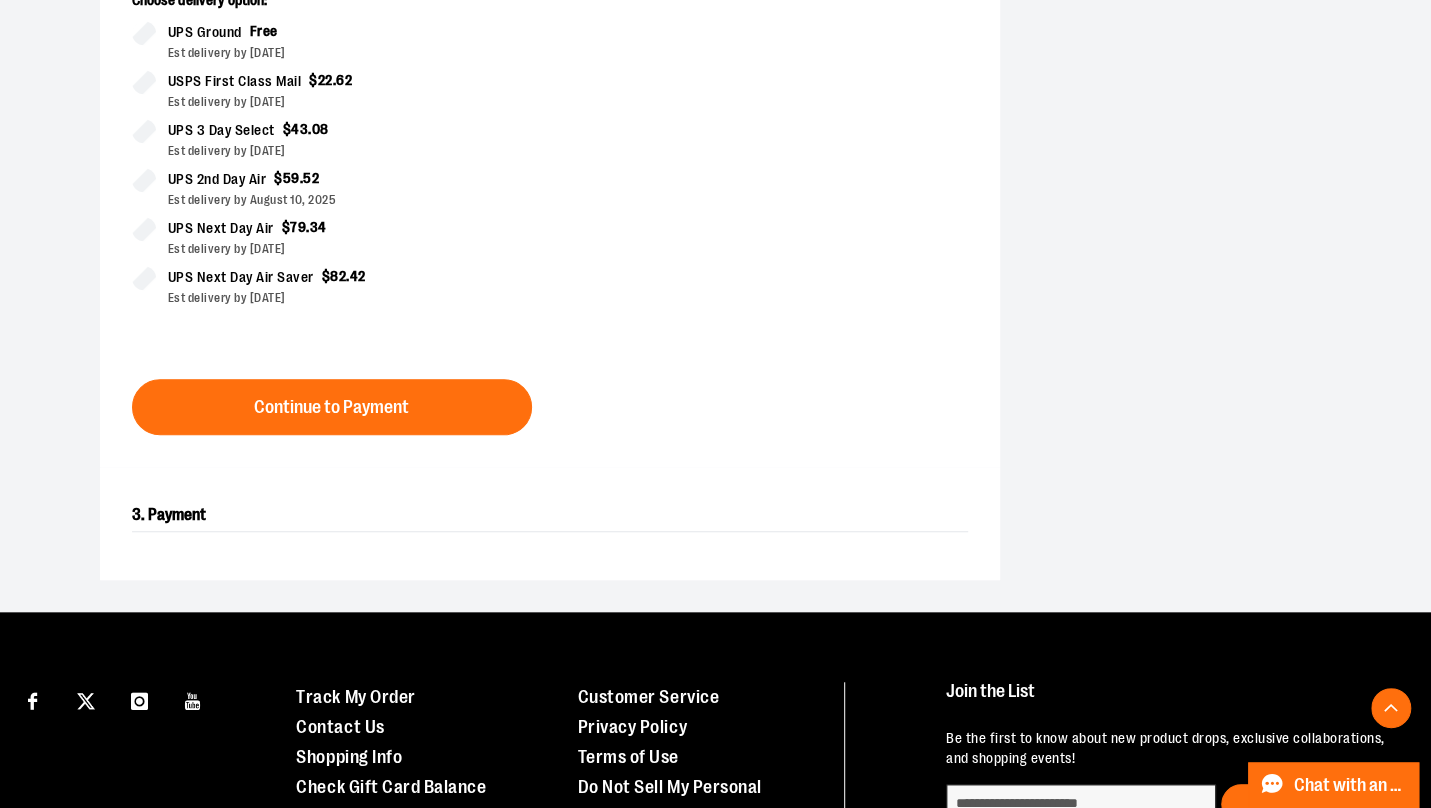 click on "Continue to Payment" at bounding box center [331, 407] 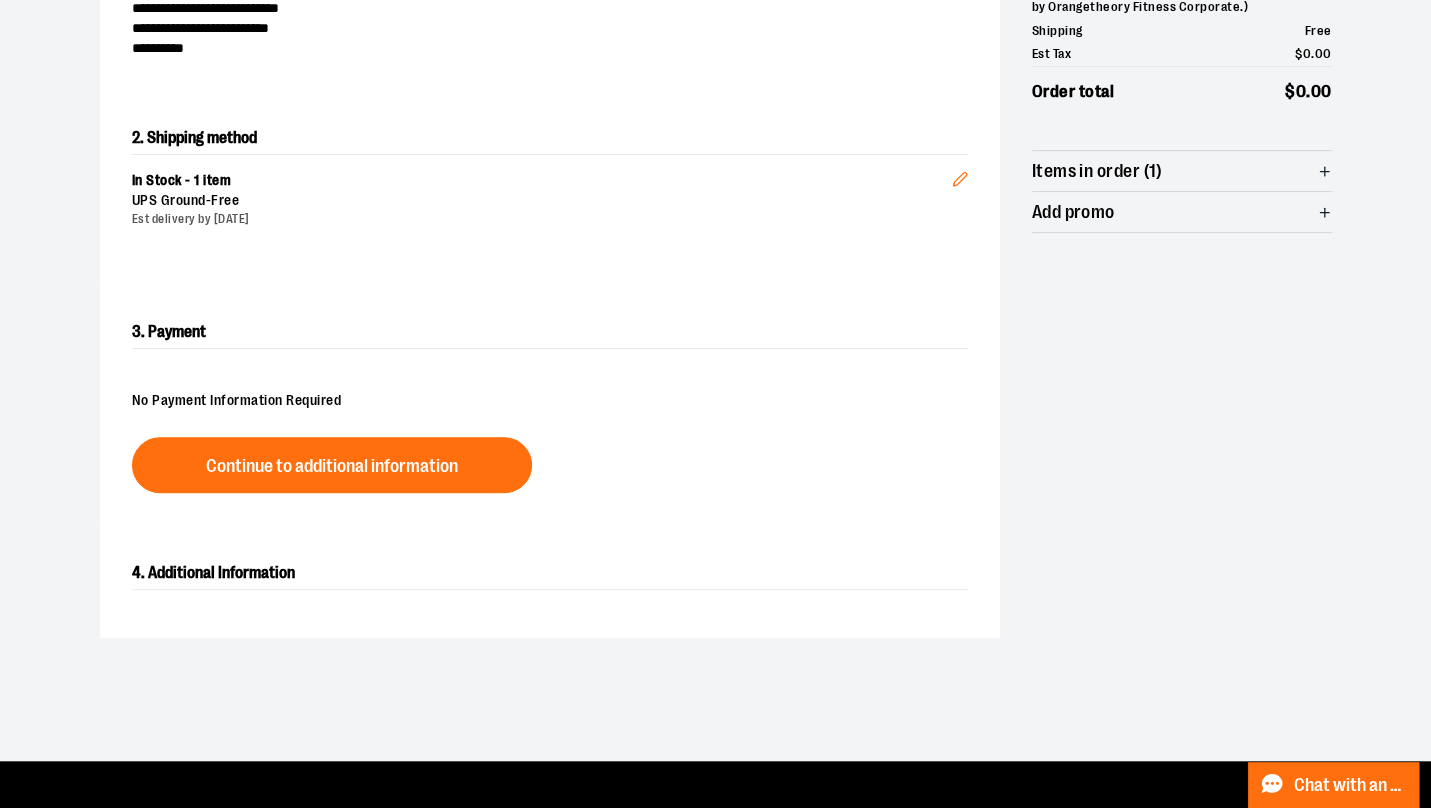 scroll, scrollTop: 335, scrollLeft: 0, axis: vertical 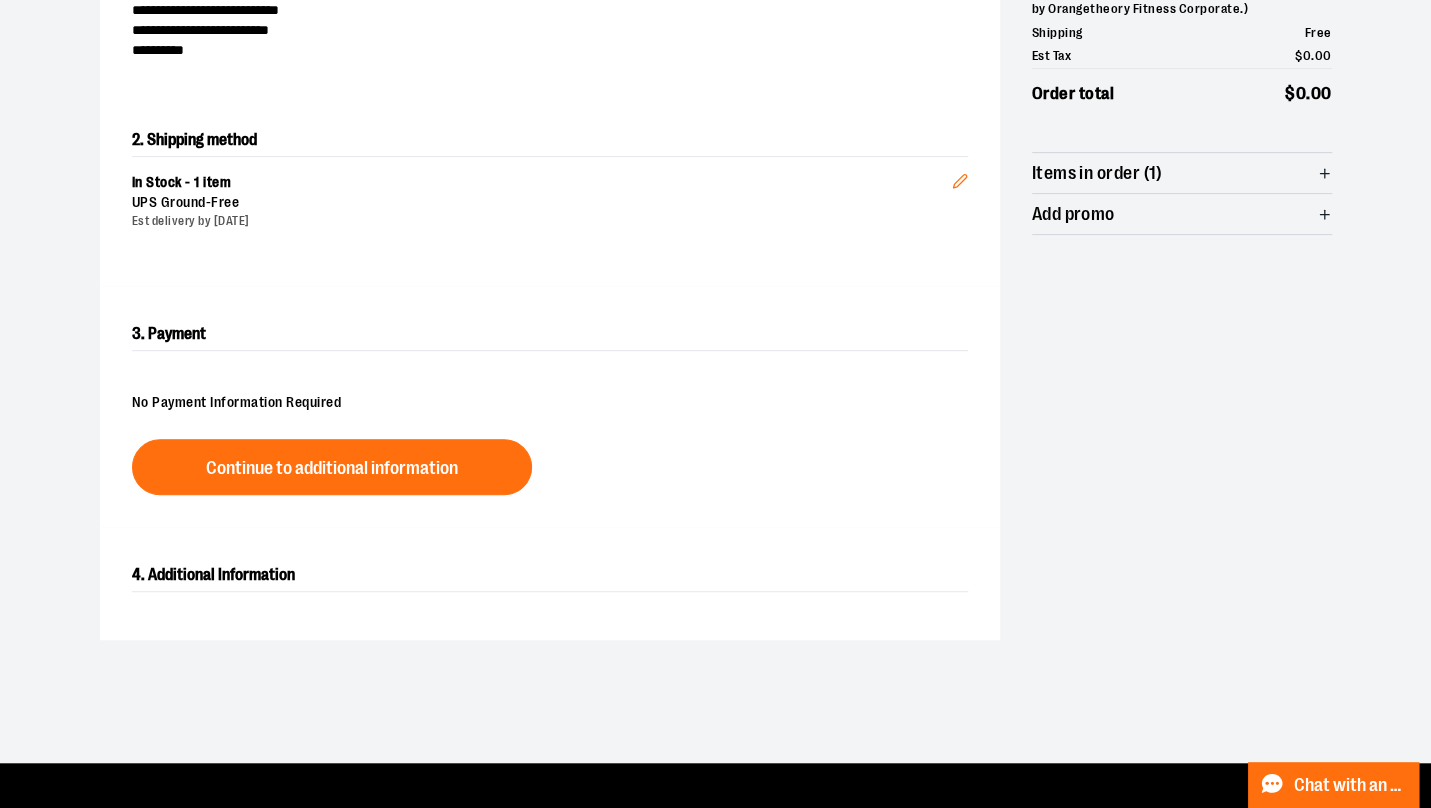 click on "Continue to additional information" at bounding box center [332, 468] 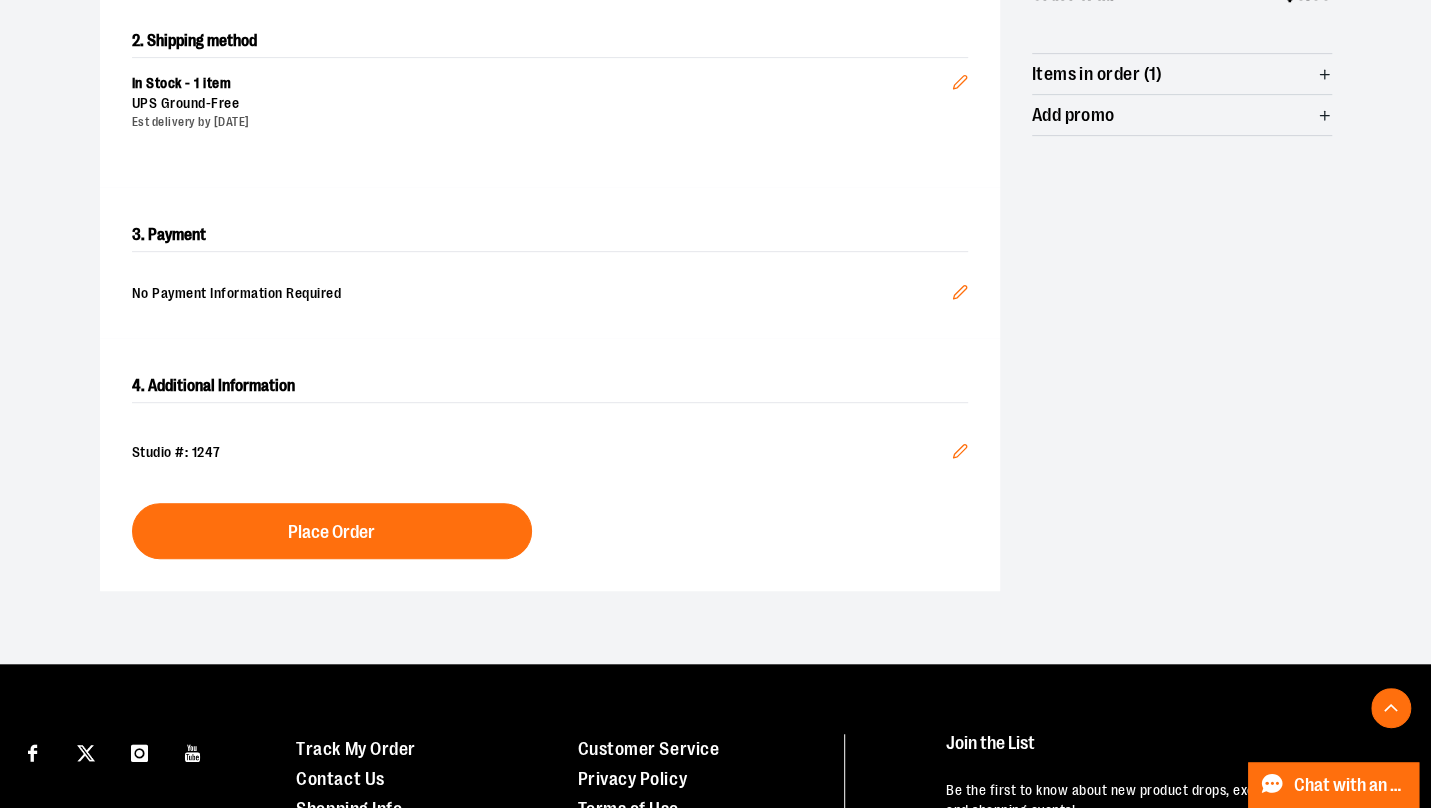 scroll, scrollTop: 434, scrollLeft: 0, axis: vertical 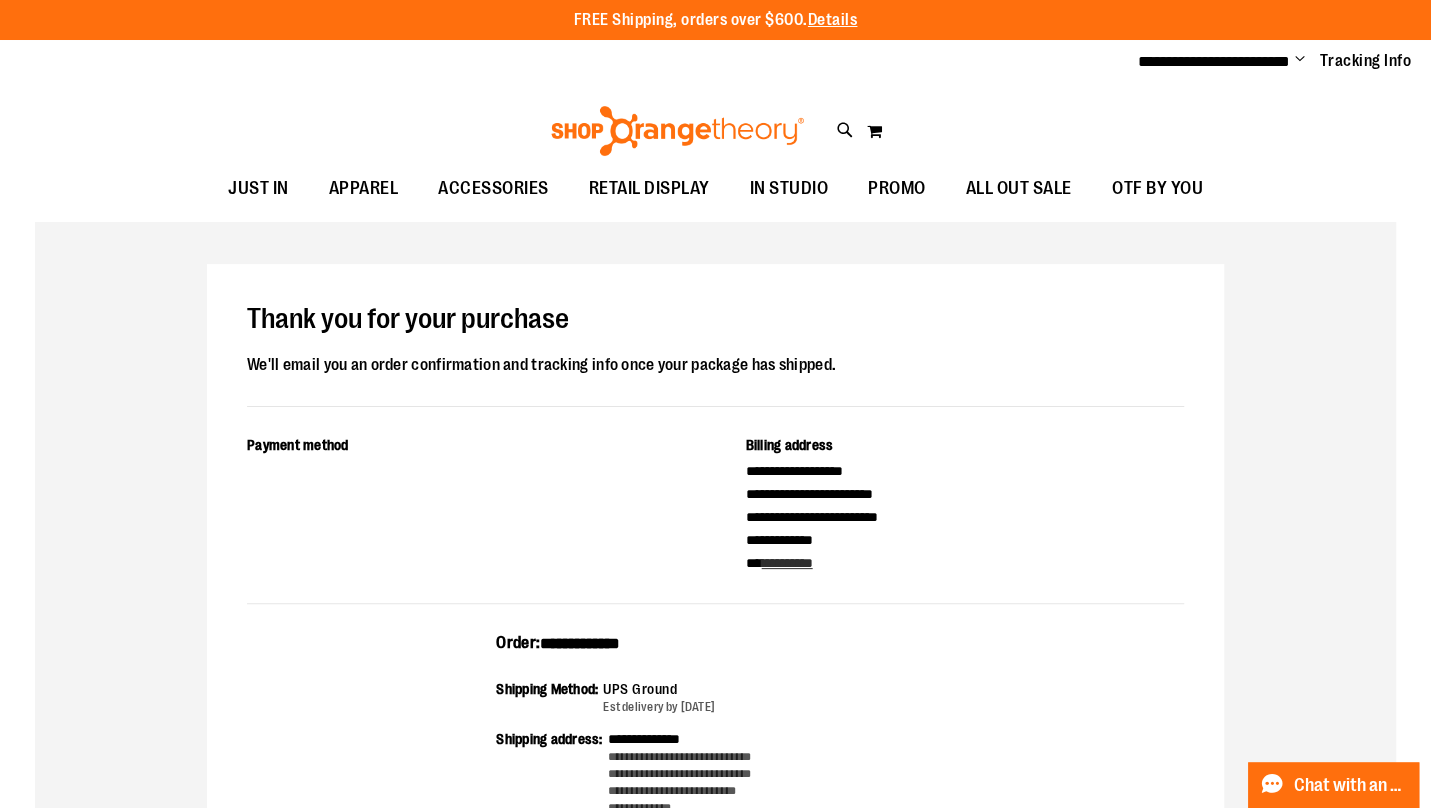 type on "**********" 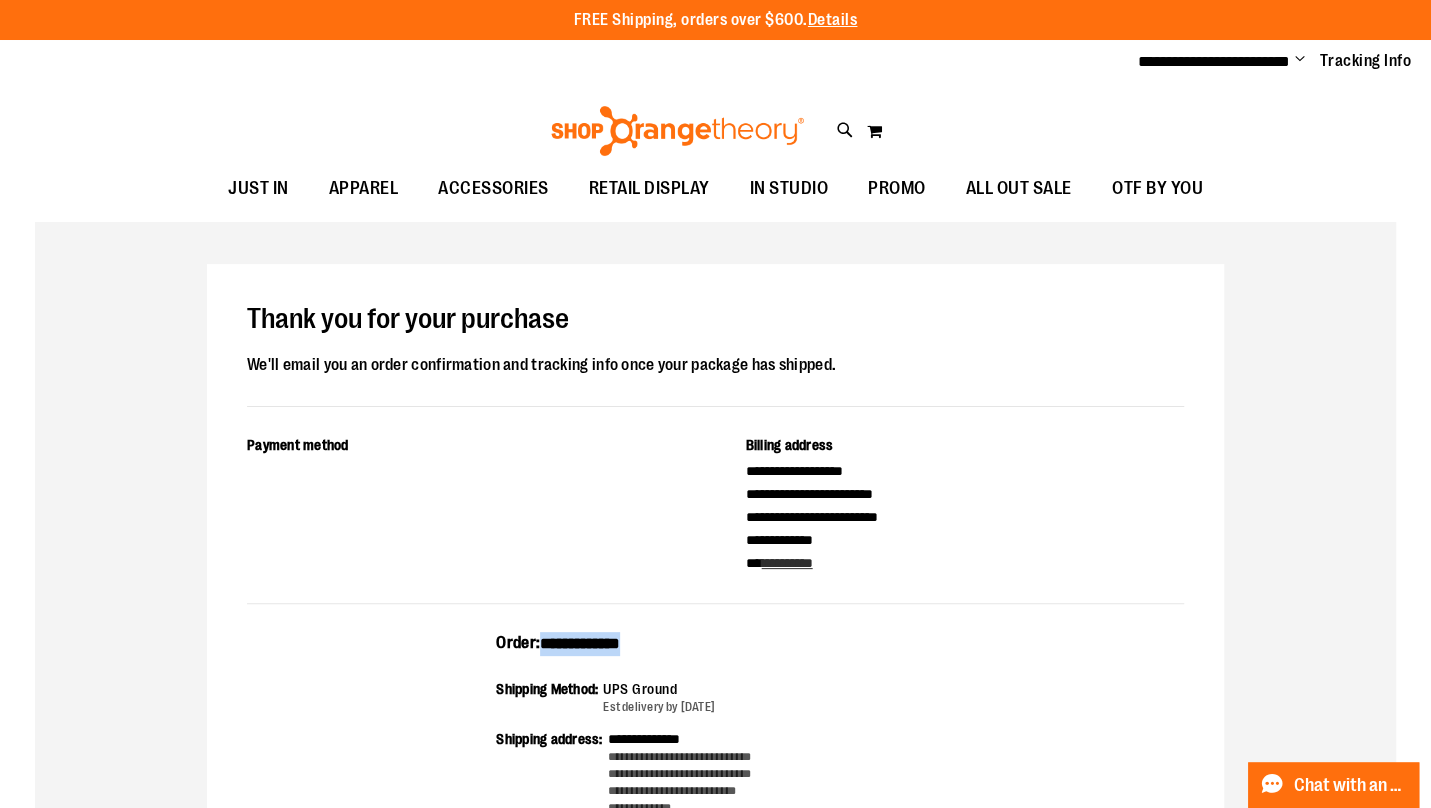 drag, startPoint x: 694, startPoint y: 648, endPoint x: 545, endPoint y: 646, distance: 149.01343 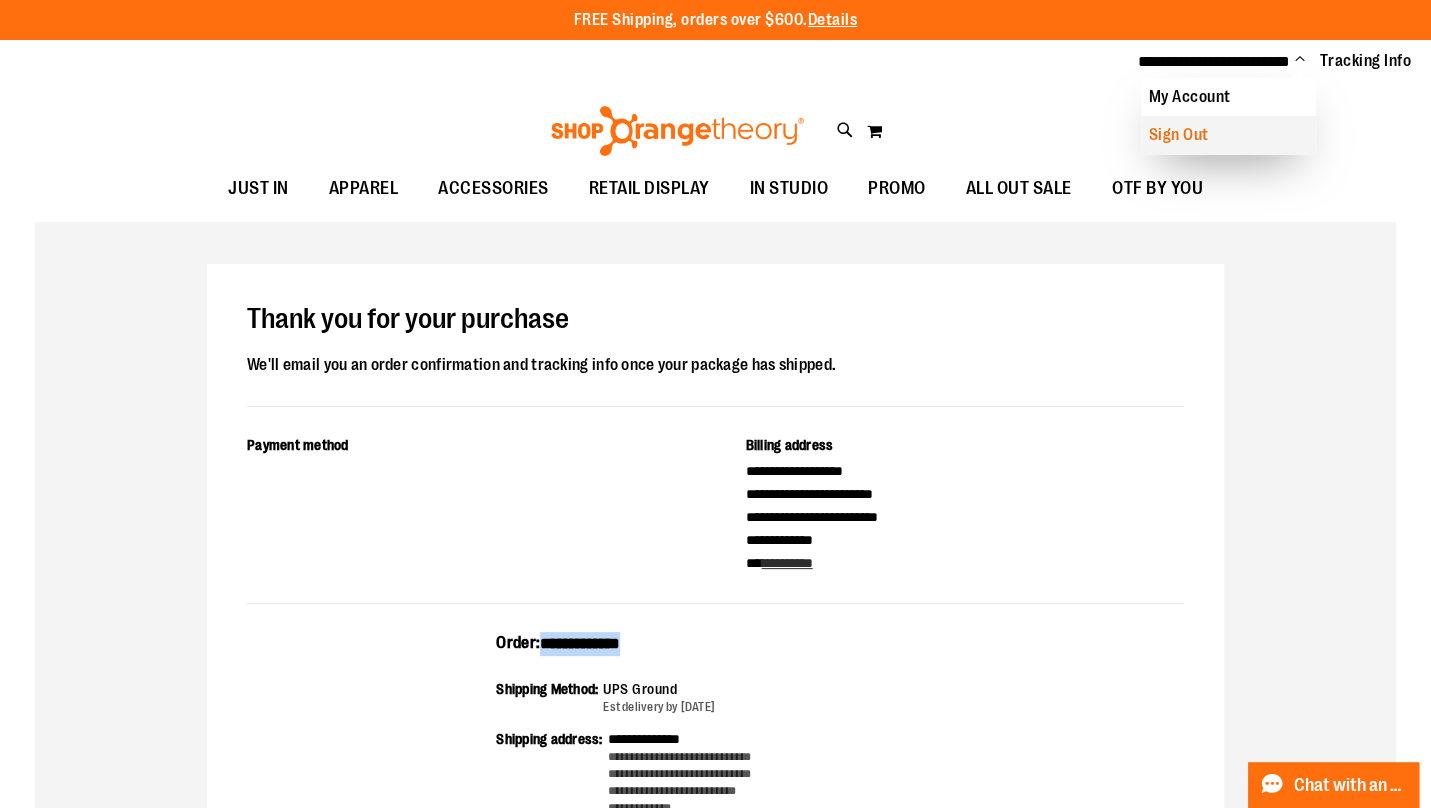 click on "Sign Out" at bounding box center [1228, 135] 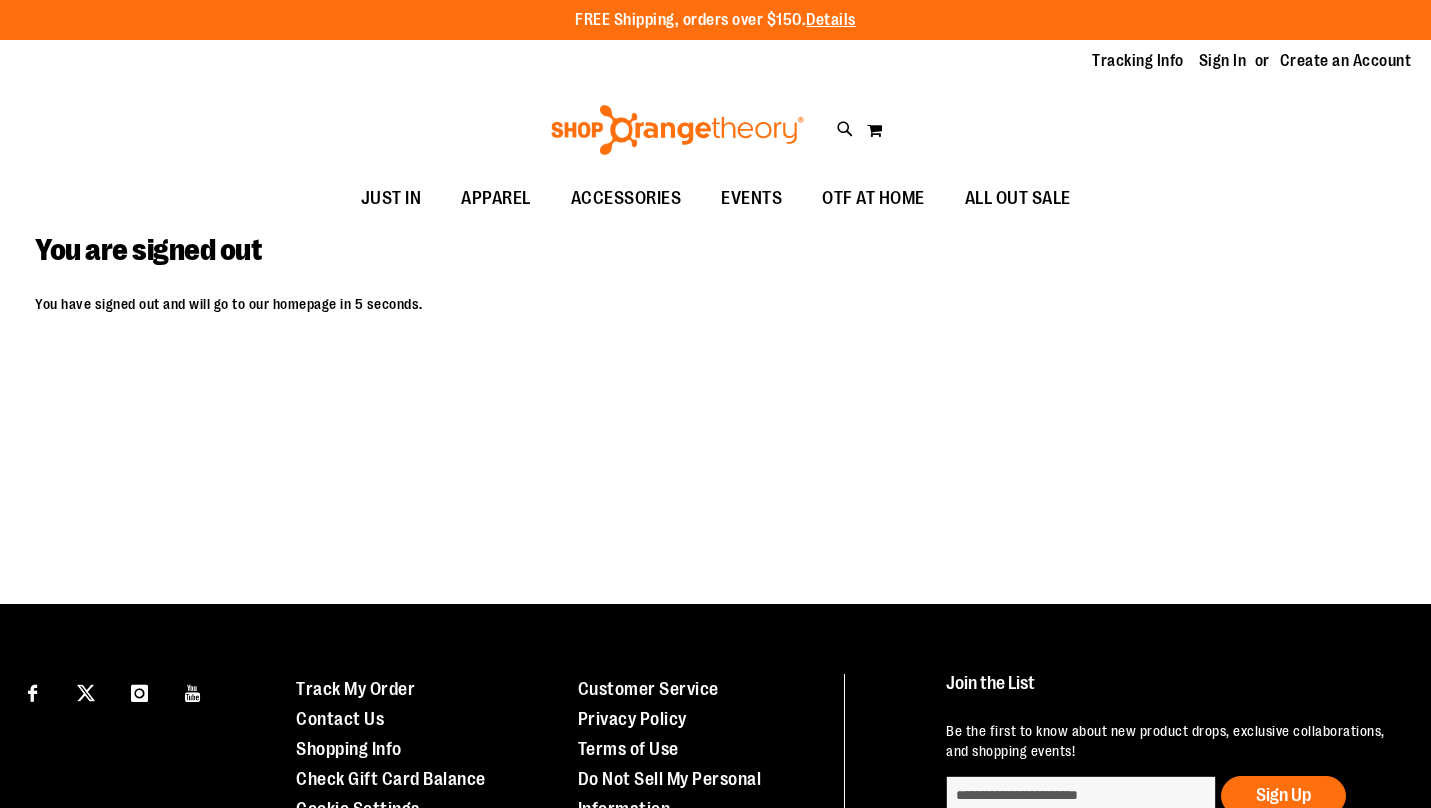 scroll, scrollTop: 0, scrollLeft: 0, axis: both 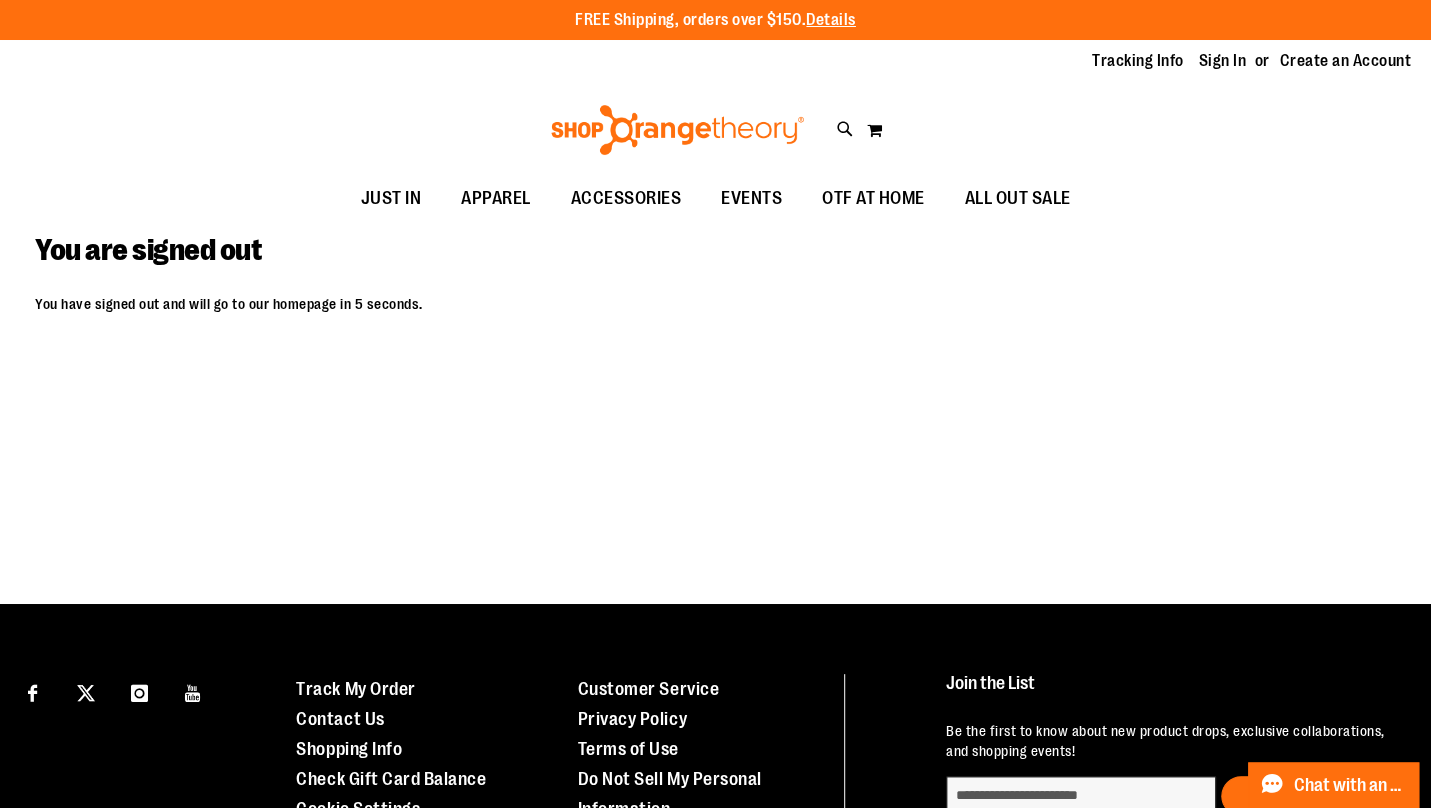 type on "**********" 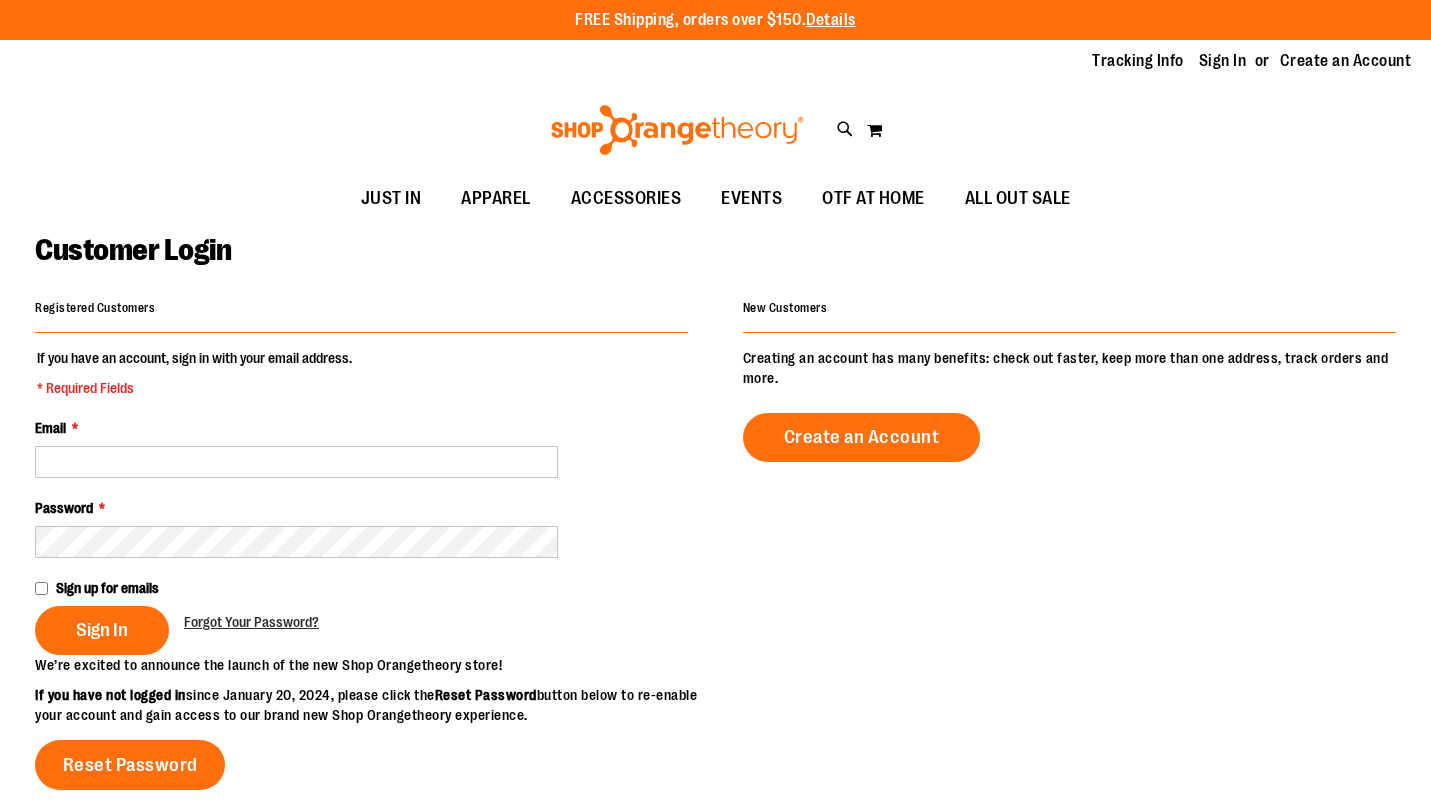 scroll, scrollTop: 0, scrollLeft: 0, axis: both 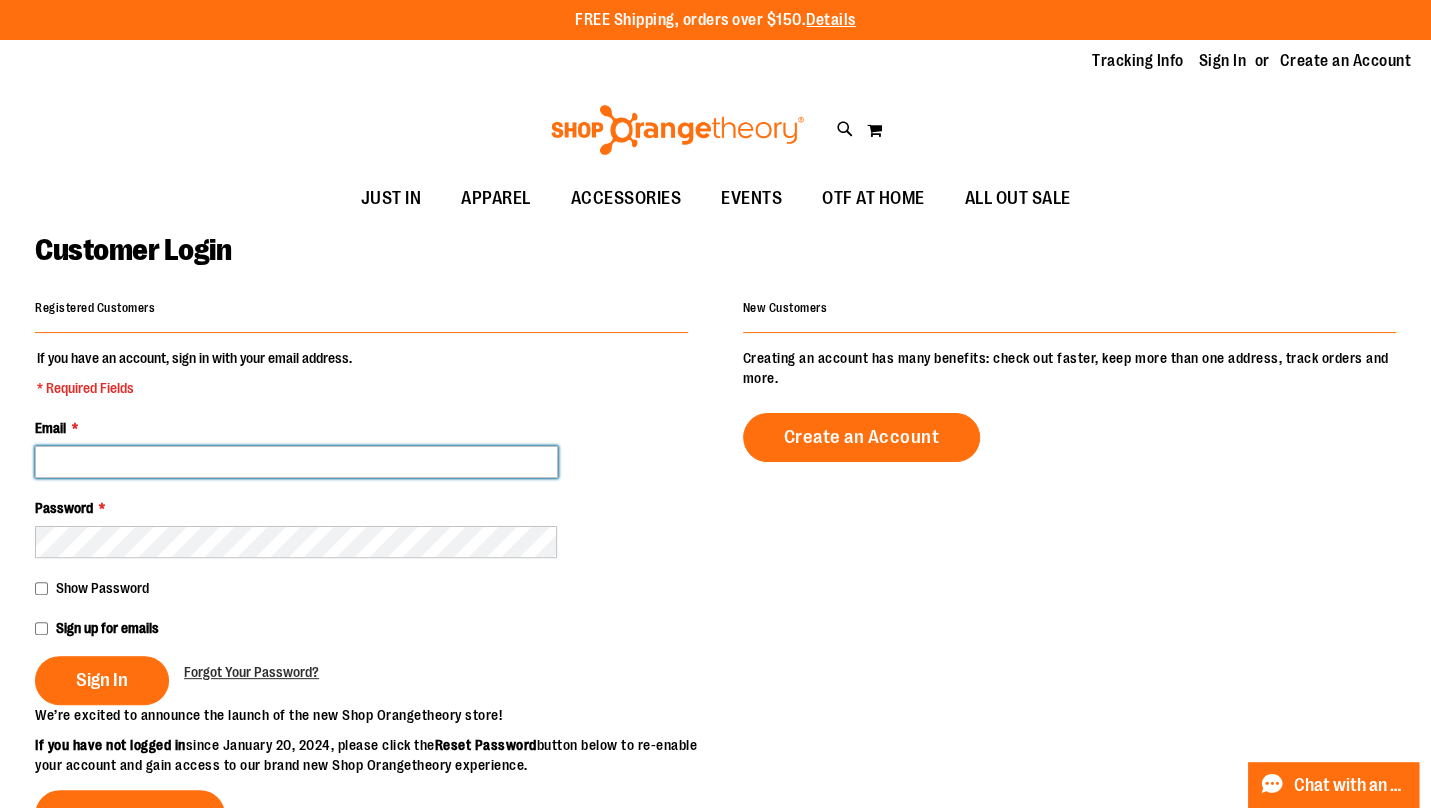 type on "**********" 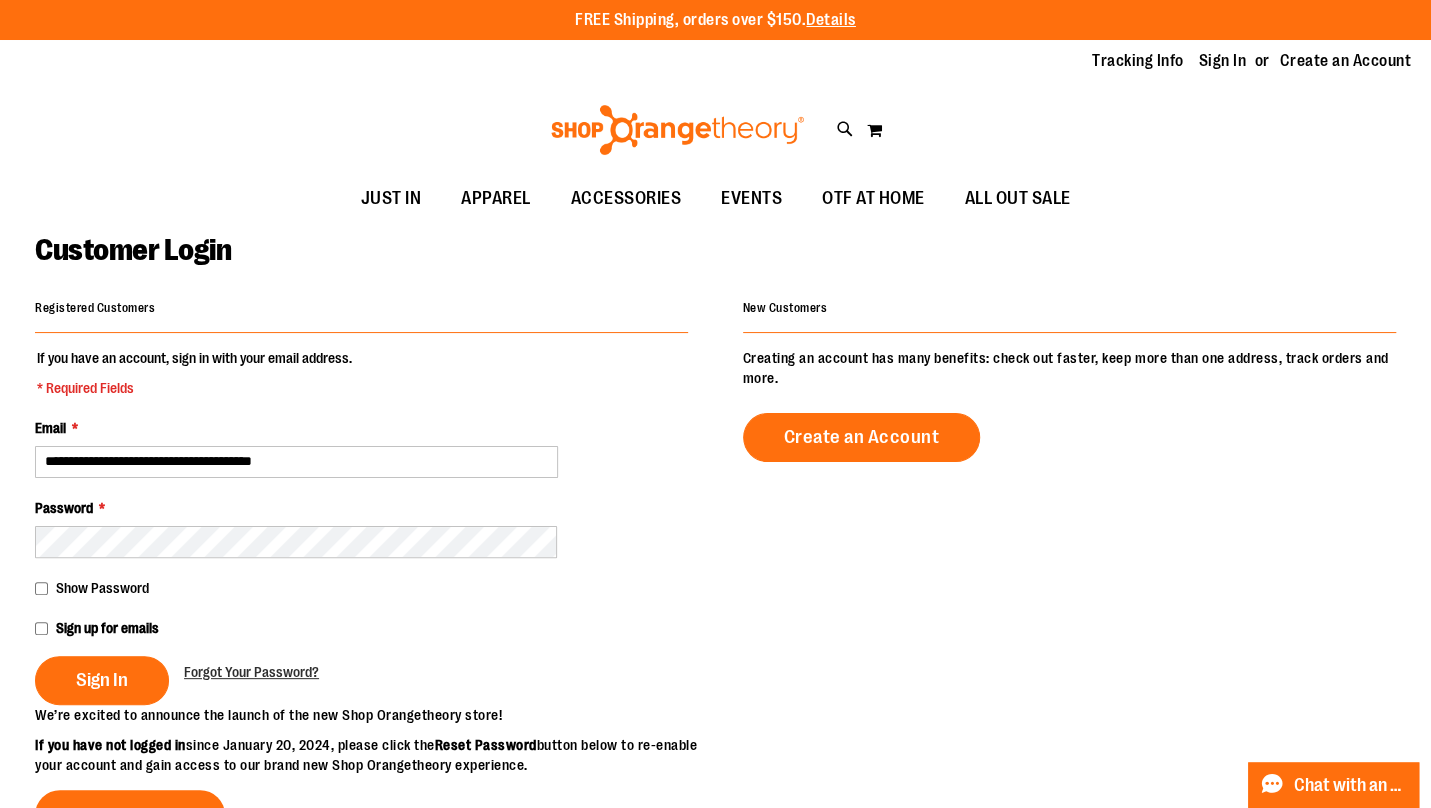 type on "**********" 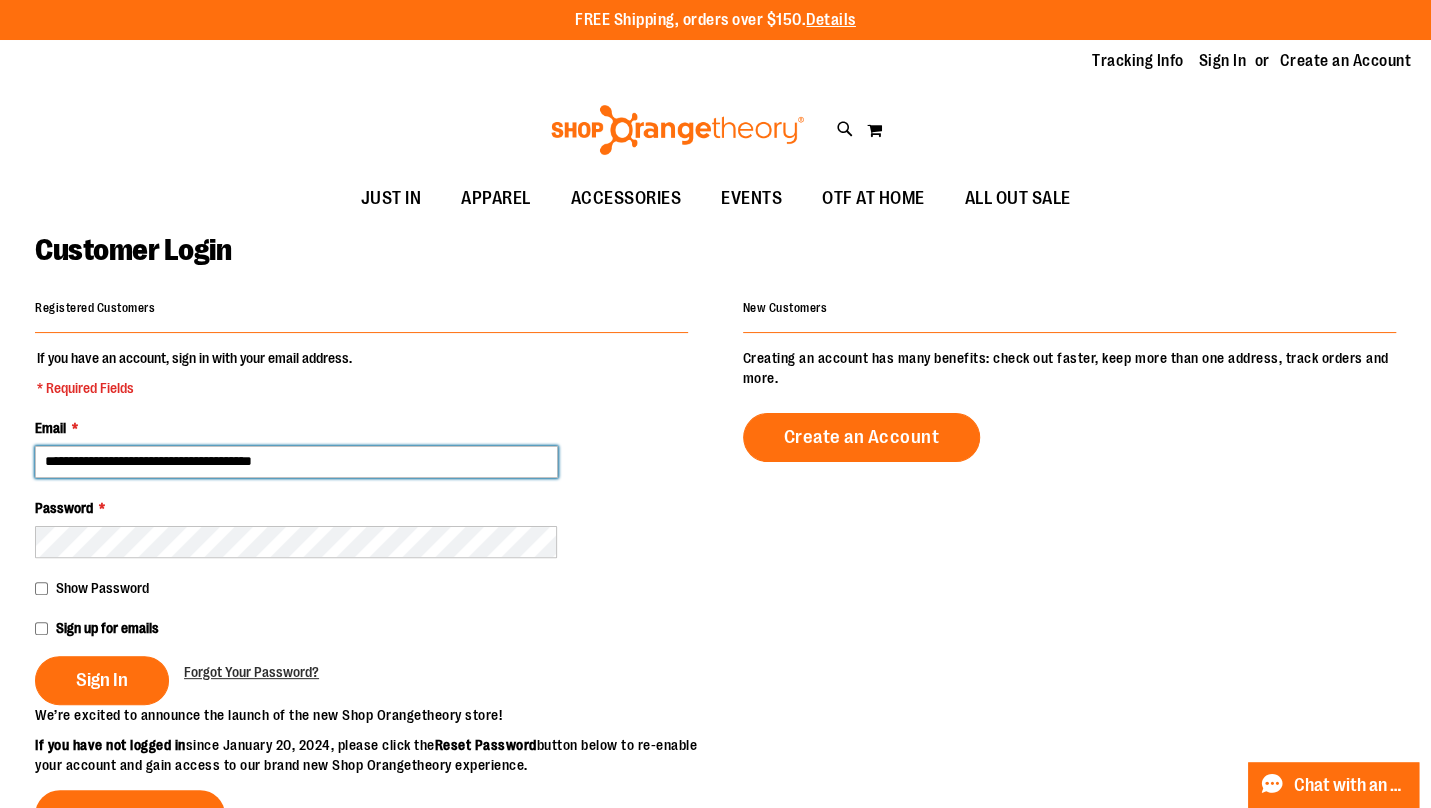 click on "**********" at bounding box center (296, 462) 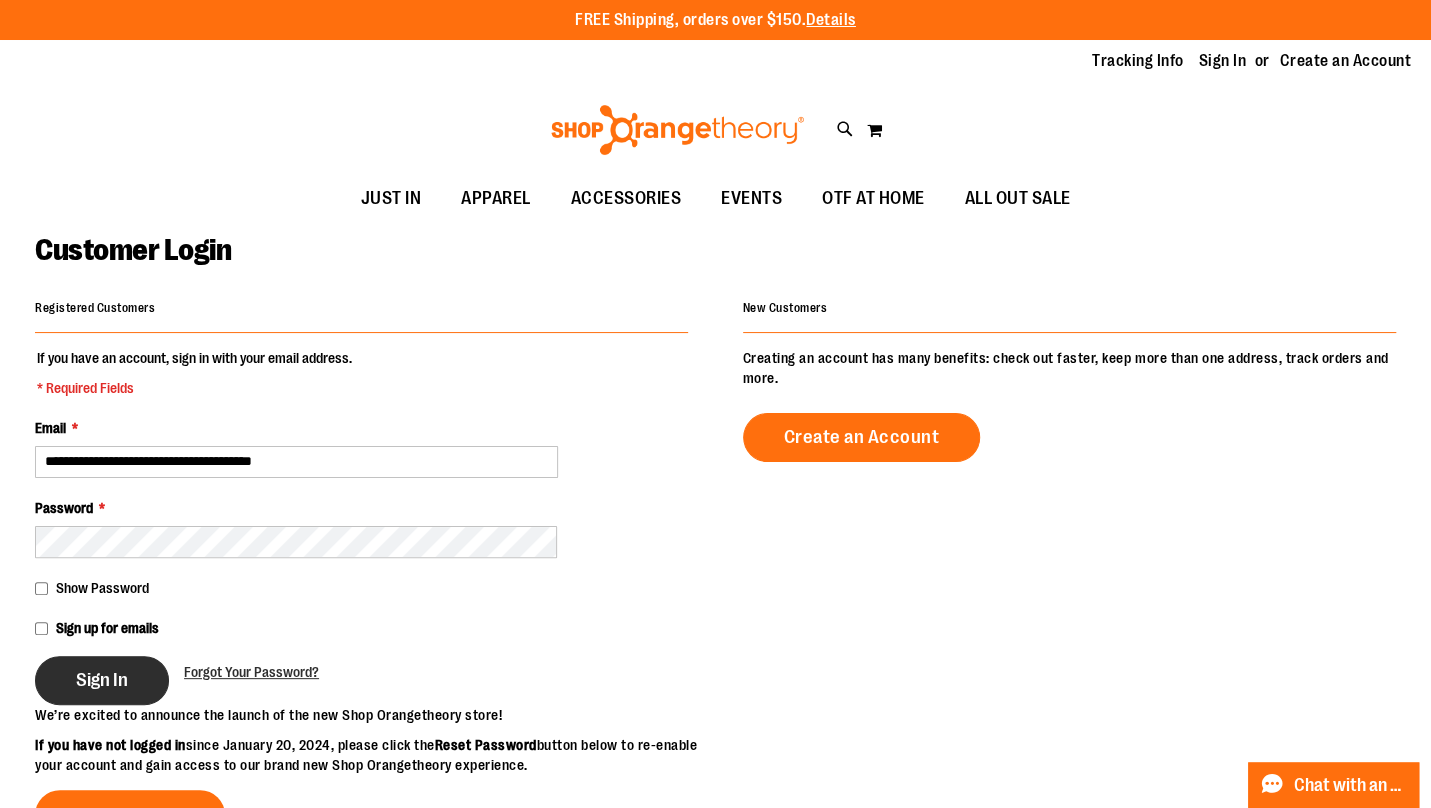 click on "Sign In" at bounding box center [102, 680] 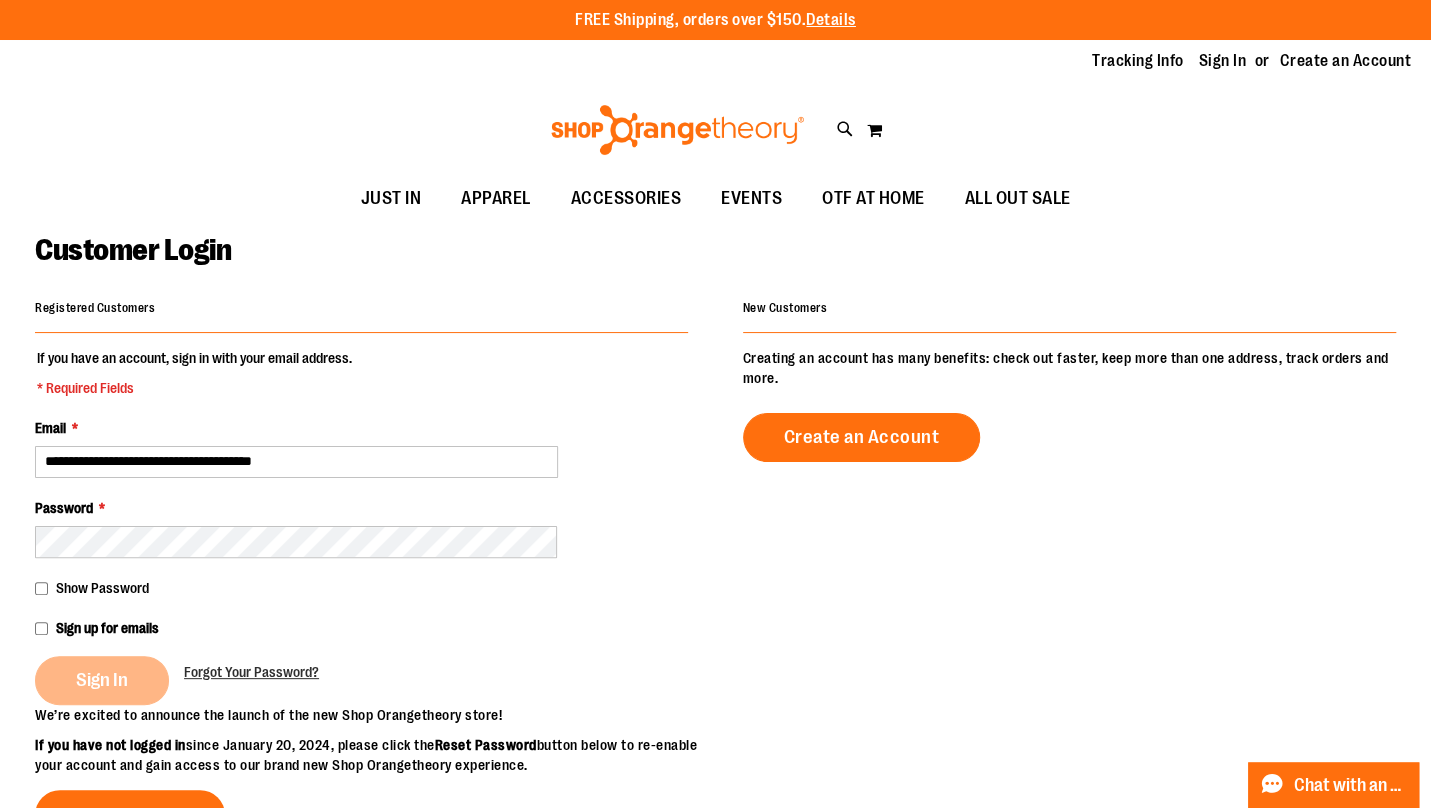 click on "Sign In" at bounding box center (109, 680) 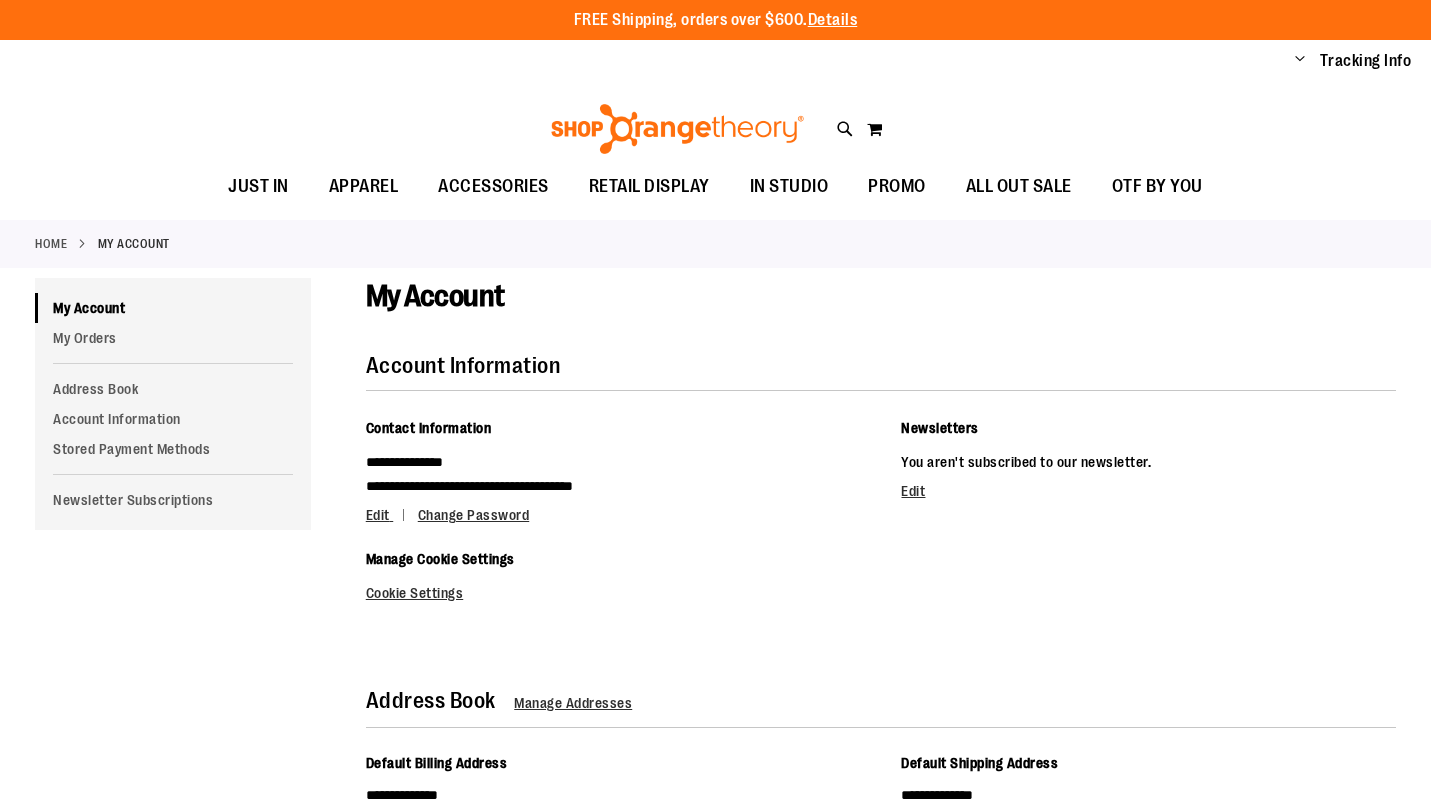 scroll, scrollTop: 0, scrollLeft: 0, axis: both 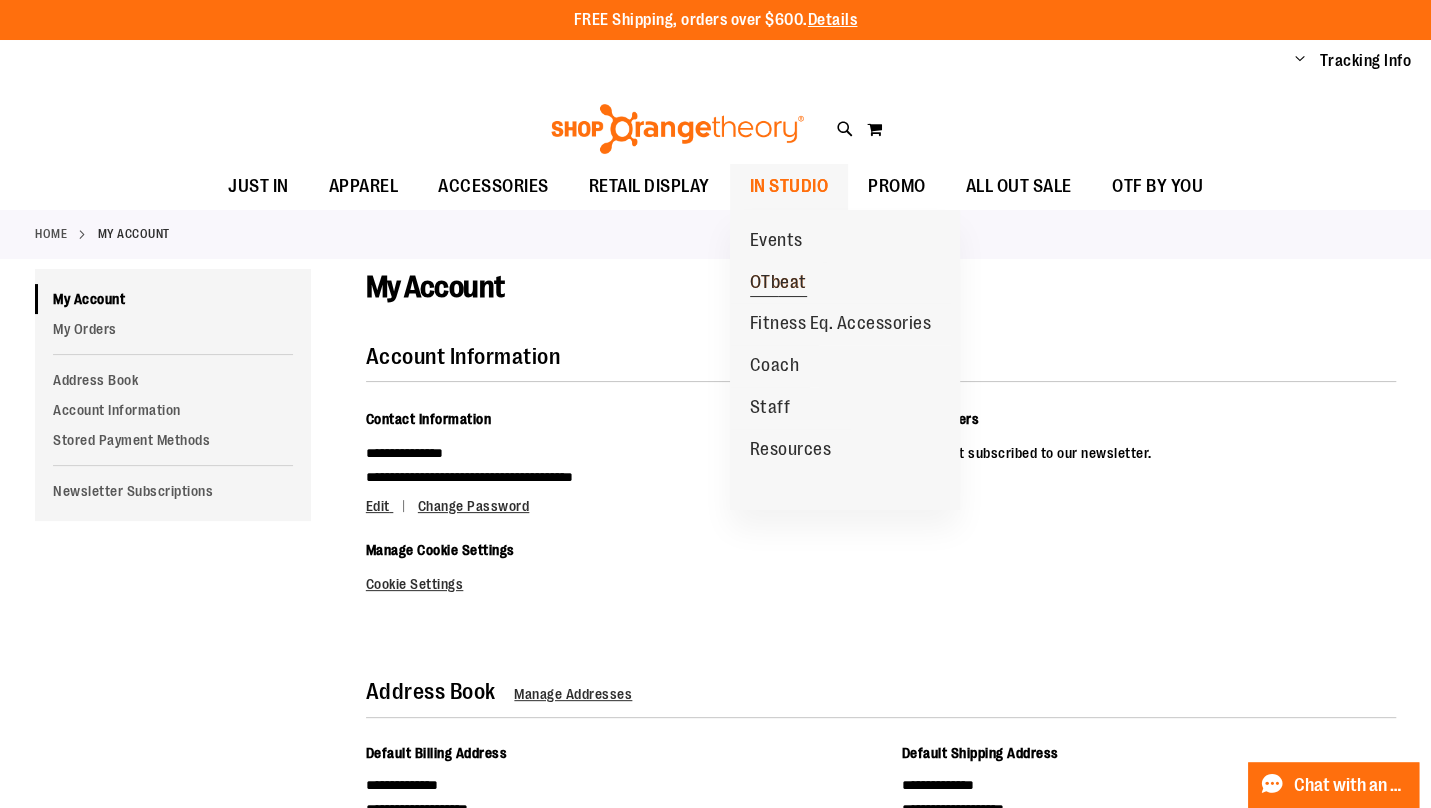 type on "**********" 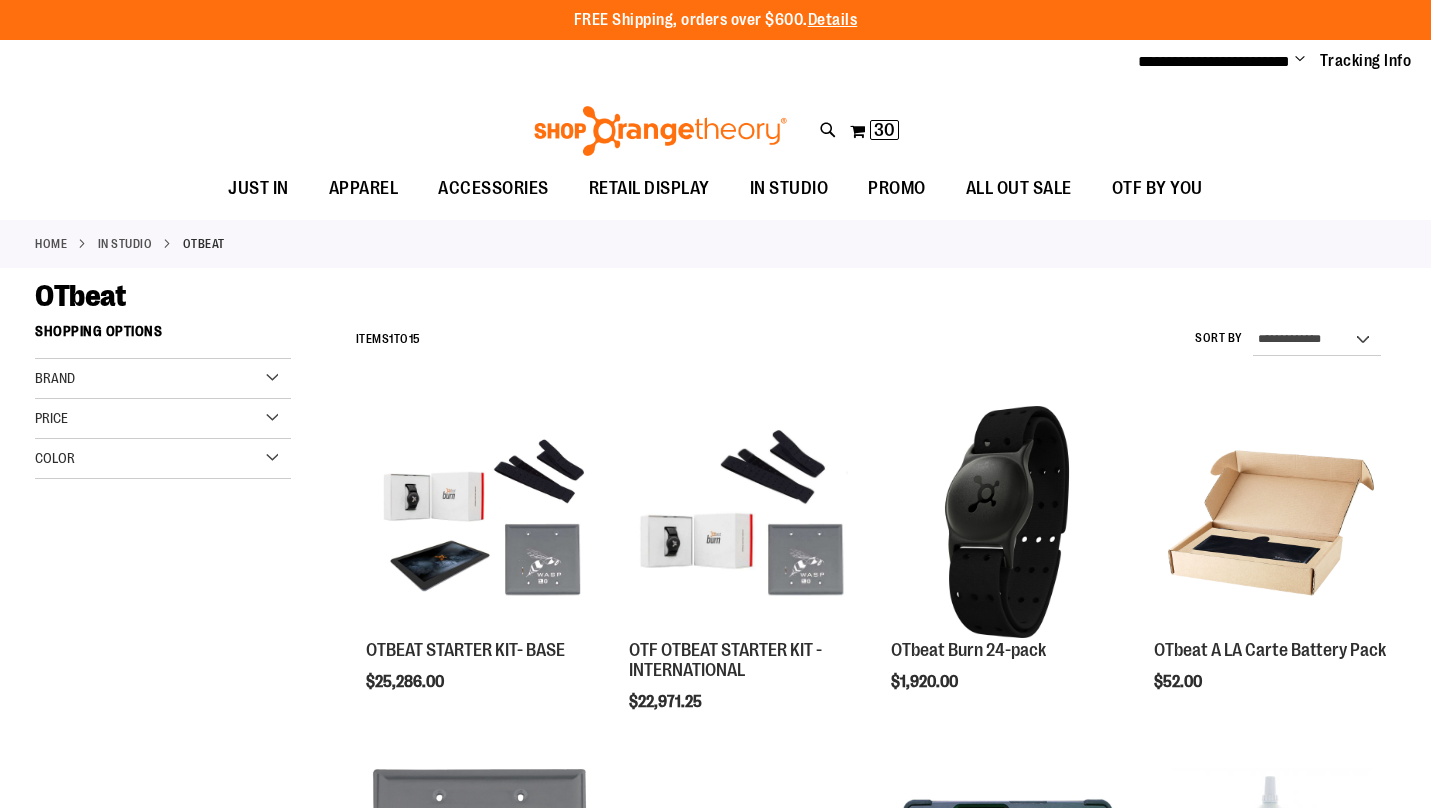 scroll, scrollTop: 0, scrollLeft: 0, axis: both 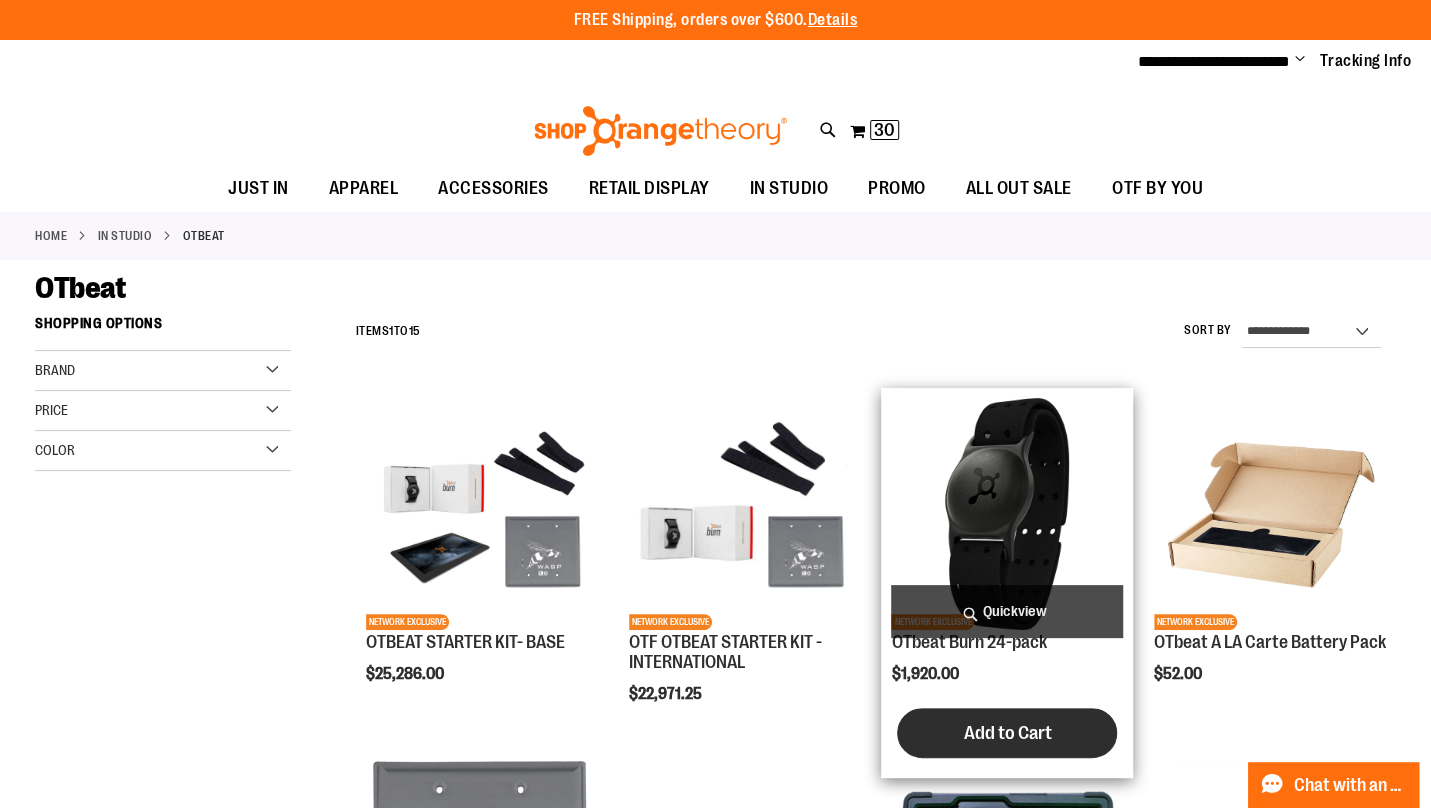 type on "**********" 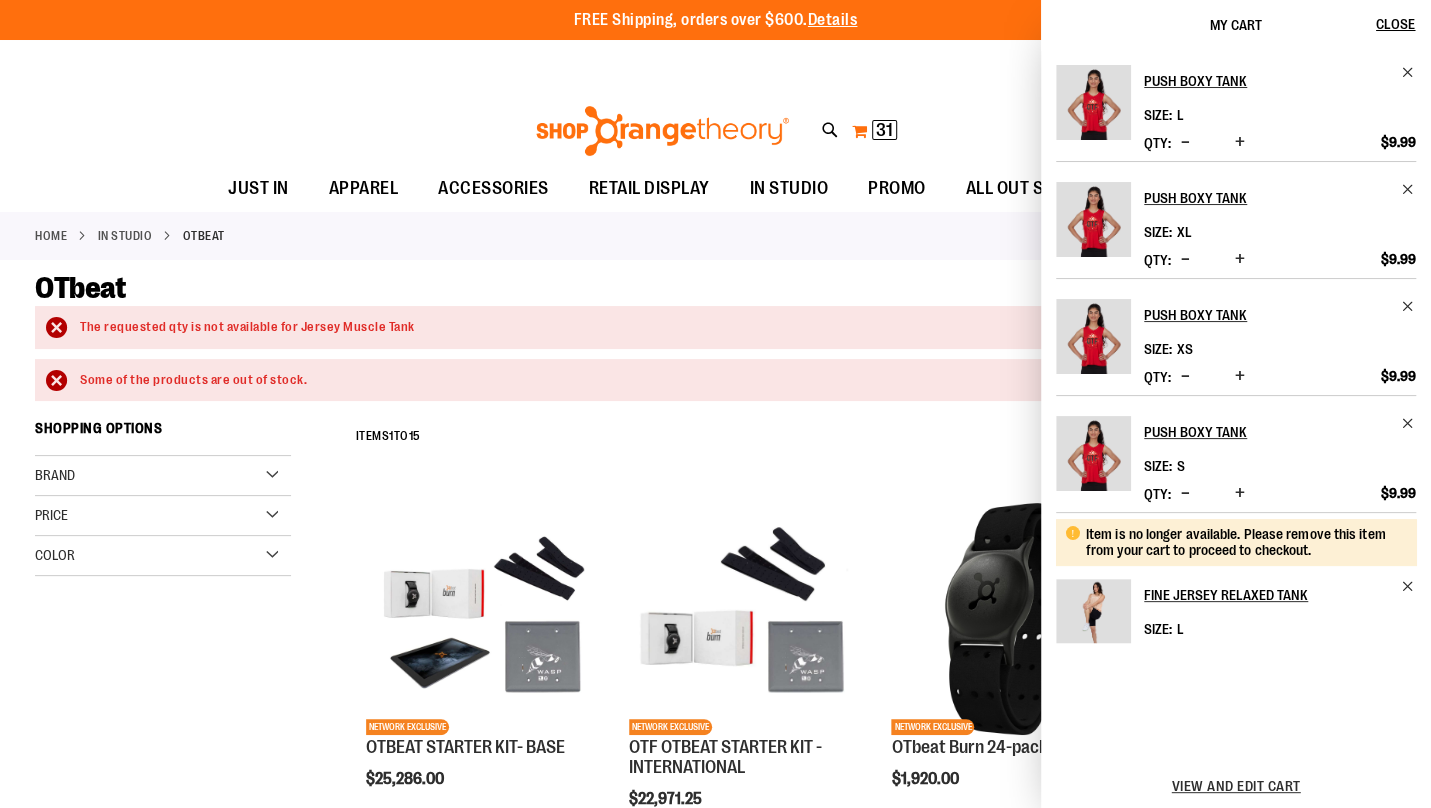 click on "My Cart
31
31
items" at bounding box center [874, 131] 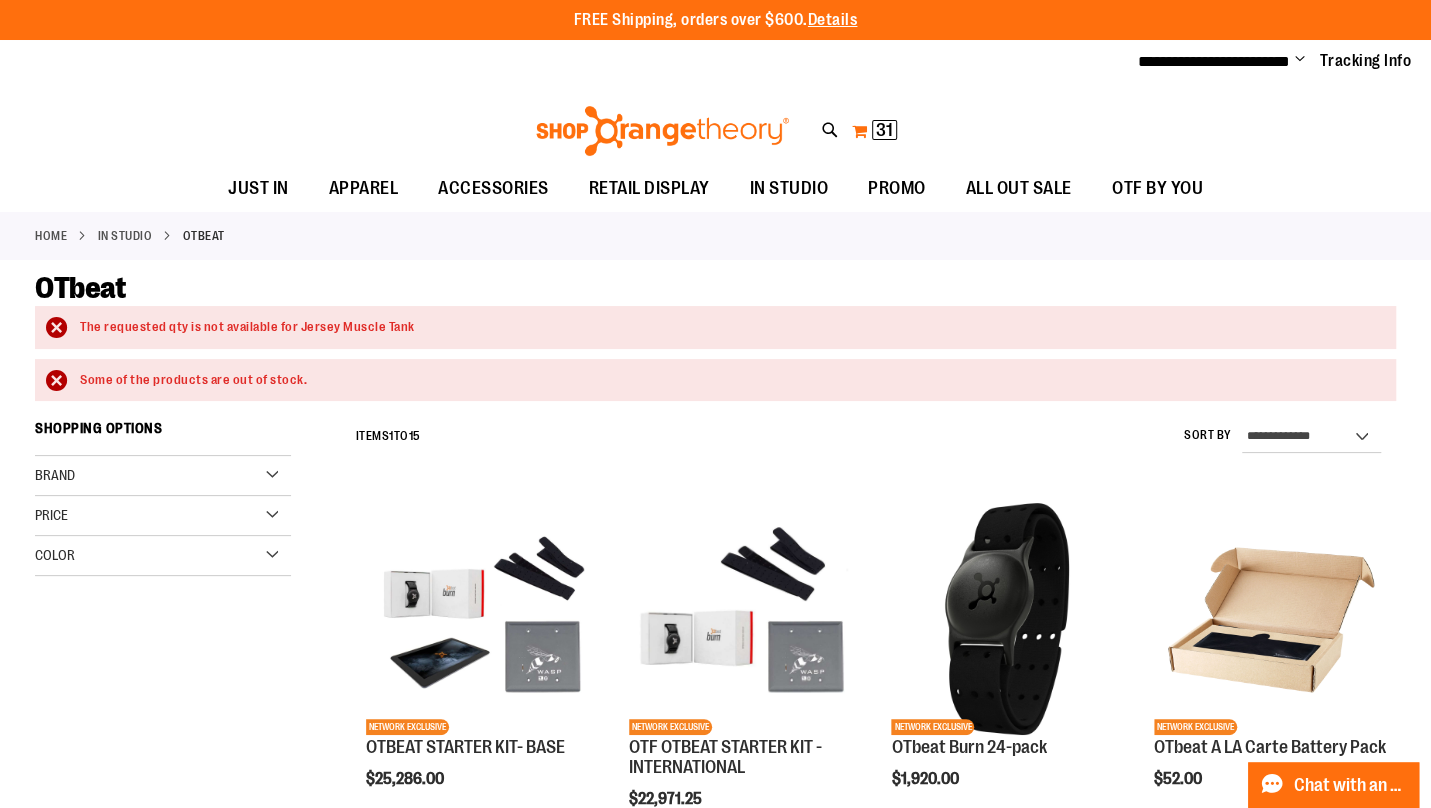 click on "31
31
items" at bounding box center [884, 130] 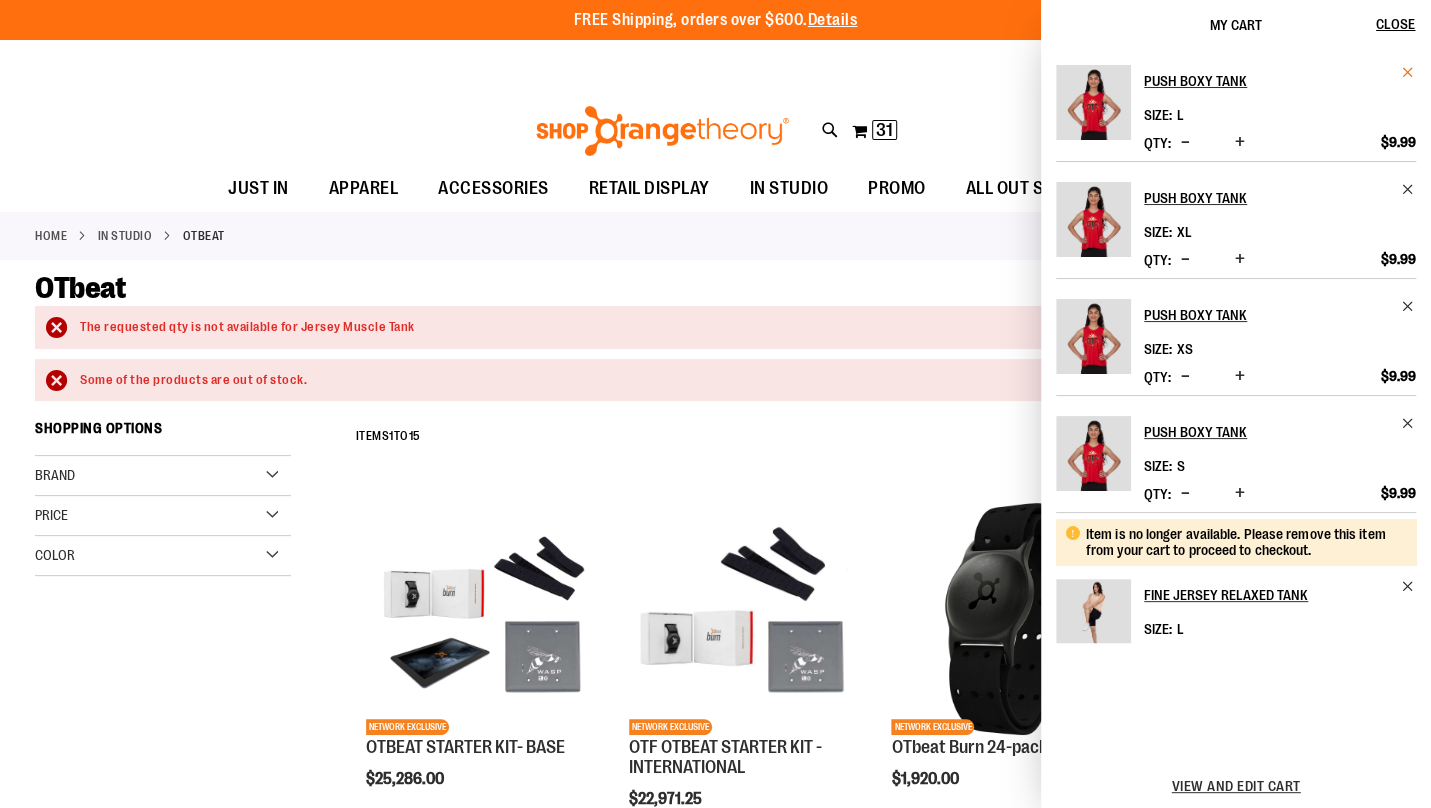 click at bounding box center (1408, 72) 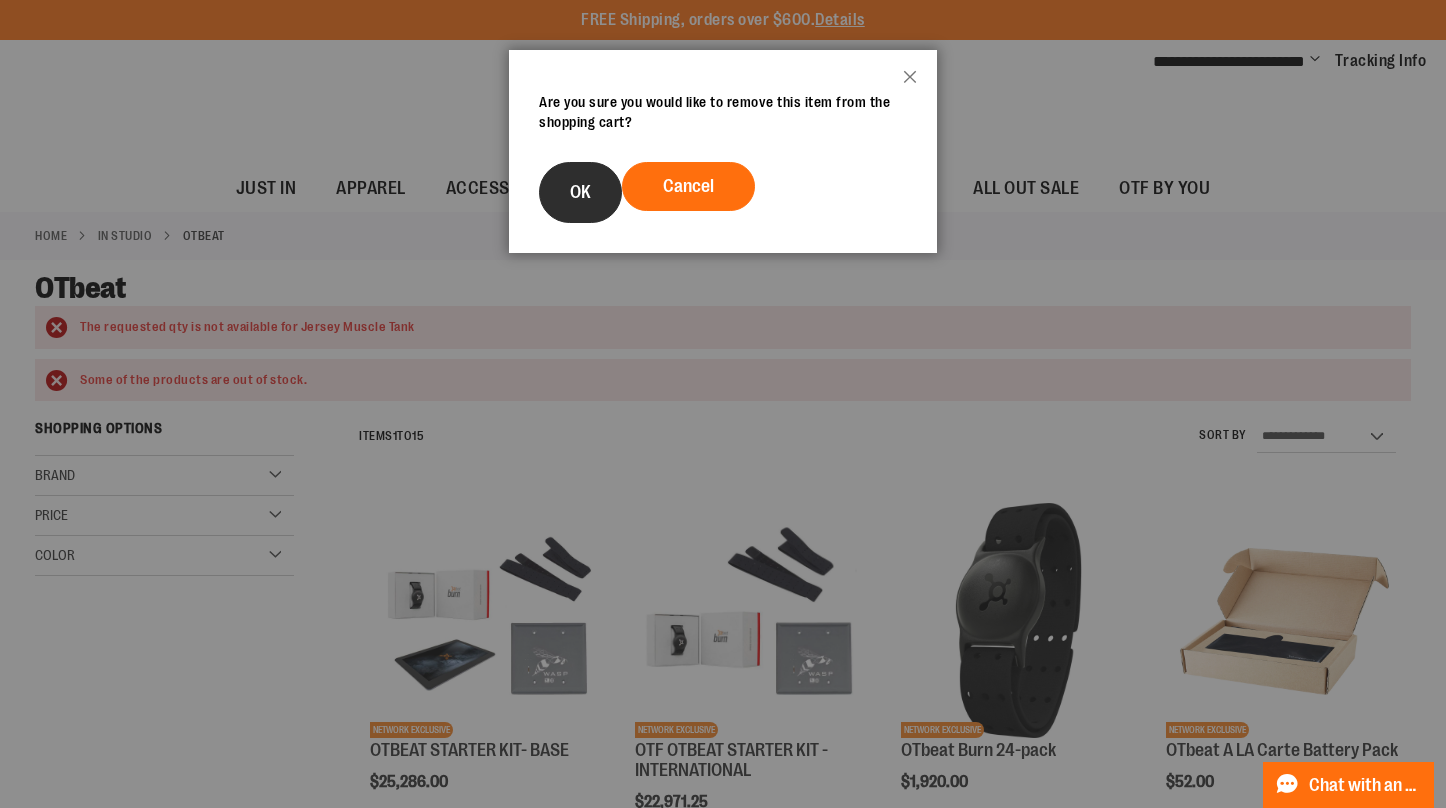click on "OK" at bounding box center (580, 192) 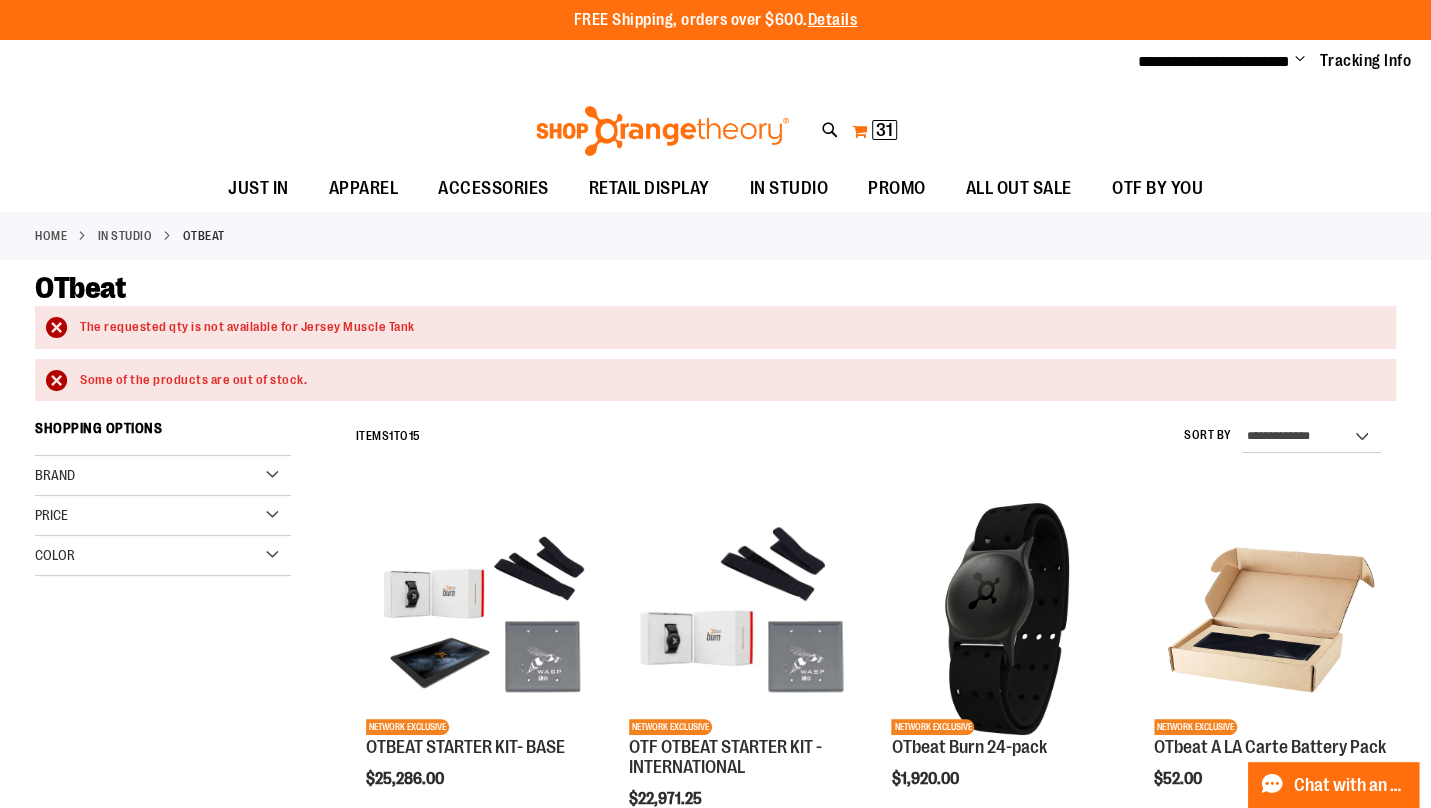 click on "31
31
items" at bounding box center [884, 130] 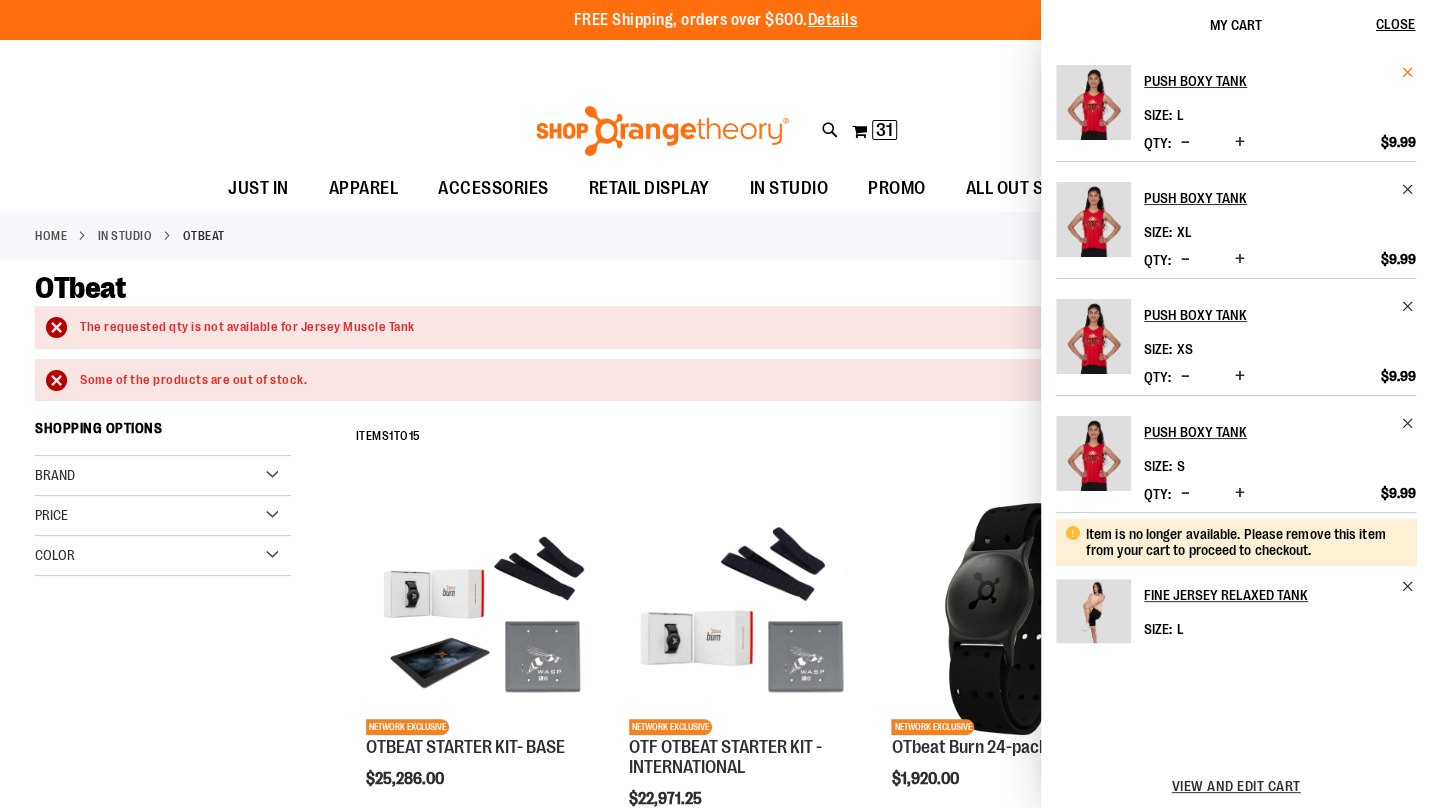 click at bounding box center (1408, 72) 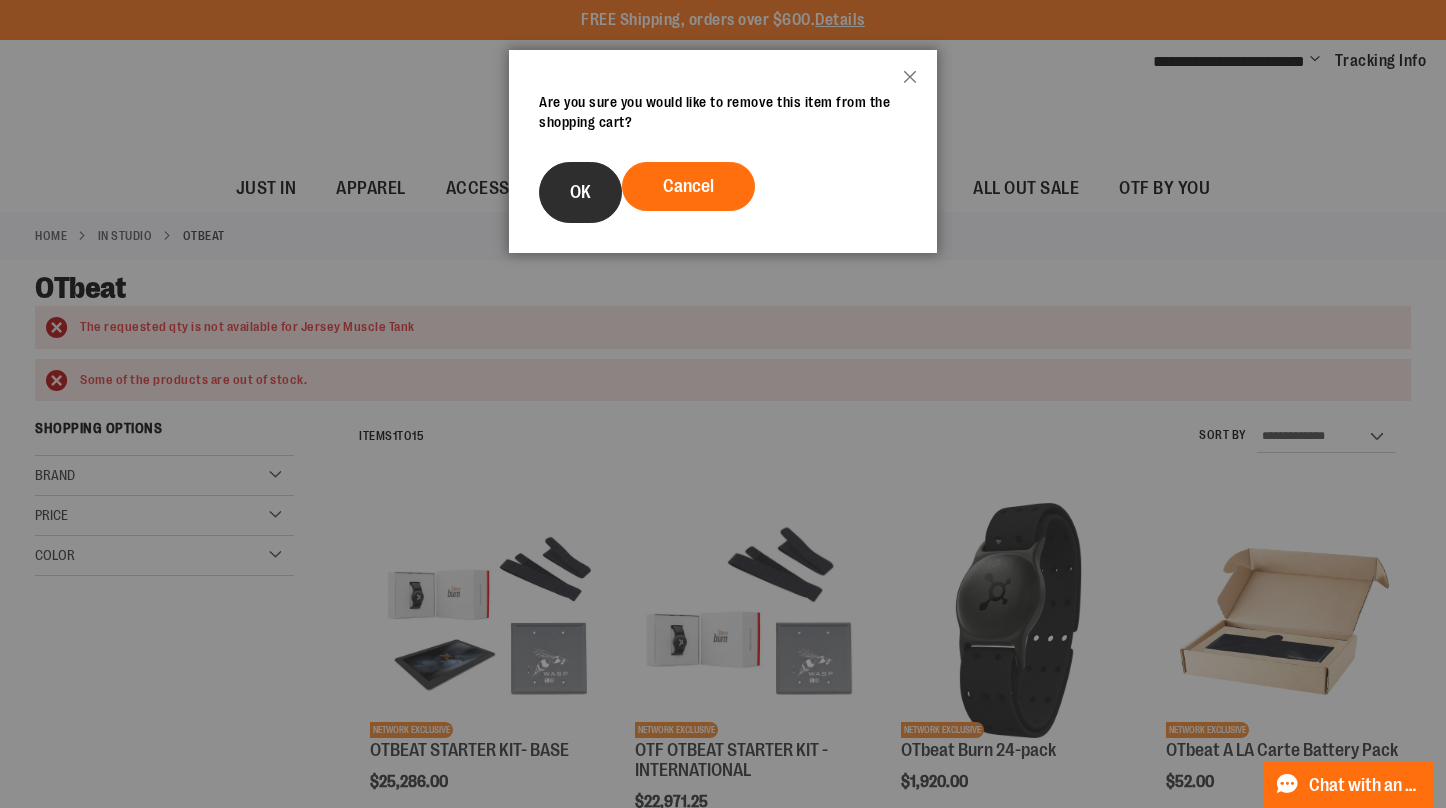 click on "OK" at bounding box center (580, 192) 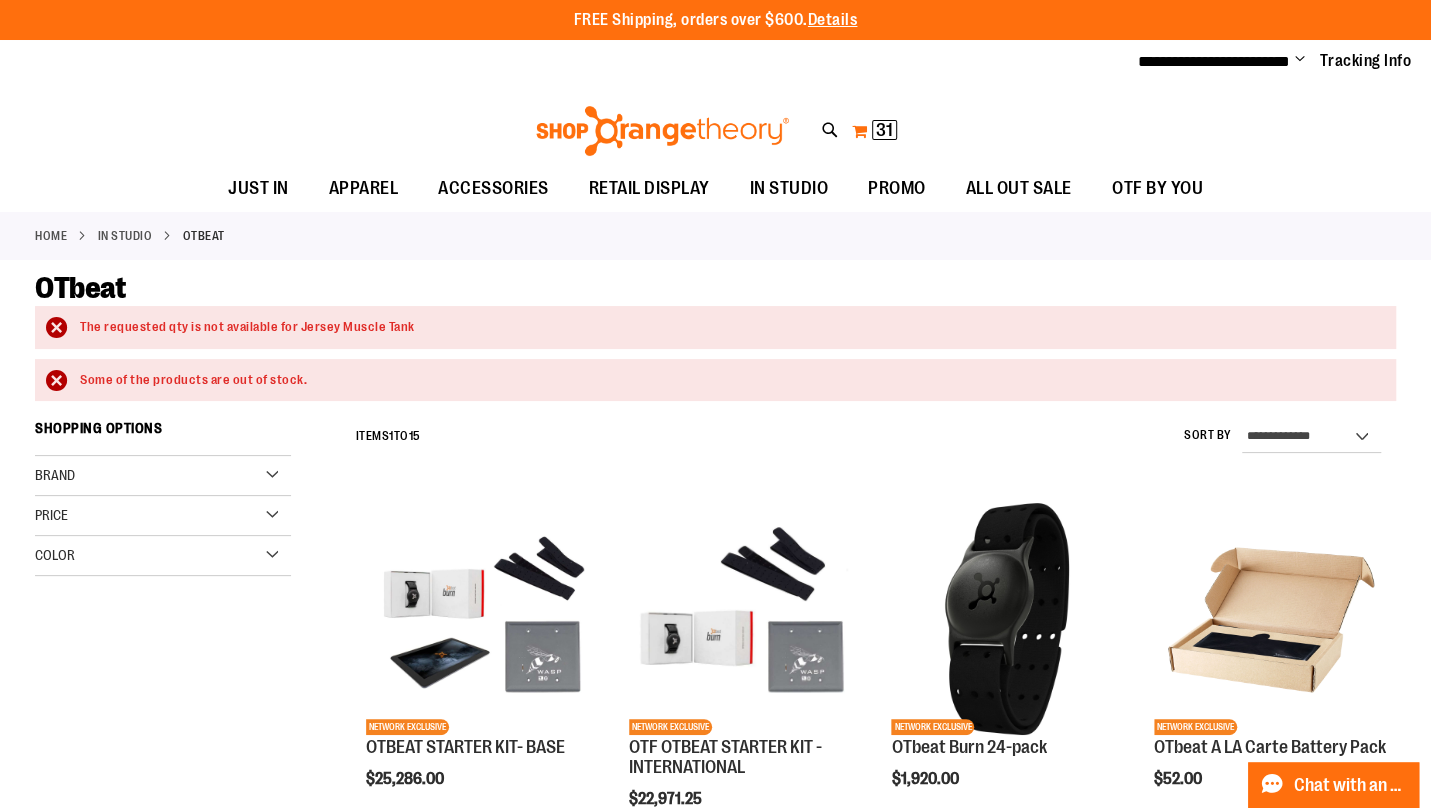 click on "31" at bounding box center (884, 130) 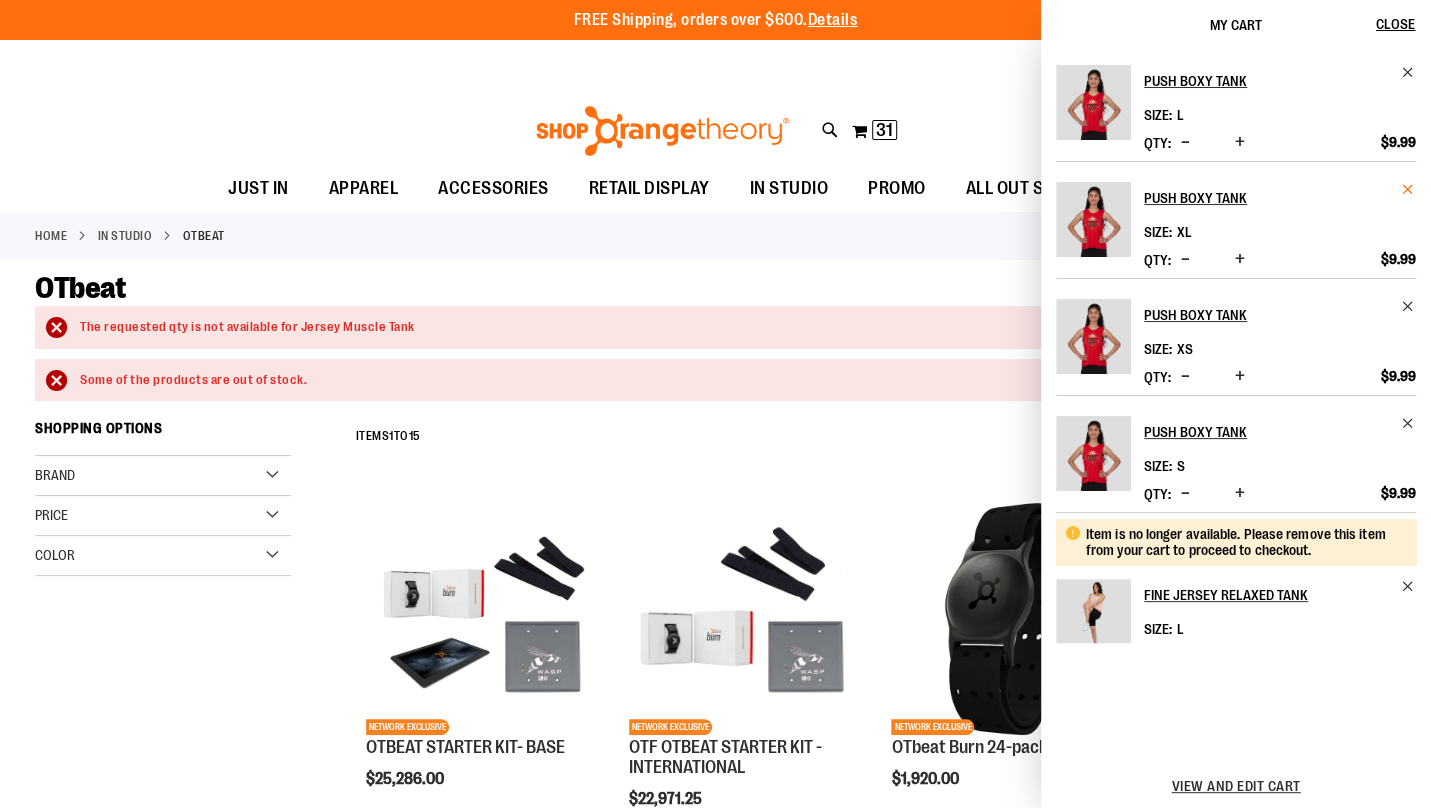 click at bounding box center [1408, 189] 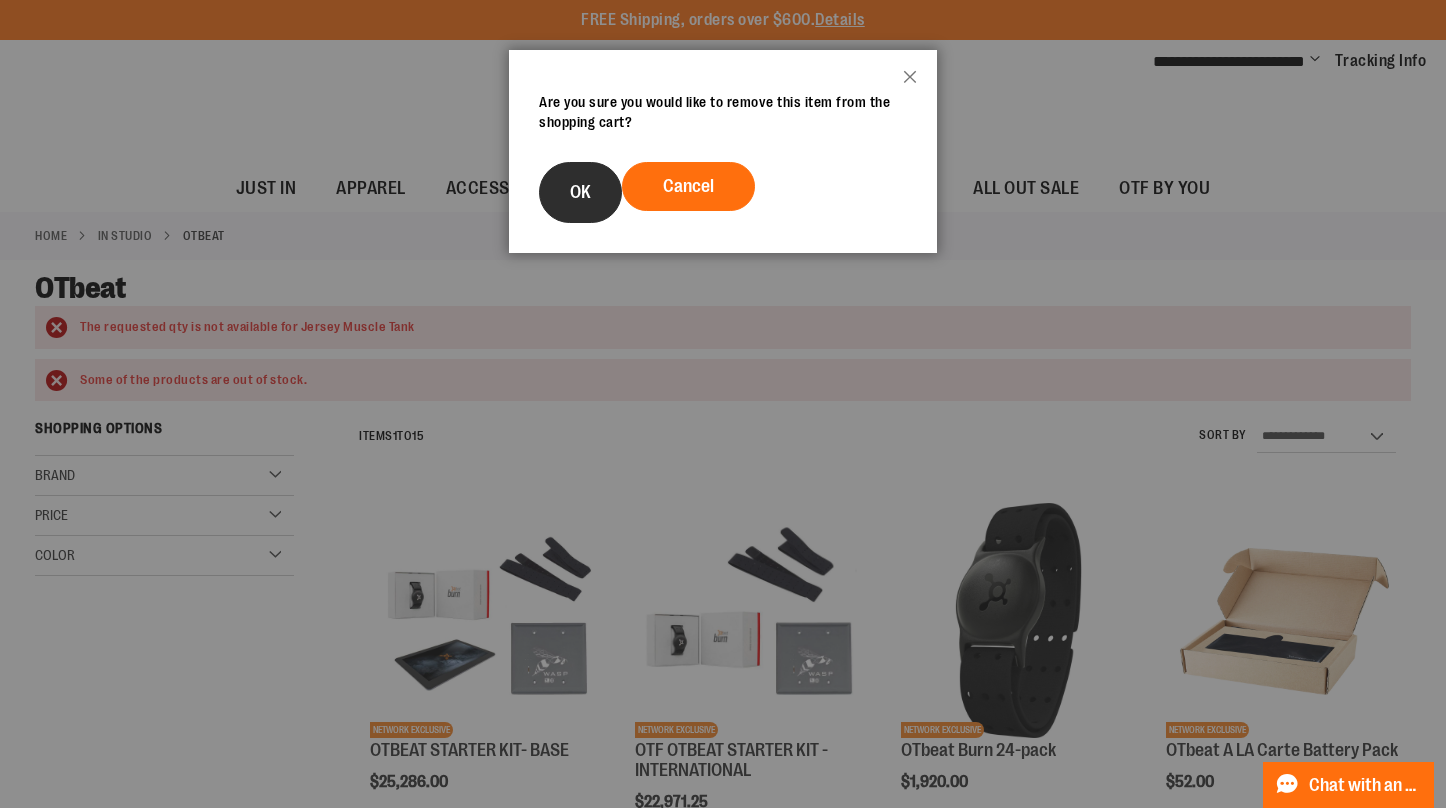 click on "OK" at bounding box center (580, 192) 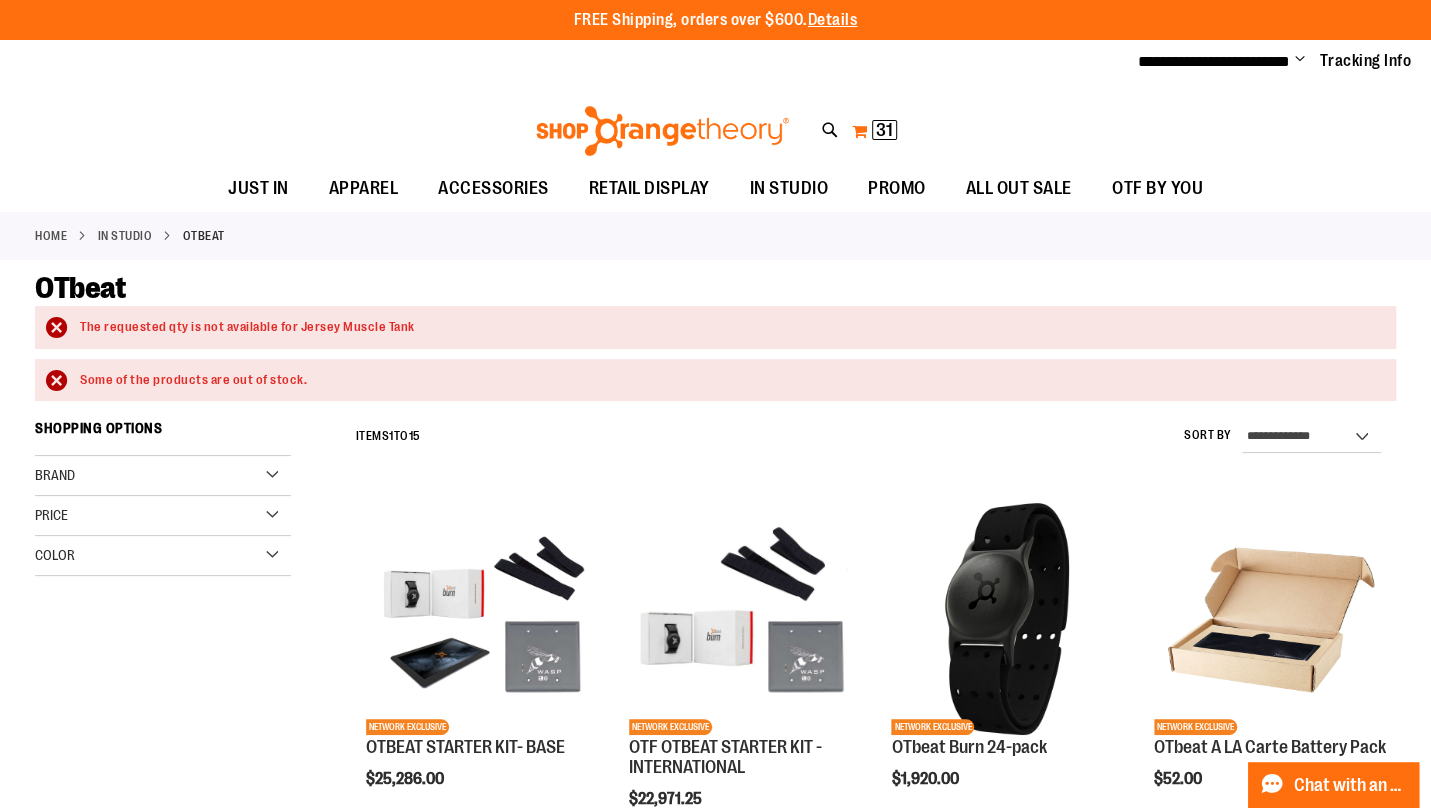 click on "31" at bounding box center [884, 130] 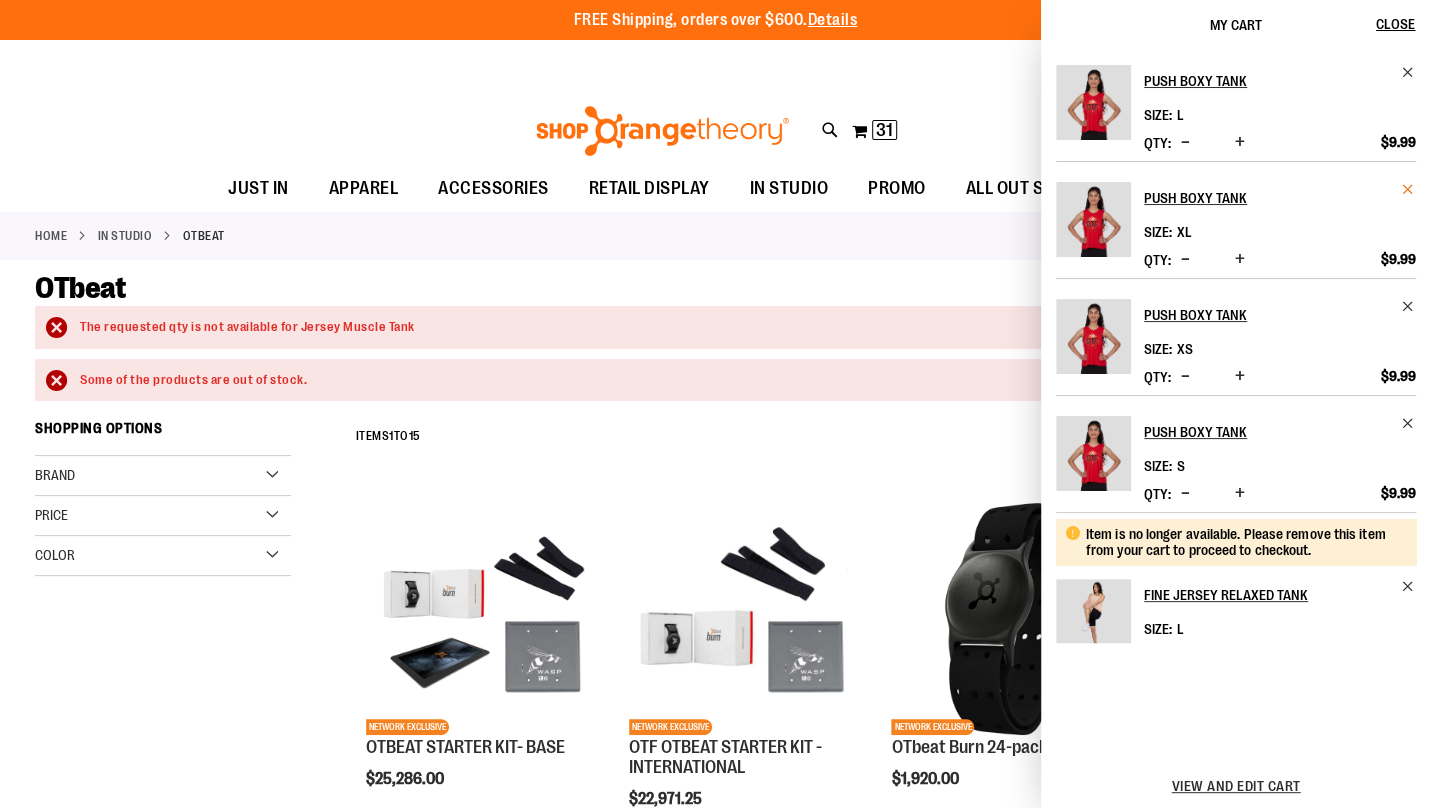 click at bounding box center (1408, 189) 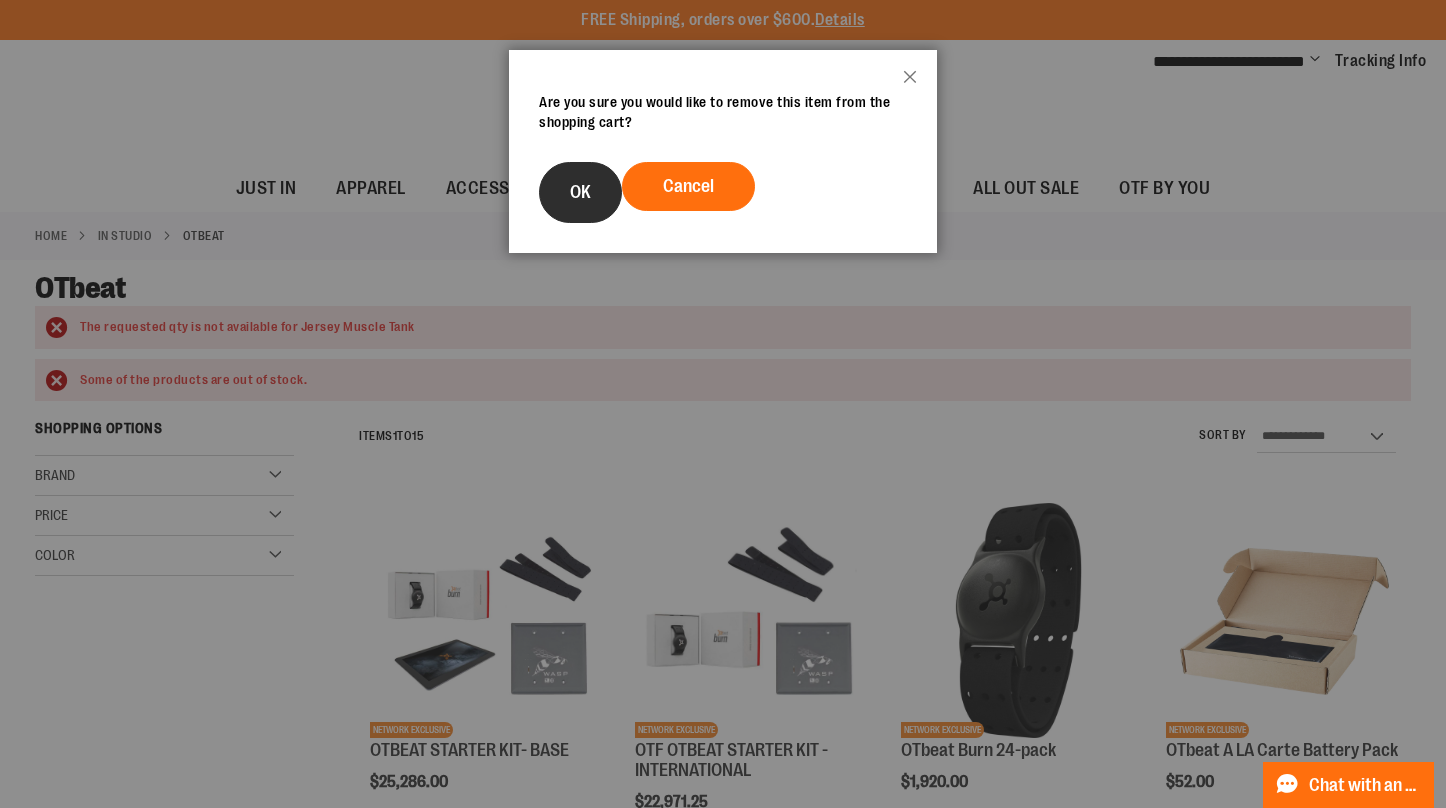 click on "OK" at bounding box center [580, 192] 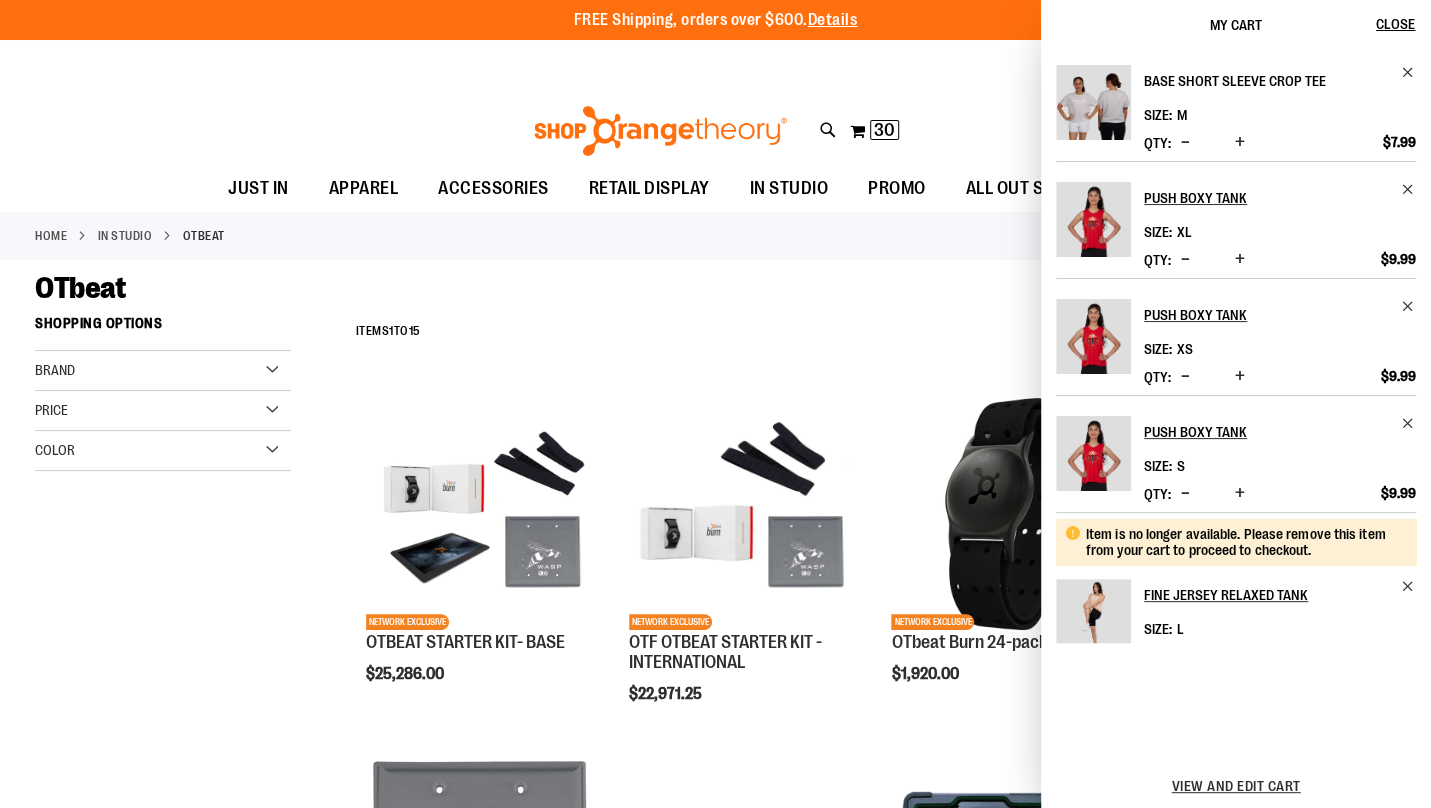 click on "Base Short Sleeve Crop Tee" at bounding box center (1280, 81) 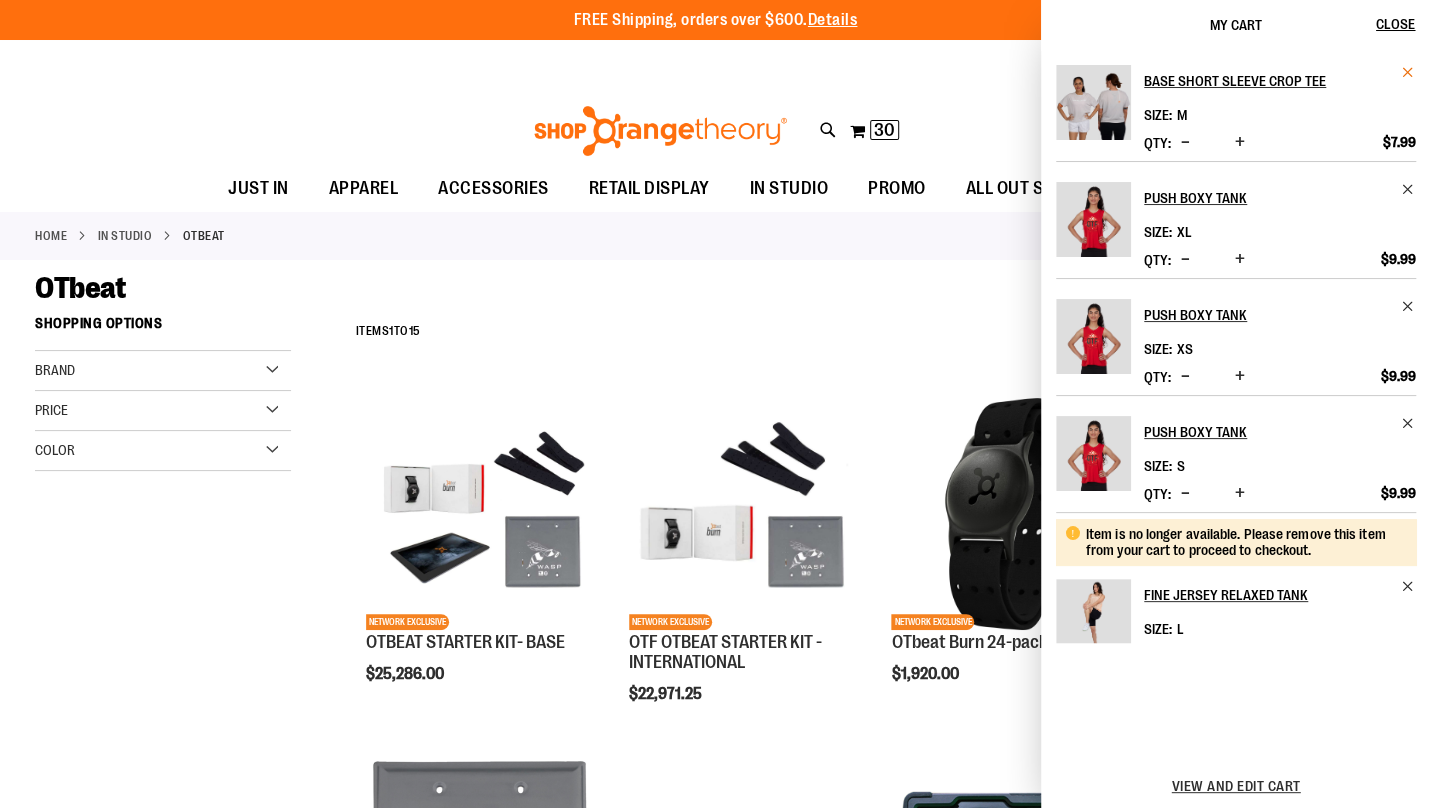 click at bounding box center [1408, 72] 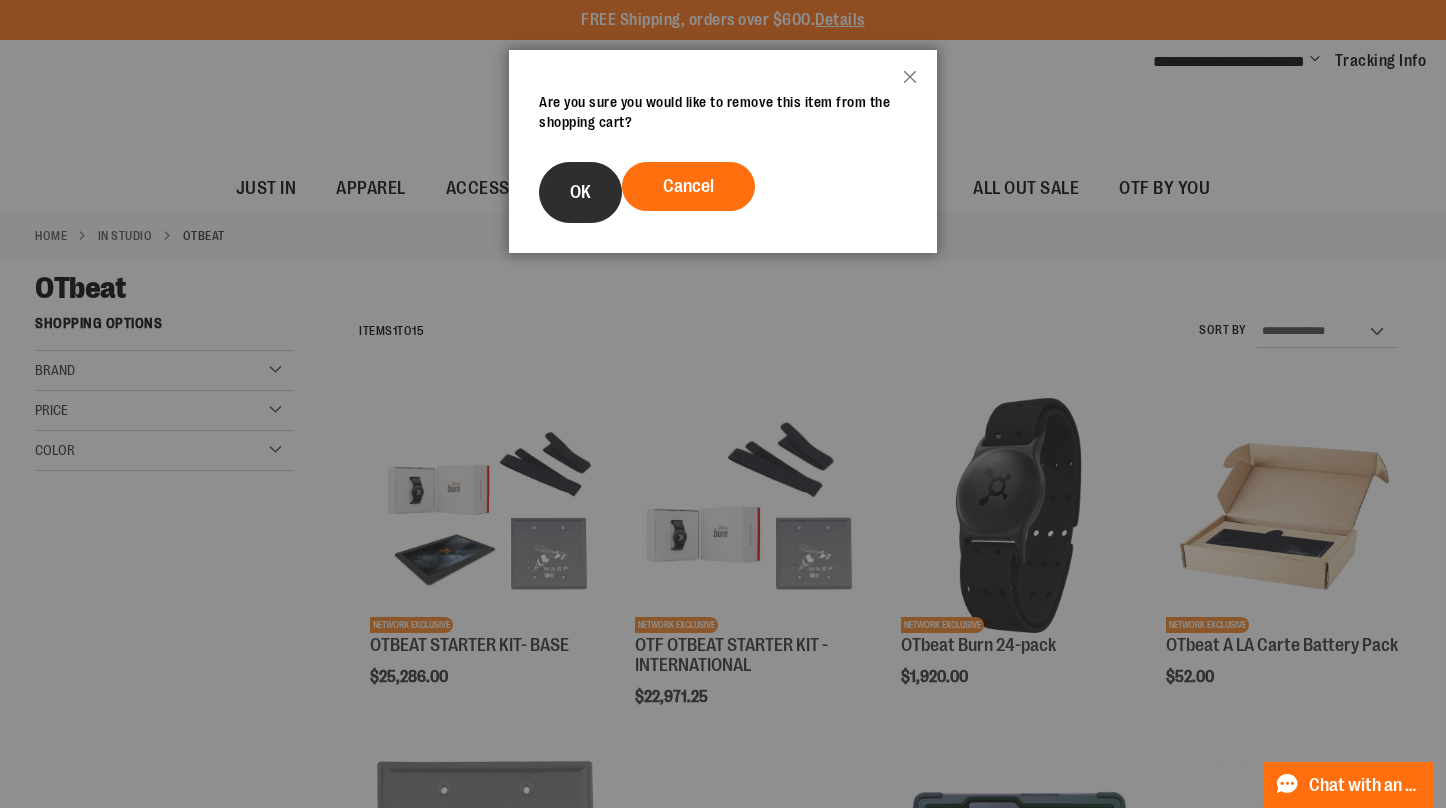 click on "OK" at bounding box center (580, 192) 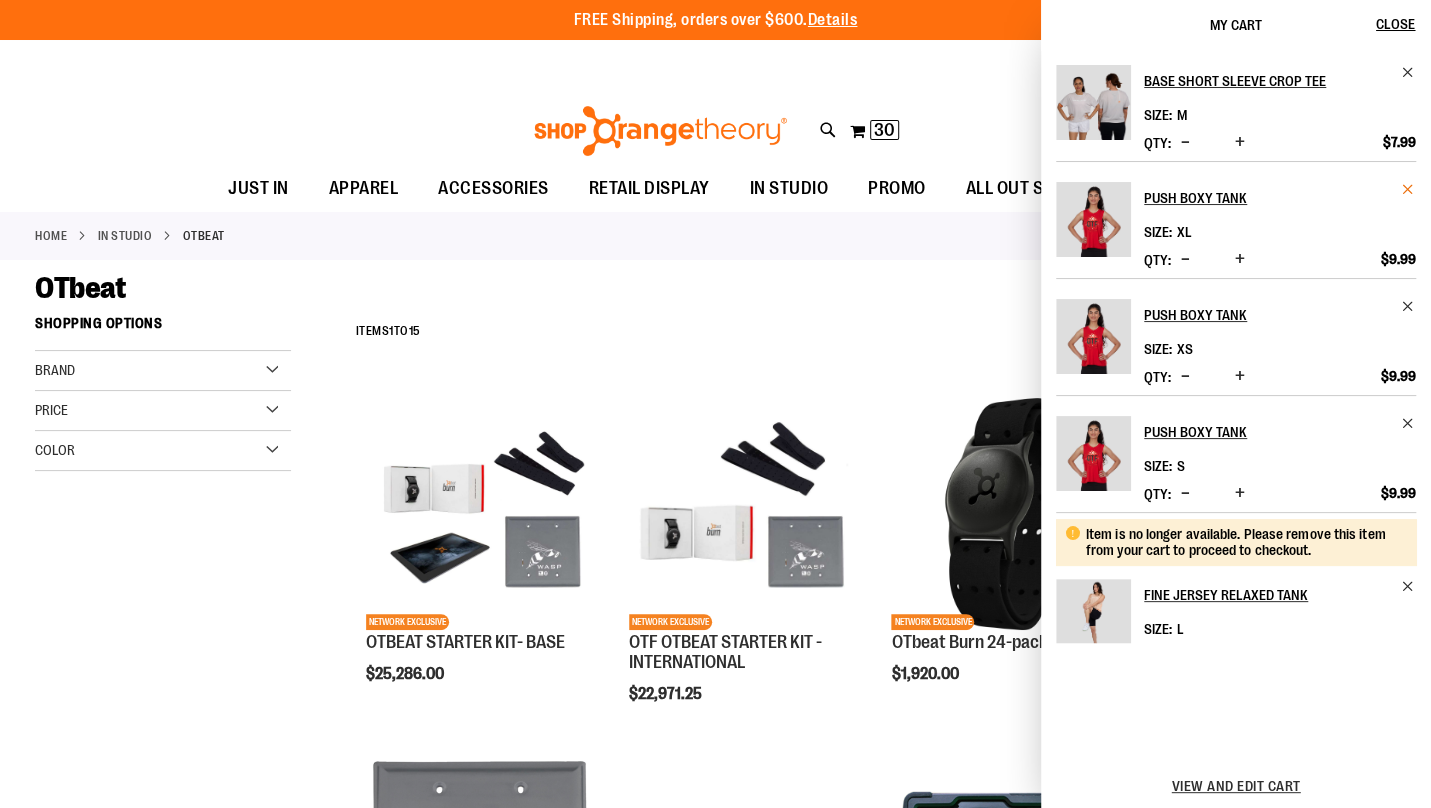 click at bounding box center [1408, 189] 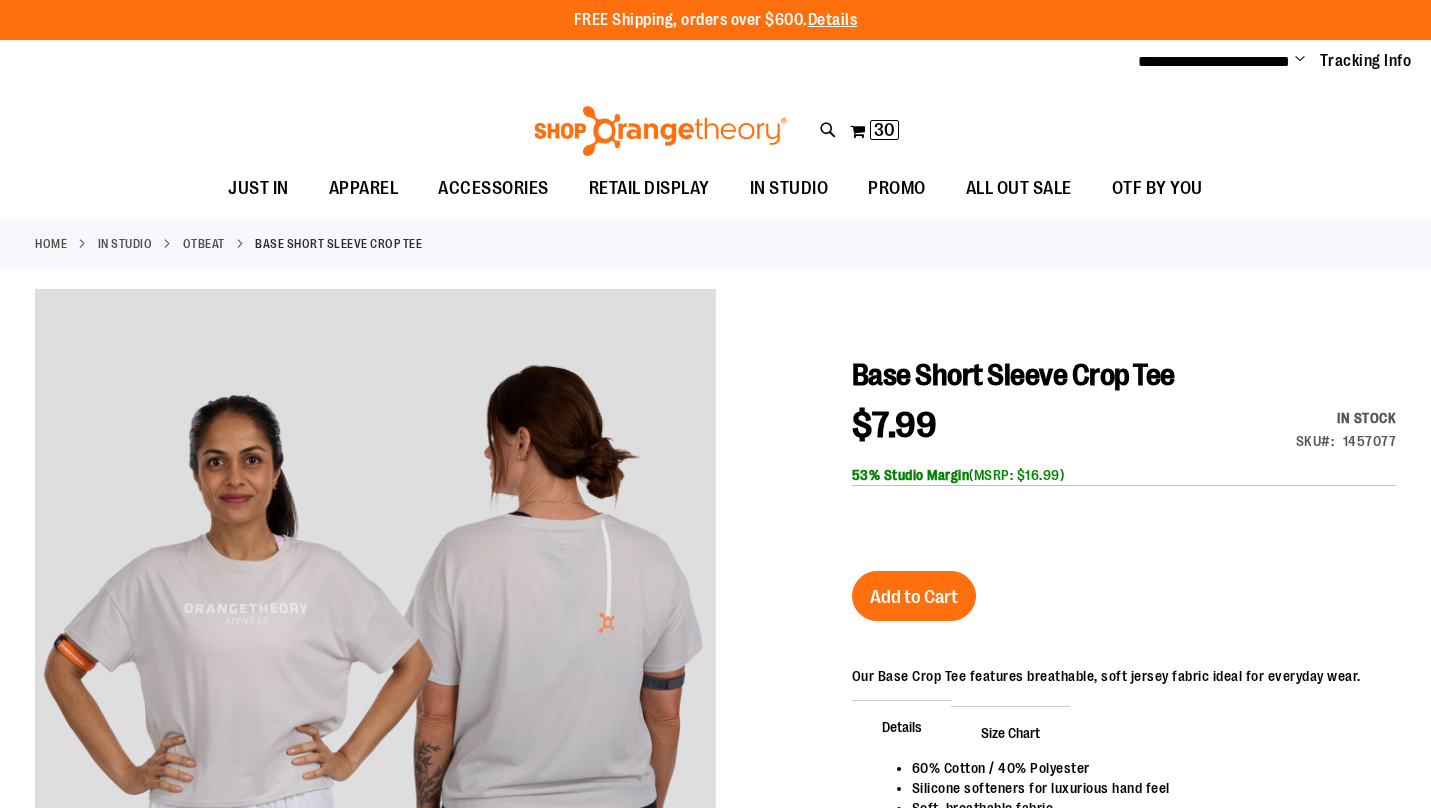 scroll, scrollTop: 0, scrollLeft: 0, axis: both 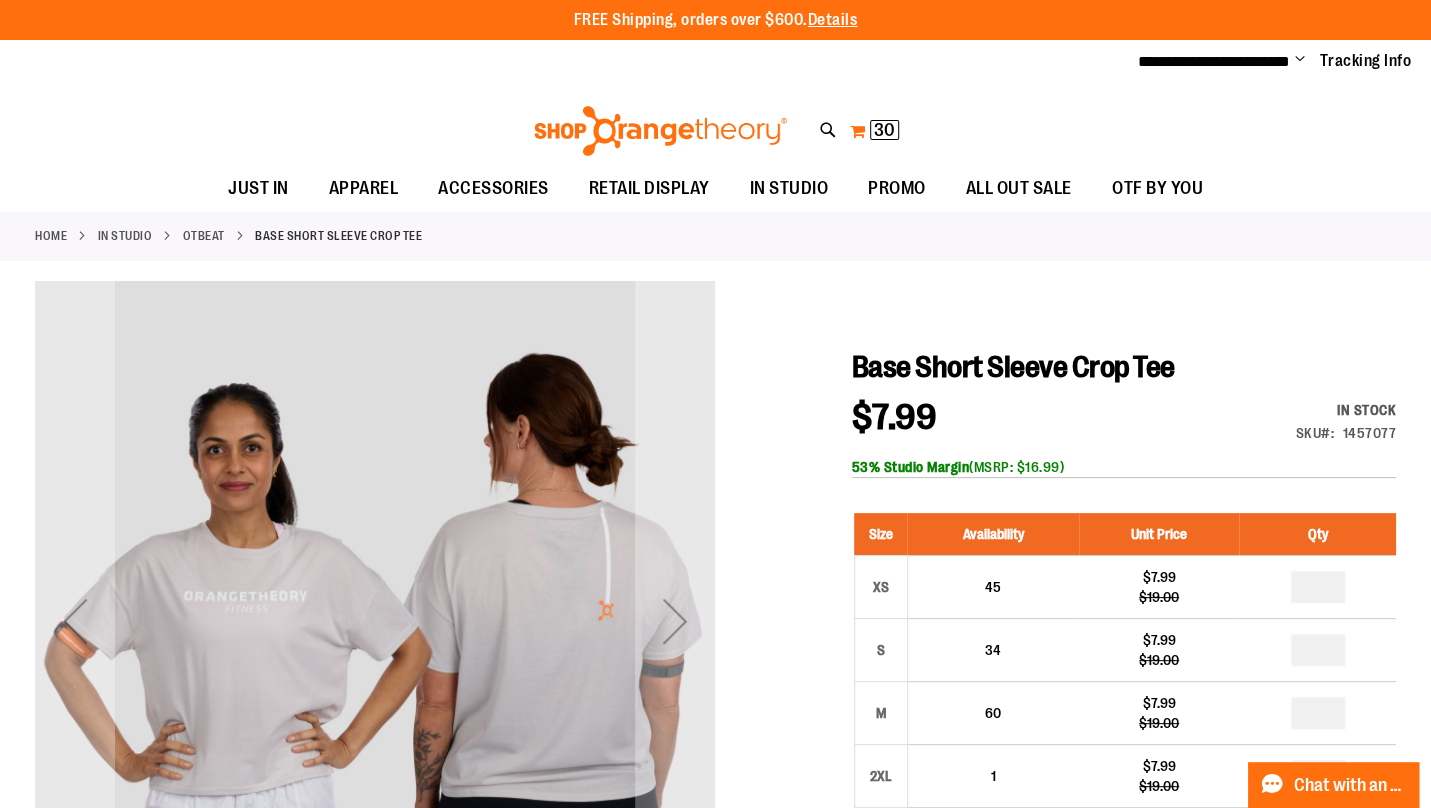 type on "**********" 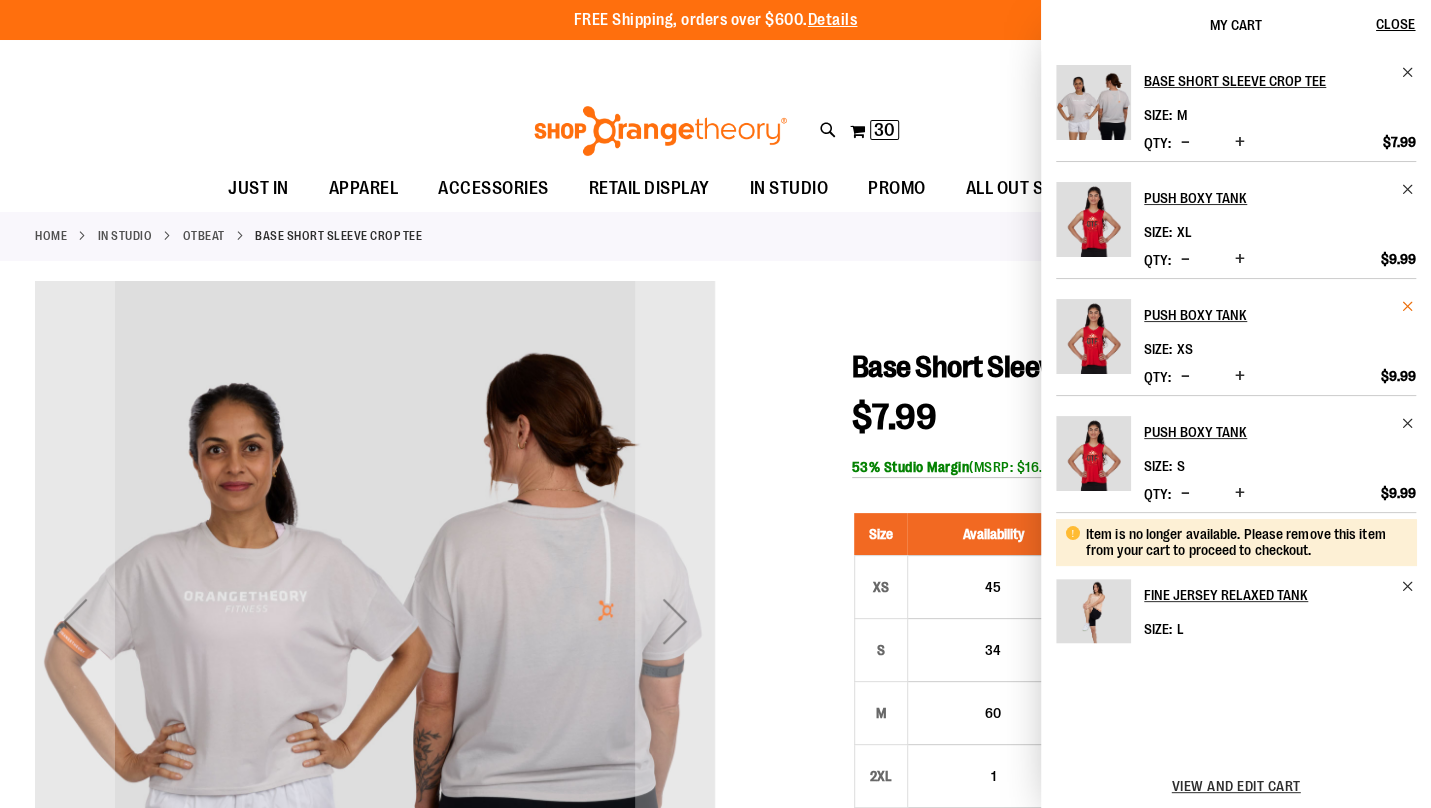 click at bounding box center (1408, 306) 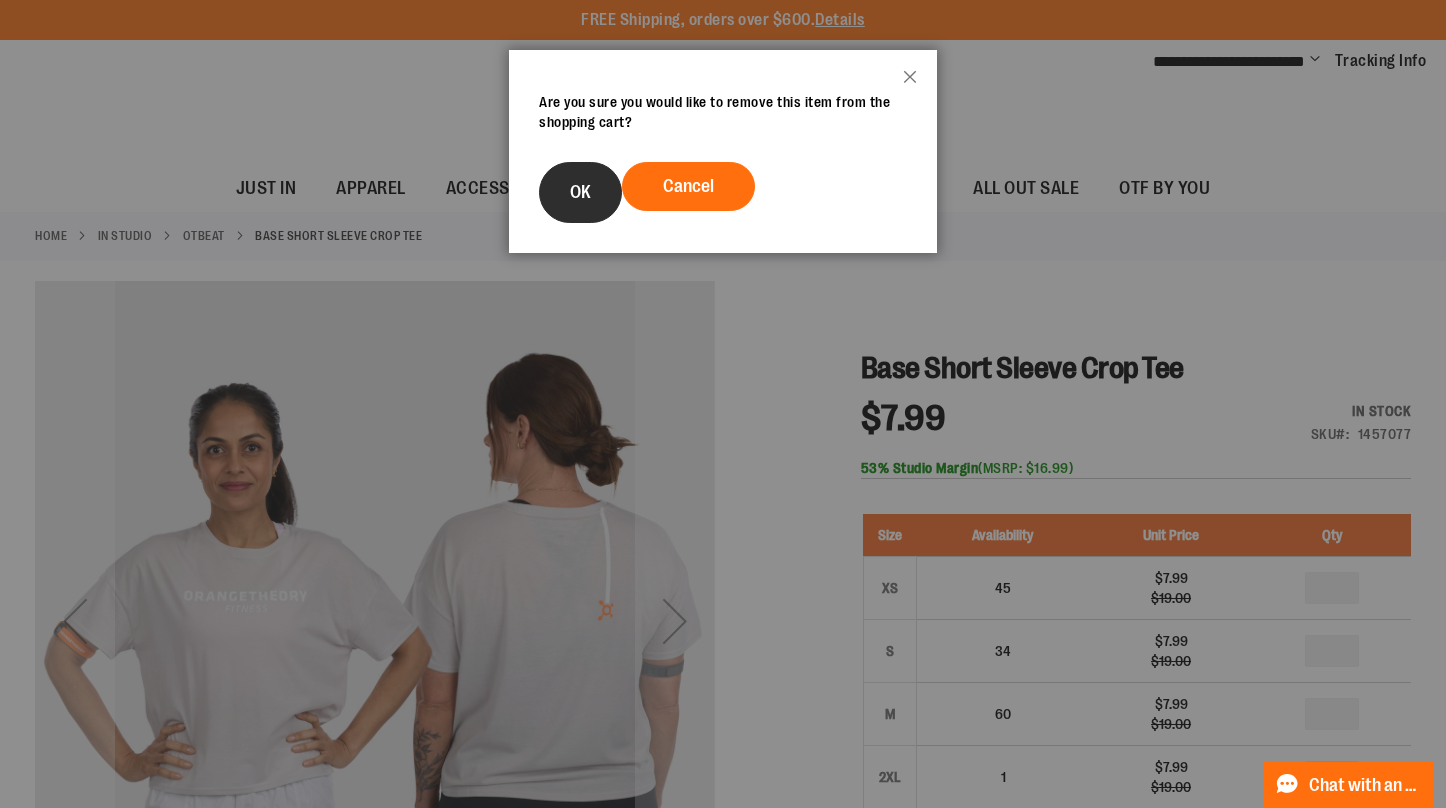 click on "OK" at bounding box center [580, 192] 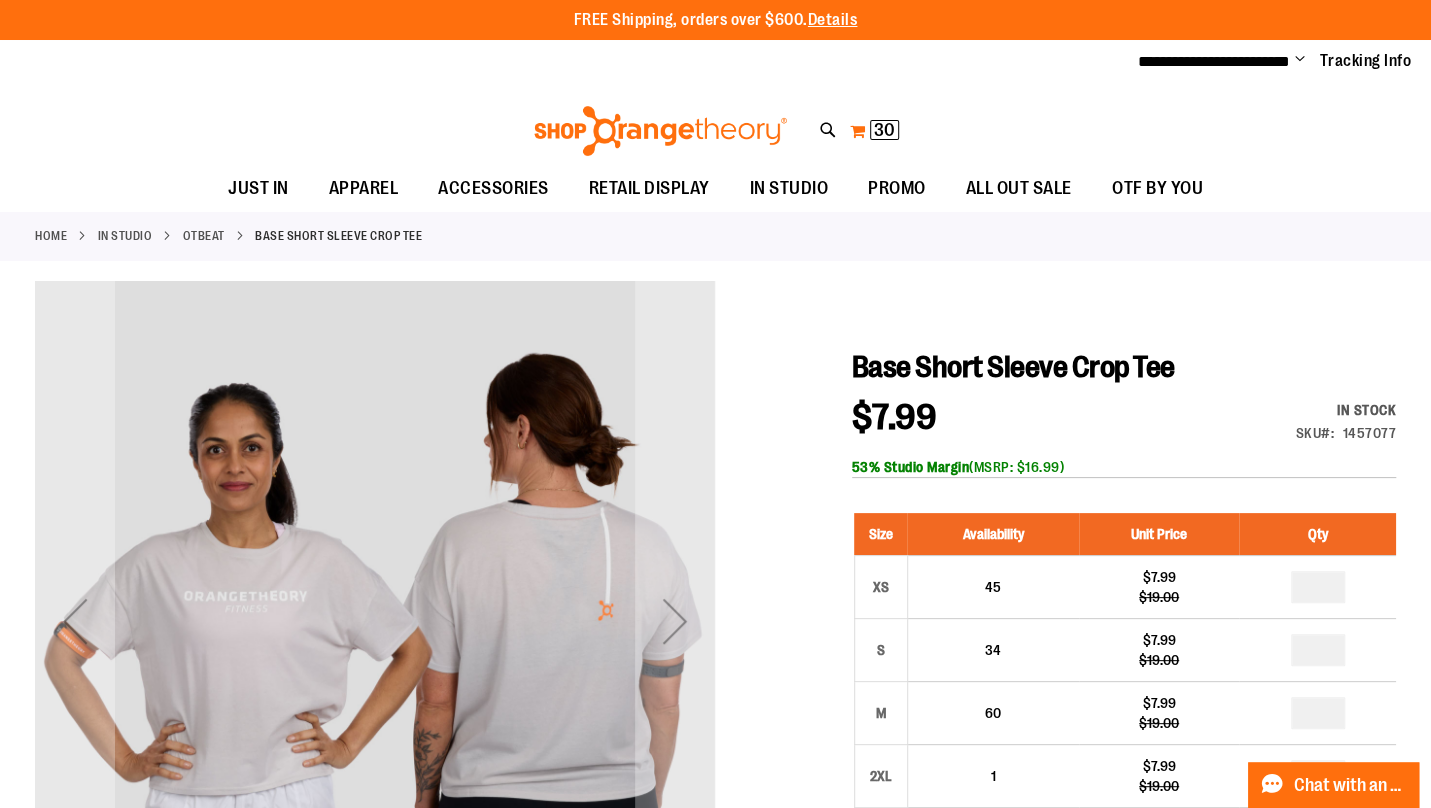 click on "30" at bounding box center (884, 130) 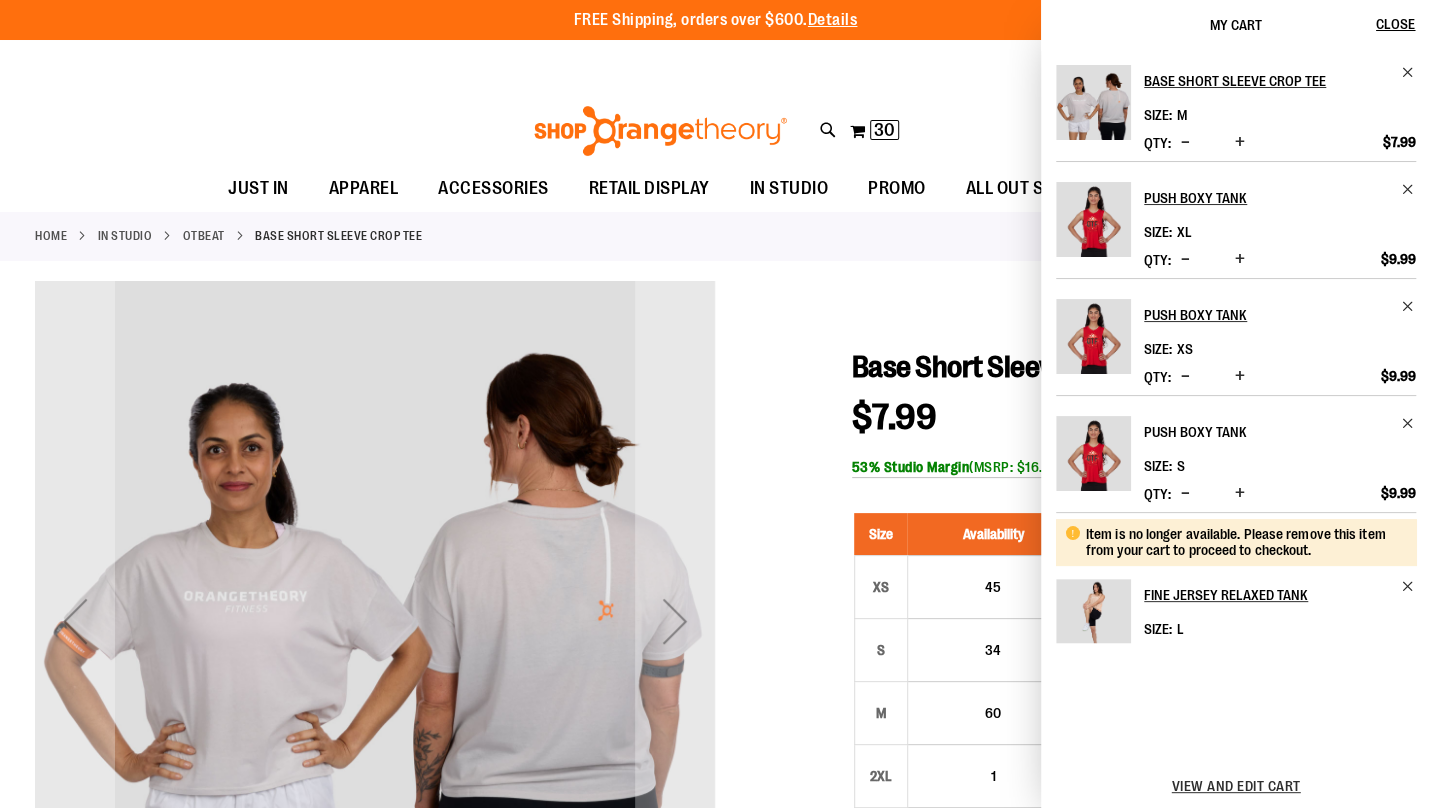 click on "Push Boxy Tank" at bounding box center [1280, 432] 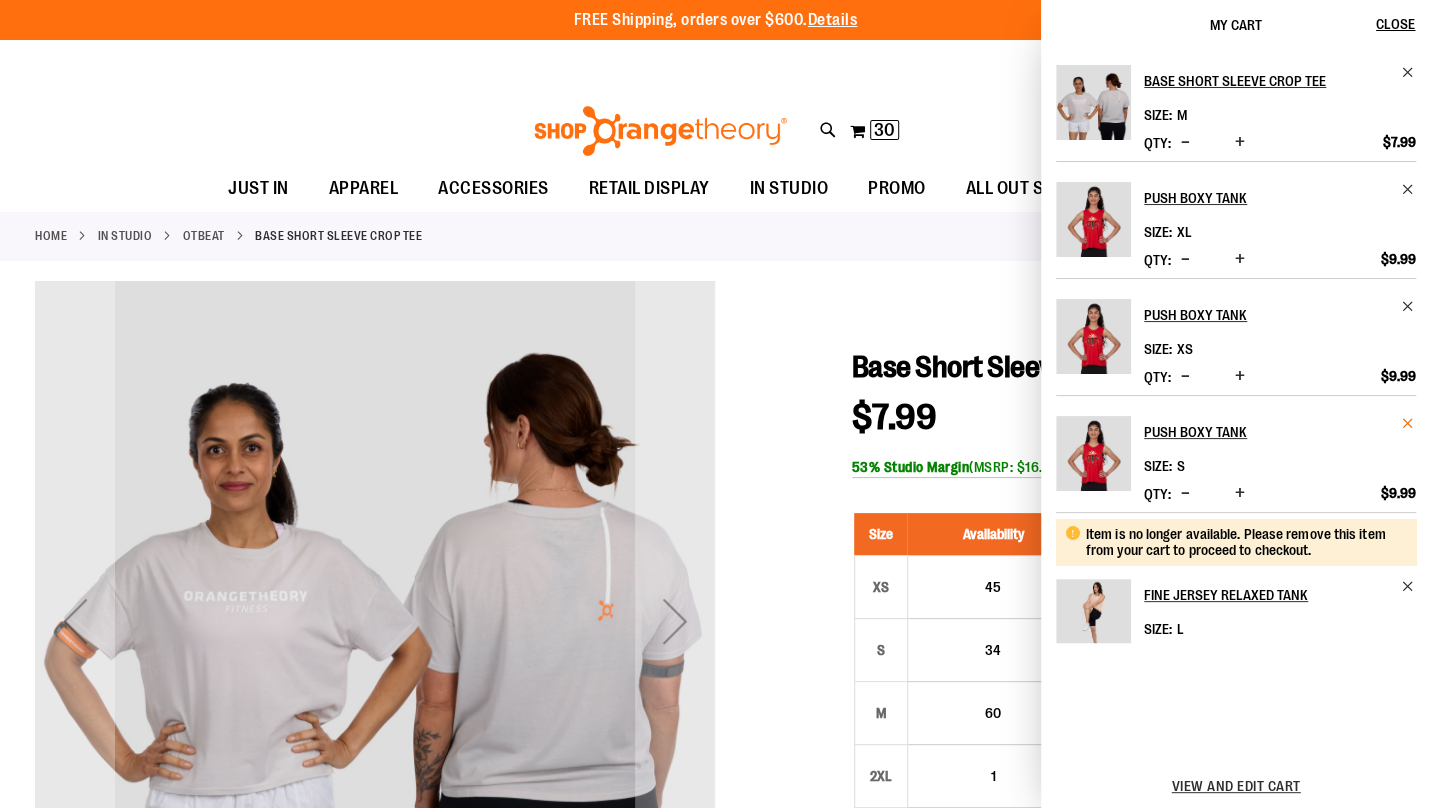 click at bounding box center [1408, 423] 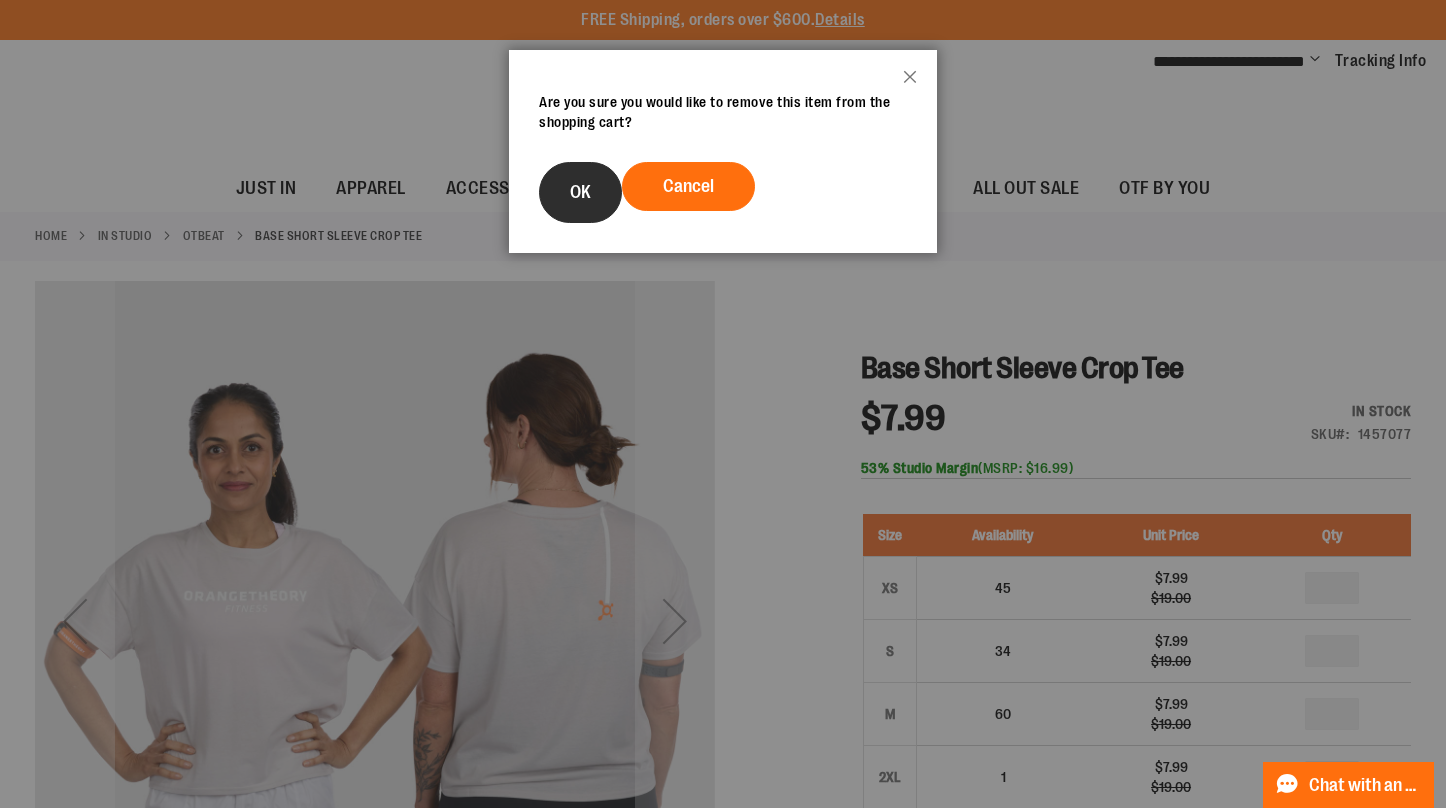 click on "OK" at bounding box center [580, 192] 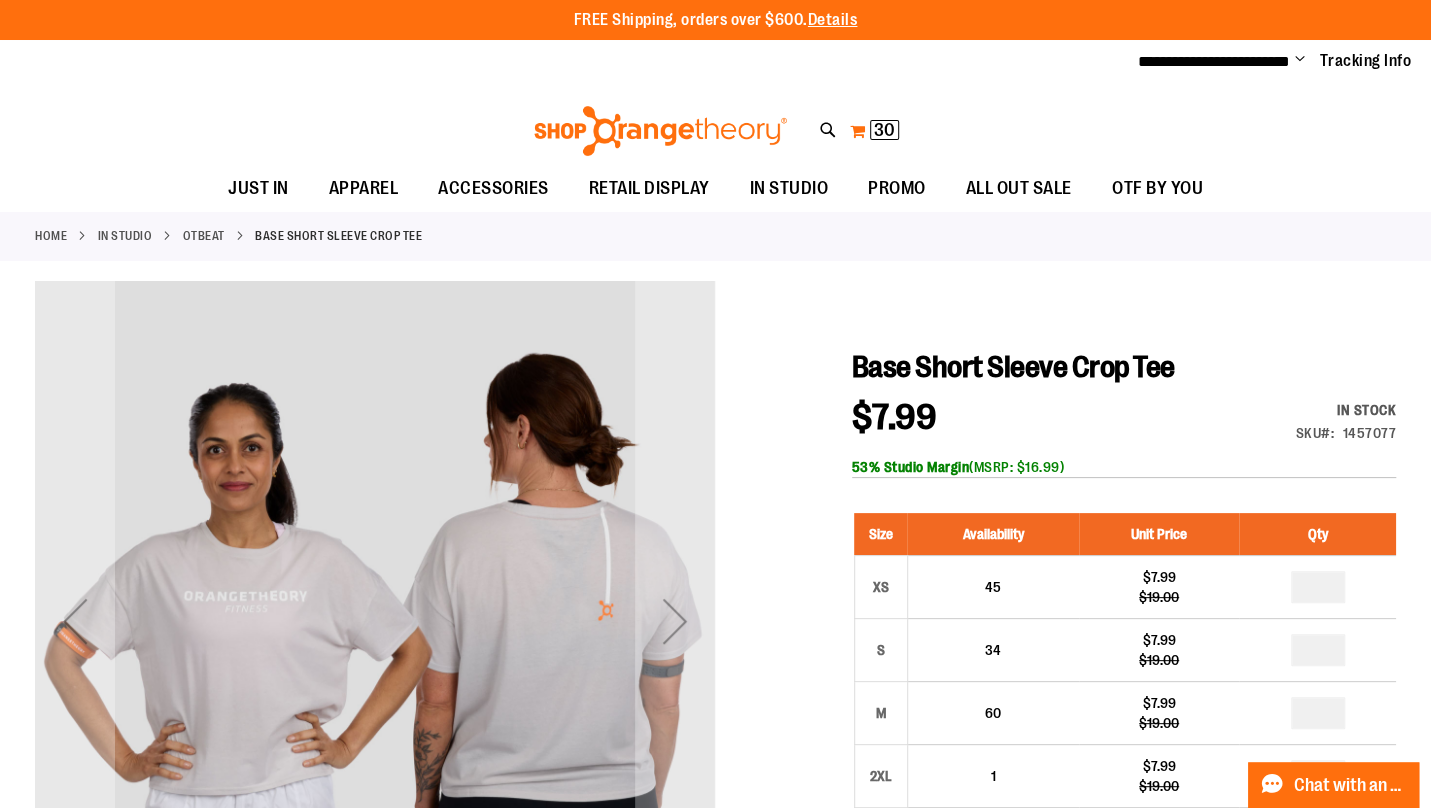 click on "30" at bounding box center (884, 130) 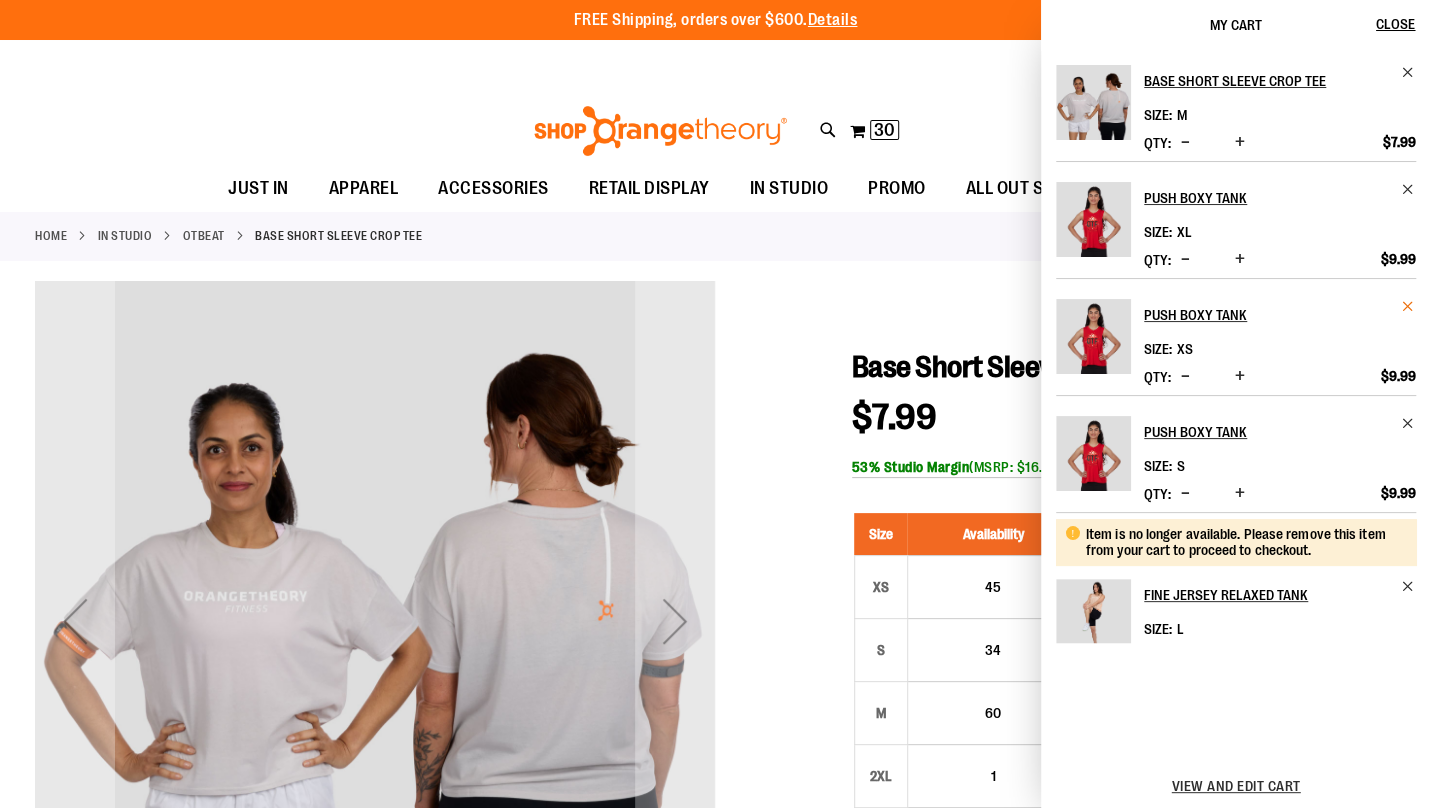 click at bounding box center [1408, 306] 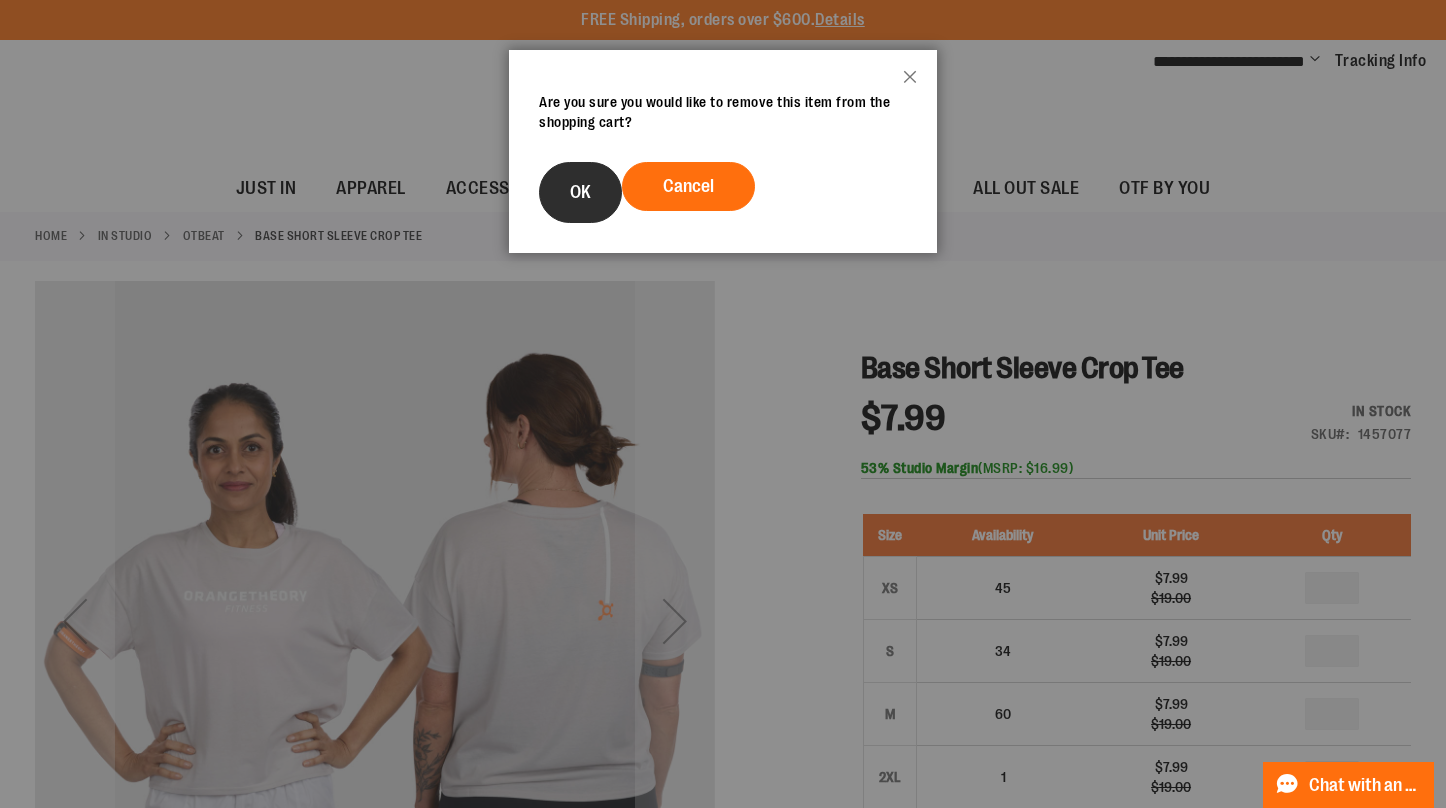 click on "OK" at bounding box center [580, 192] 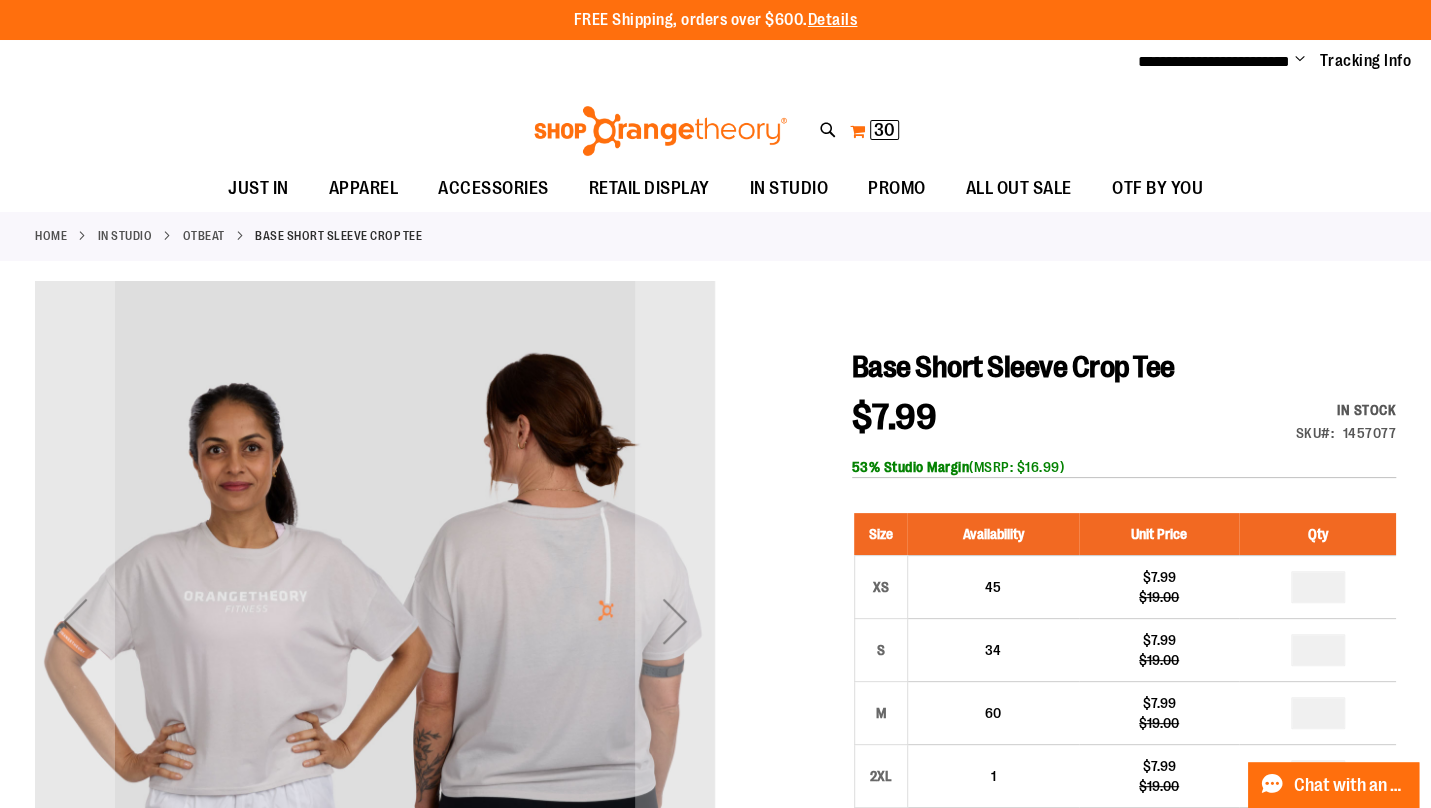click on "30" at bounding box center (884, 130) 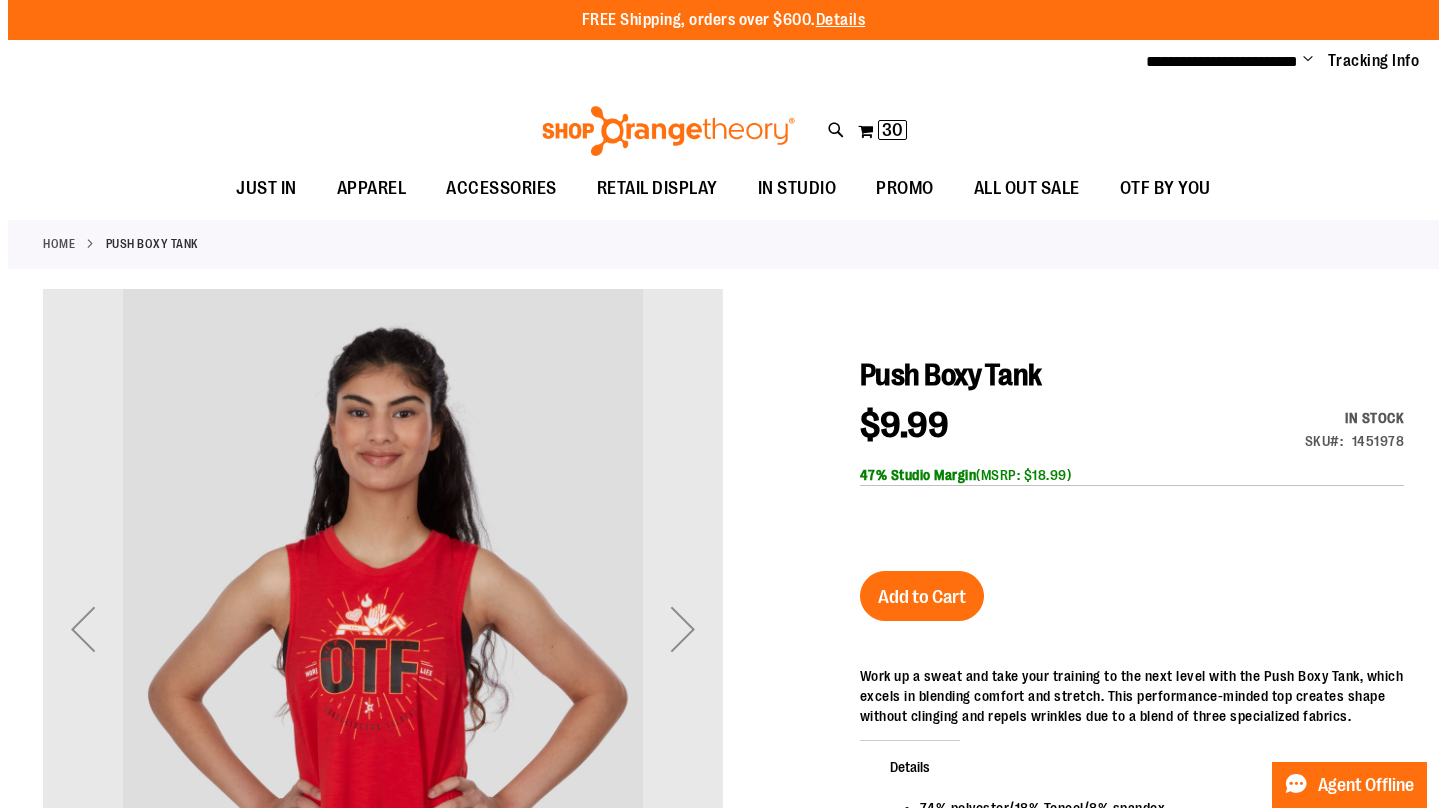 scroll, scrollTop: 0, scrollLeft: 0, axis: both 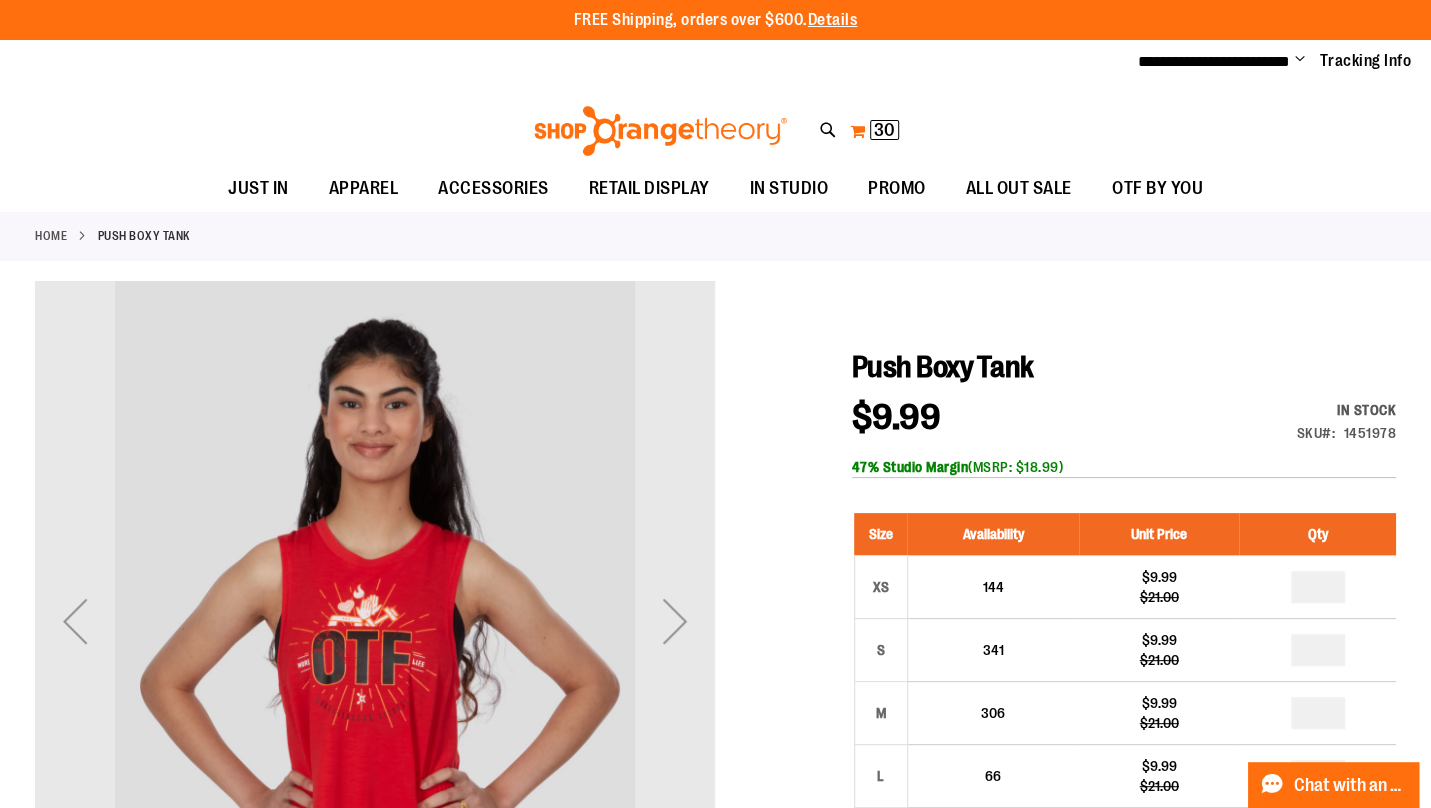 type on "**********" 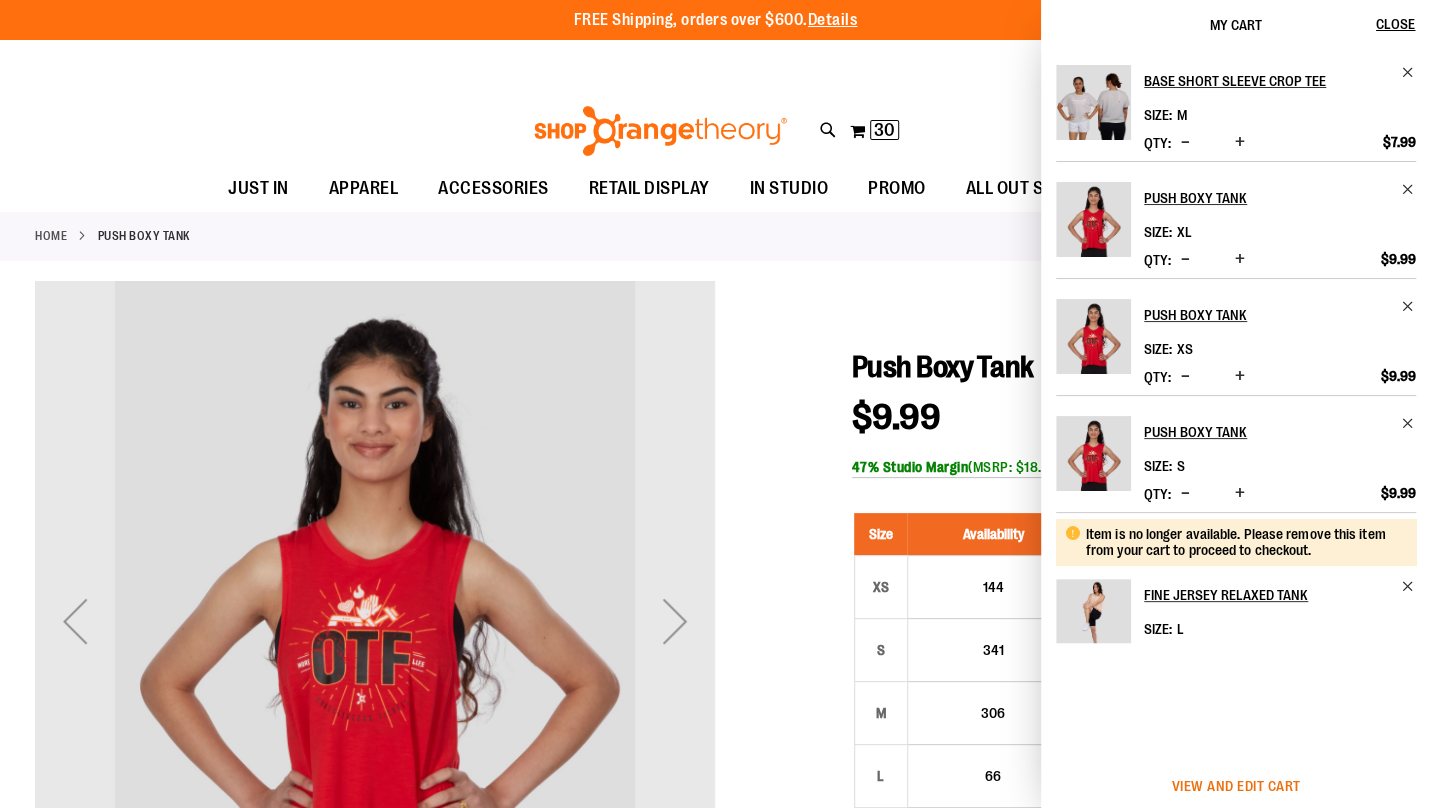 click on "View and edit cart" at bounding box center (1236, 786) 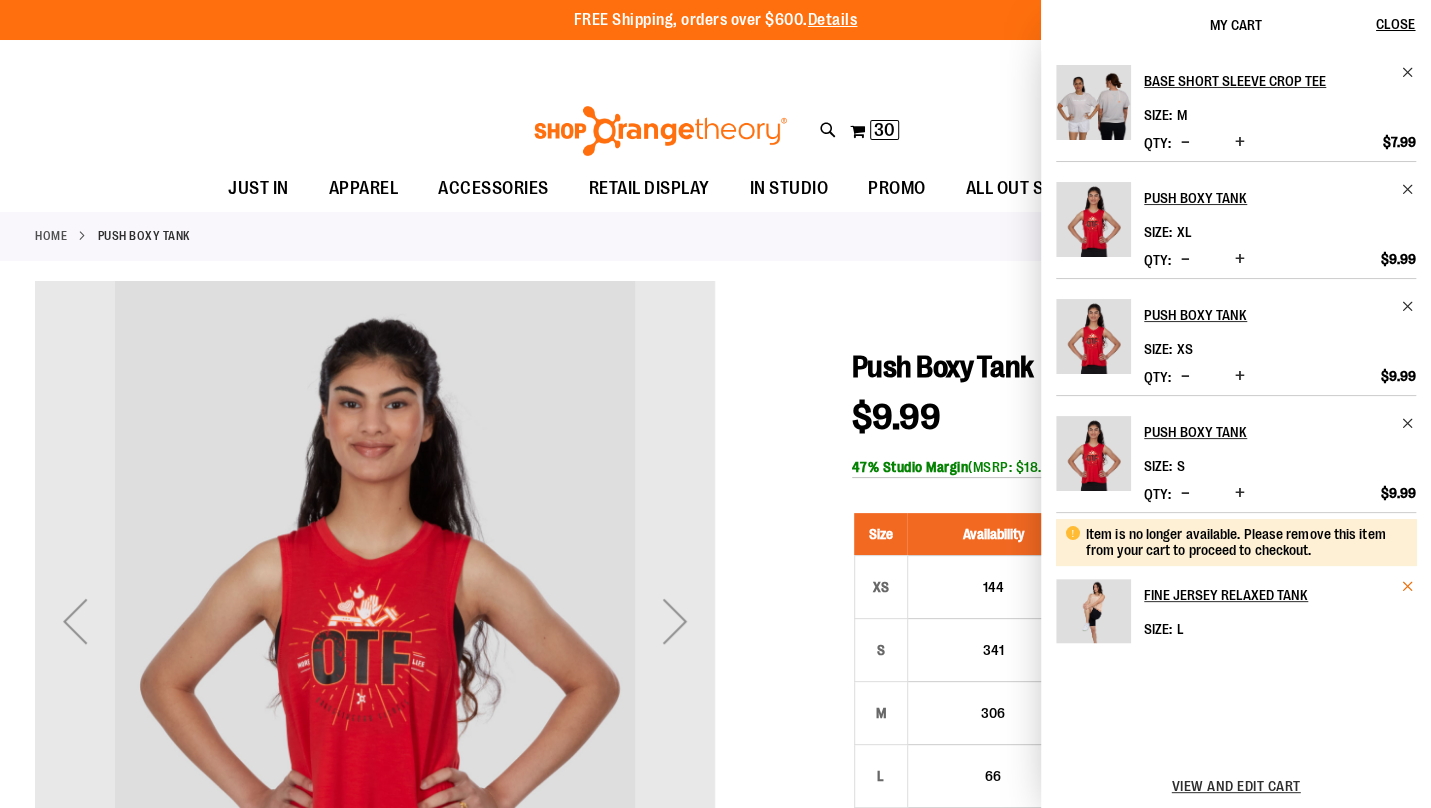 click at bounding box center [1408, 586] 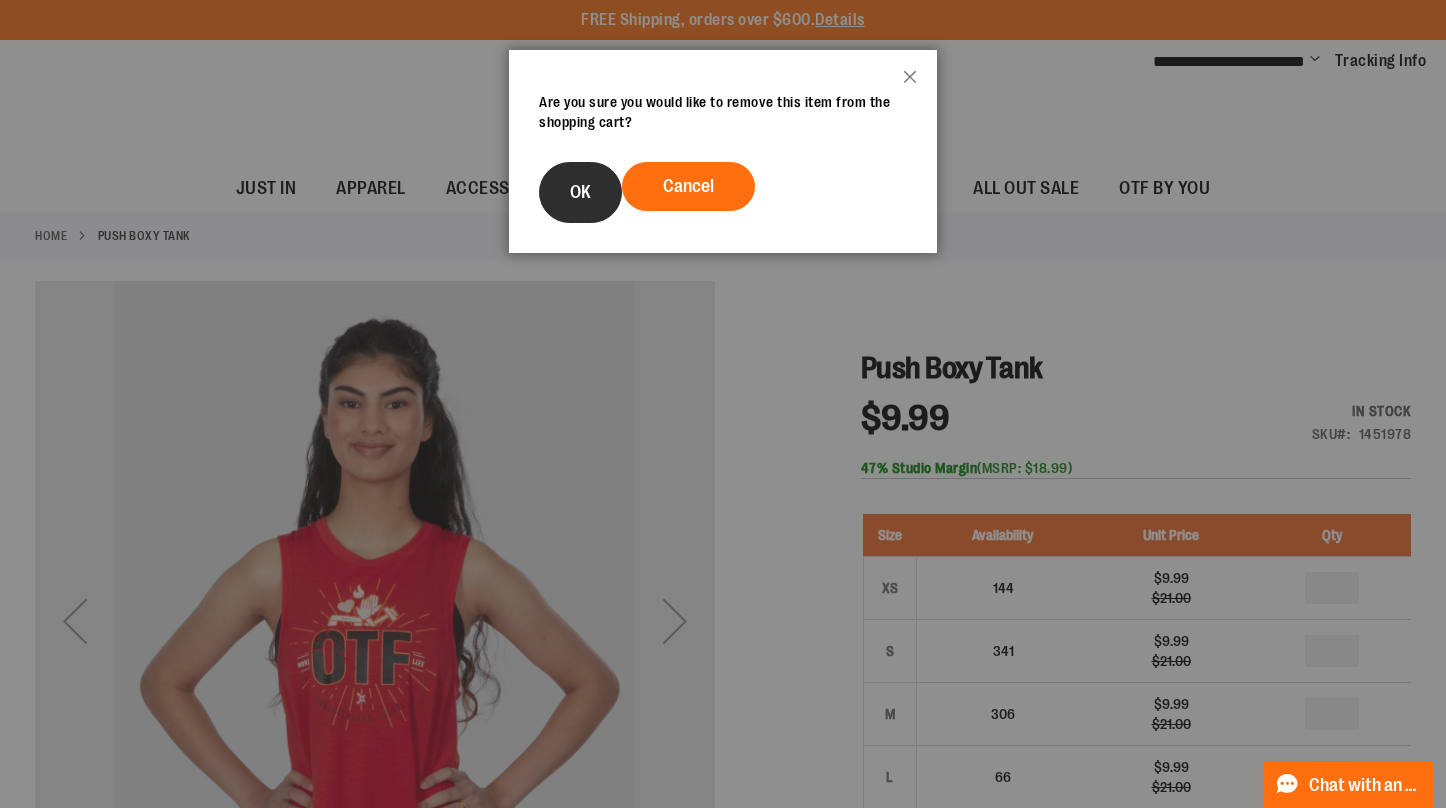 click on "OK" at bounding box center (580, 192) 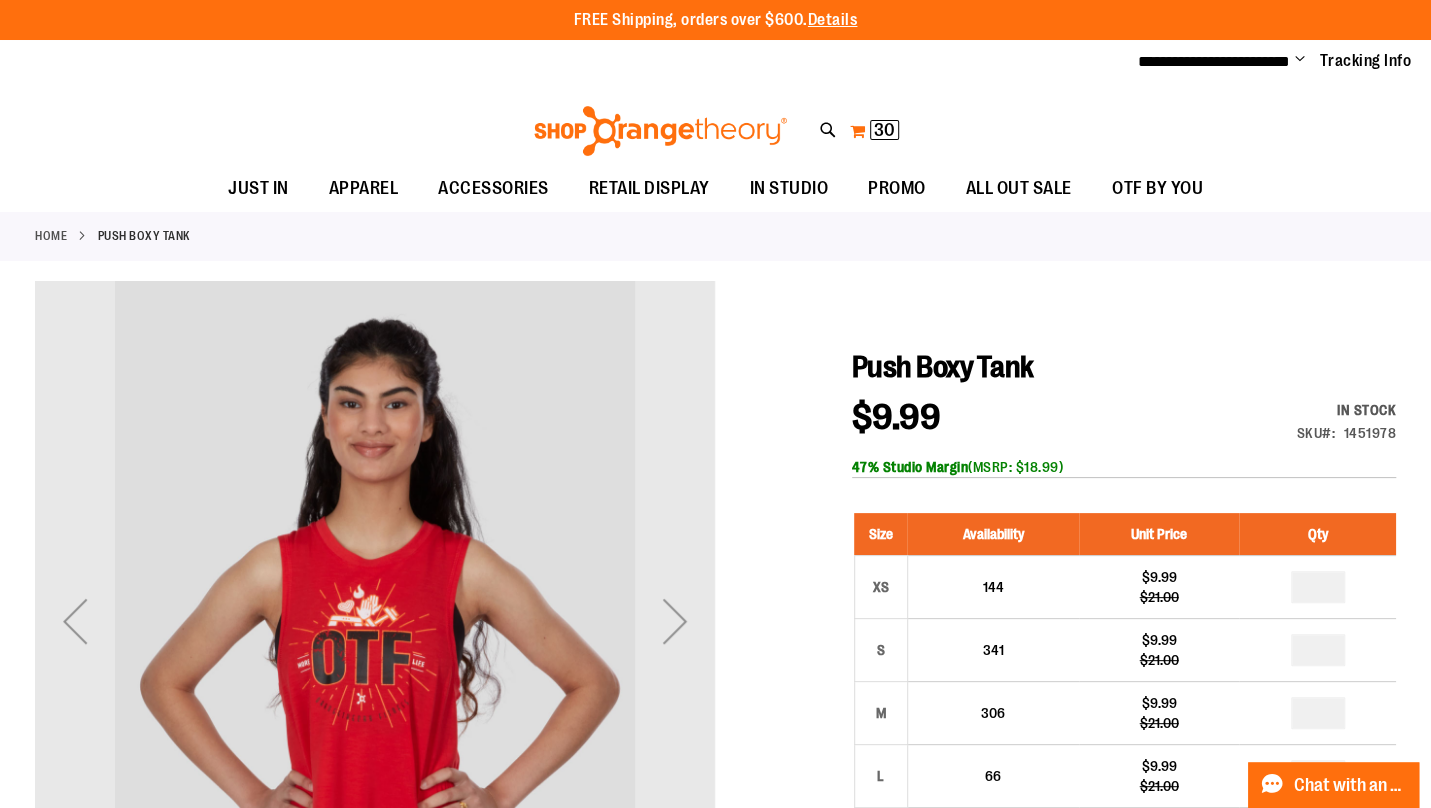 click on "30" at bounding box center (884, 130) 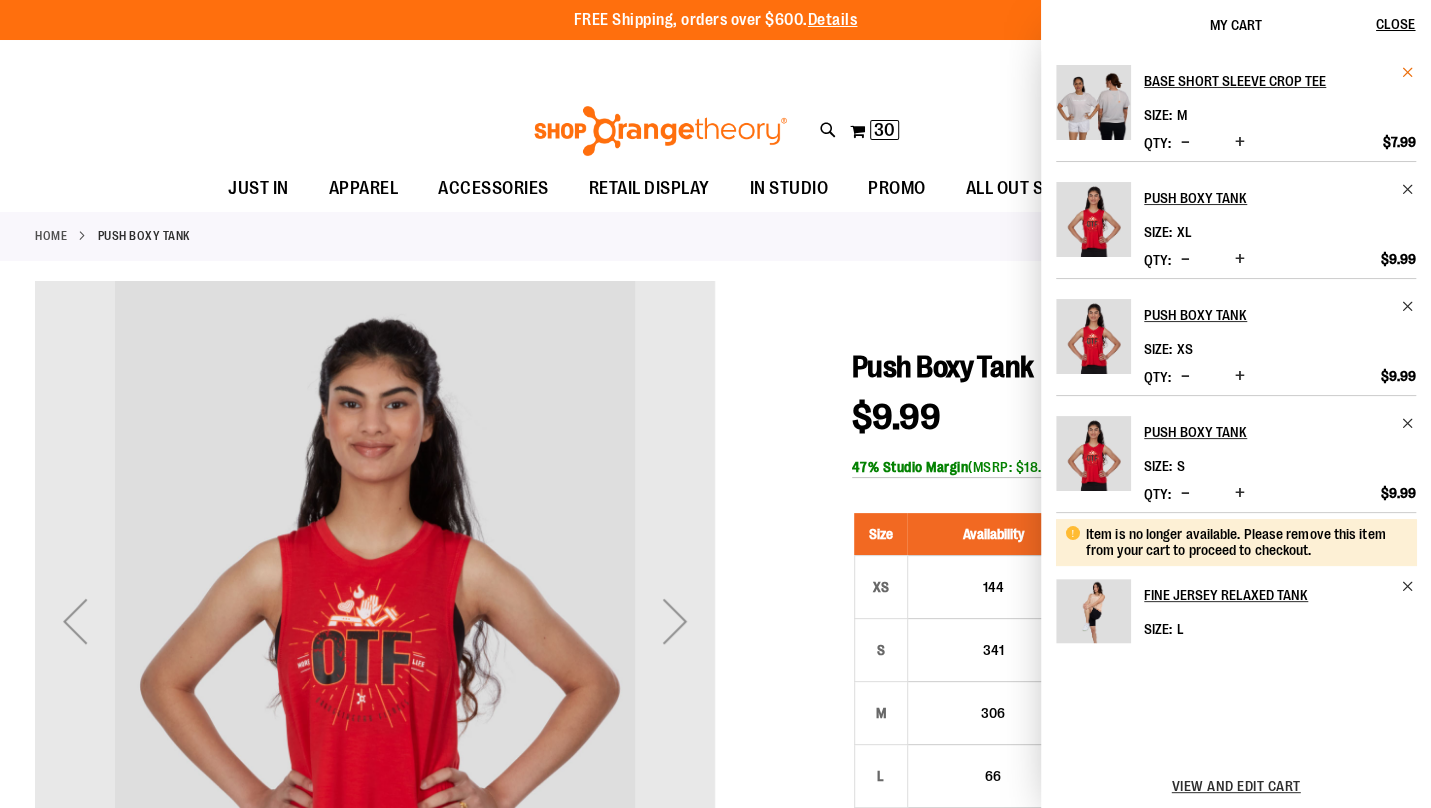 click at bounding box center [1408, 72] 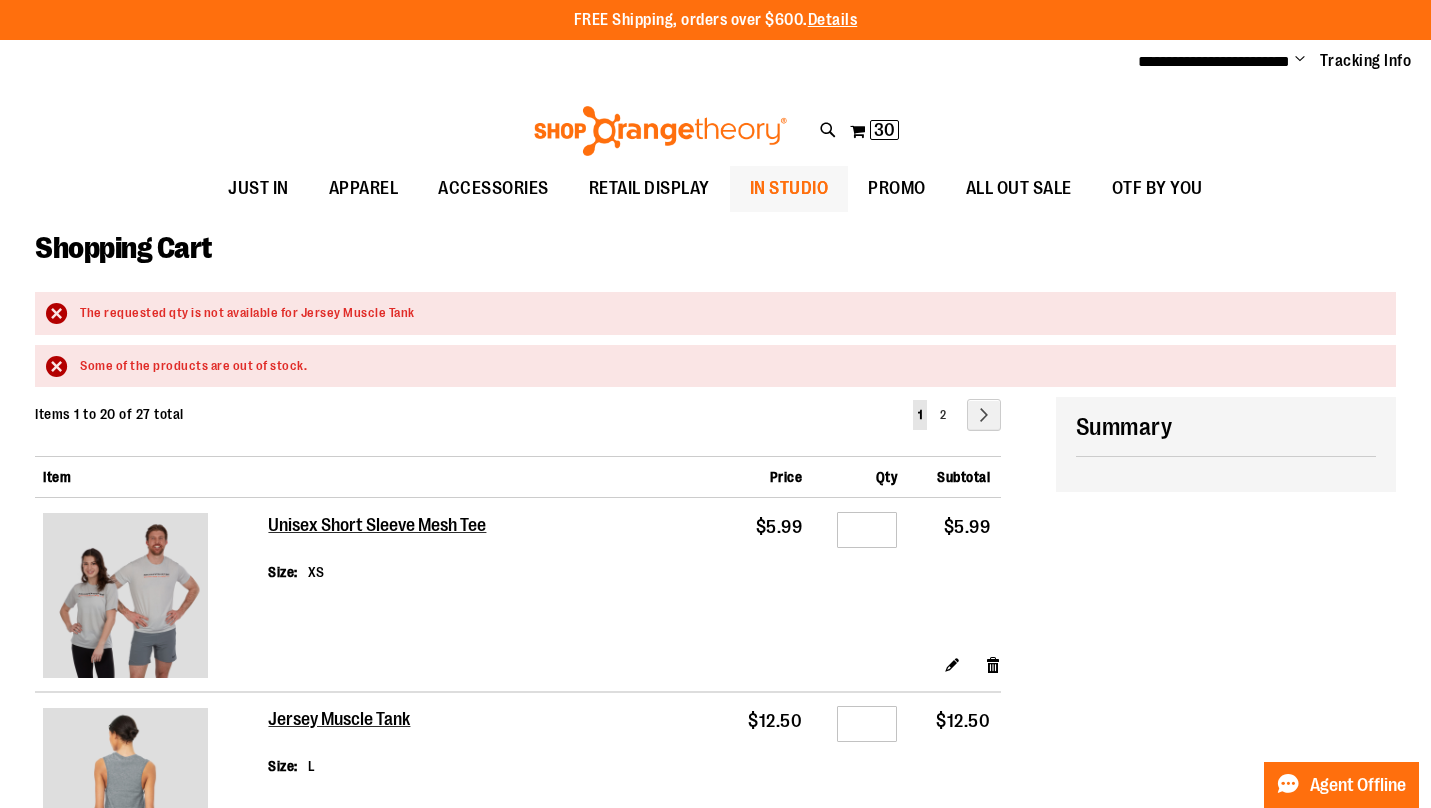 scroll, scrollTop: 0, scrollLeft: 0, axis: both 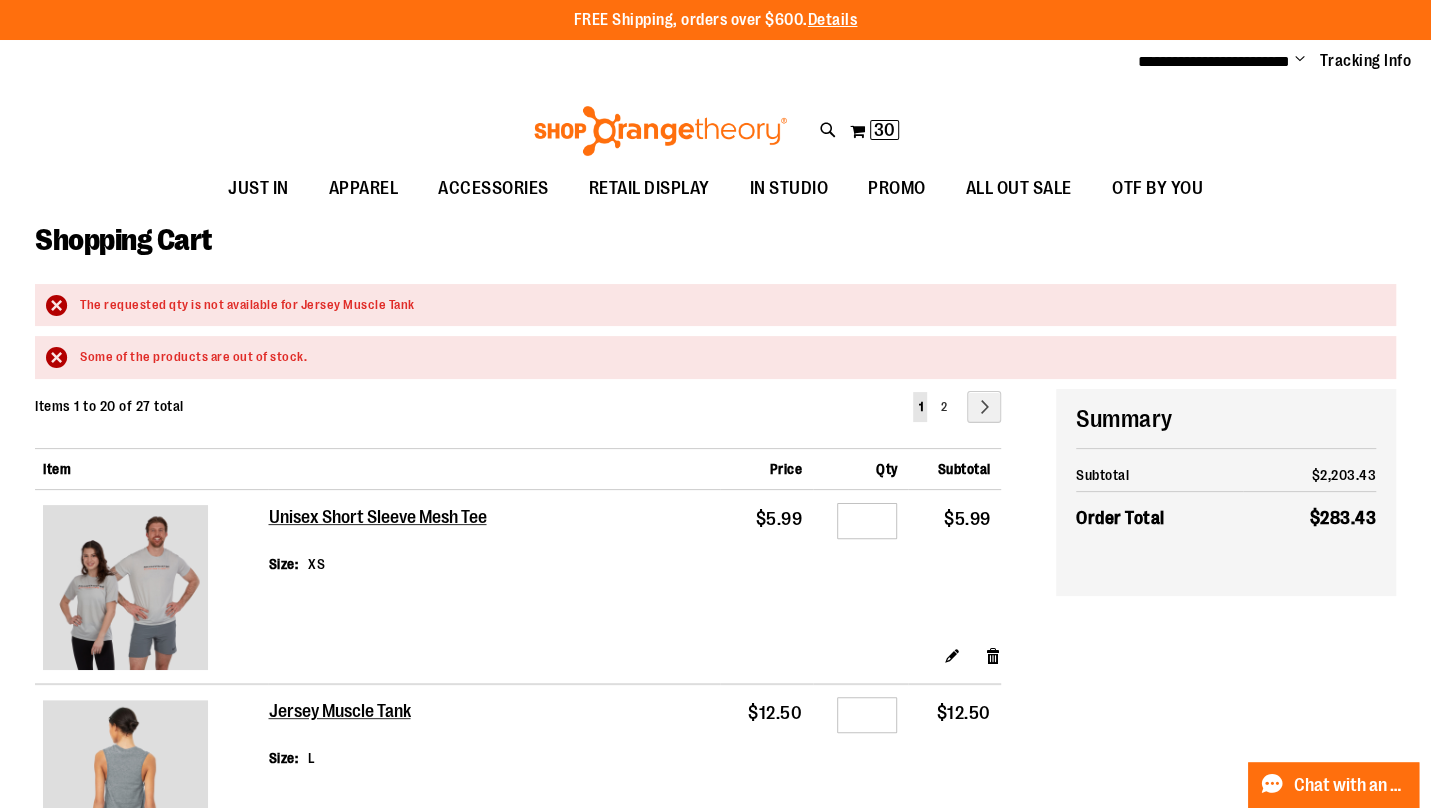 type on "**********" 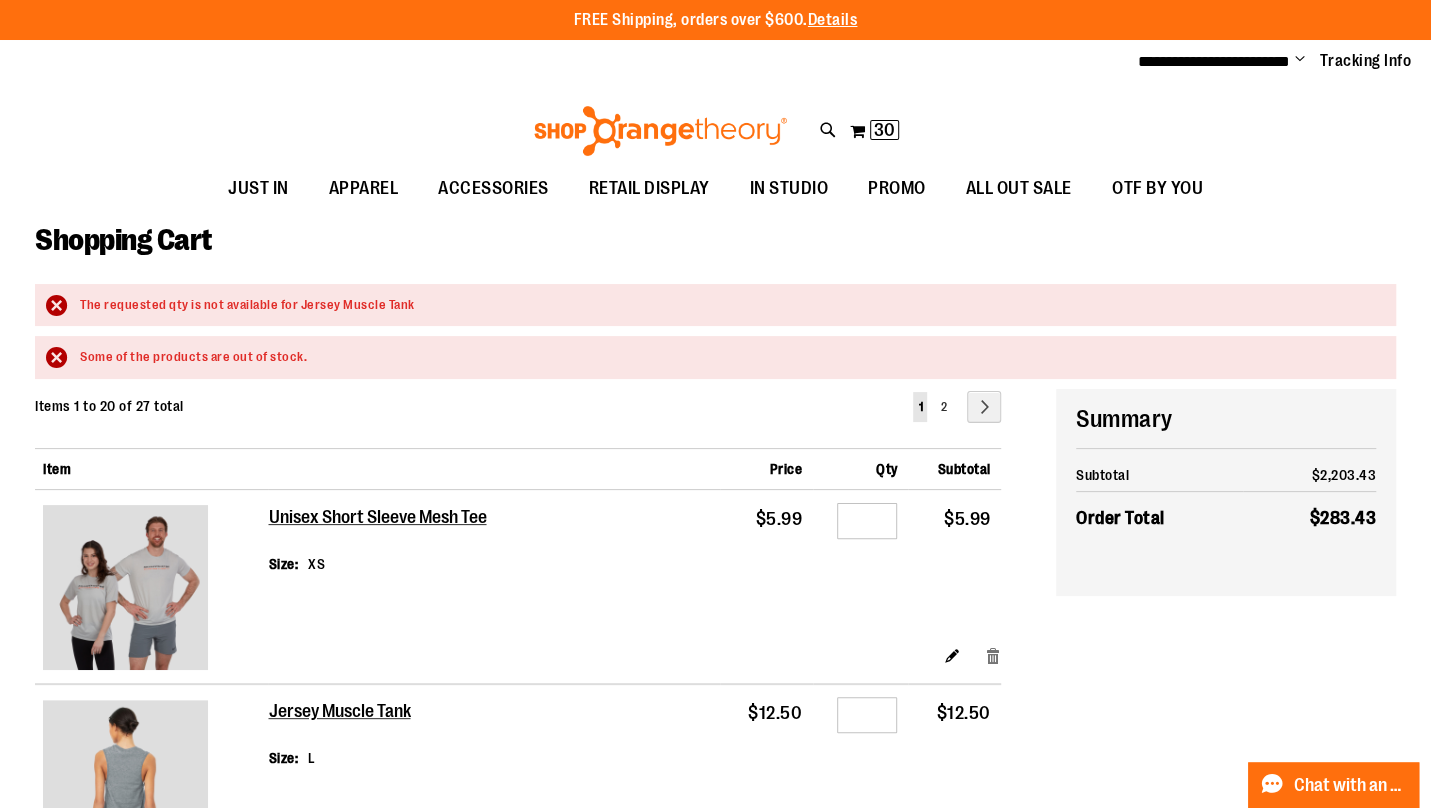 click on "Remove item" at bounding box center (993, 655) 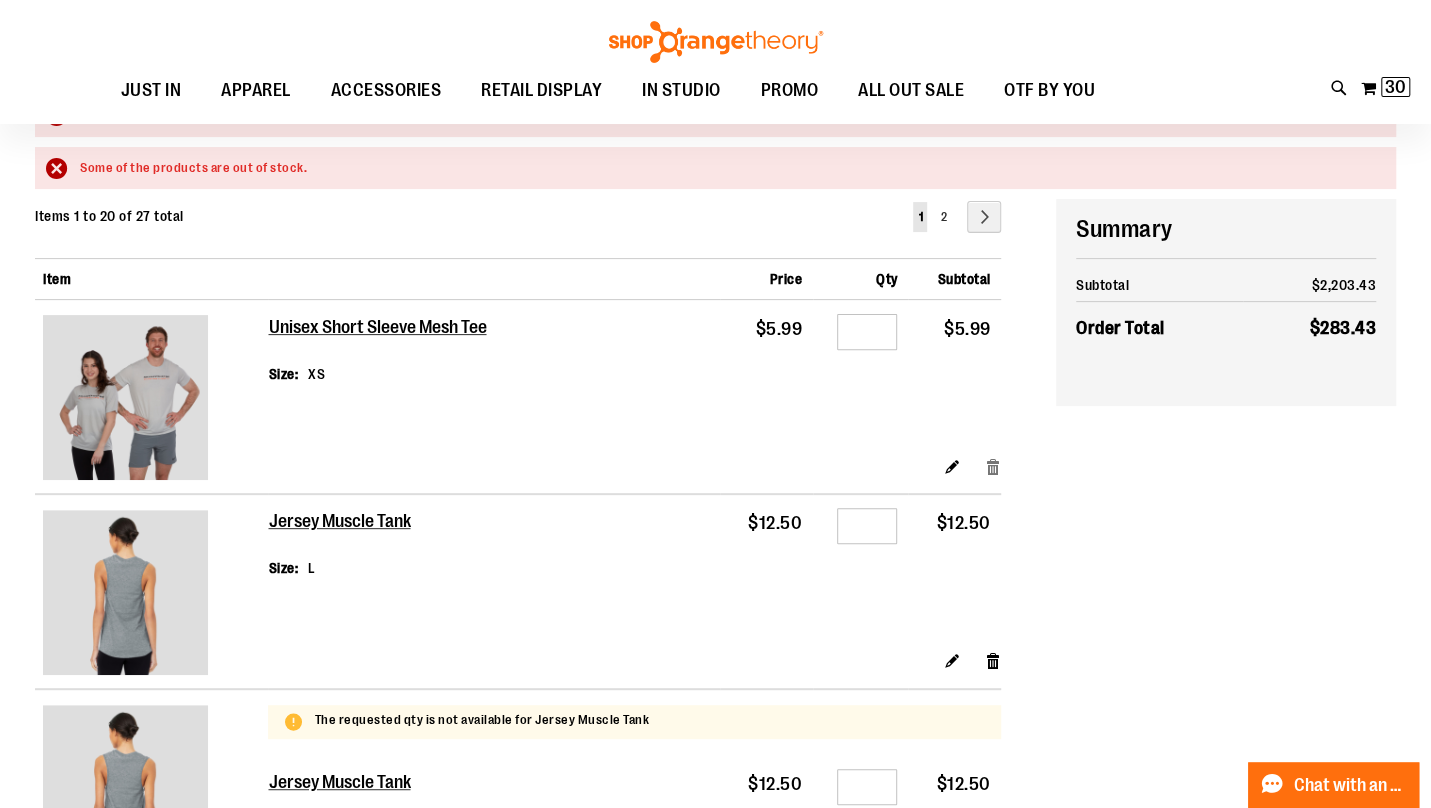 scroll, scrollTop: 190, scrollLeft: 0, axis: vertical 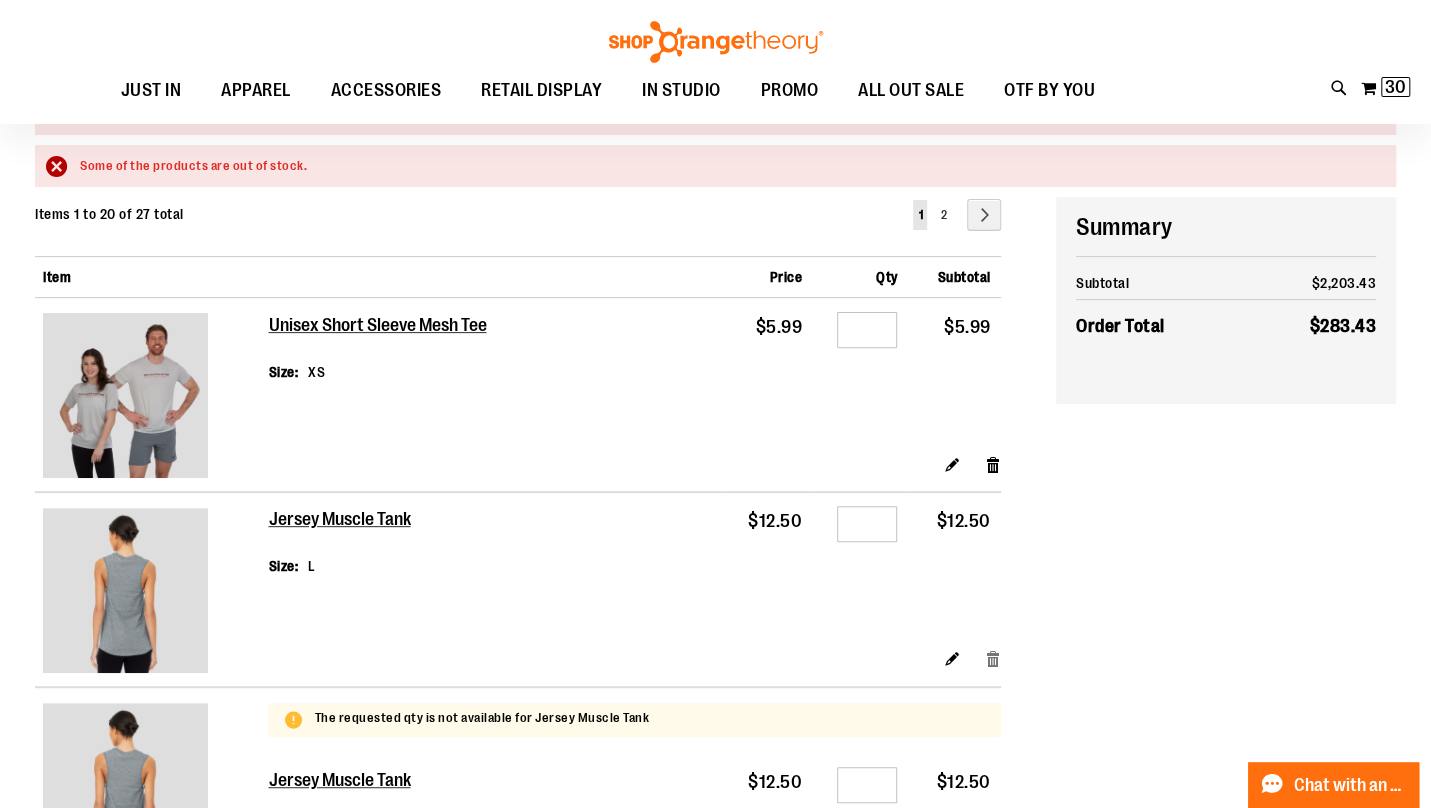 click on "Remove item" at bounding box center [993, 658] 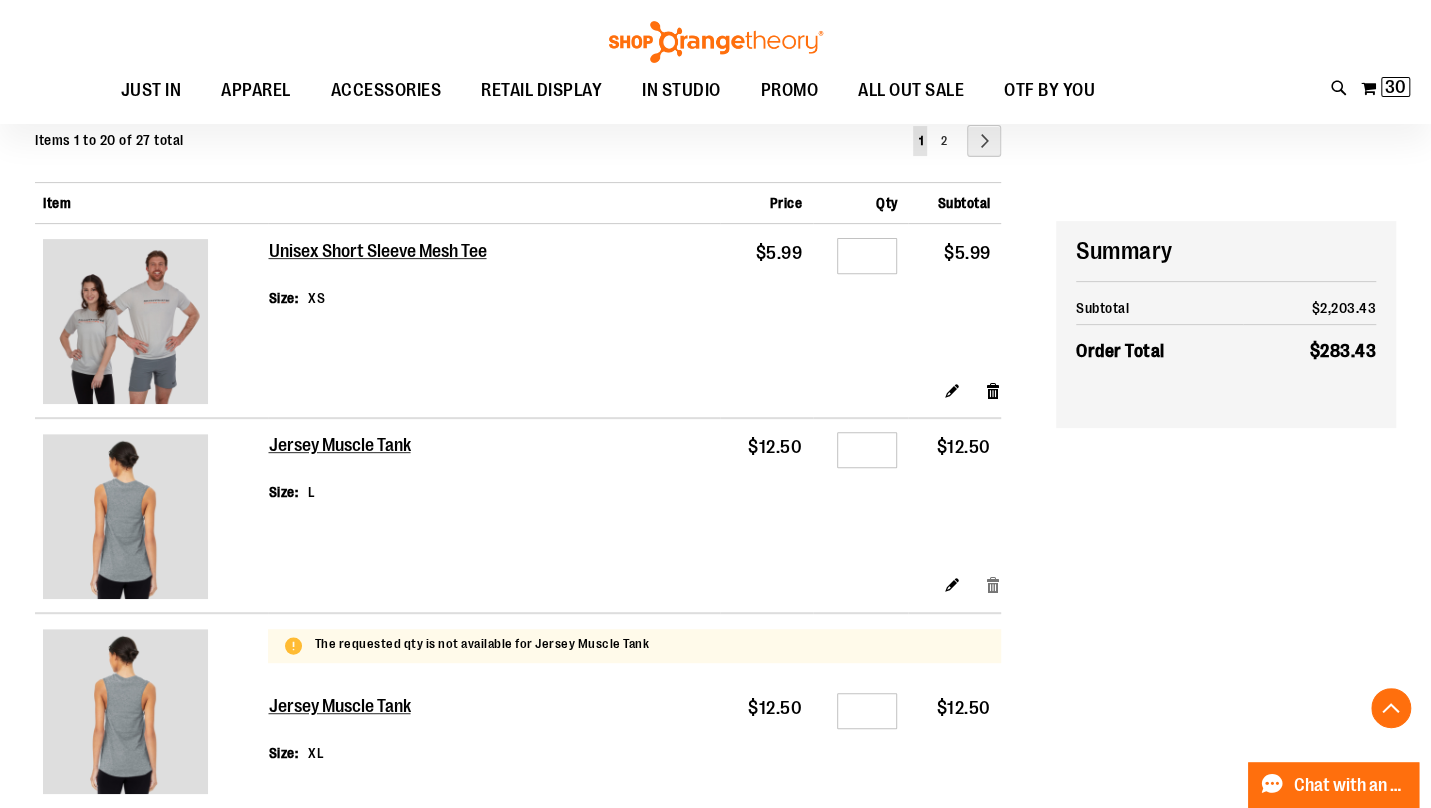 scroll, scrollTop: 408, scrollLeft: 0, axis: vertical 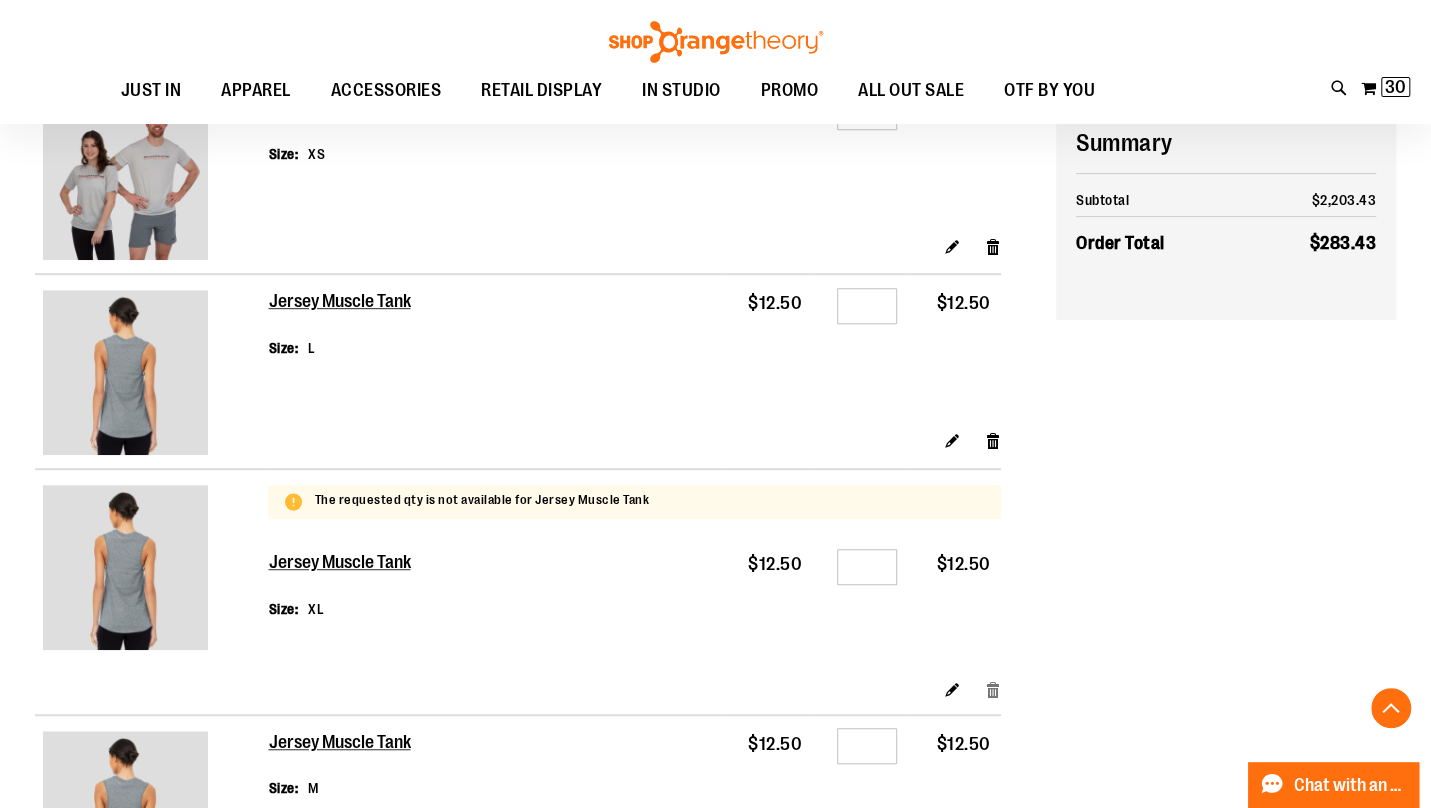 click on "Remove item" at bounding box center [993, 689] 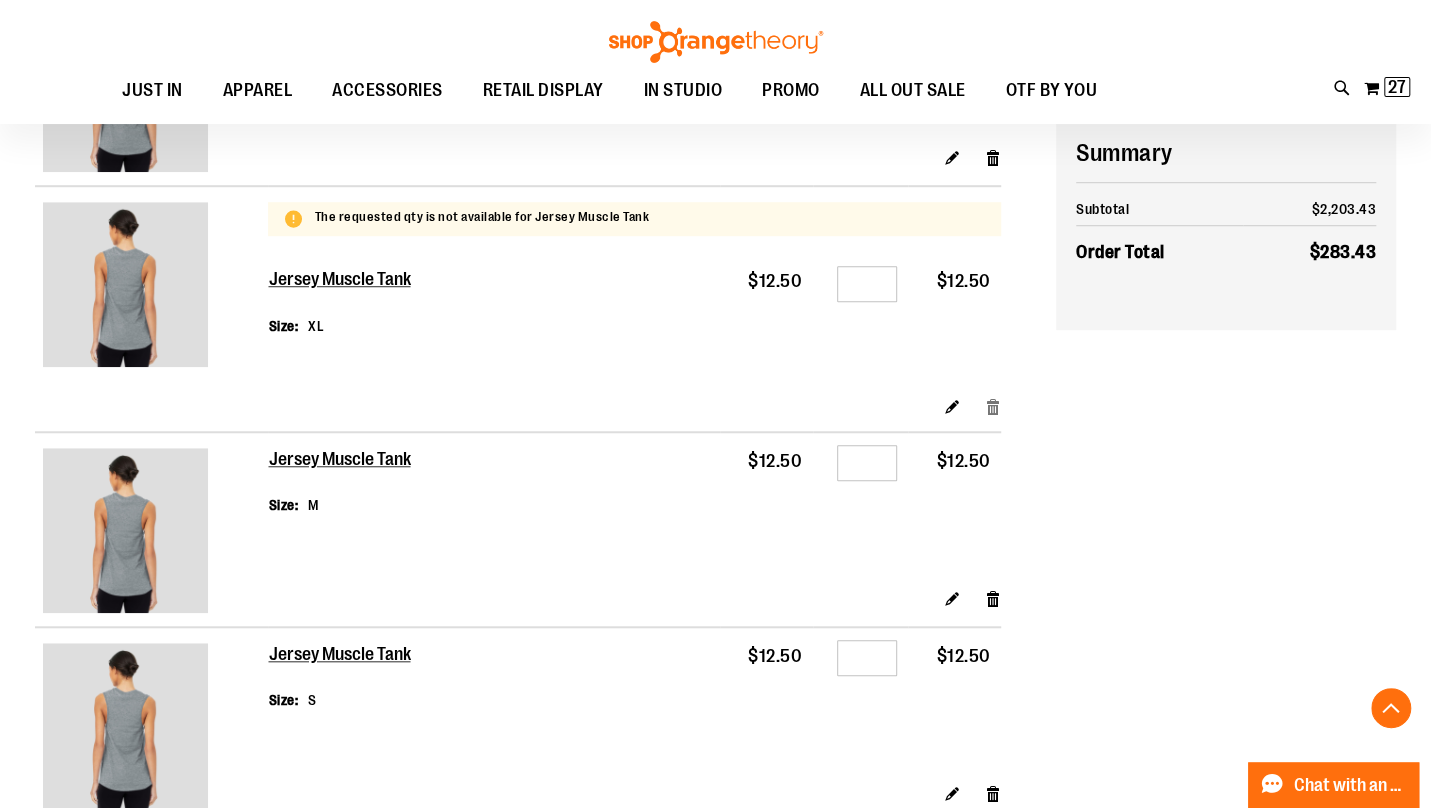 scroll, scrollTop: 700, scrollLeft: 0, axis: vertical 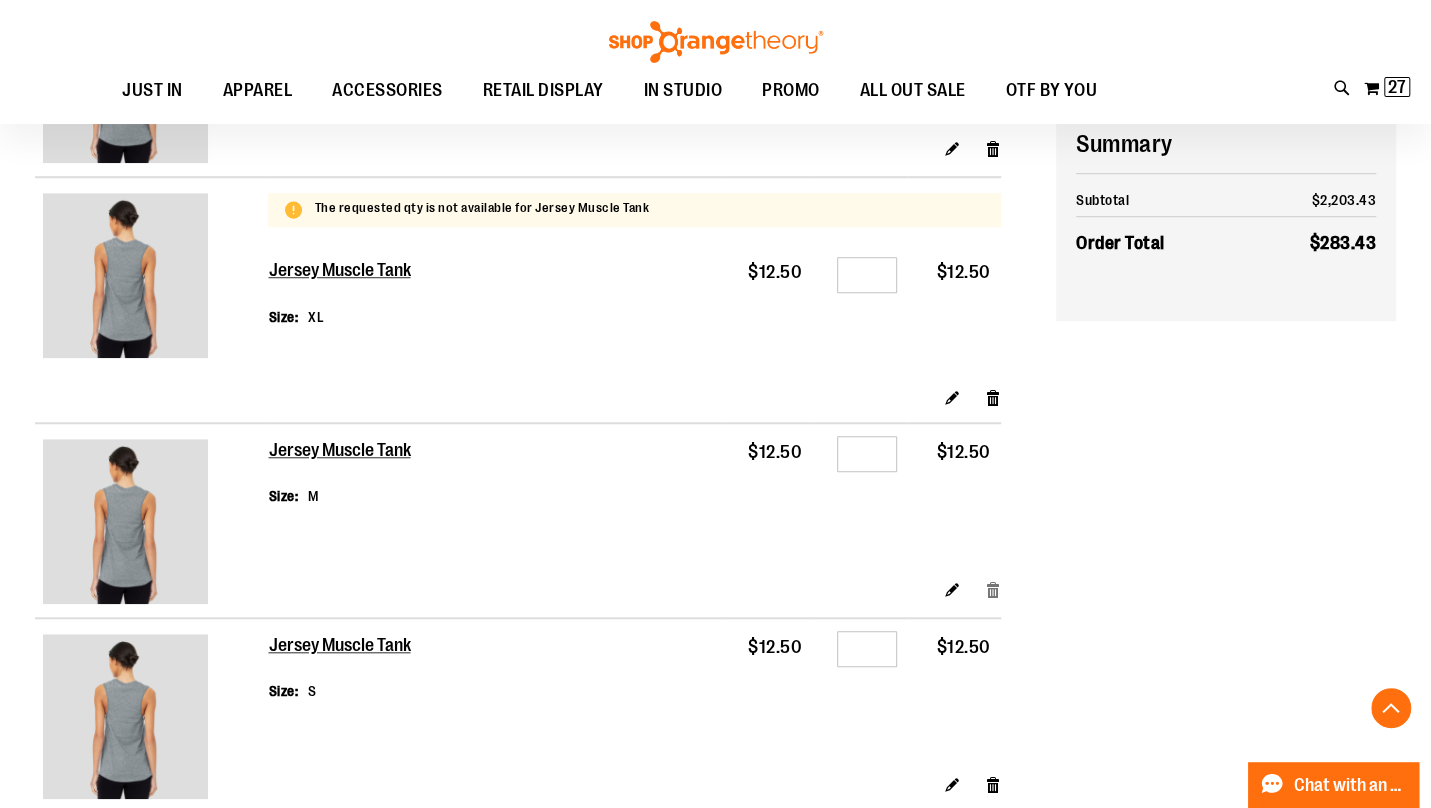 click on "Remove item" at bounding box center (993, 589) 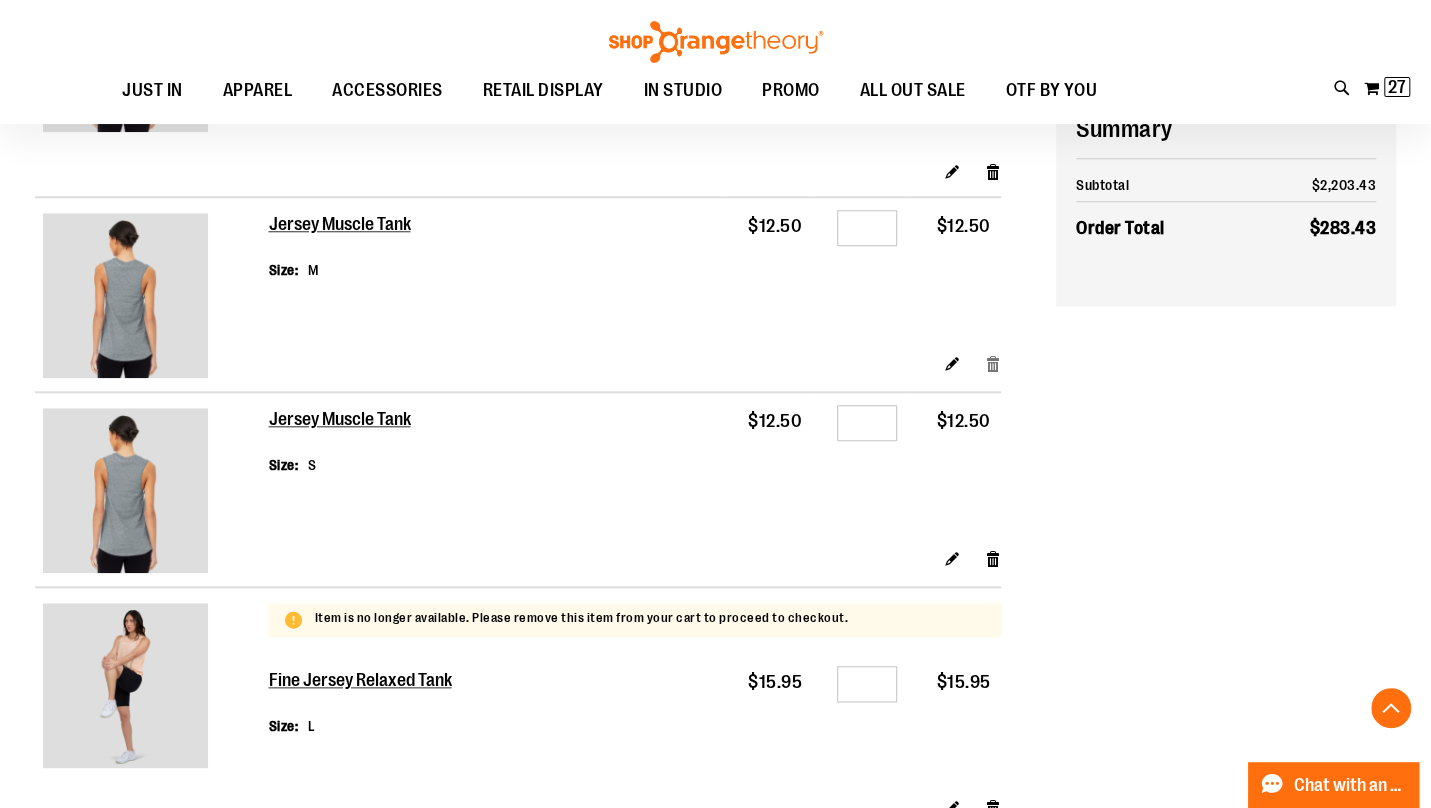 scroll, scrollTop: 928, scrollLeft: 0, axis: vertical 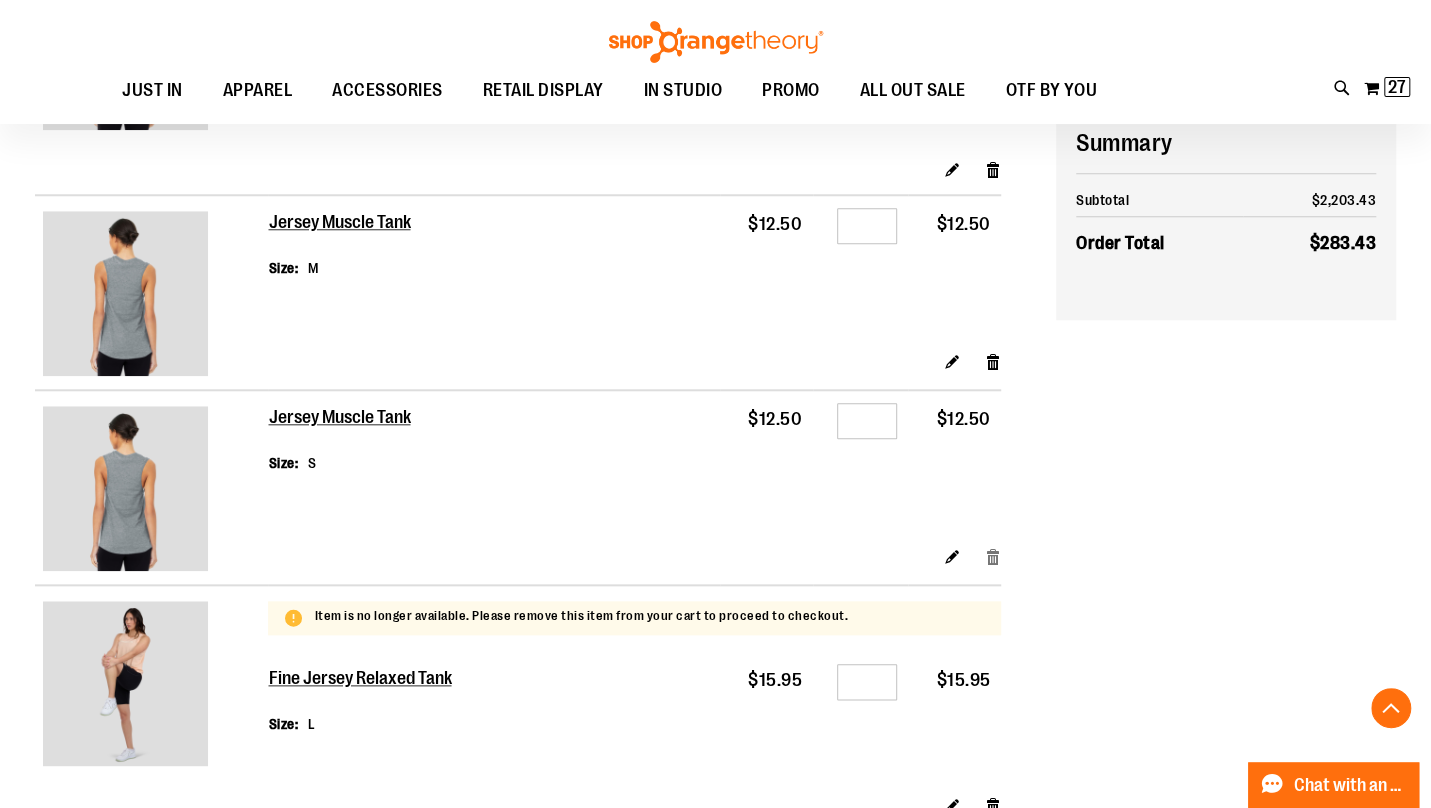 click on "Remove item" at bounding box center (993, 556) 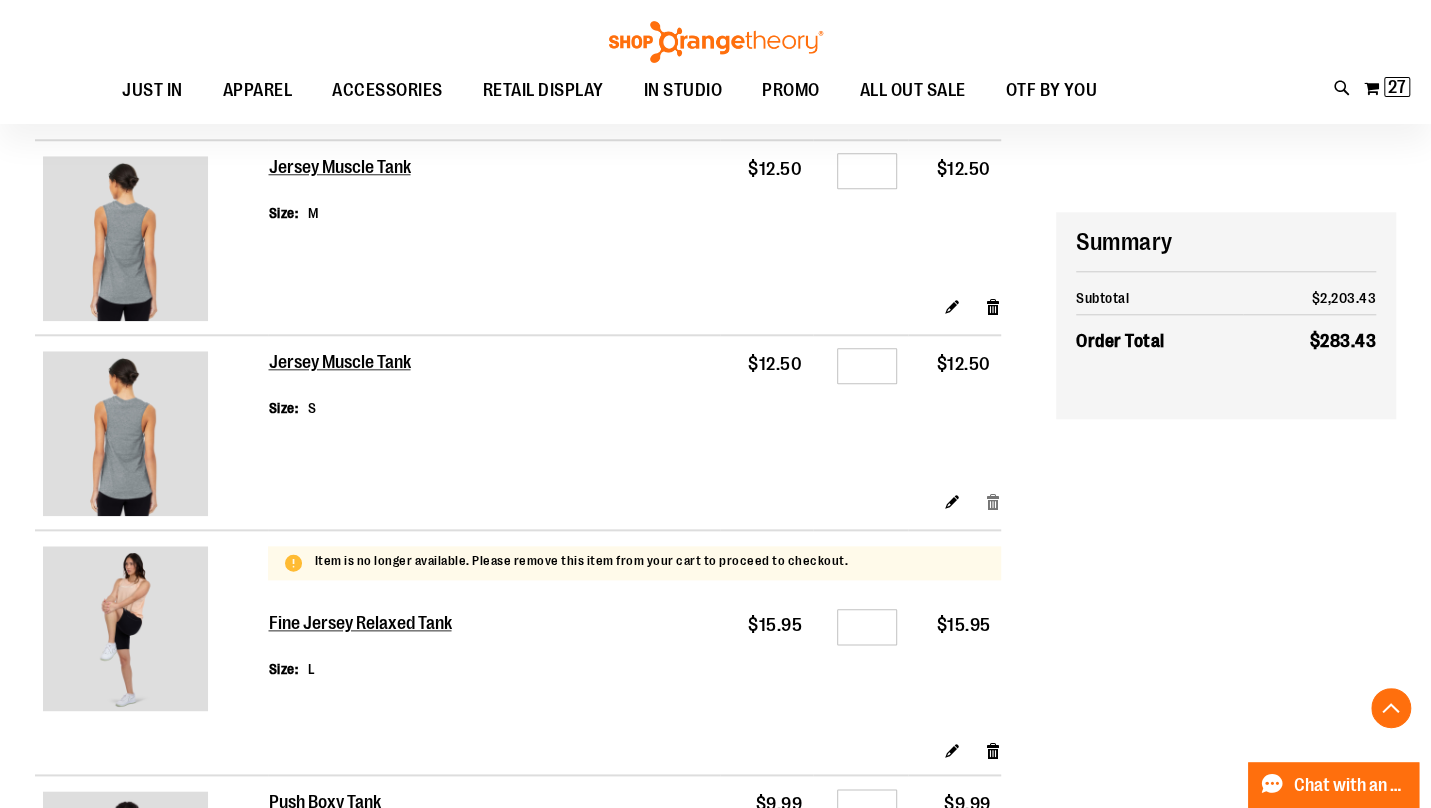 scroll, scrollTop: 1190, scrollLeft: 0, axis: vertical 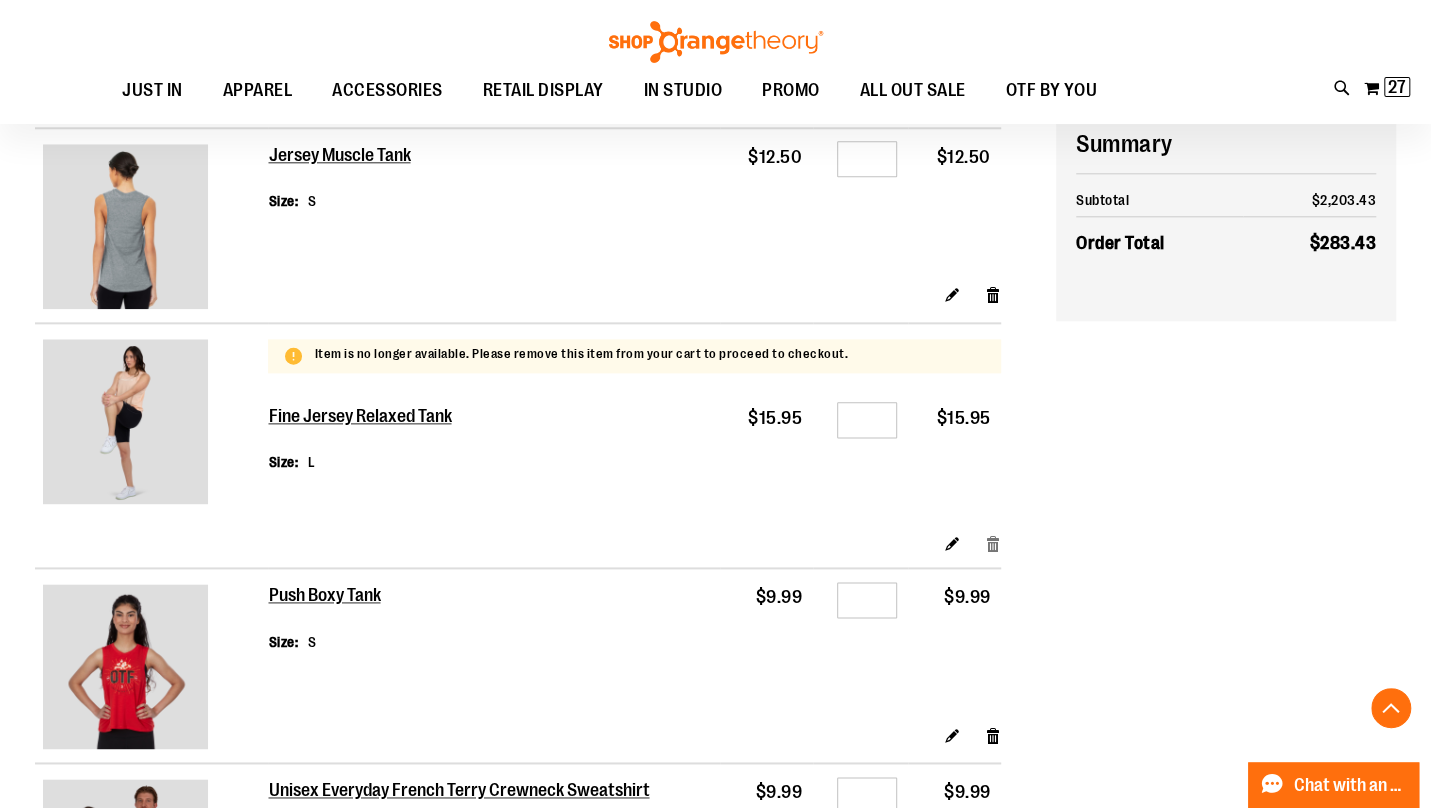 click on "Remove item" at bounding box center [993, 542] 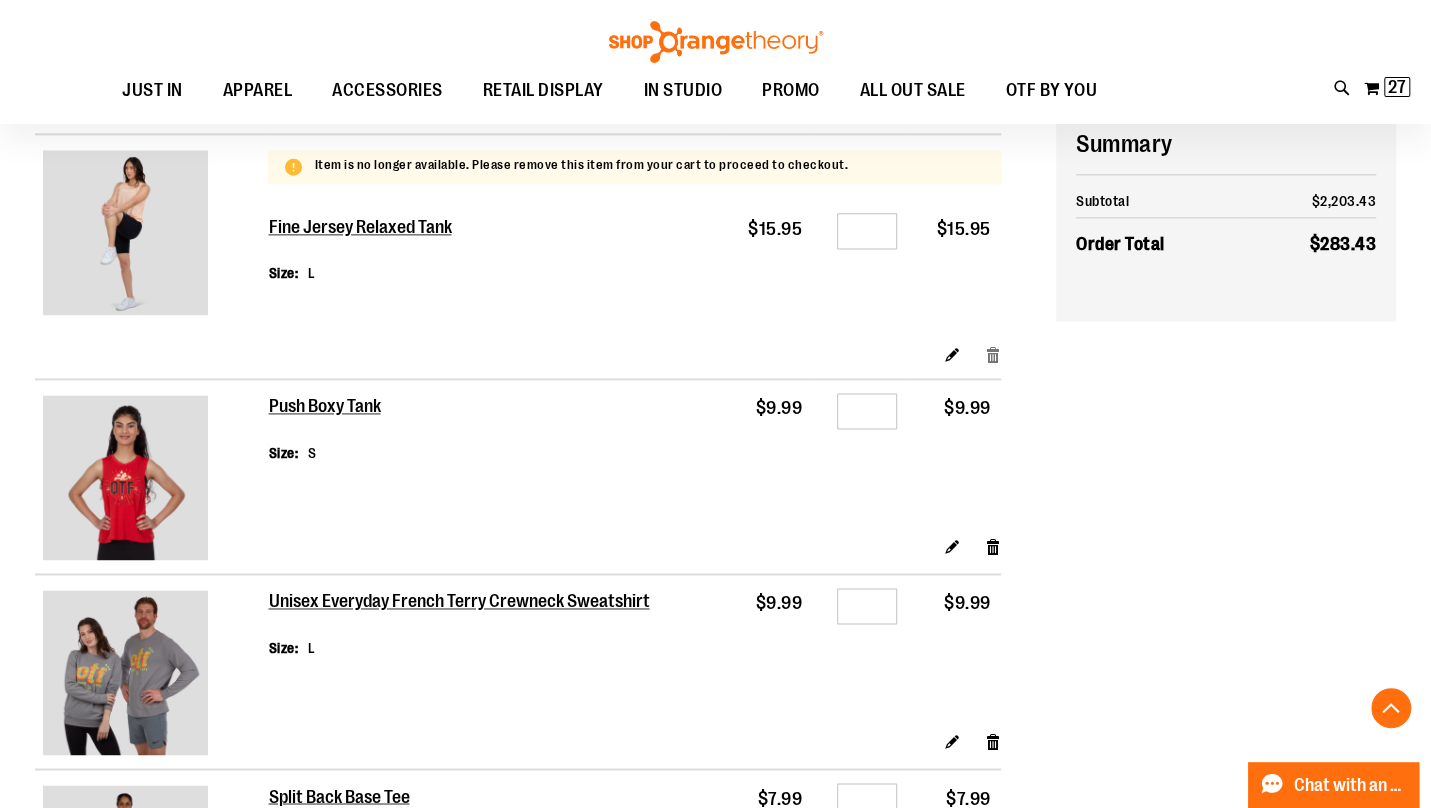 scroll, scrollTop: 1380, scrollLeft: 0, axis: vertical 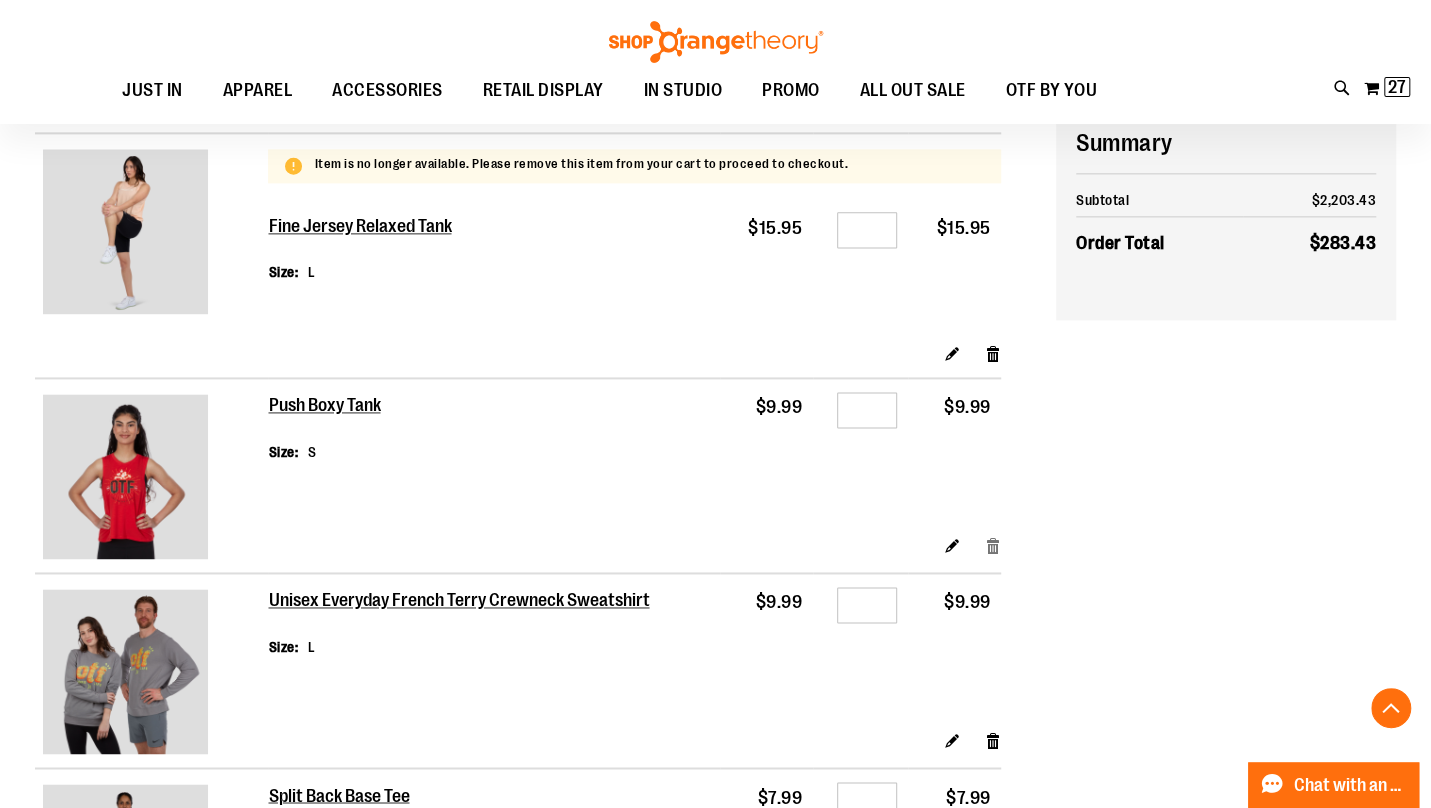 click on "Remove item" at bounding box center (993, 544) 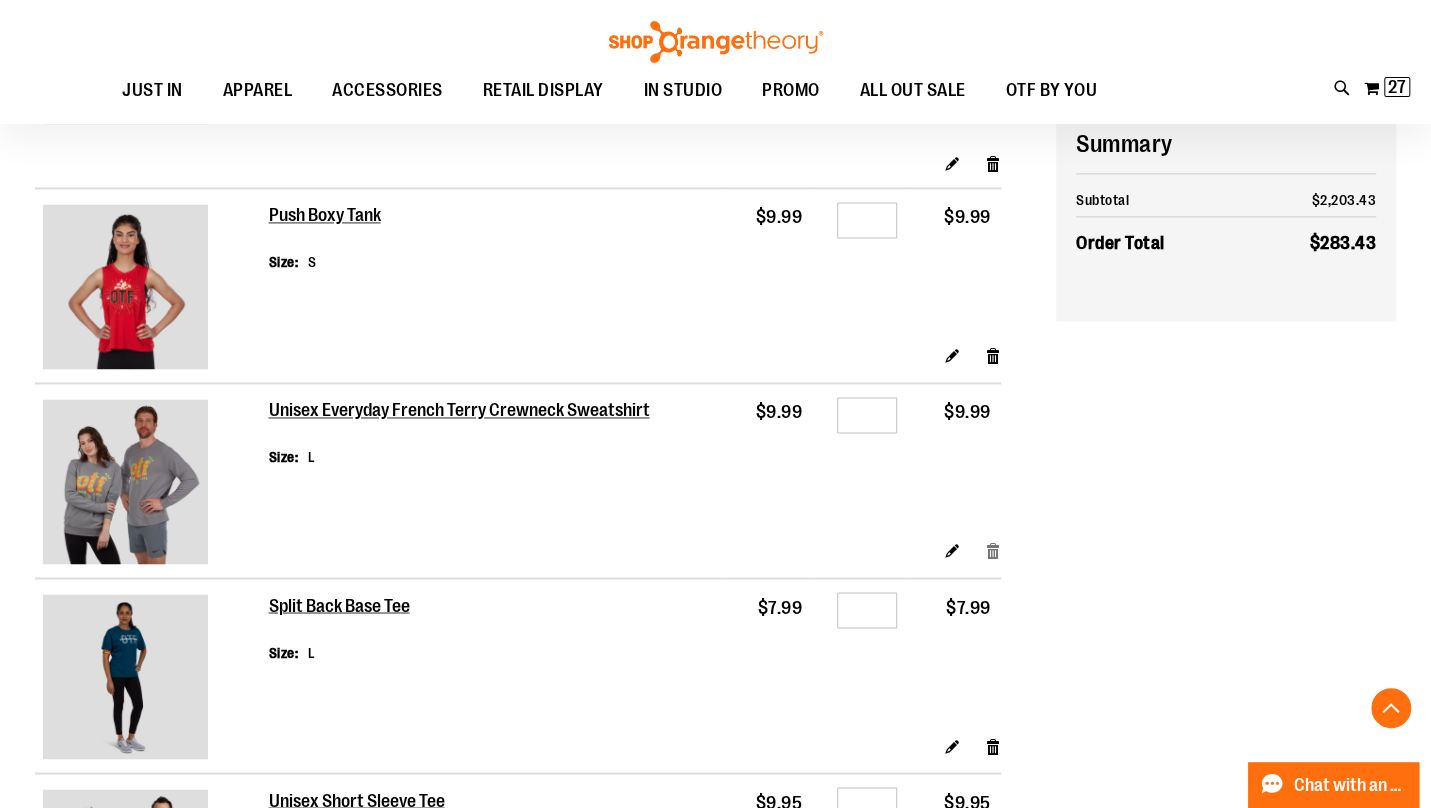 click on "Remove item" at bounding box center (993, 549) 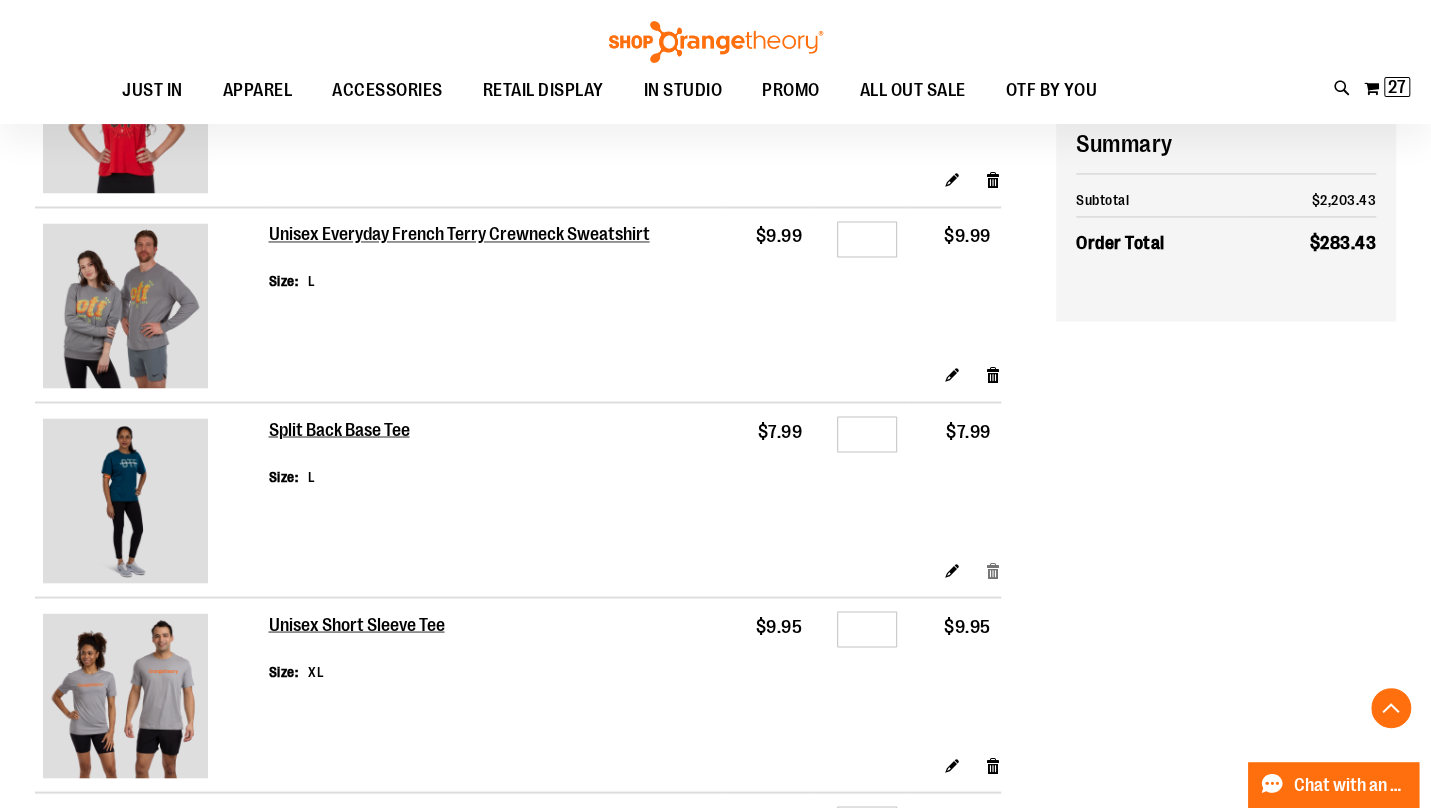 click on "Remove item" at bounding box center (993, 568) 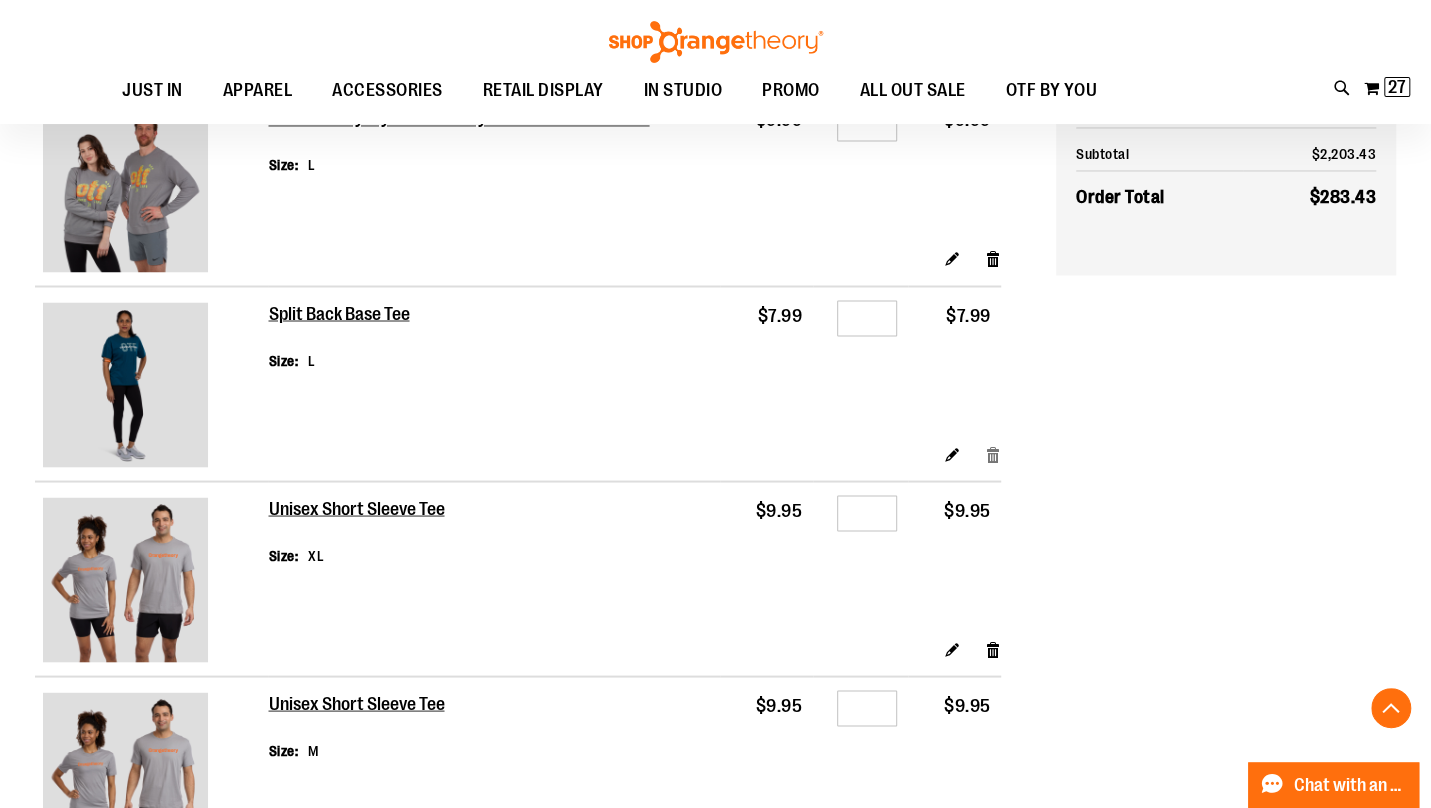scroll, scrollTop: 1912, scrollLeft: 0, axis: vertical 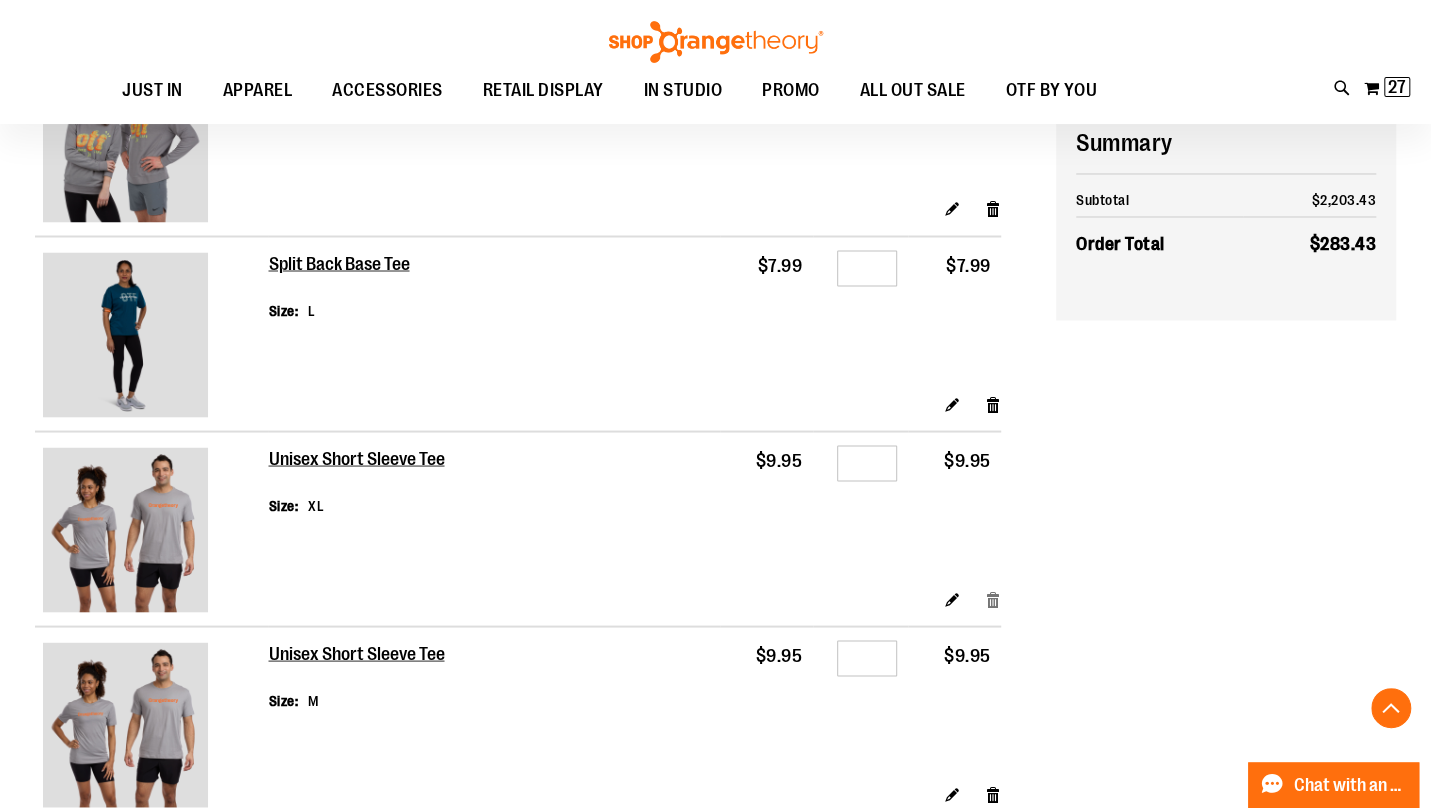 click on "Remove item" at bounding box center [993, 597] 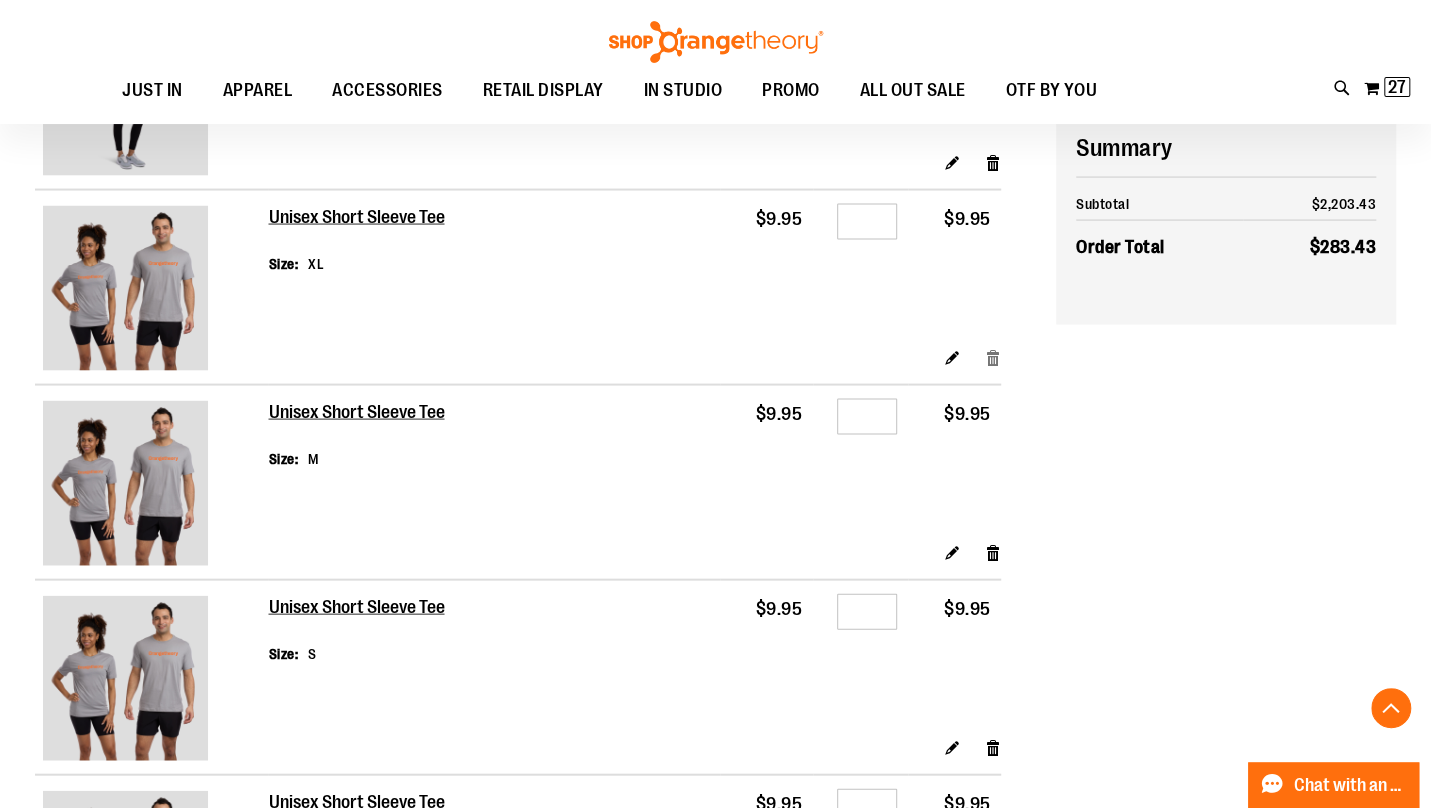 scroll, scrollTop: 2157, scrollLeft: 0, axis: vertical 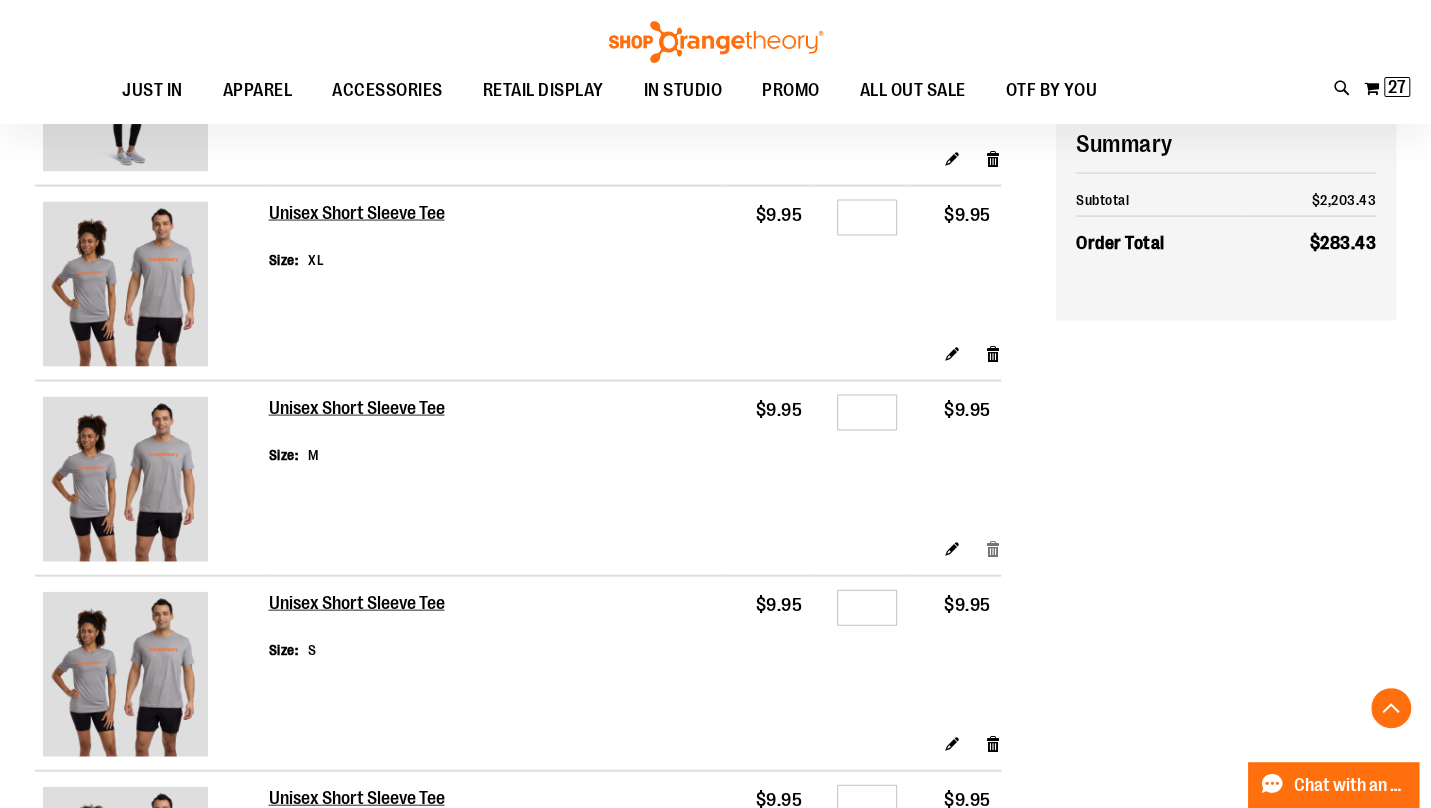 click on "Remove item" at bounding box center (993, 547) 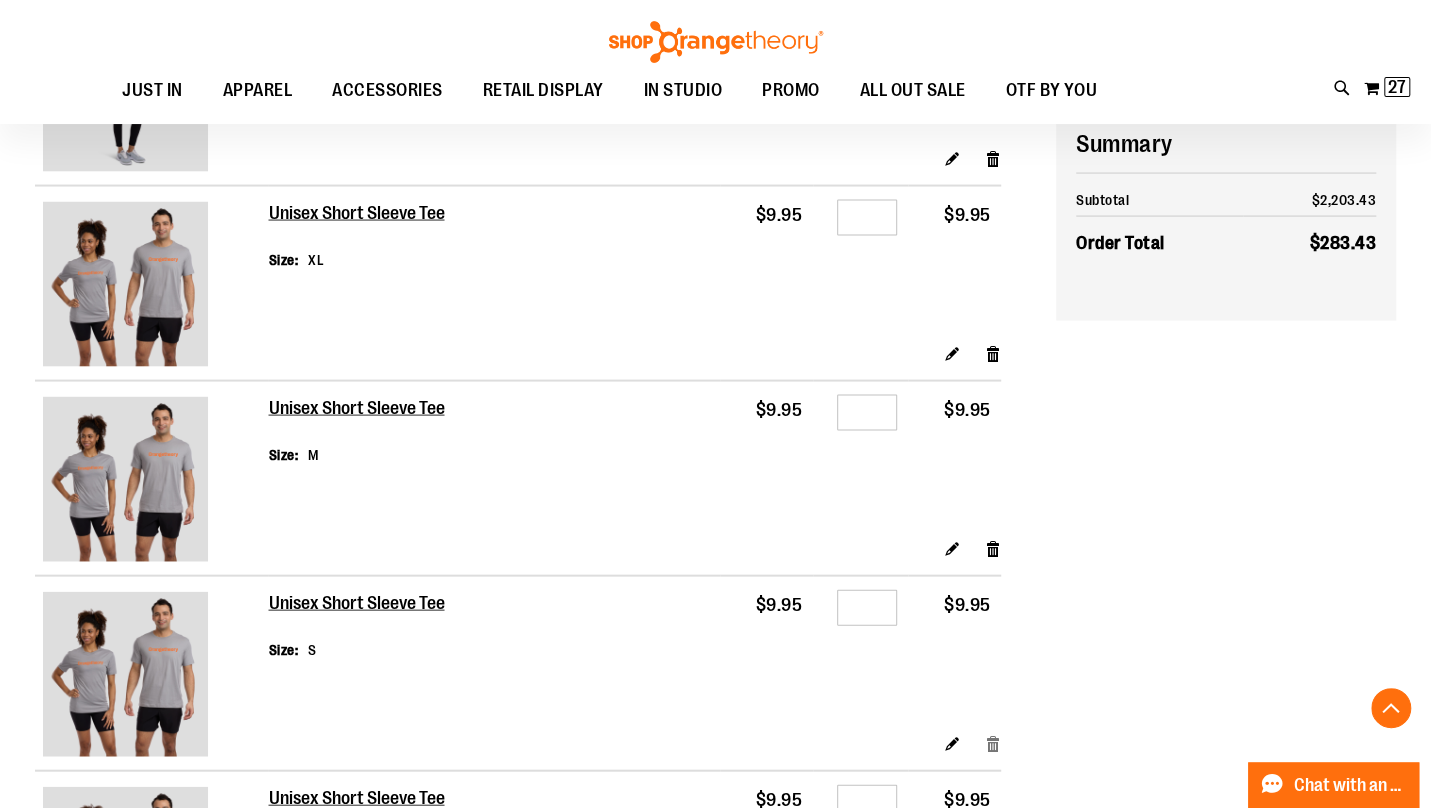 click on "Remove item" at bounding box center (993, 742) 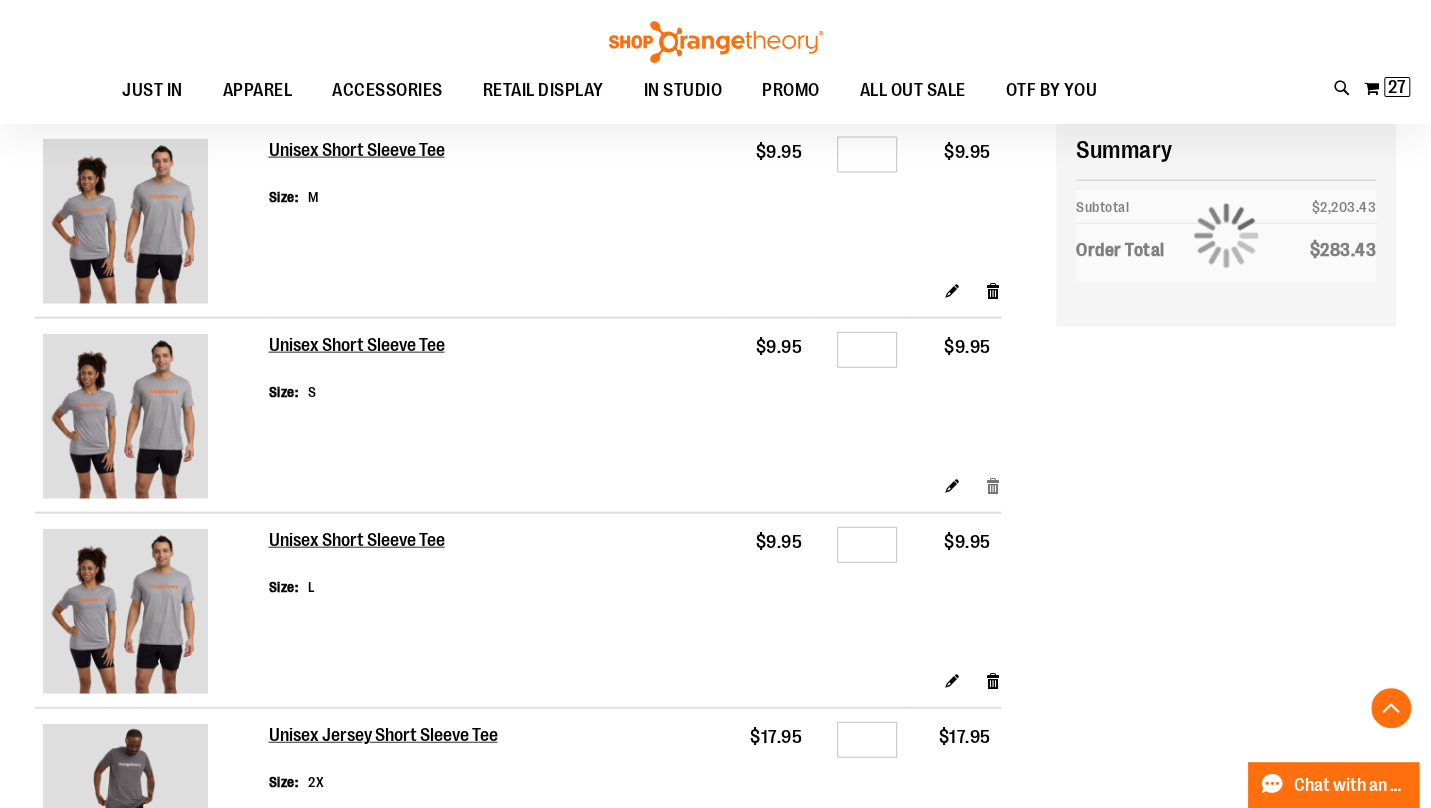 scroll, scrollTop: 2417, scrollLeft: 0, axis: vertical 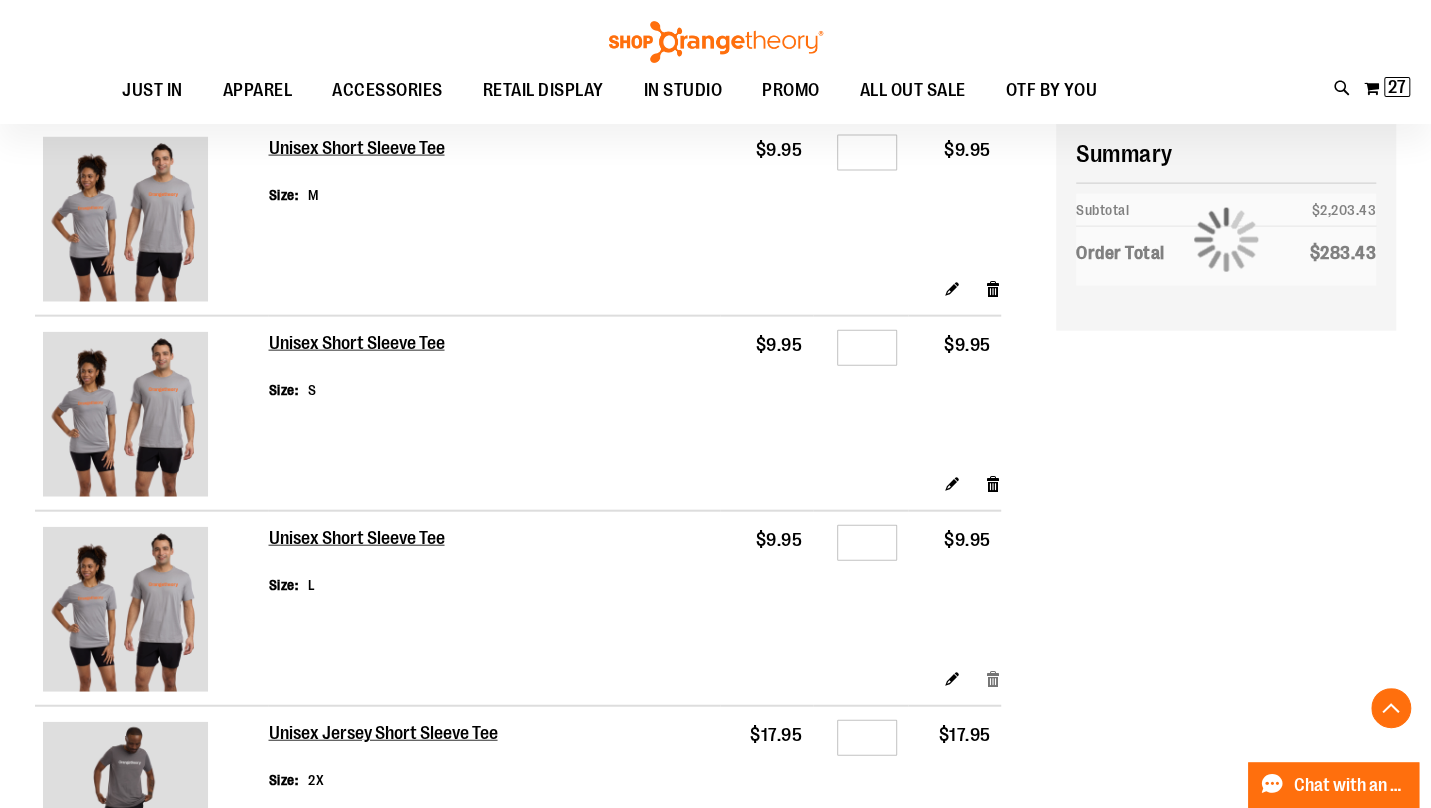 click on "Remove item" at bounding box center (993, 677) 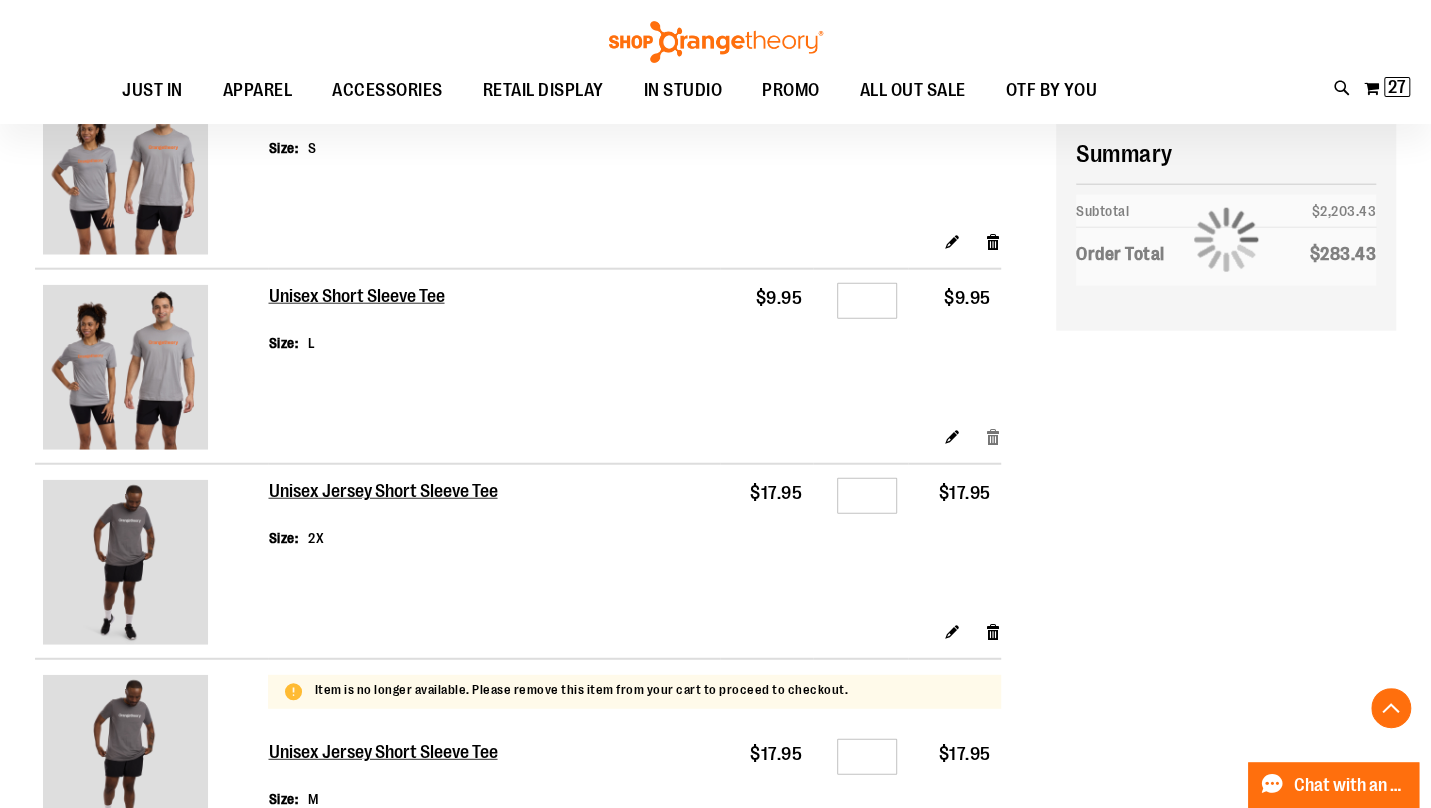 scroll, scrollTop: 2660, scrollLeft: 0, axis: vertical 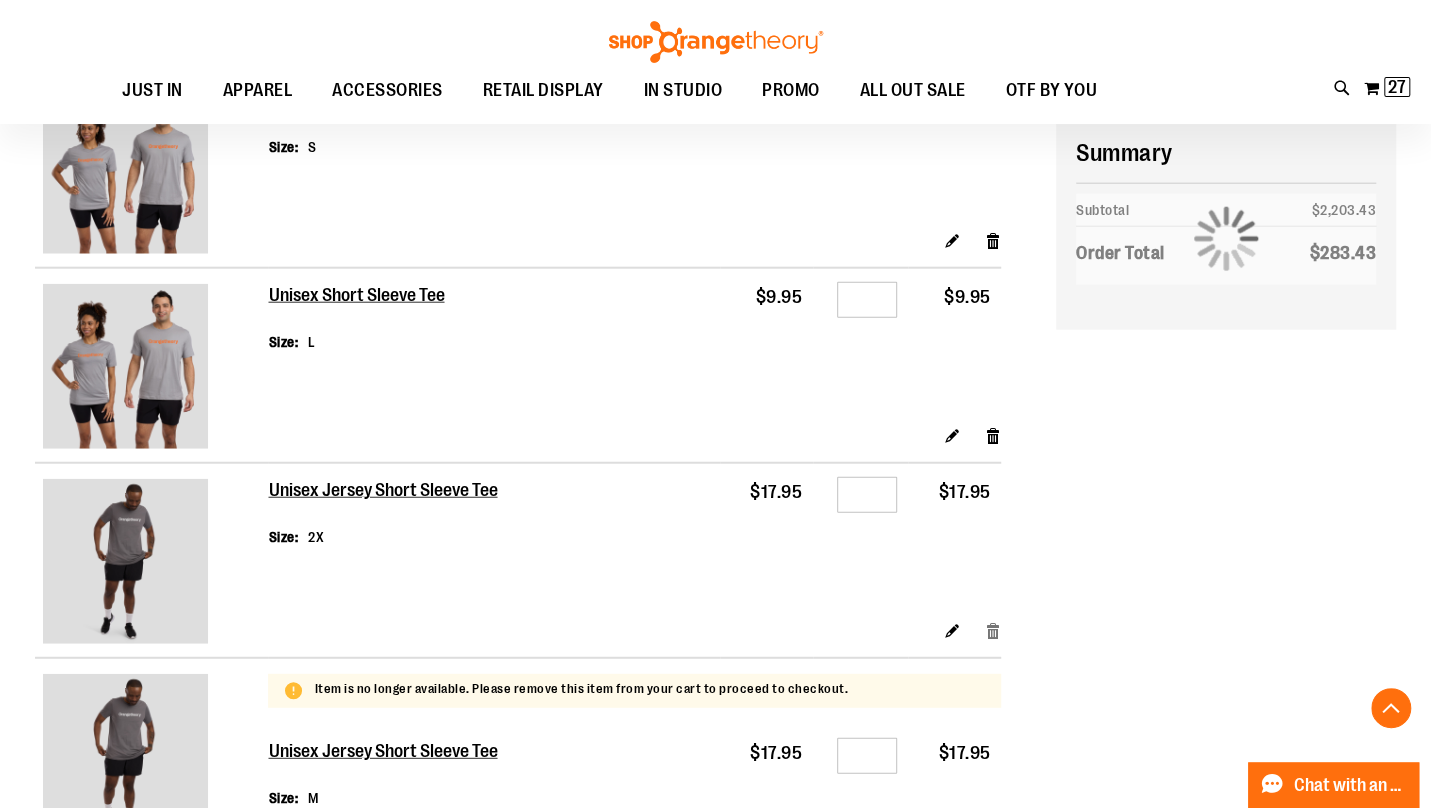 click on "Remove item" at bounding box center (993, 629) 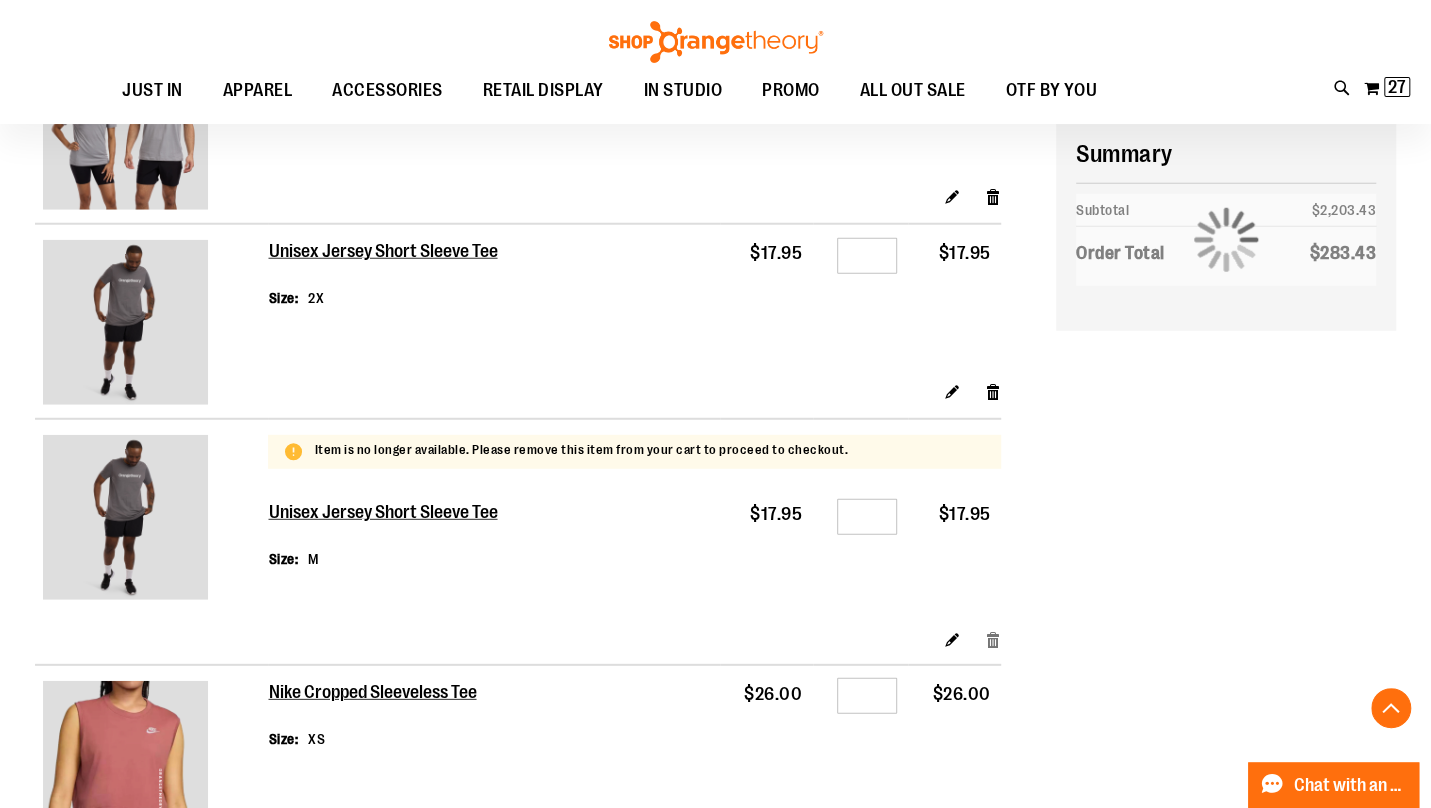click on "Remove item" at bounding box center (993, 639) 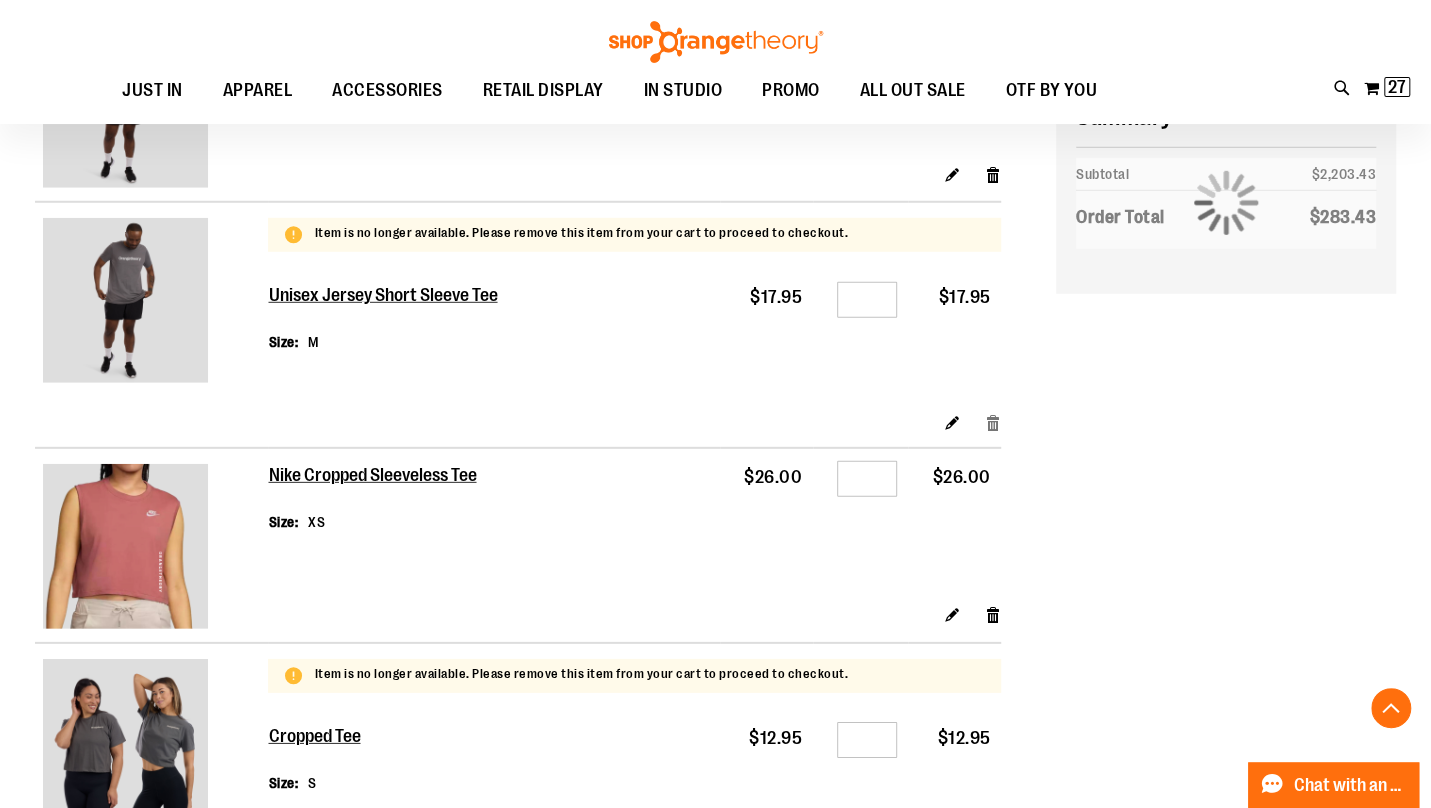 scroll, scrollTop: 3118, scrollLeft: 0, axis: vertical 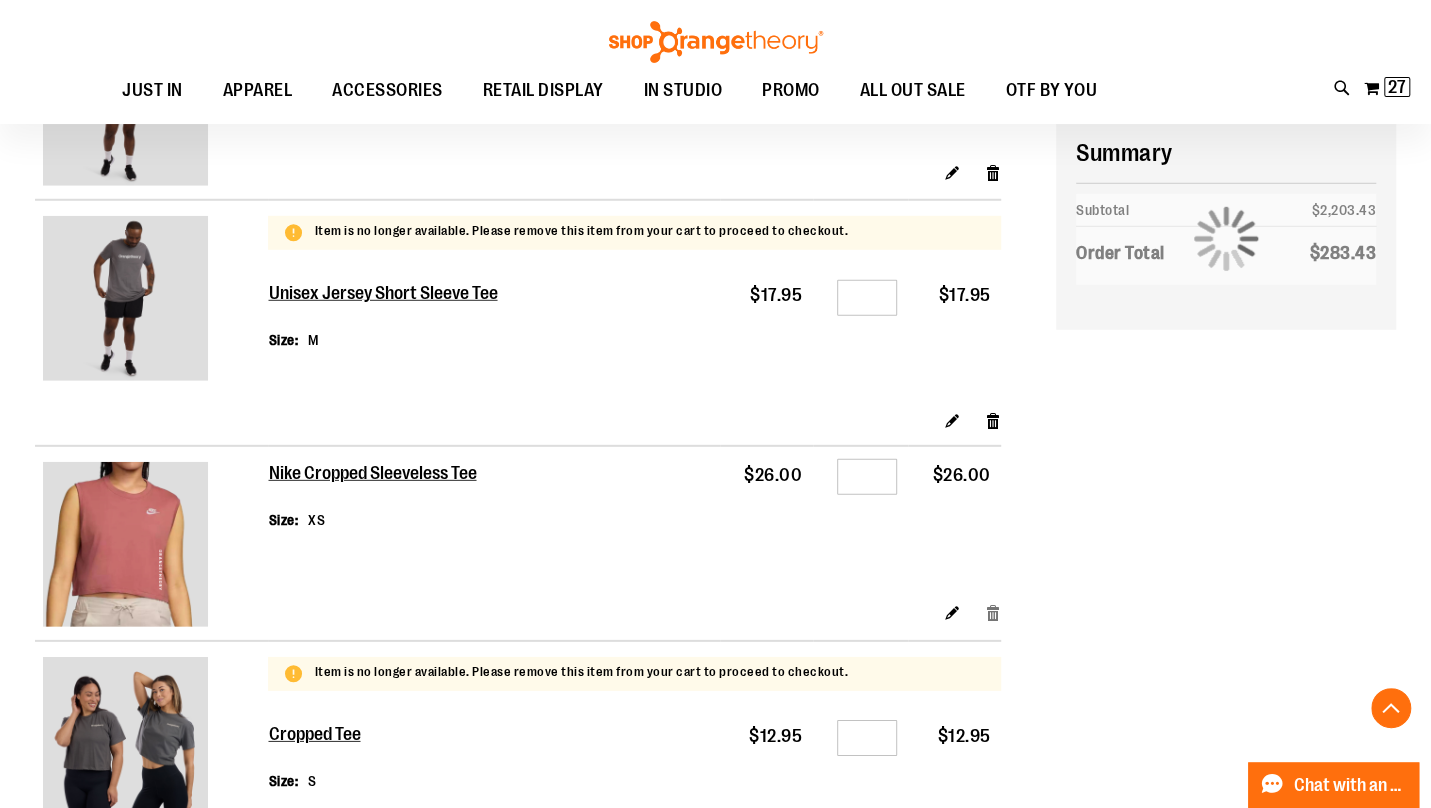 click on "Remove item" at bounding box center [993, 612] 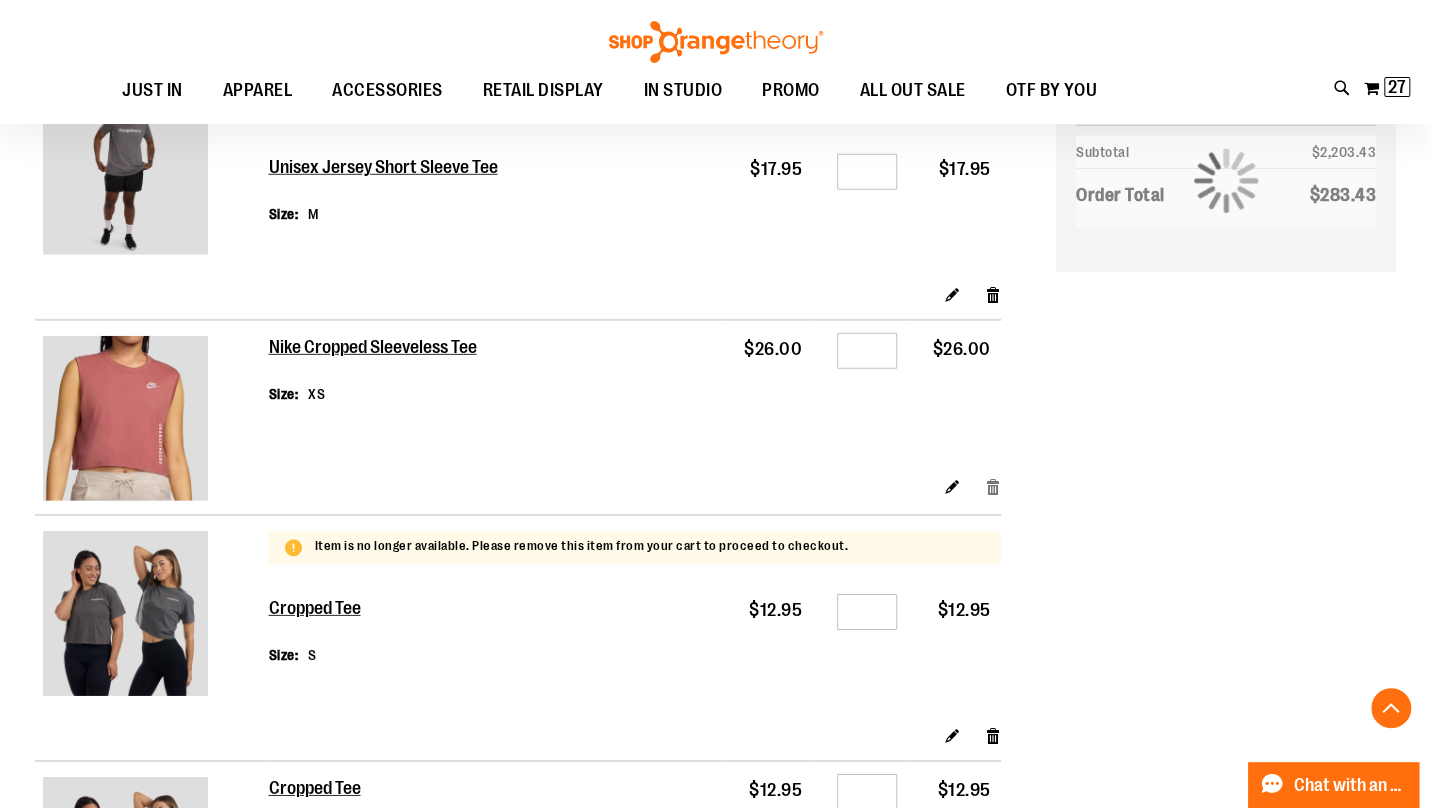 scroll, scrollTop: 3324, scrollLeft: 0, axis: vertical 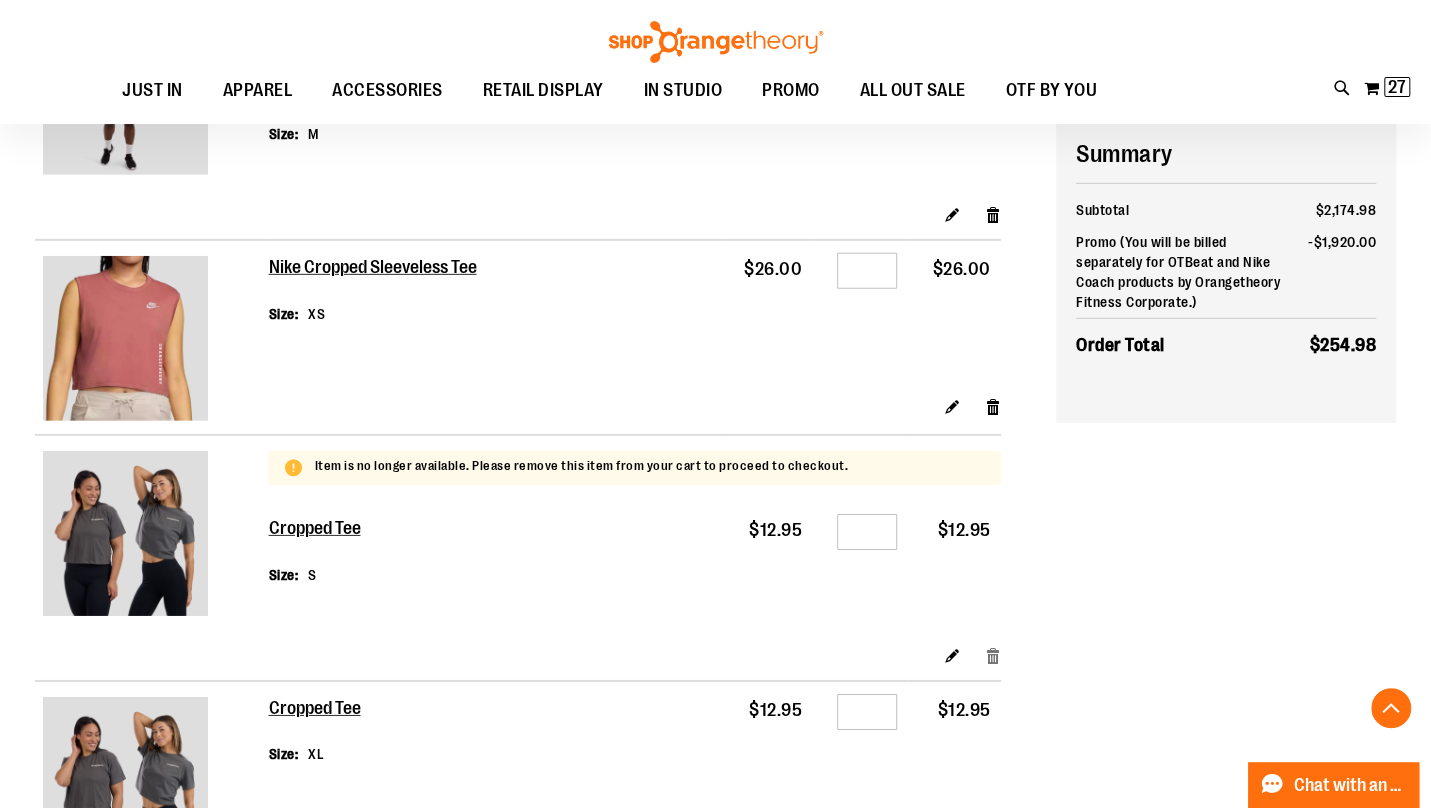 click on "Remove item" at bounding box center [993, 655] 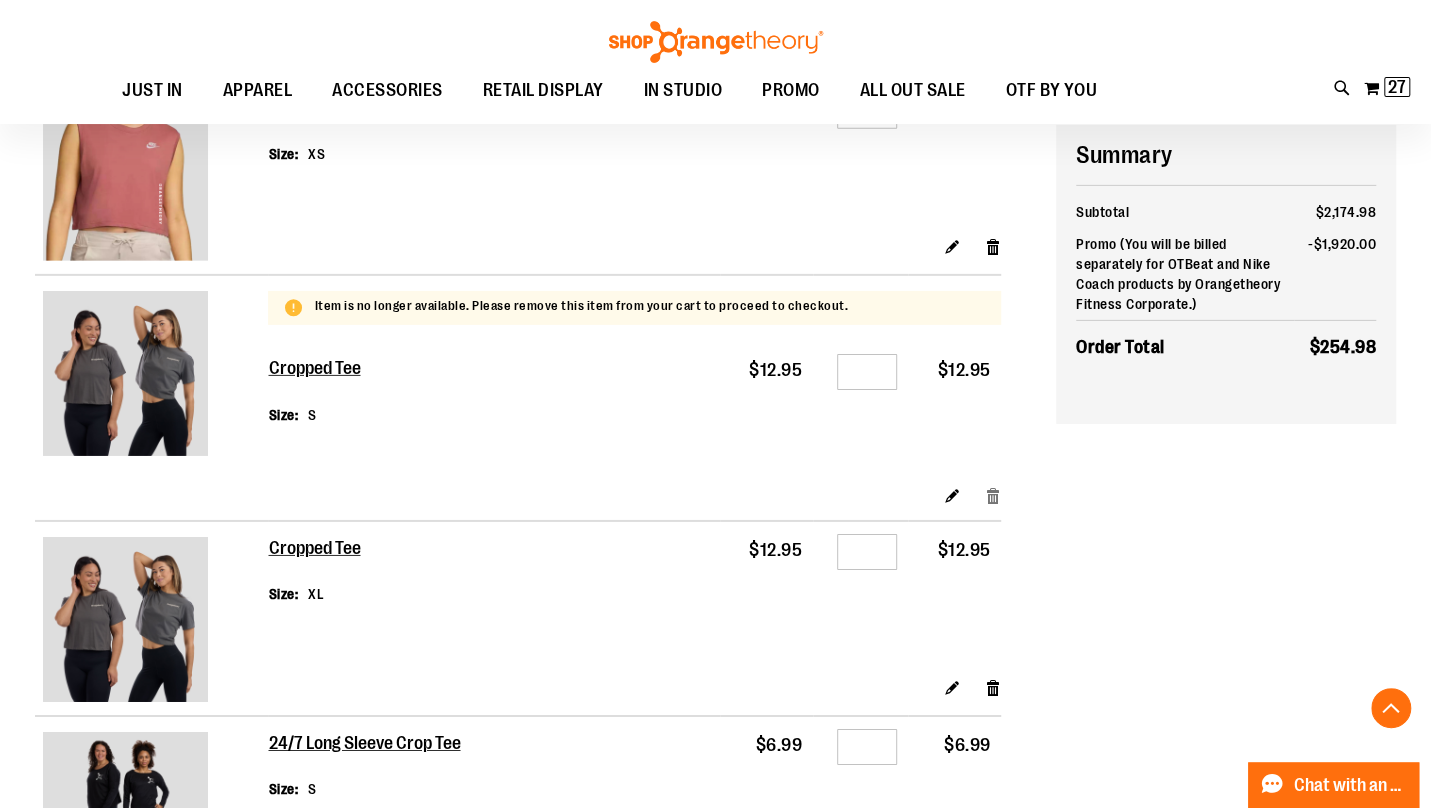 scroll, scrollTop: 3486, scrollLeft: 0, axis: vertical 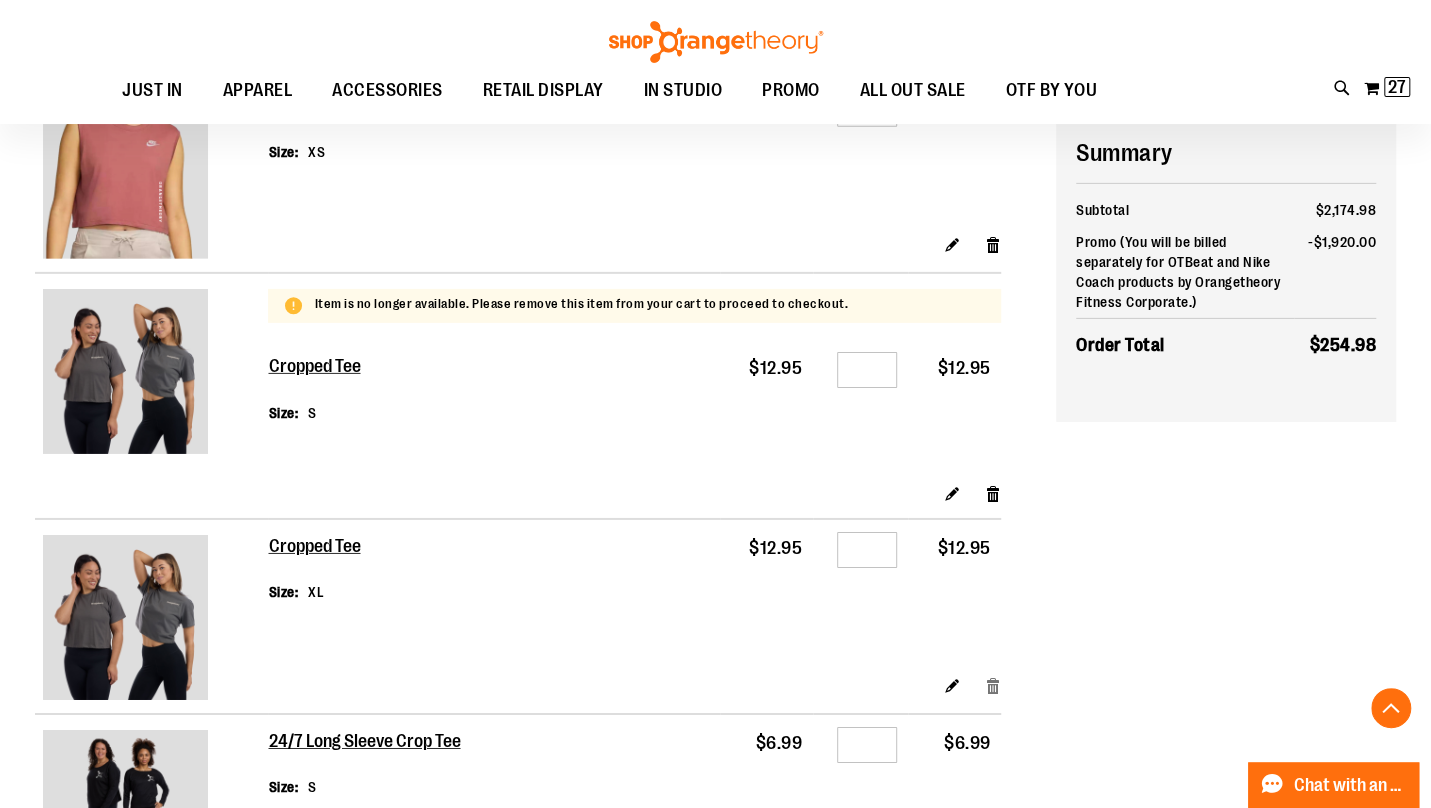 click on "Remove item" at bounding box center (993, 684) 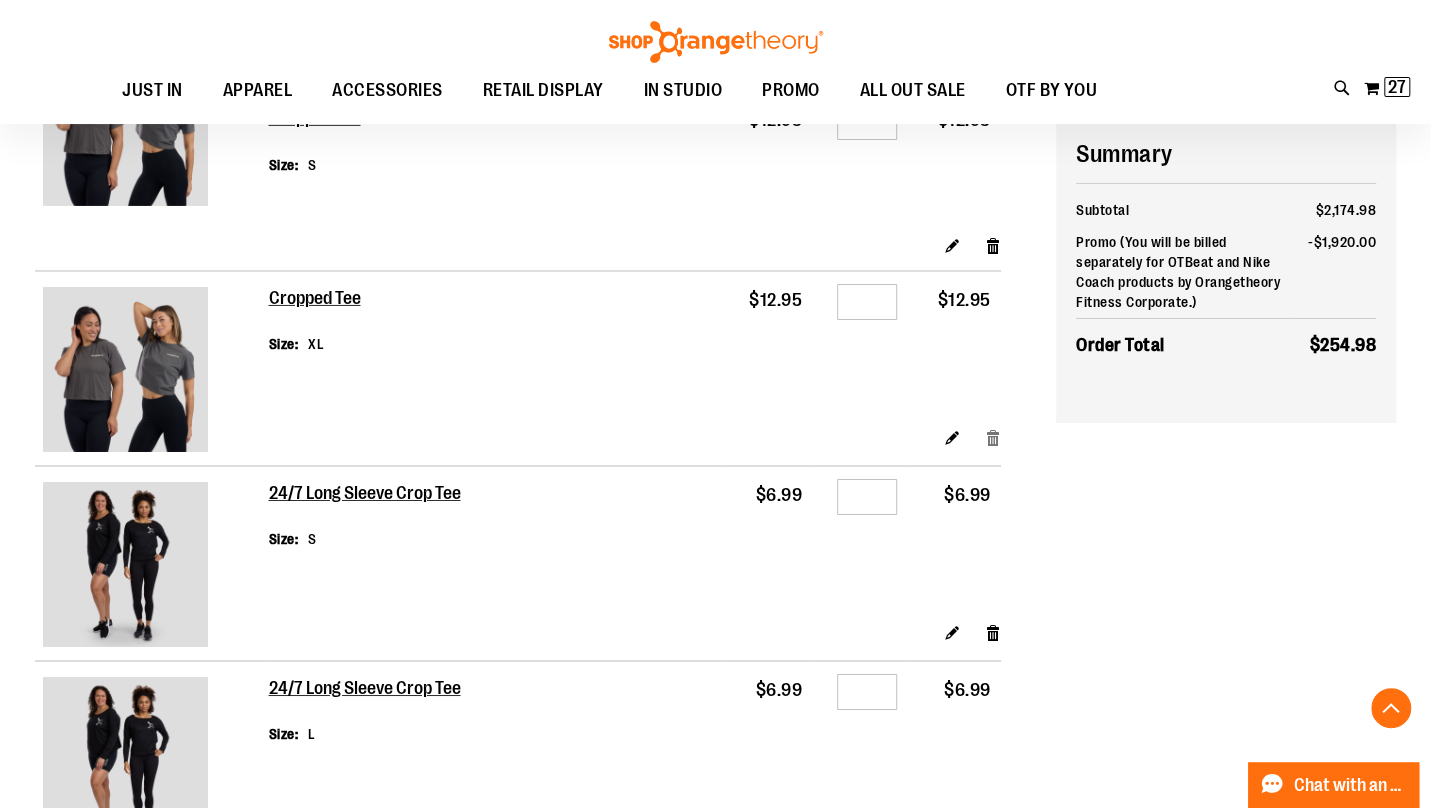 scroll, scrollTop: 3734, scrollLeft: 0, axis: vertical 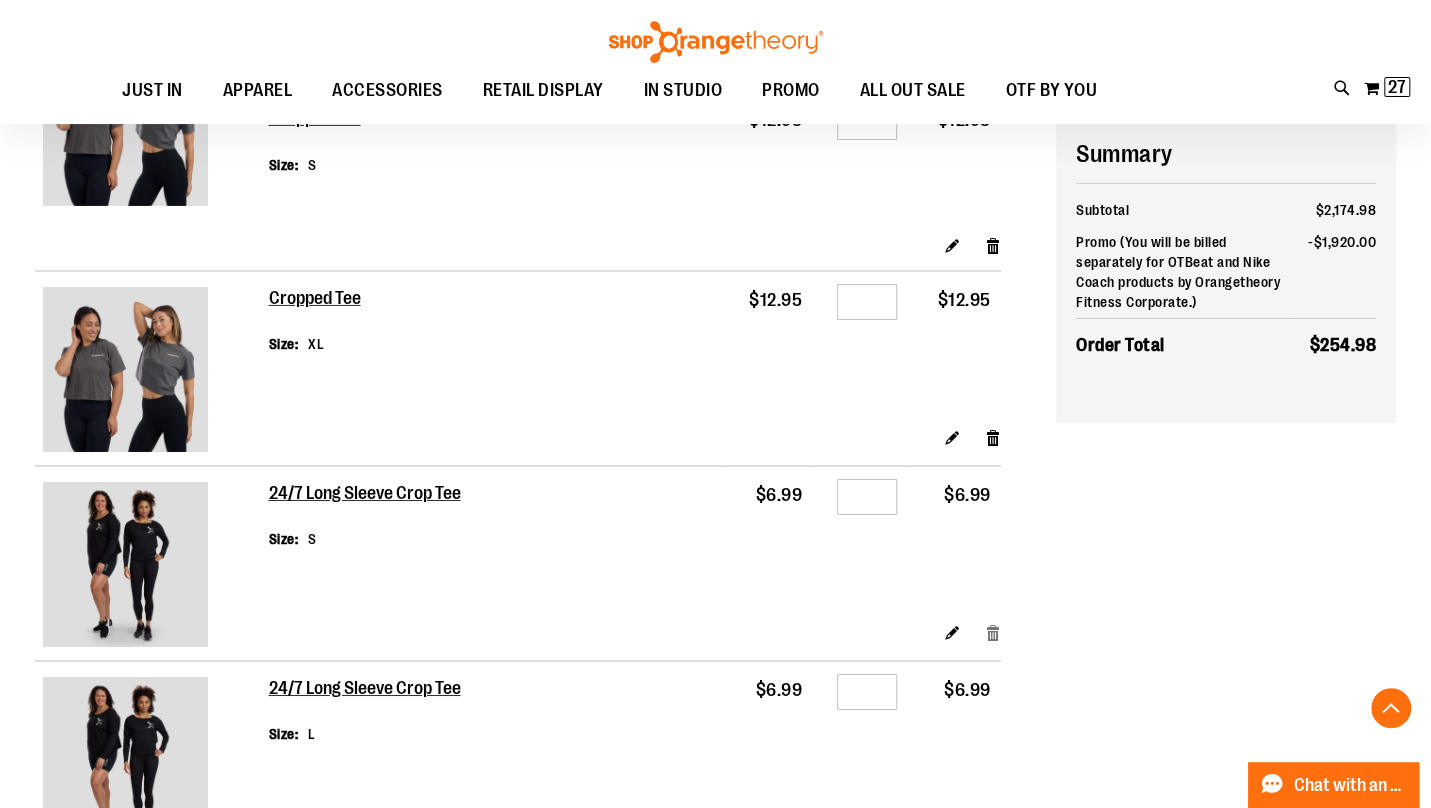 click on "Remove item" at bounding box center (993, 631) 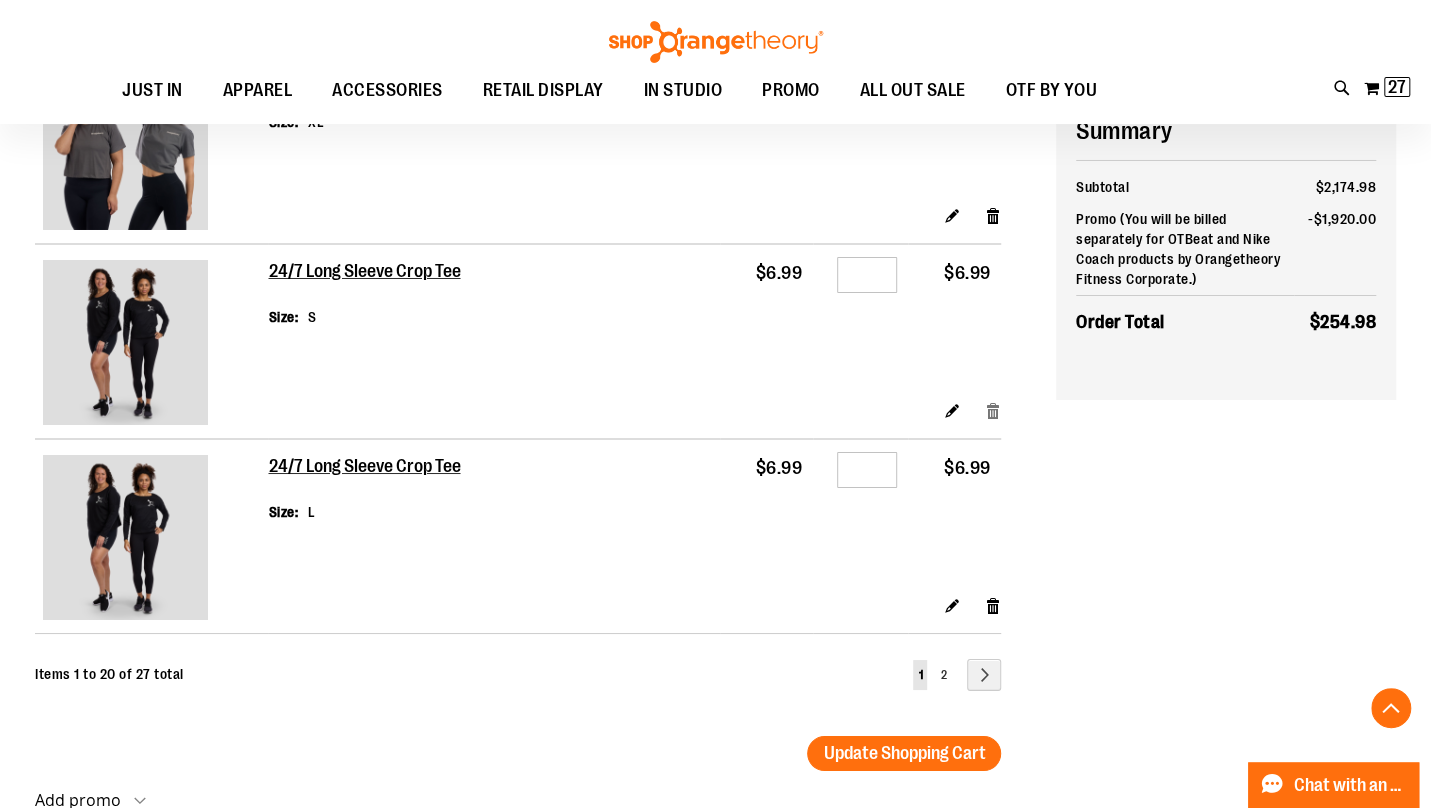 scroll, scrollTop: 3963, scrollLeft: 0, axis: vertical 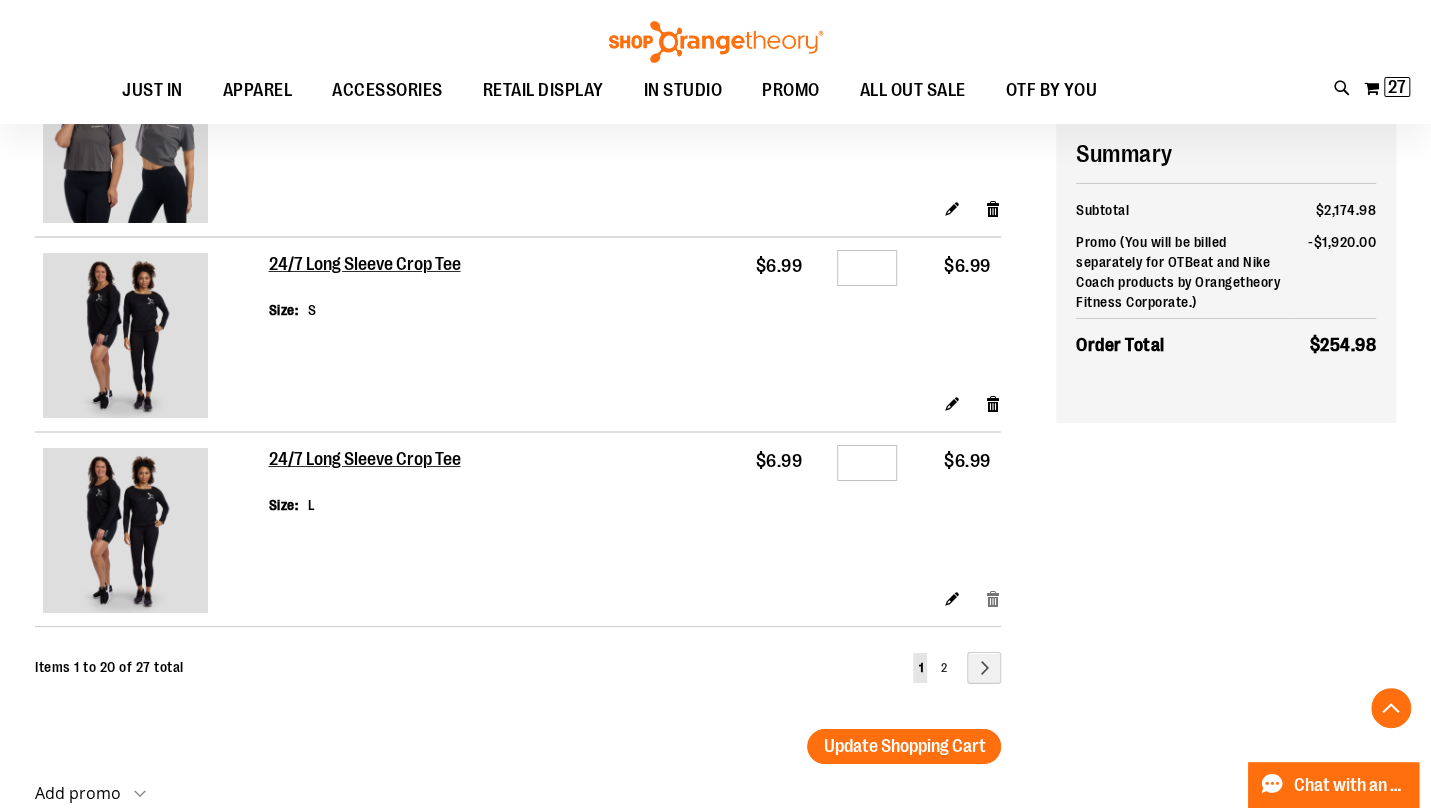 click on "Remove item" at bounding box center (993, 597) 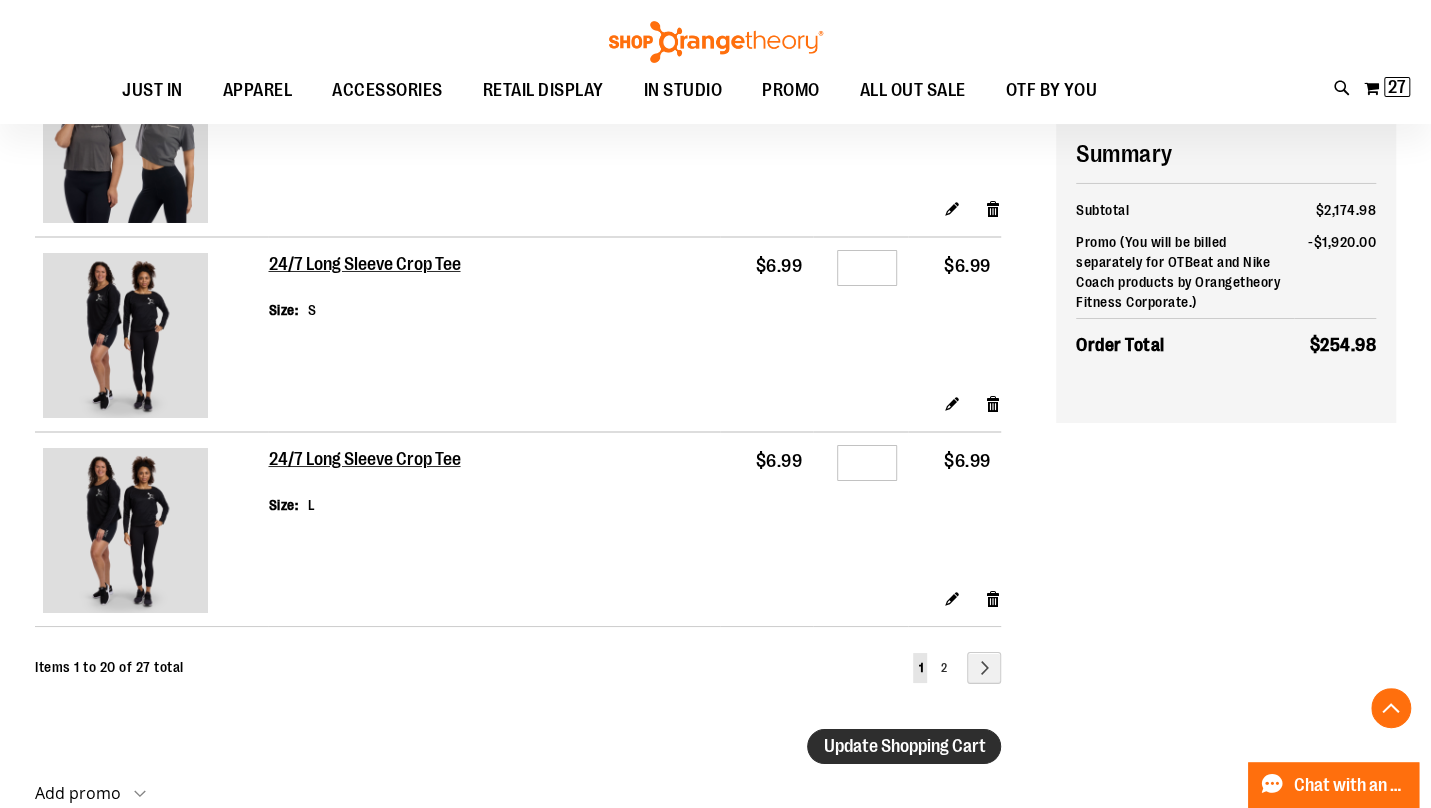 click on "Update Shopping Cart" at bounding box center [904, 746] 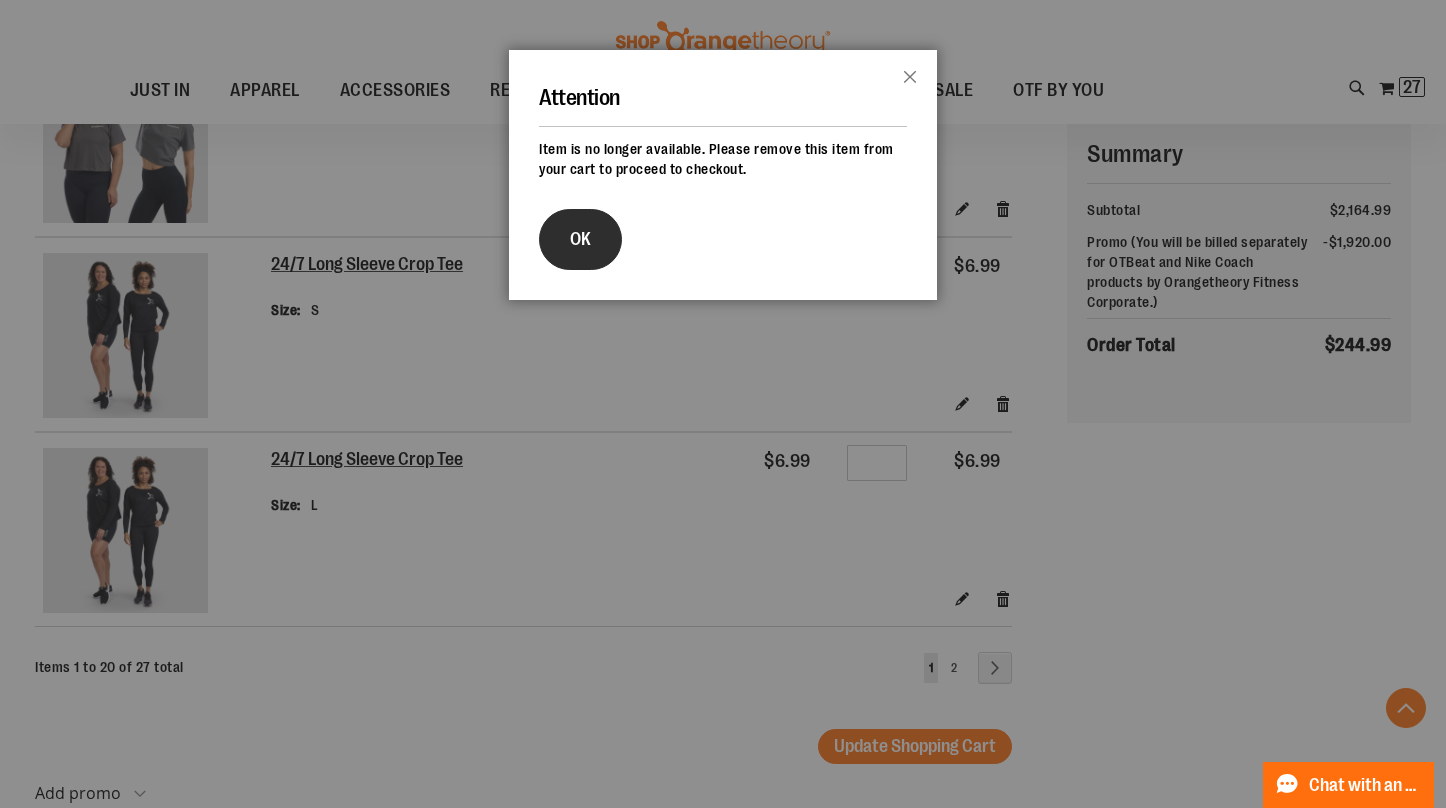 click on "OK" at bounding box center [580, 239] 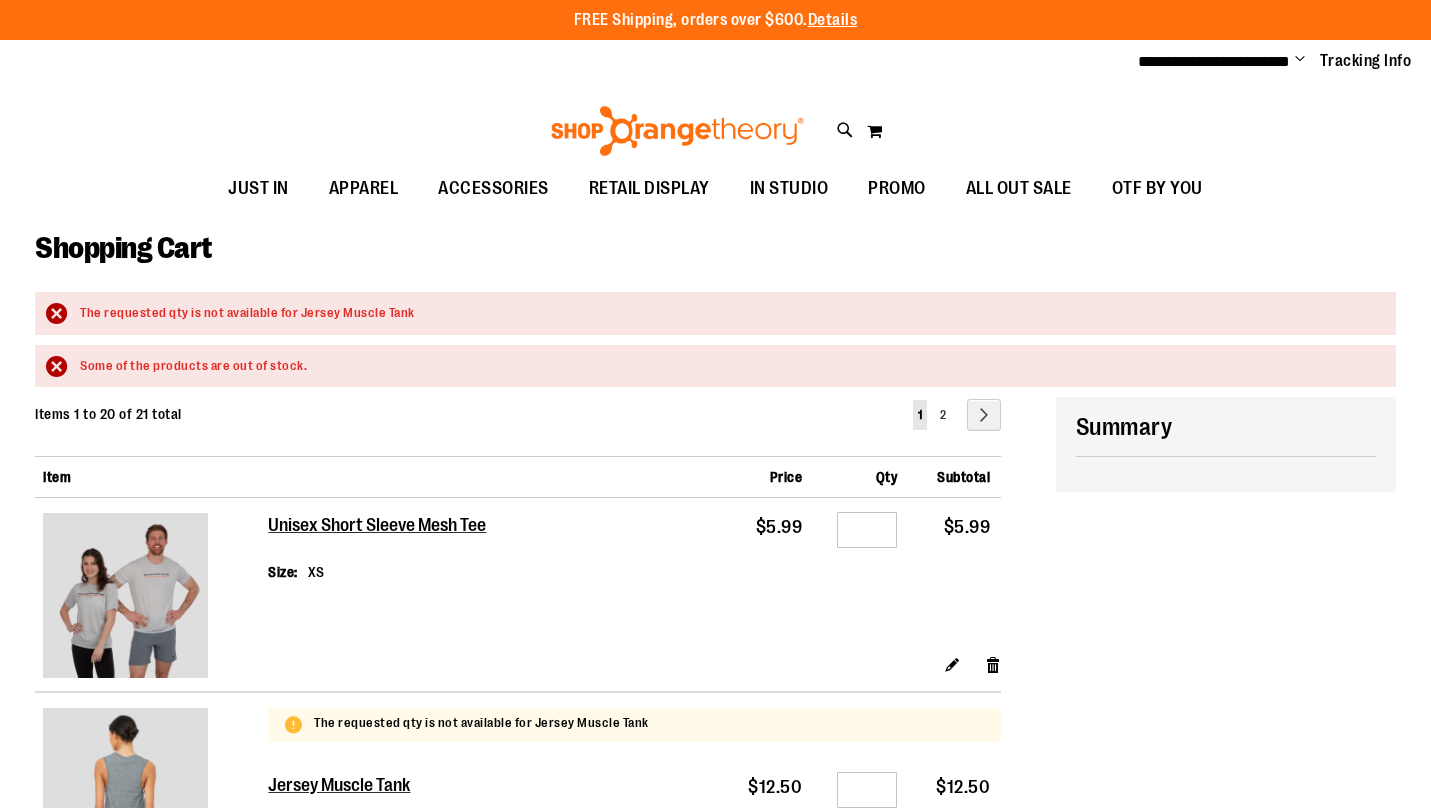 scroll, scrollTop: 0, scrollLeft: 0, axis: both 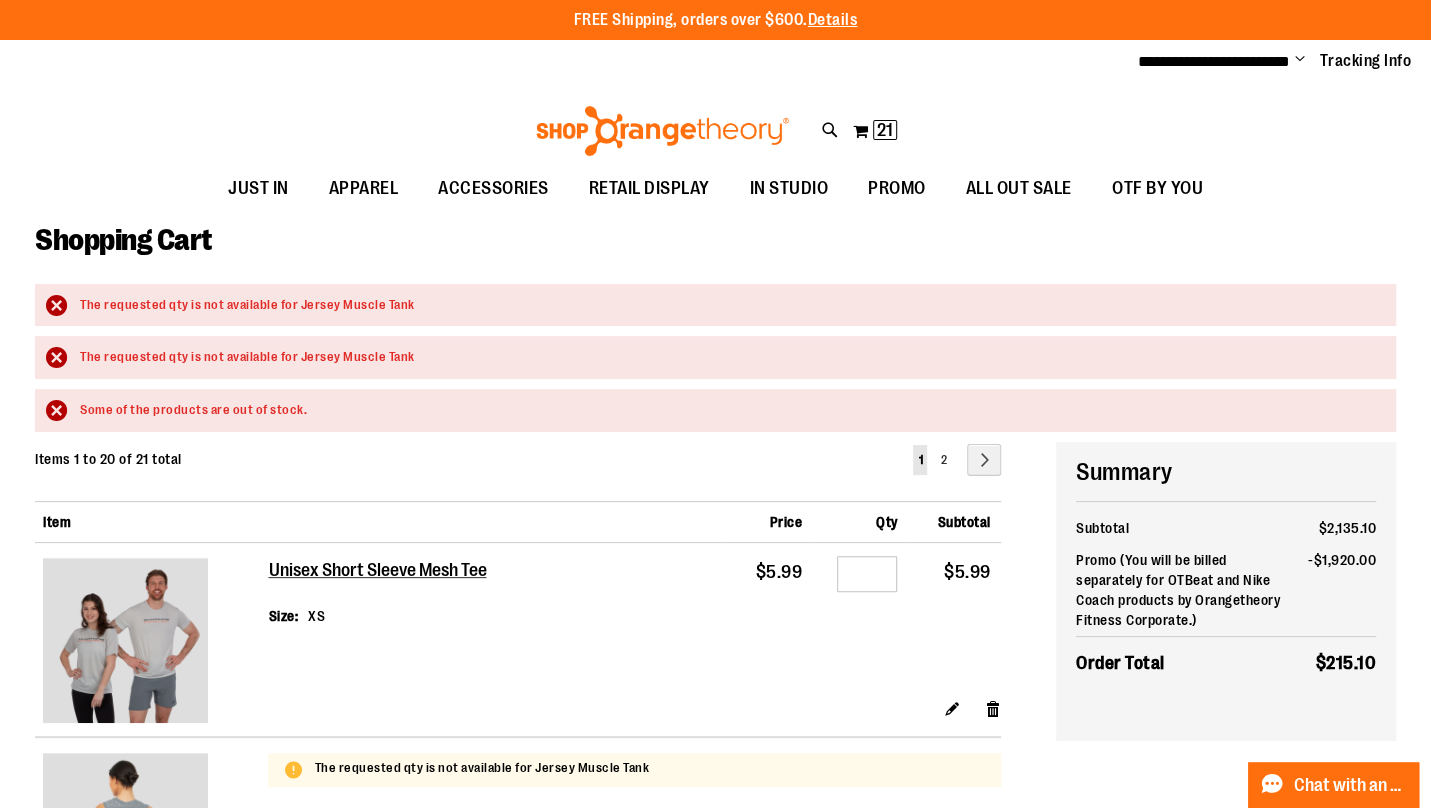 type on "**********" 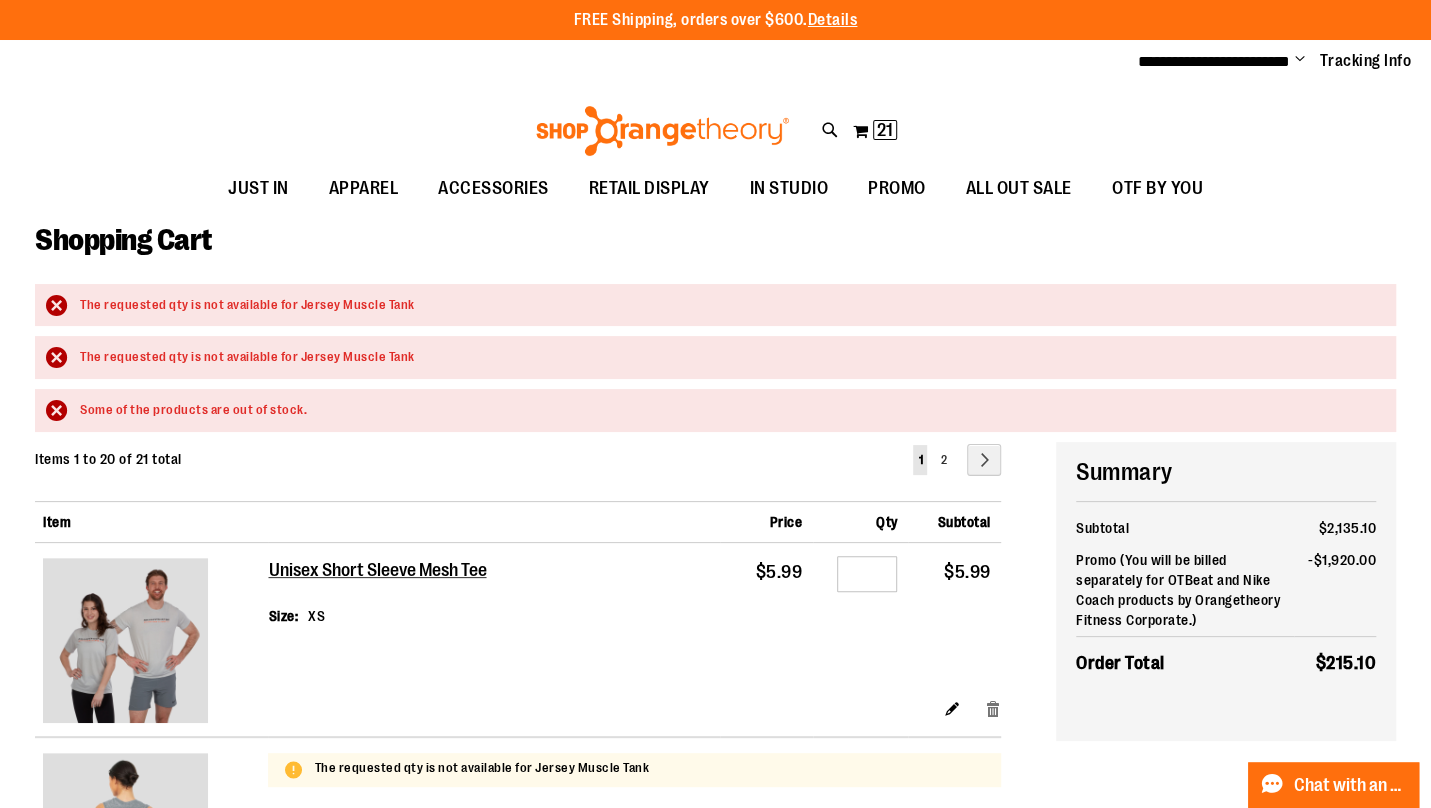 click on "Remove item" at bounding box center (993, 708) 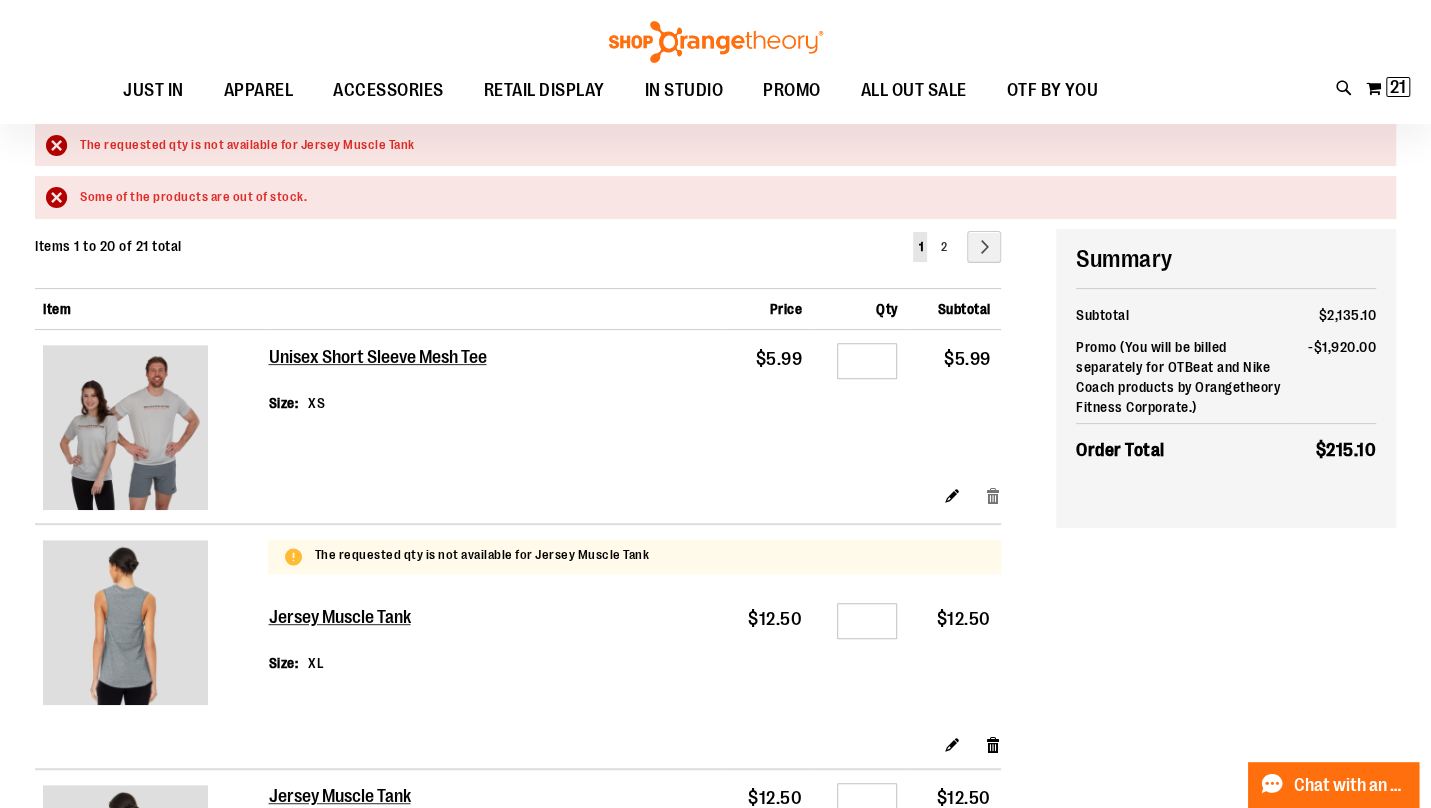 scroll, scrollTop: 215, scrollLeft: 0, axis: vertical 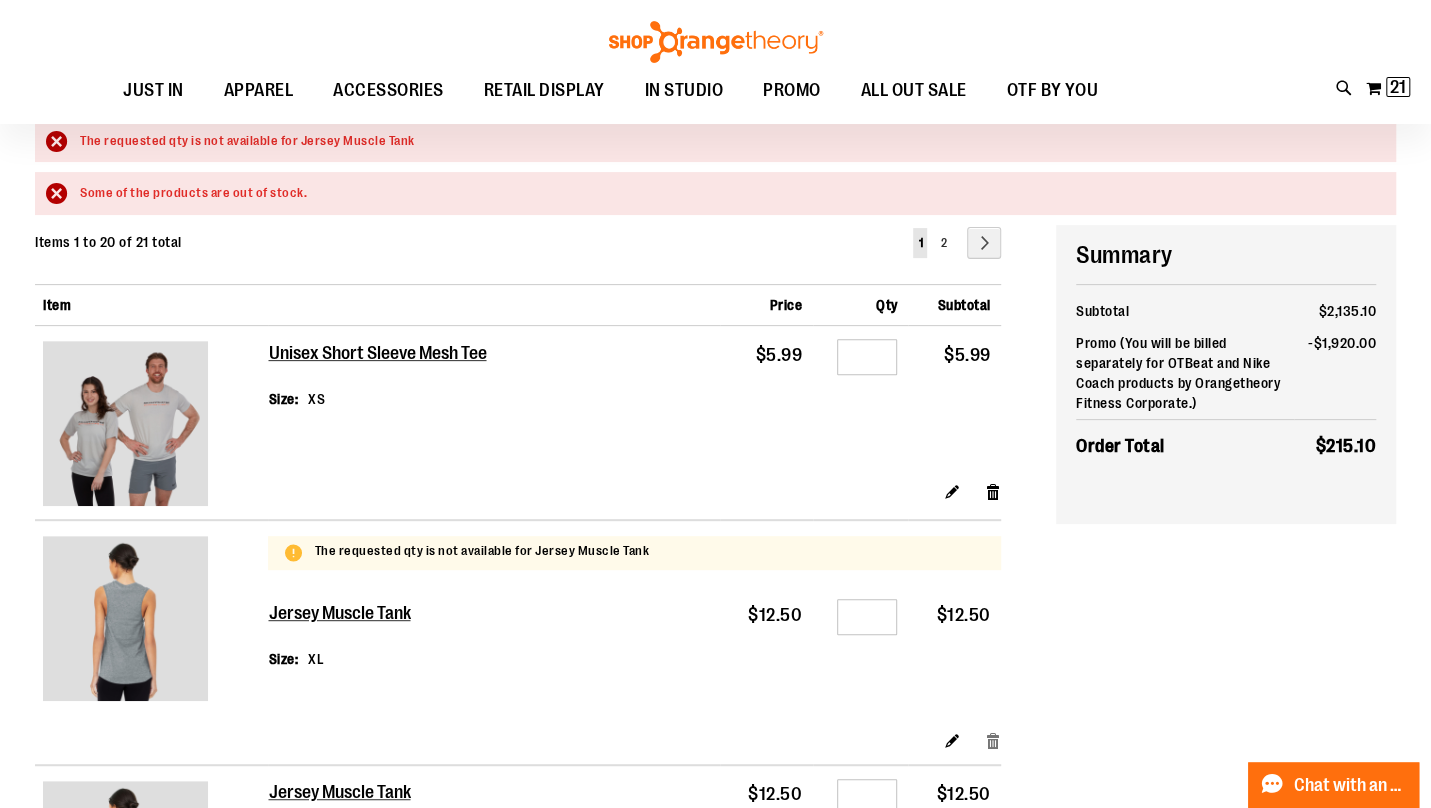 click on "Remove item" at bounding box center (993, 739) 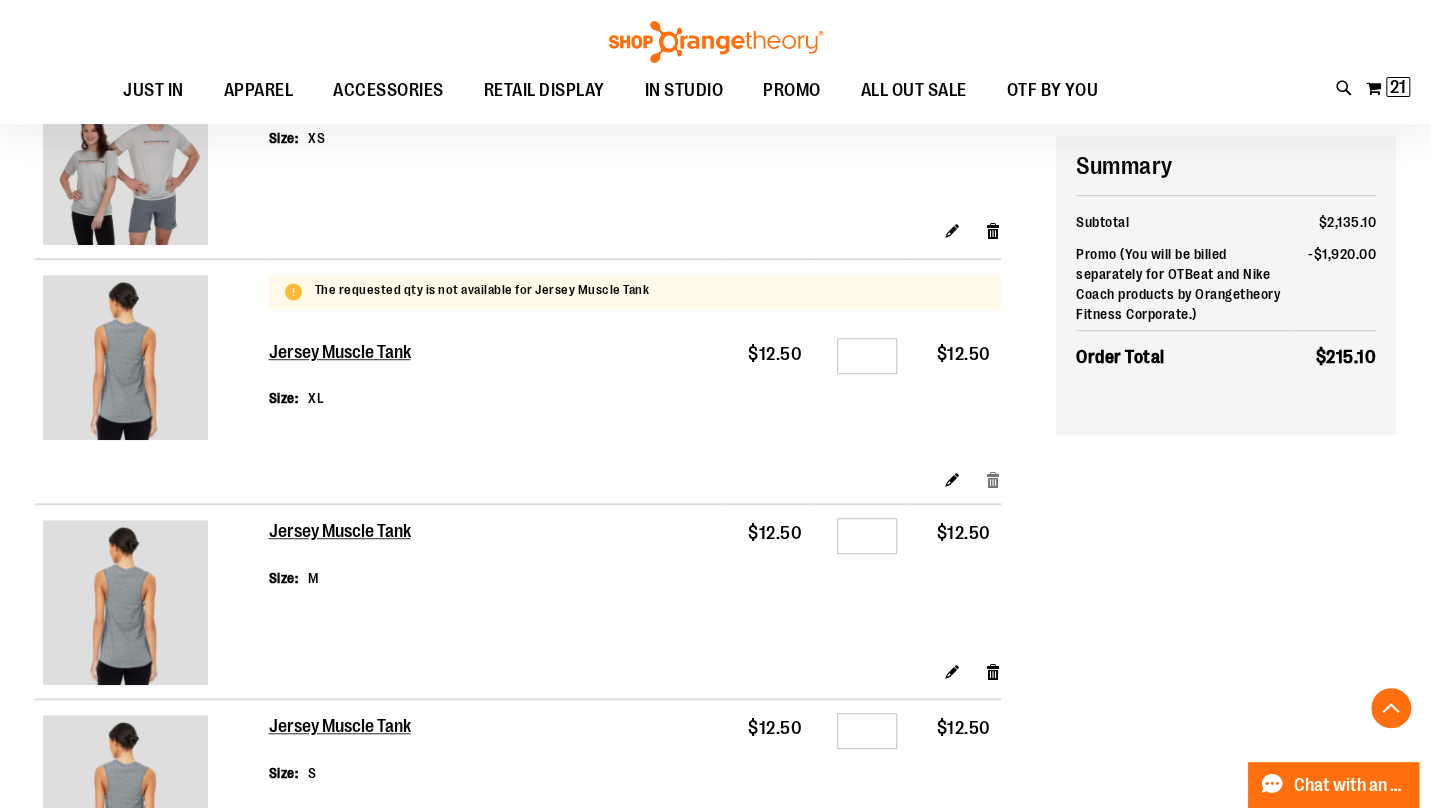 scroll, scrollTop: 495, scrollLeft: 0, axis: vertical 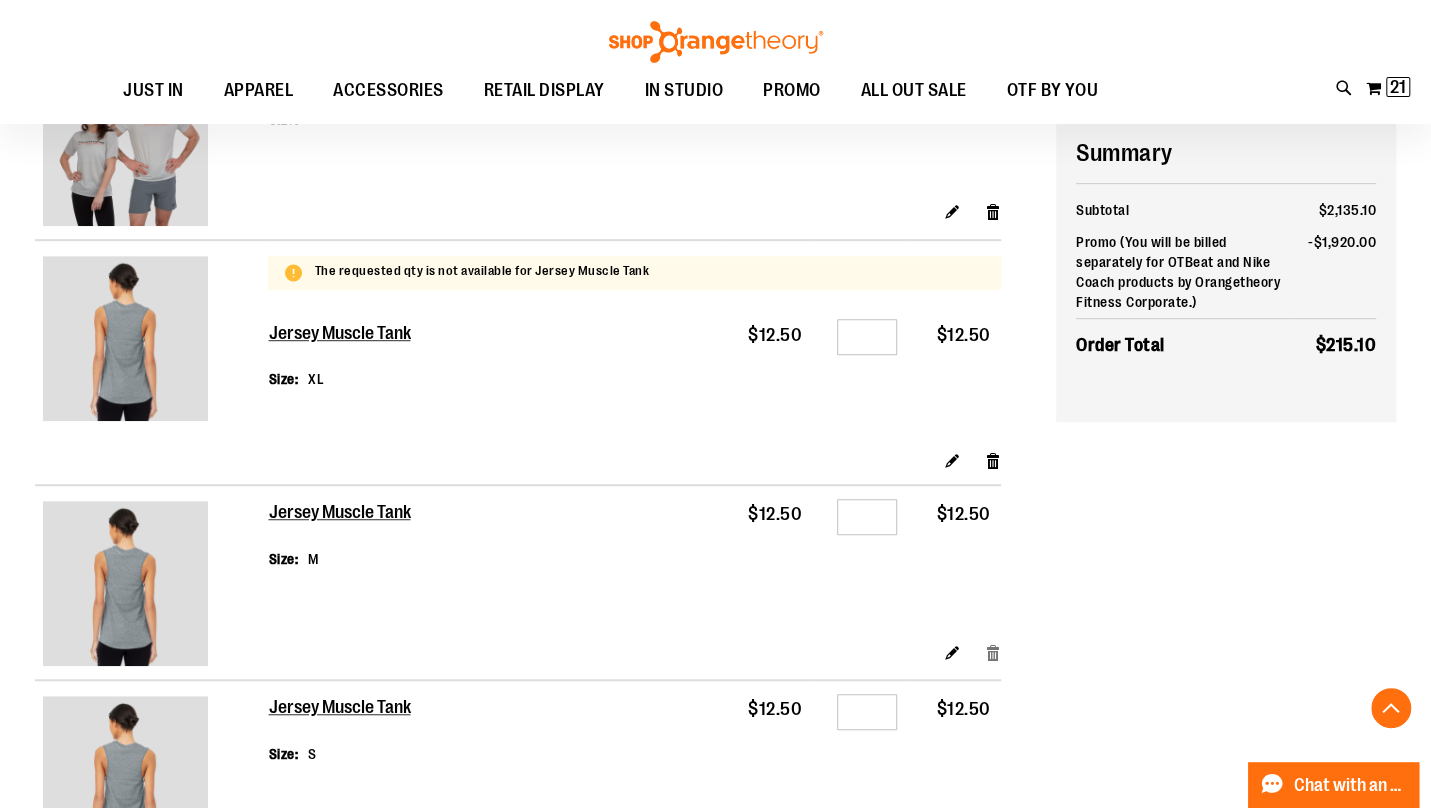 click on "Remove item" at bounding box center [993, 651] 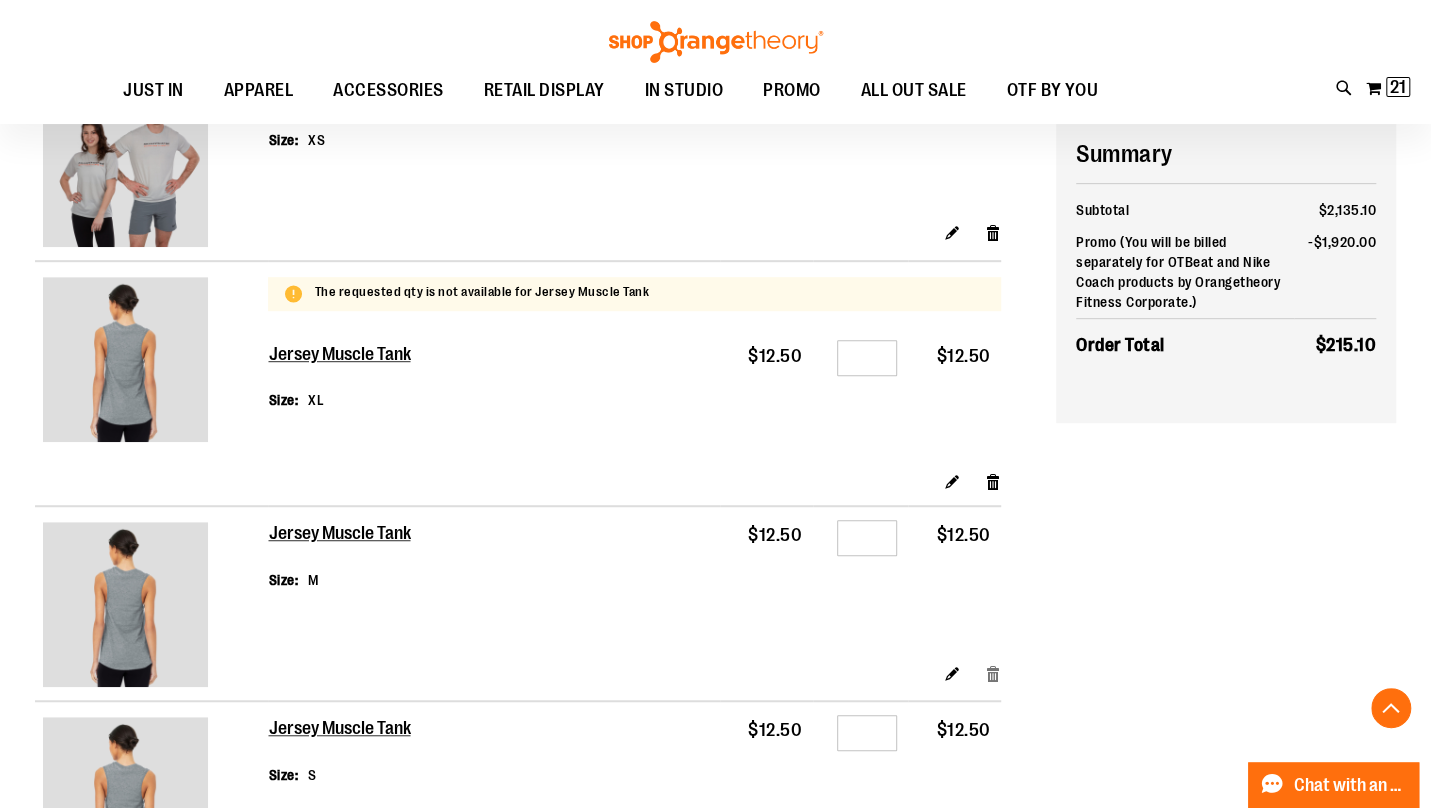 scroll, scrollTop: 470, scrollLeft: 0, axis: vertical 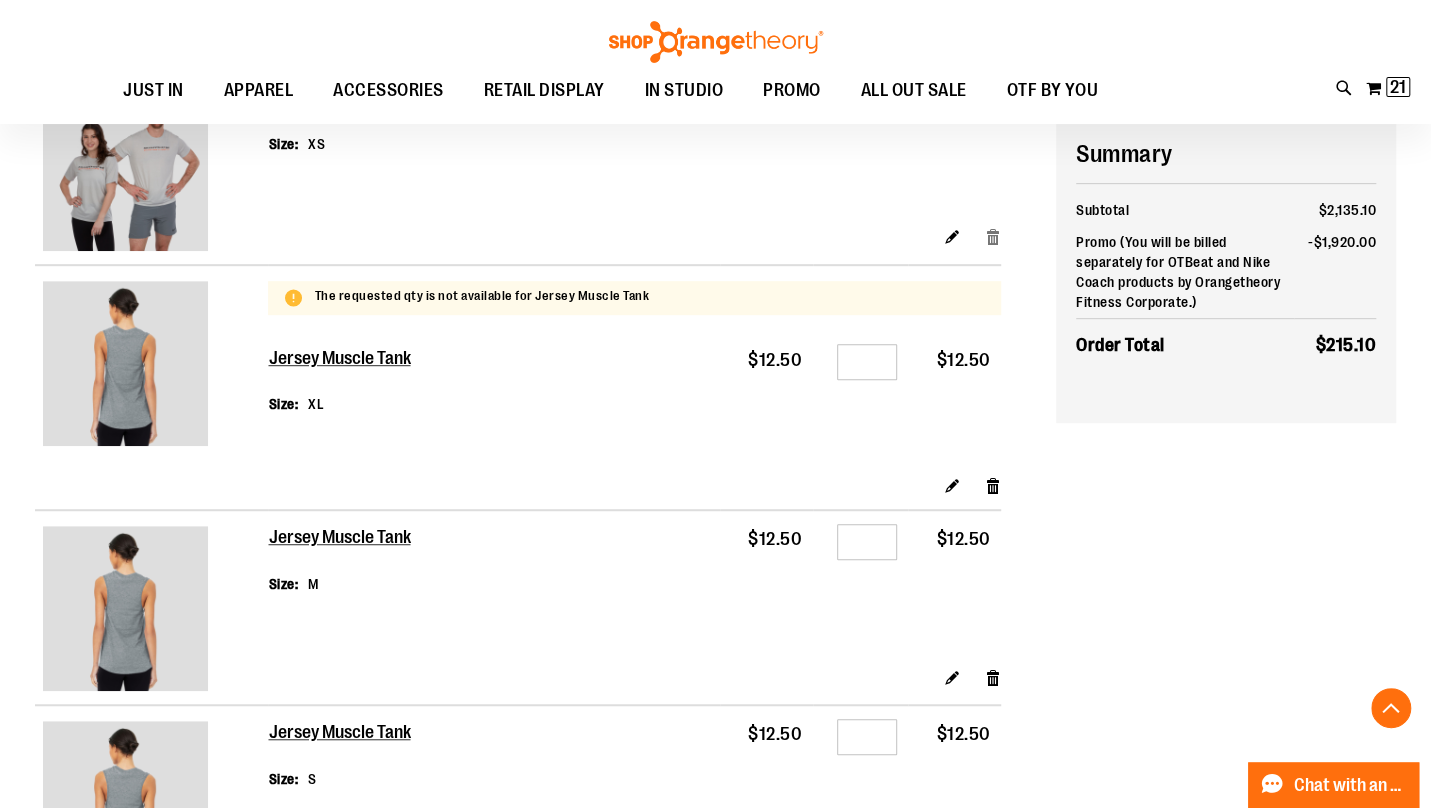 click on "Remove item" at bounding box center [993, 236] 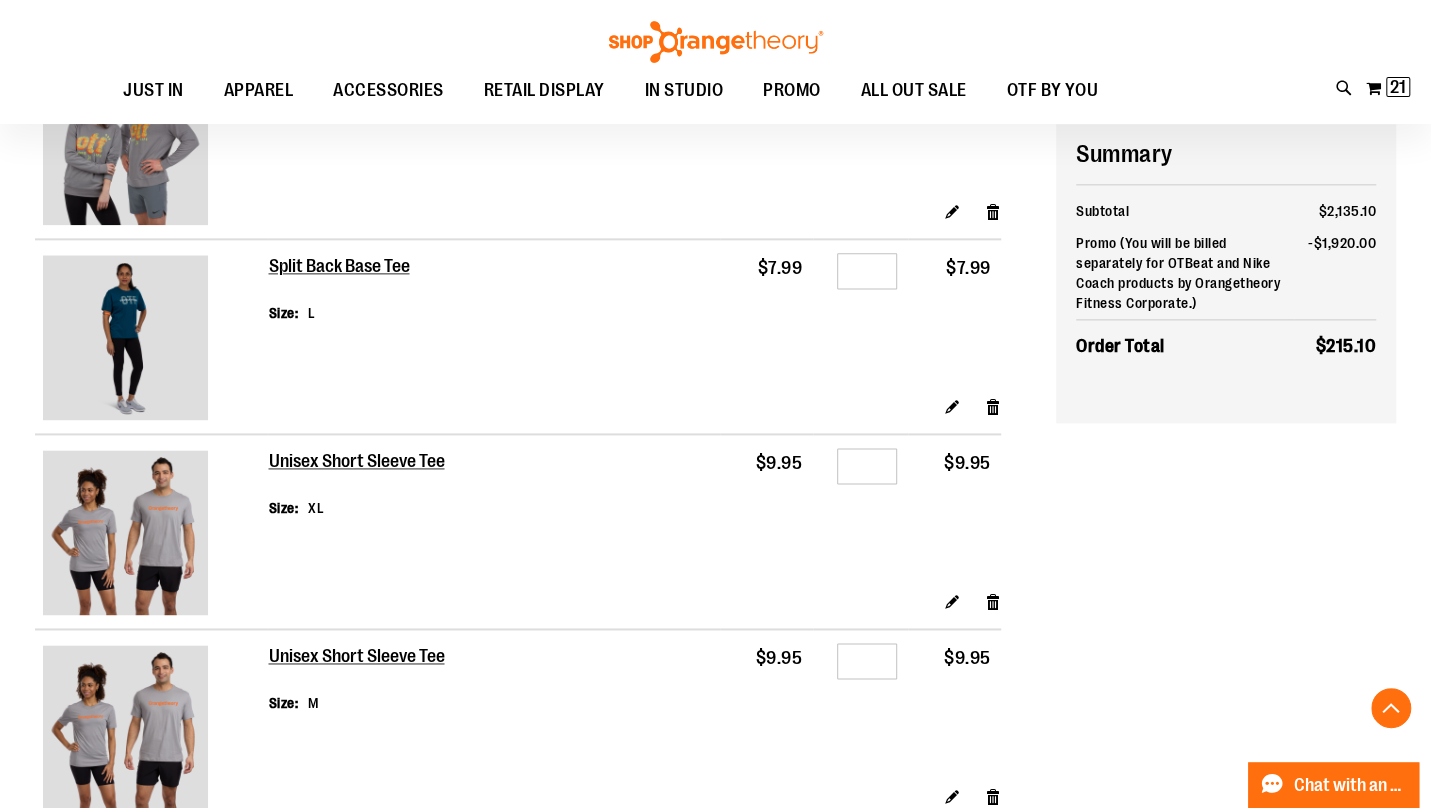 scroll, scrollTop: 1330, scrollLeft: 0, axis: vertical 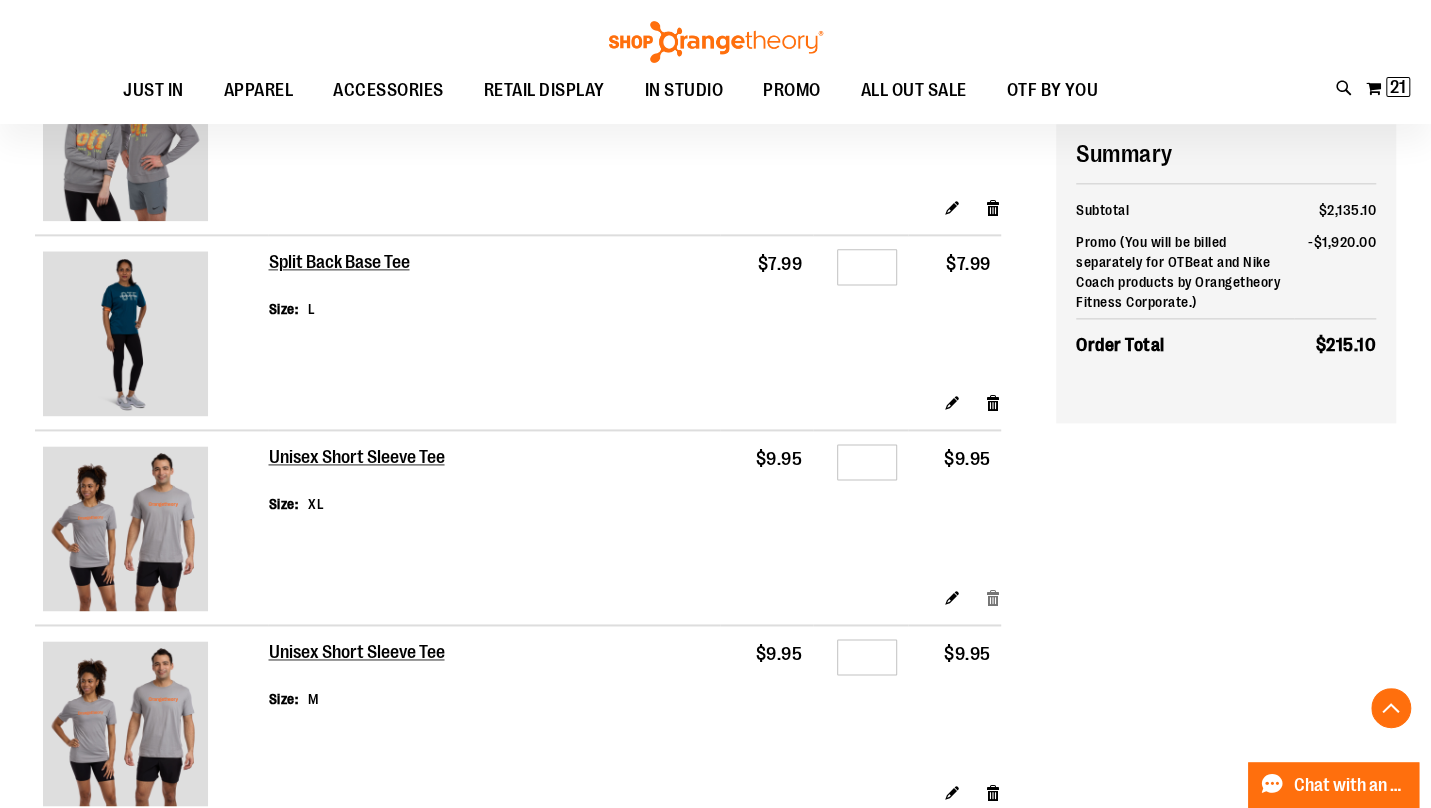 click on "Remove item" at bounding box center (993, 596) 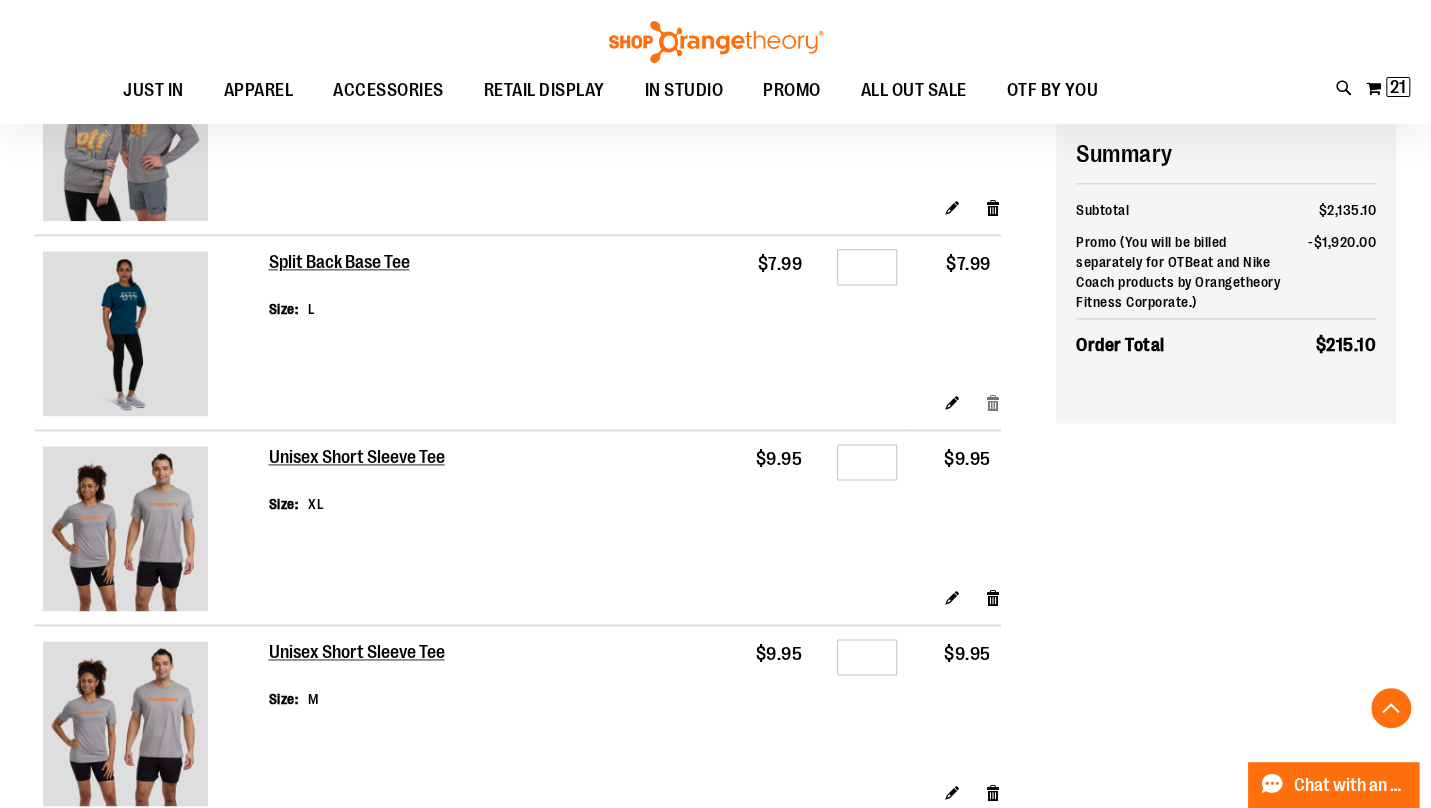 click on "Remove item" at bounding box center [993, 401] 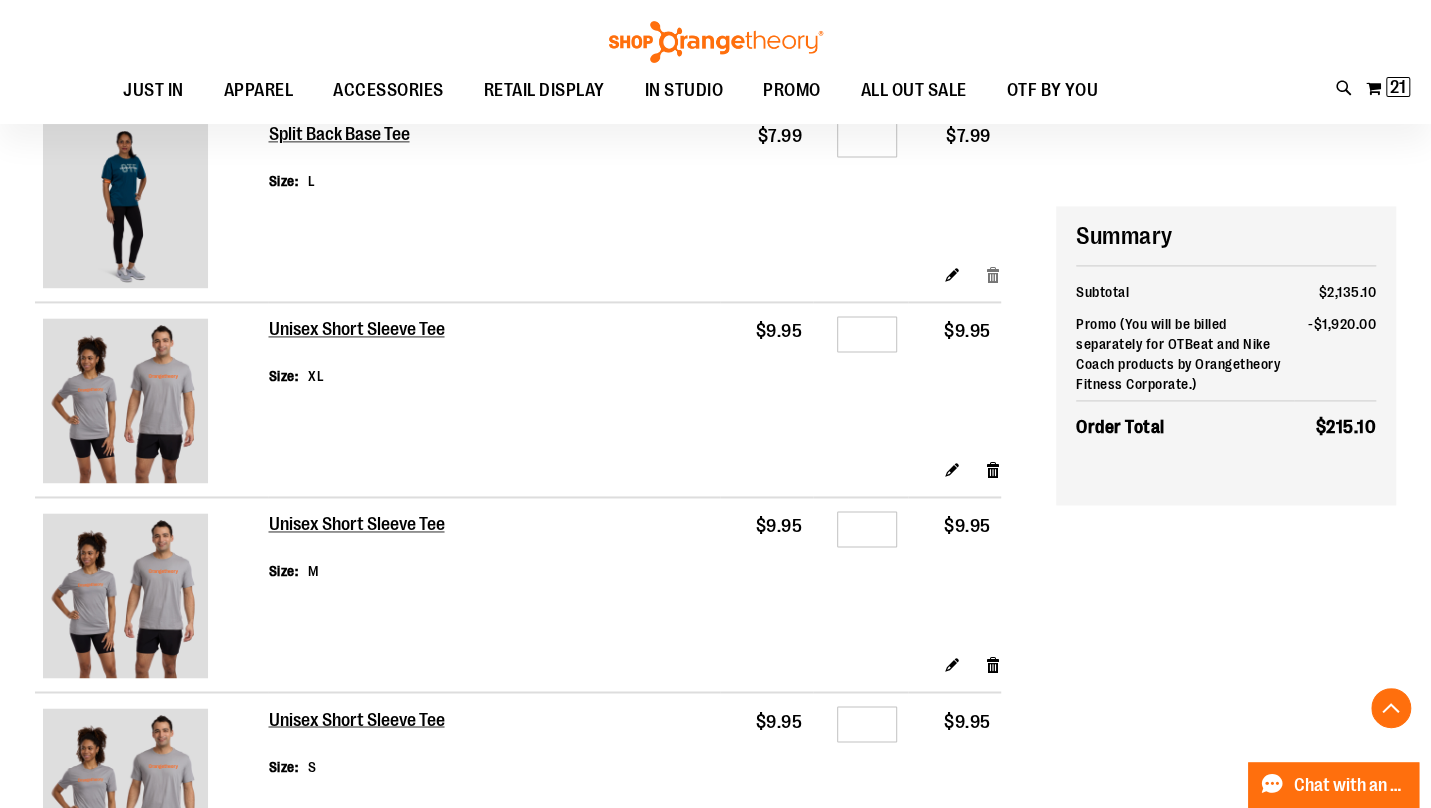 scroll, scrollTop: 1559, scrollLeft: 0, axis: vertical 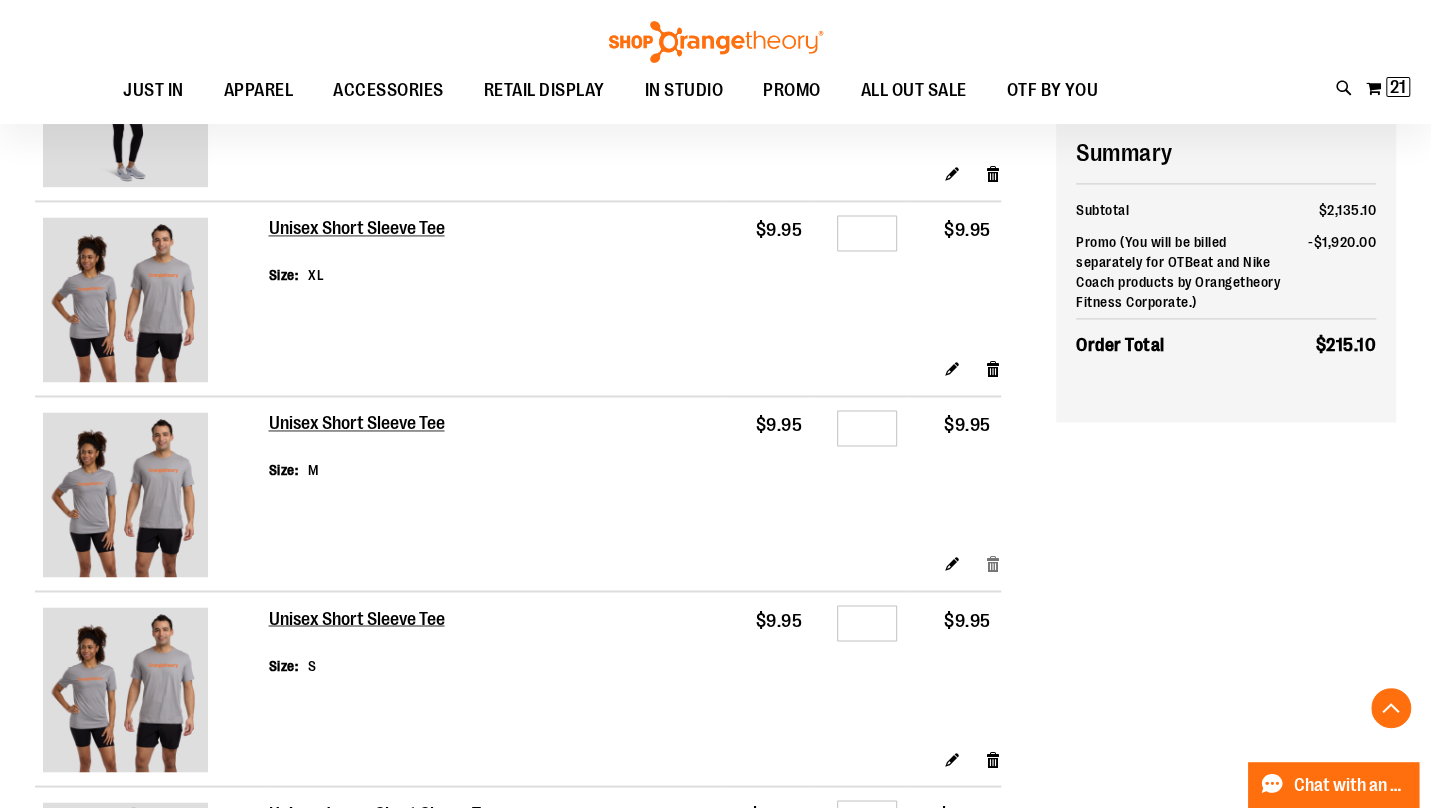 click on "Remove item" at bounding box center (993, 562) 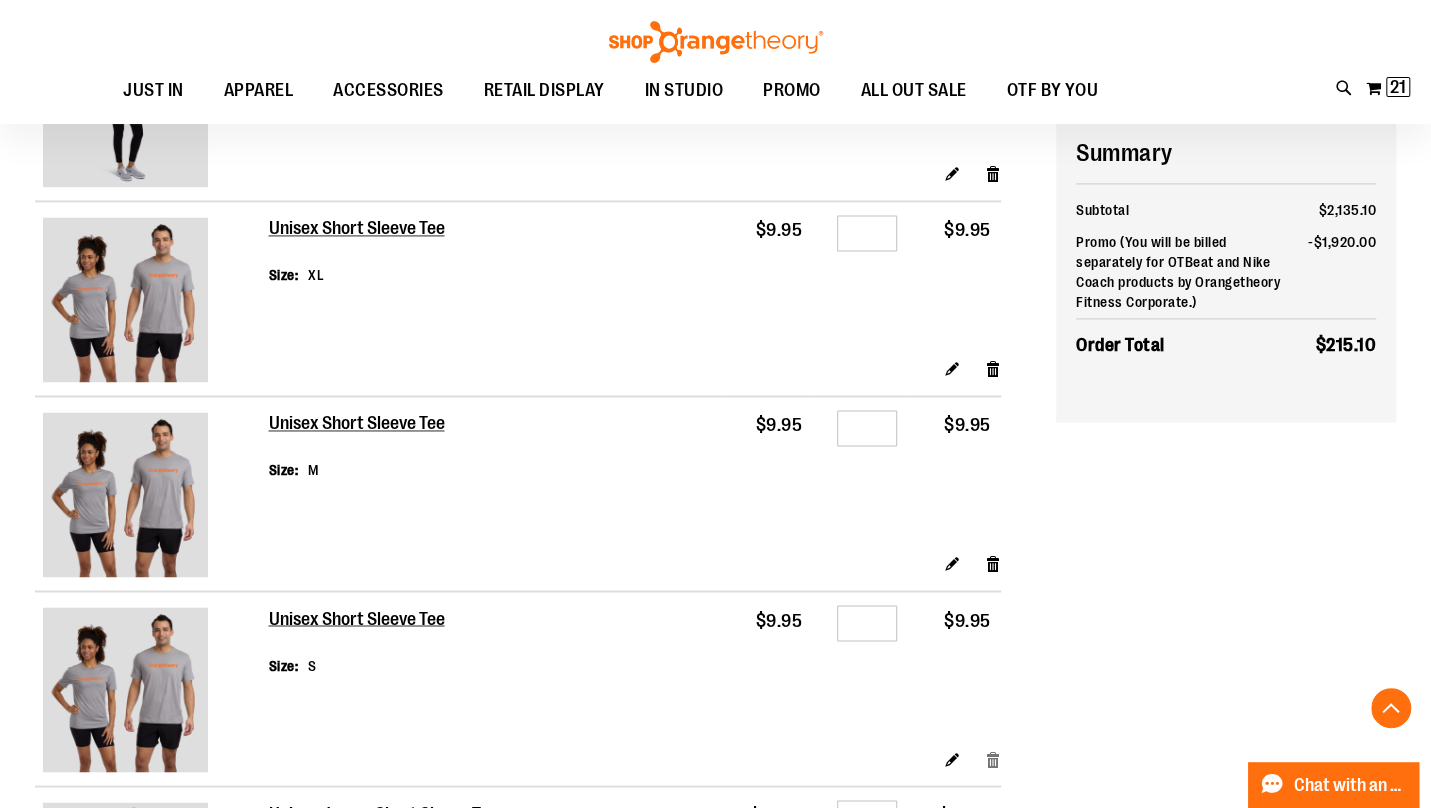 click on "Remove item" at bounding box center [993, 757] 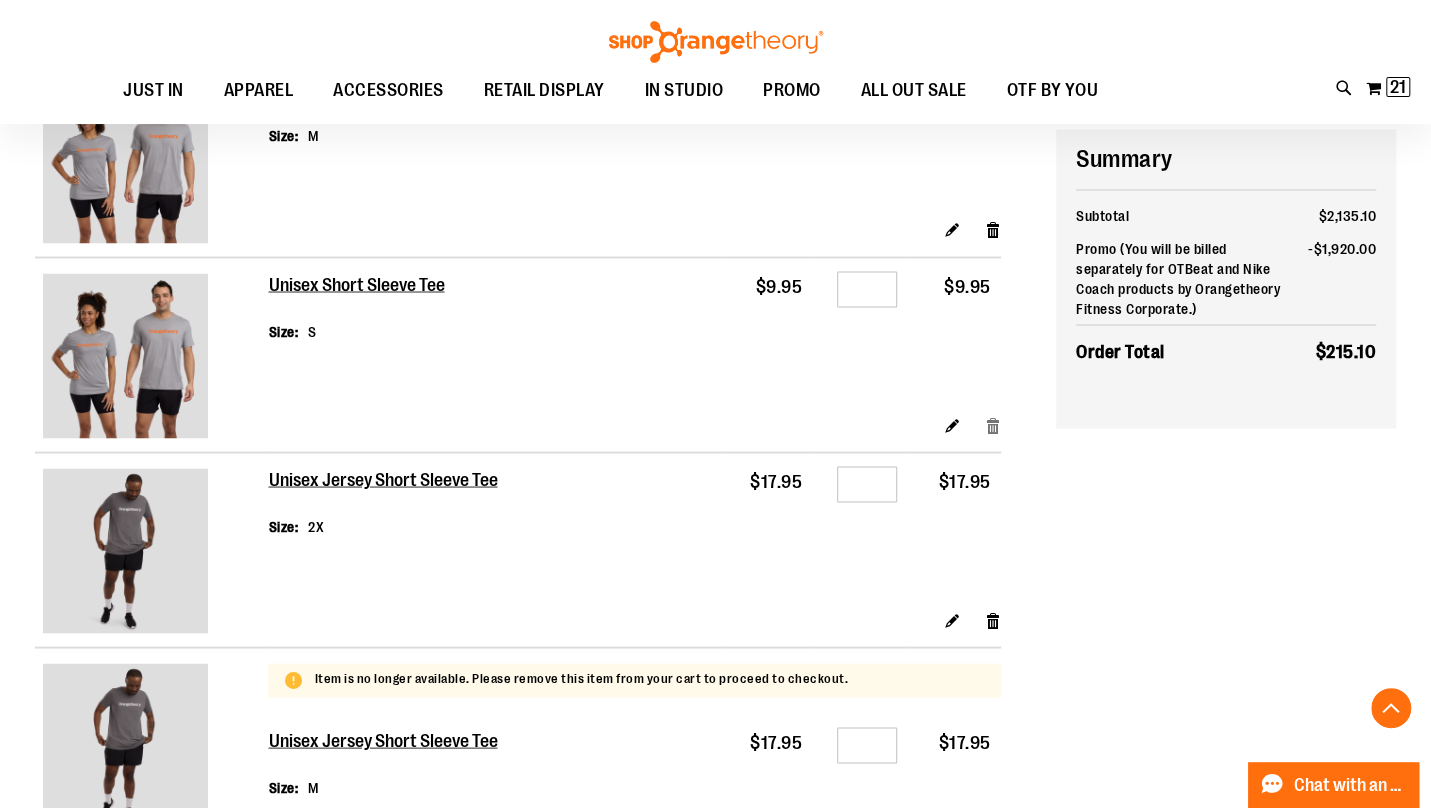 scroll, scrollTop: 1900, scrollLeft: 0, axis: vertical 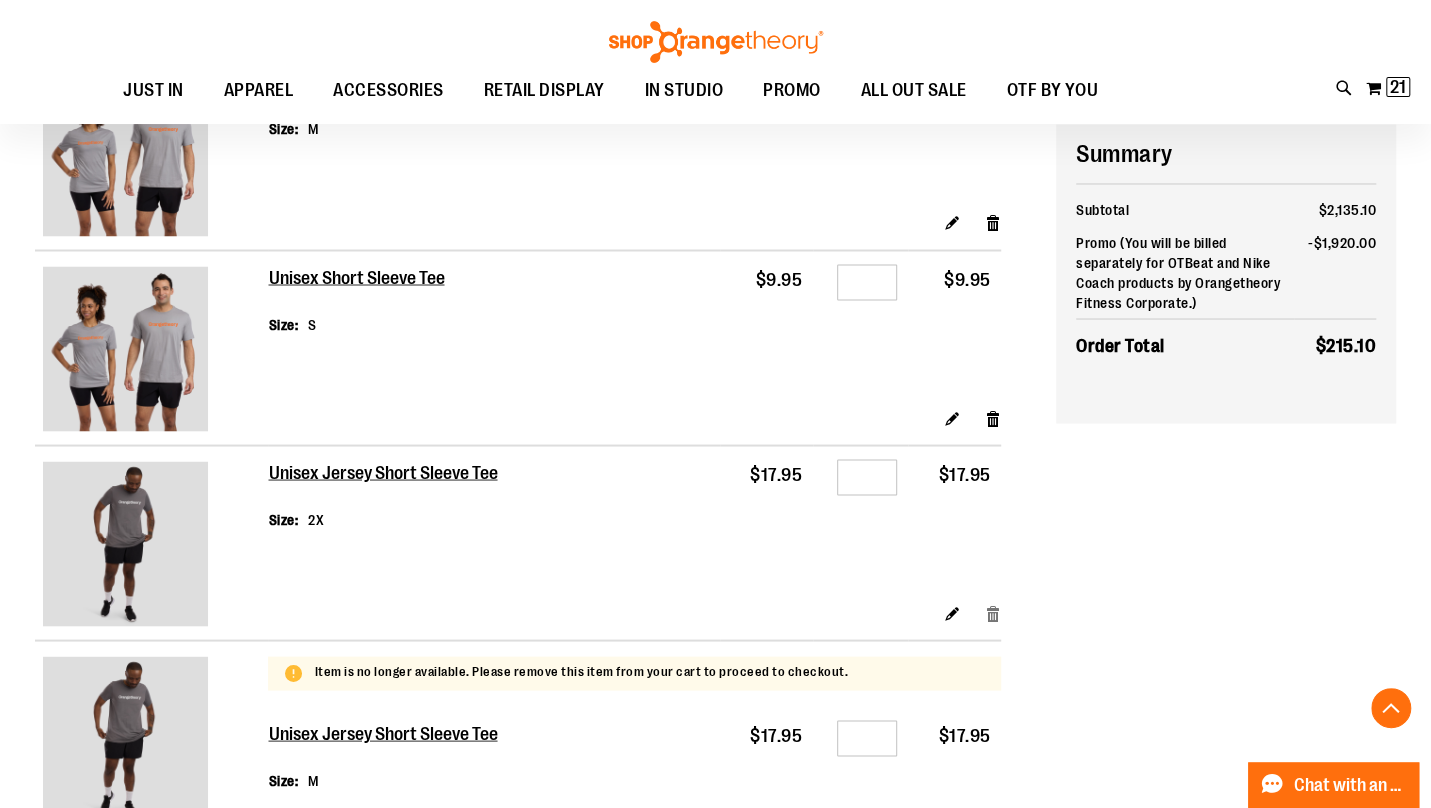 click on "Remove item" at bounding box center (993, 611) 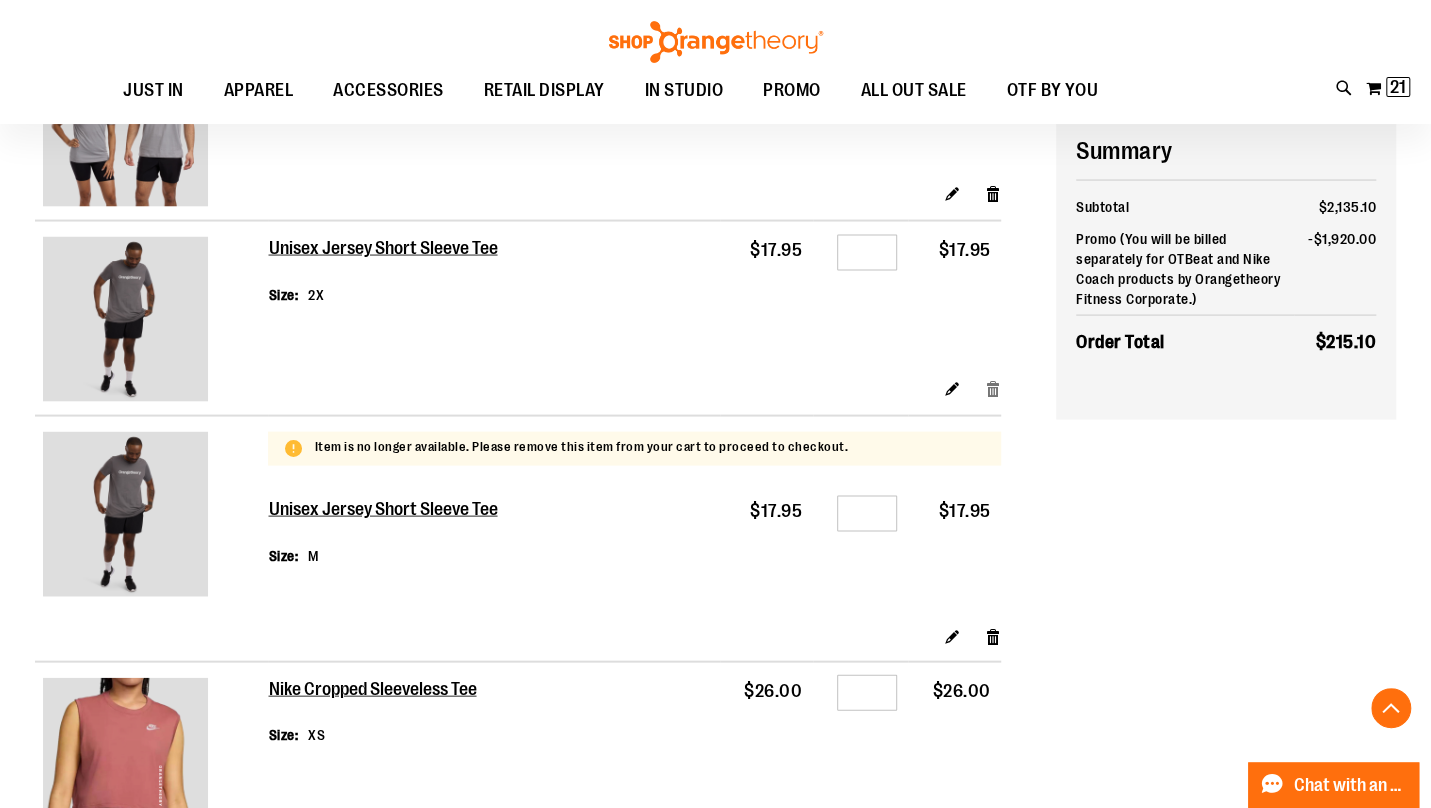 scroll, scrollTop: 2126, scrollLeft: 0, axis: vertical 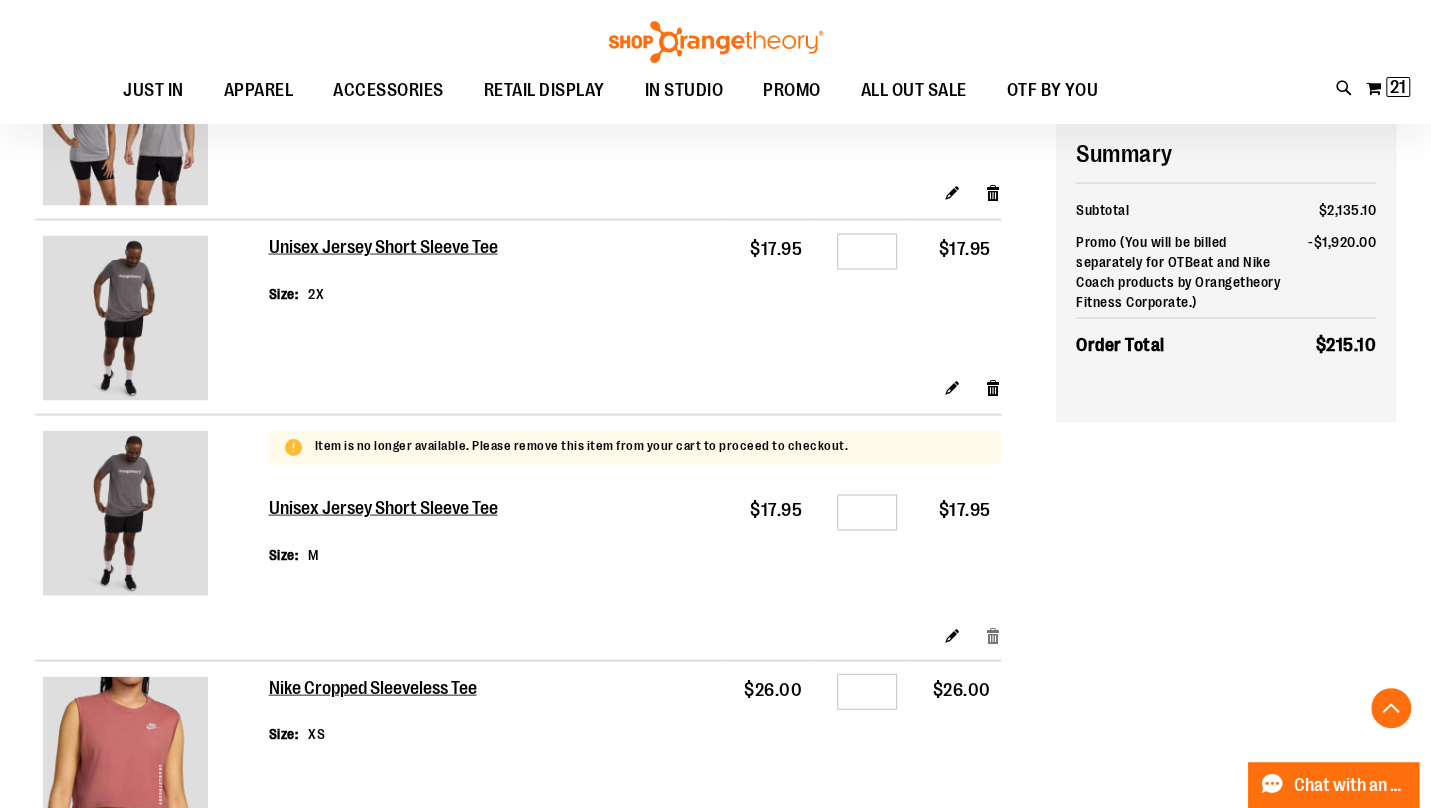 click on "Remove item" at bounding box center (993, 634) 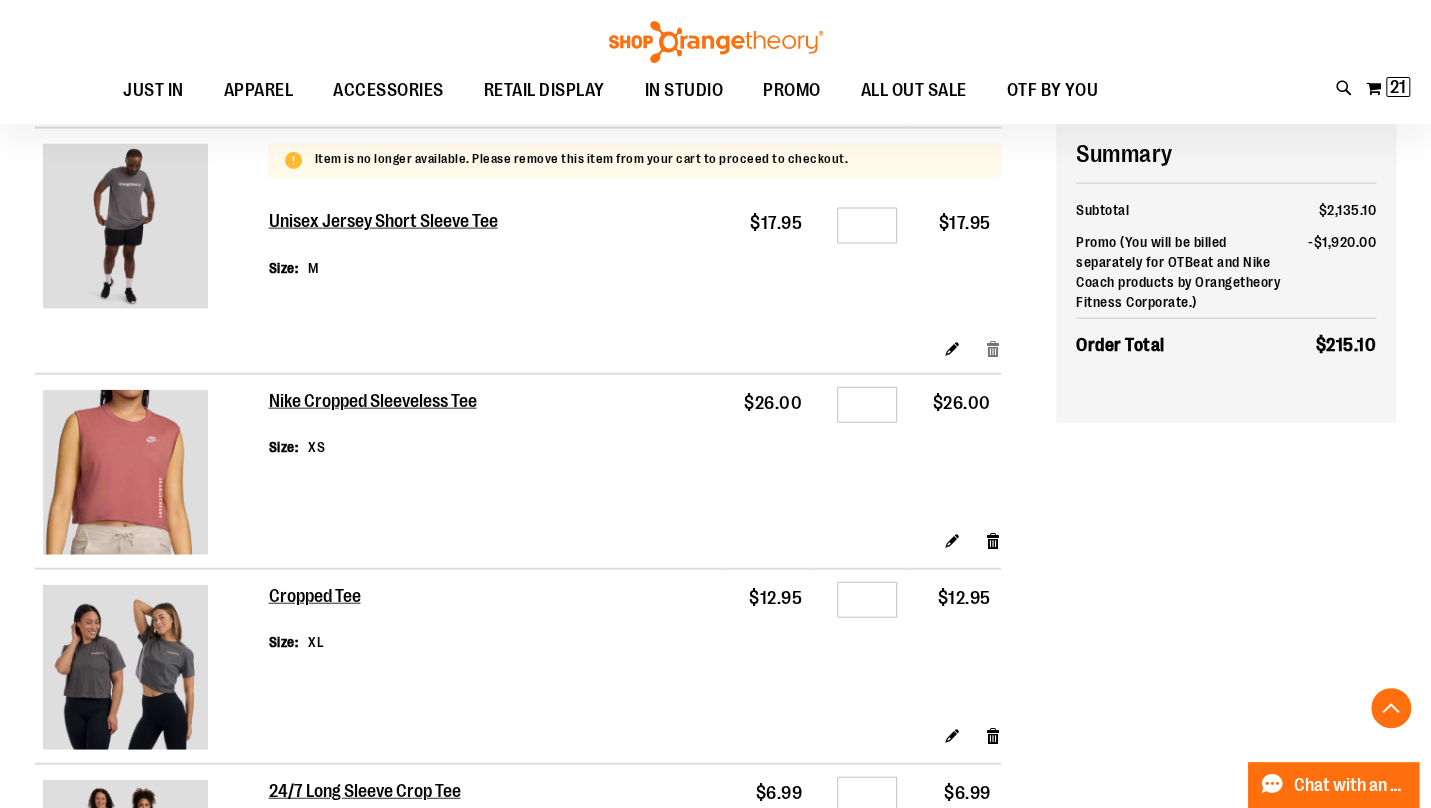 scroll, scrollTop: 2416, scrollLeft: 0, axis: vertical 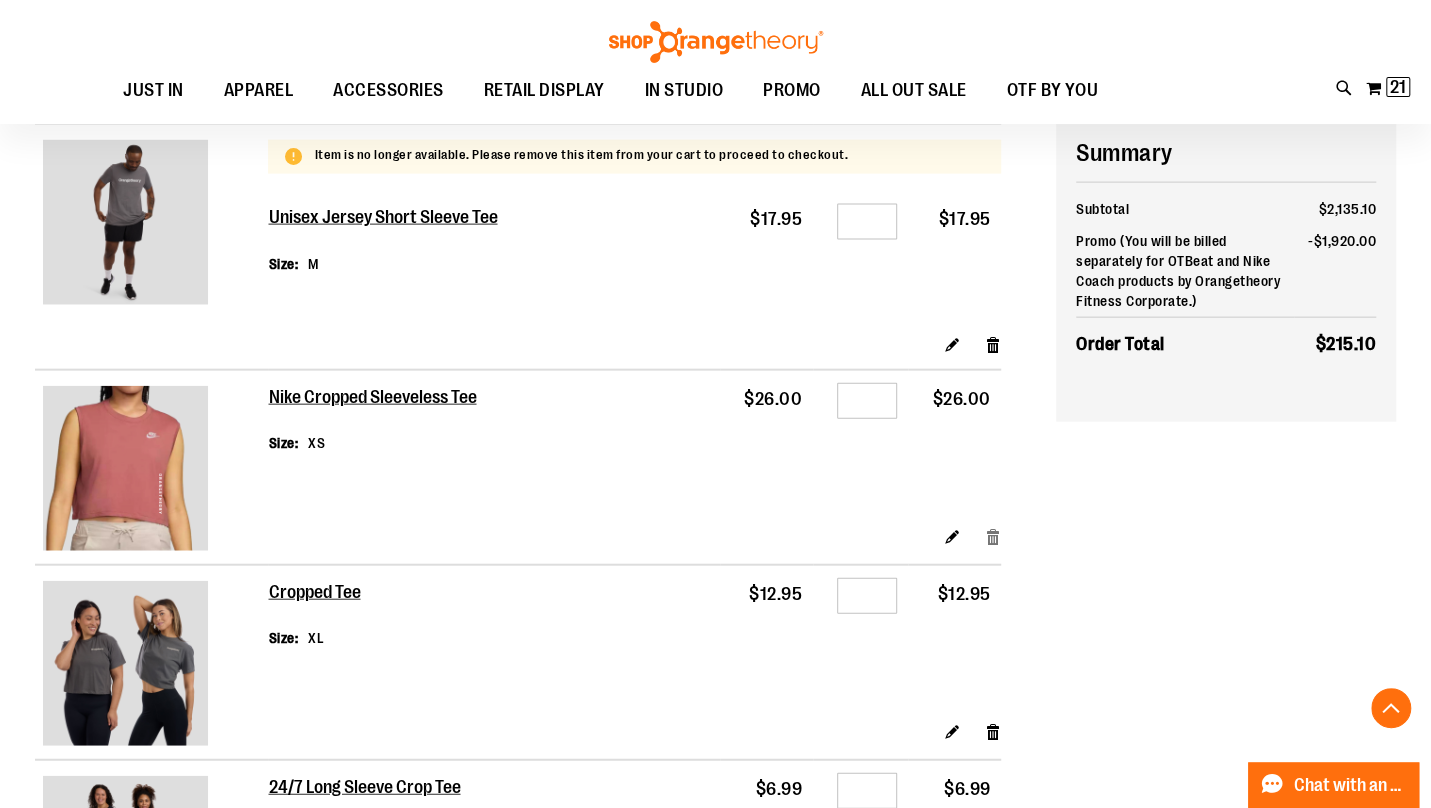 click on "Remove item" at bounding box center [993, 536] 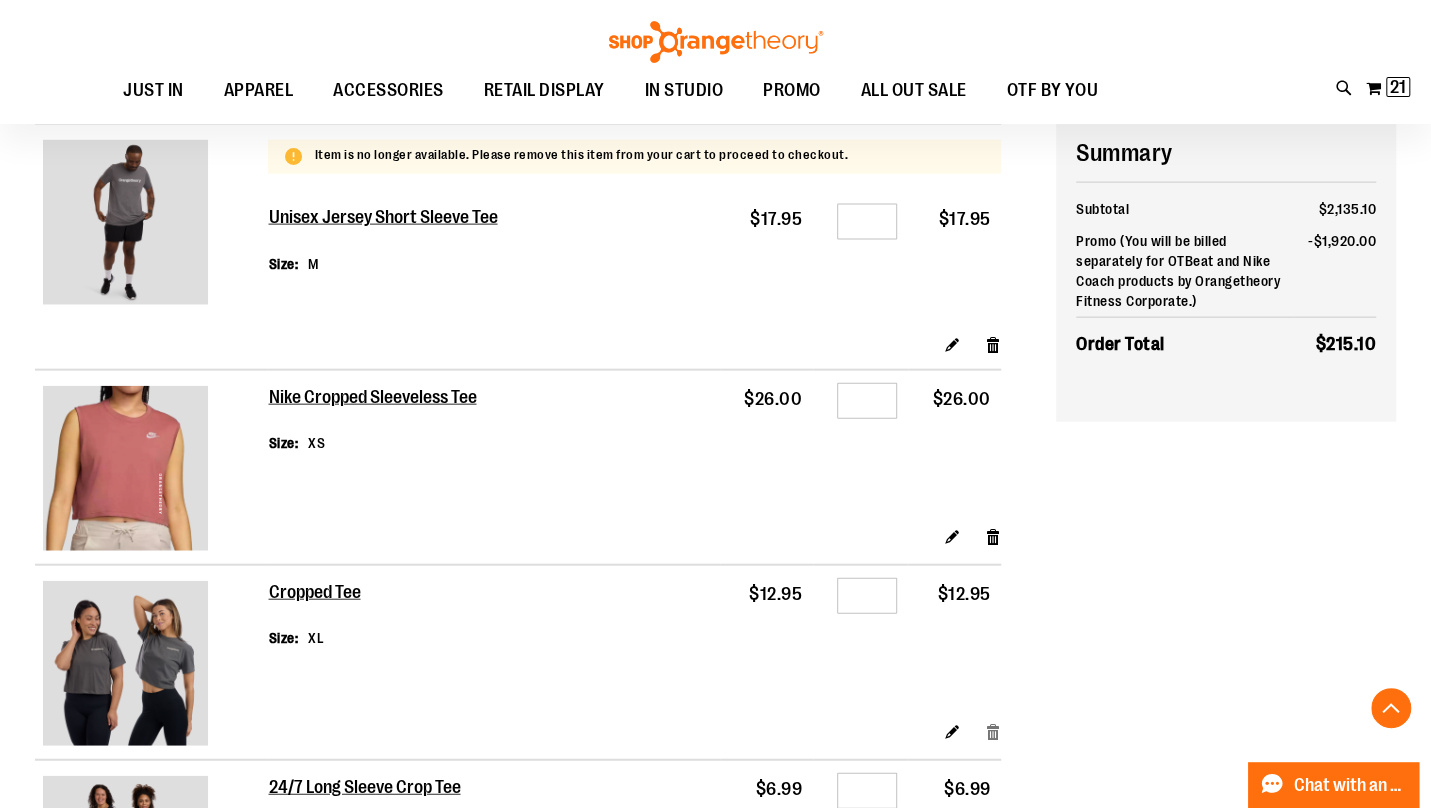 click on "Remove item" at bounding box center (993, 731) 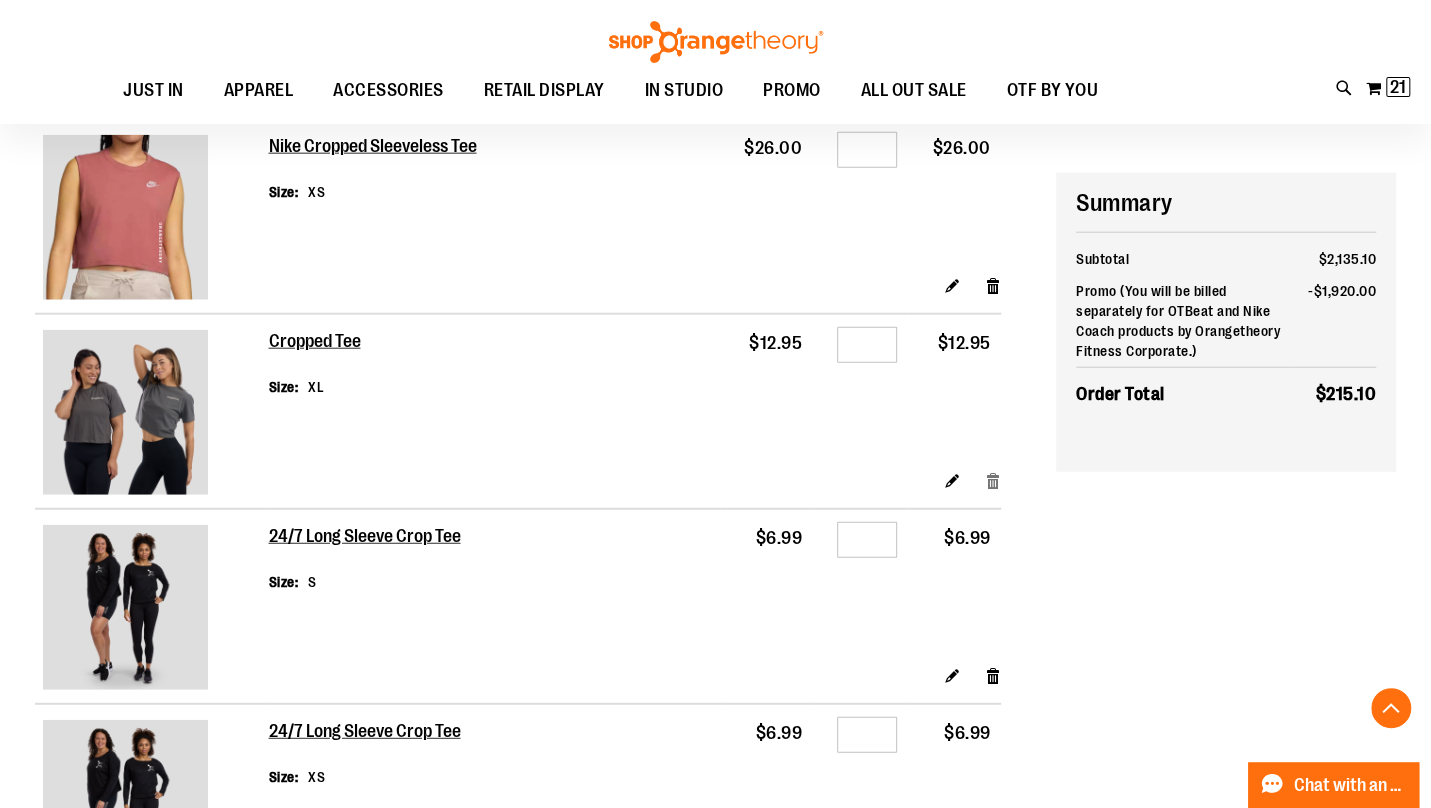 scroll, scrollTop: 2716, scrollLeft: 0, axis: vertical 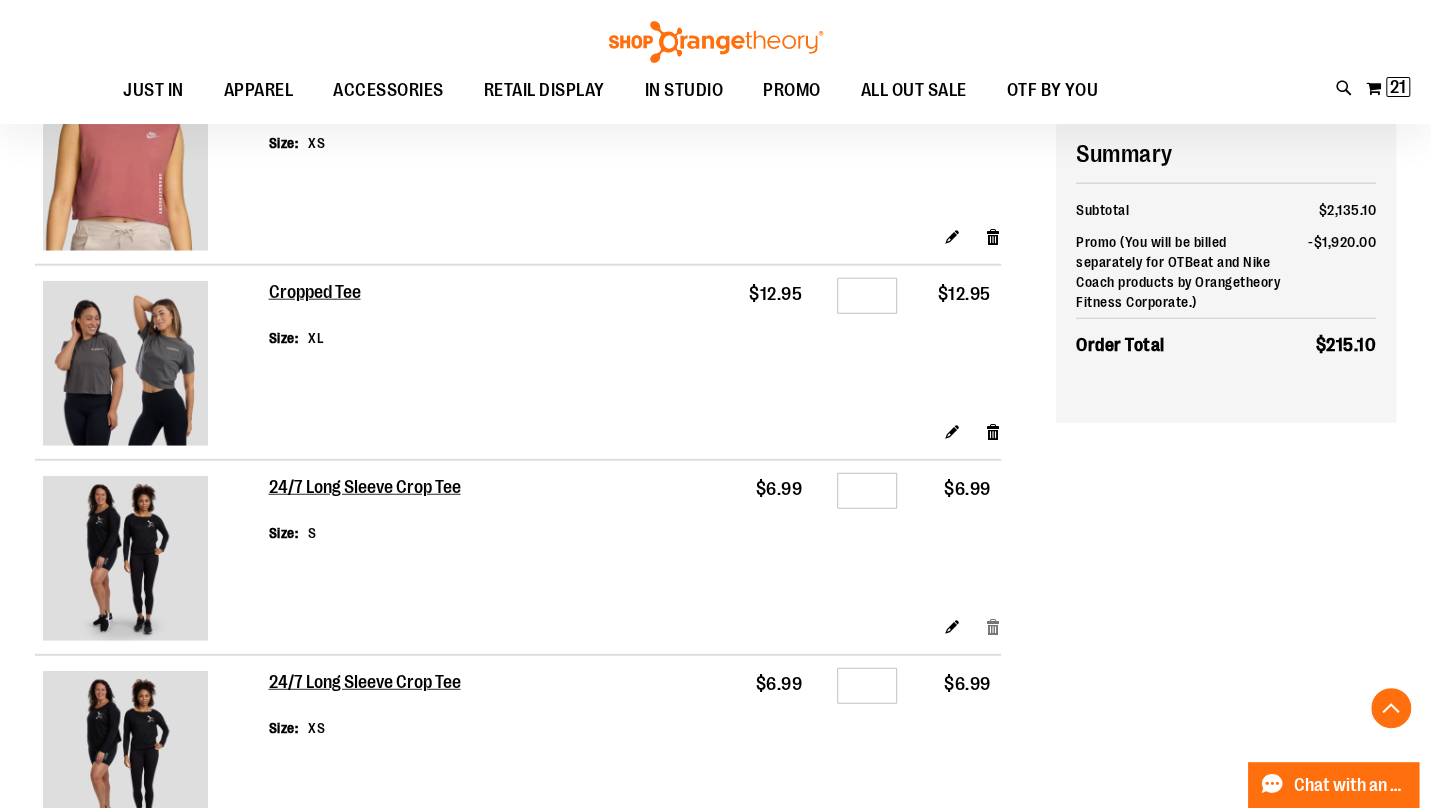 click on "Remove item" at bounding box center [993, 626] 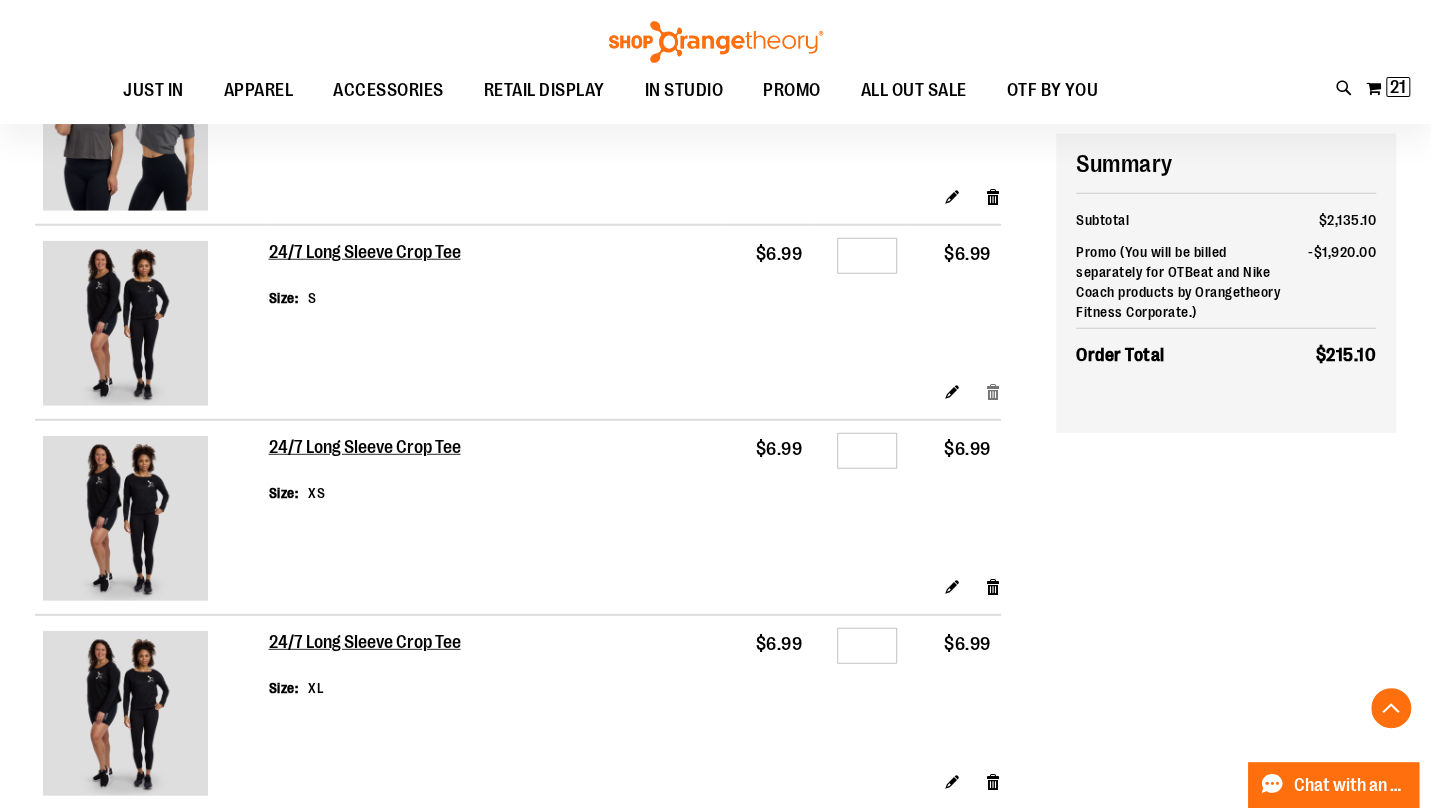 scroll, scrollTop: 2962, scrollLeft: 0, axis: vertical 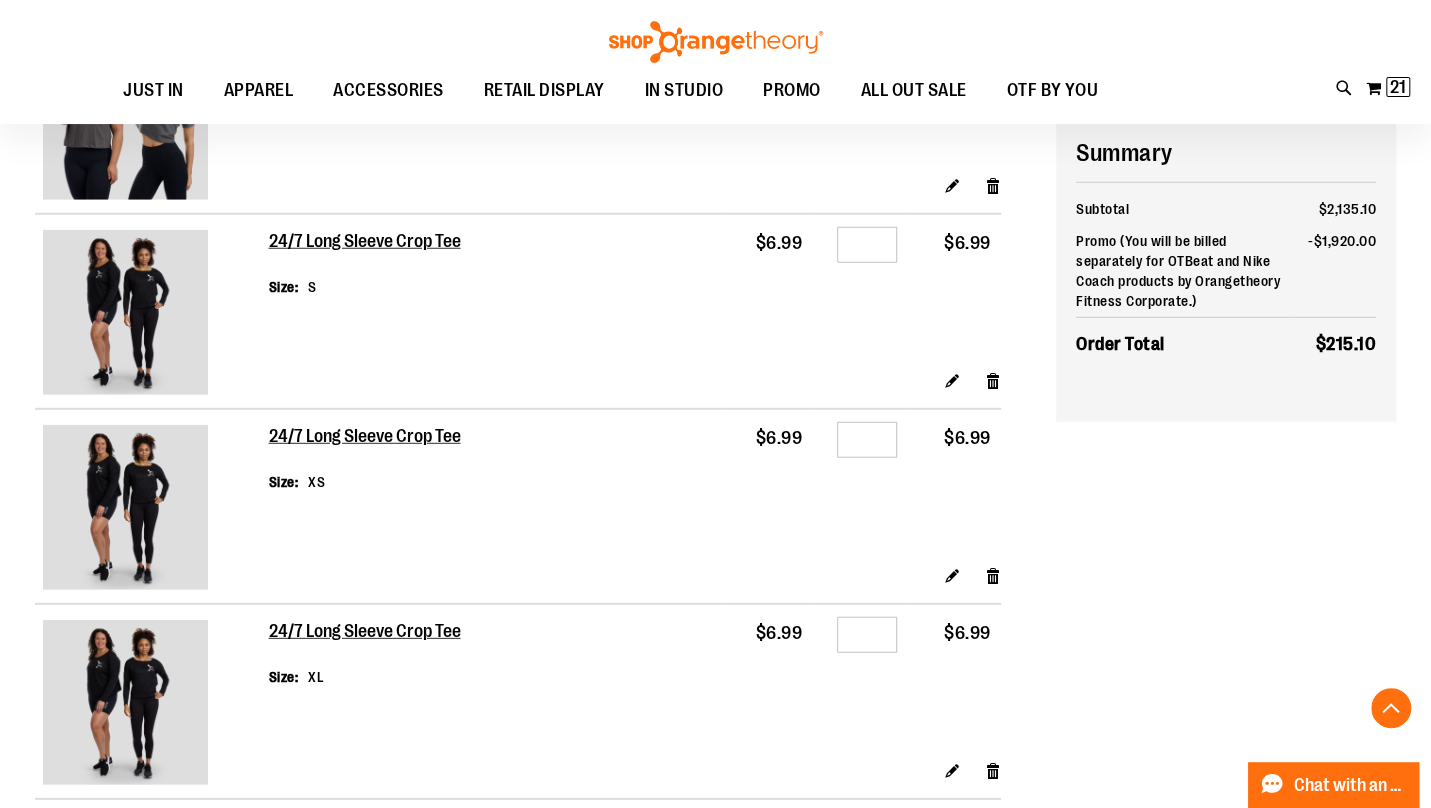 click on "Items 1 to 20 of 21 total
Page
You're currently reading page
1
Page
2
Page
Next
Item" at bounding box center (545, -403) 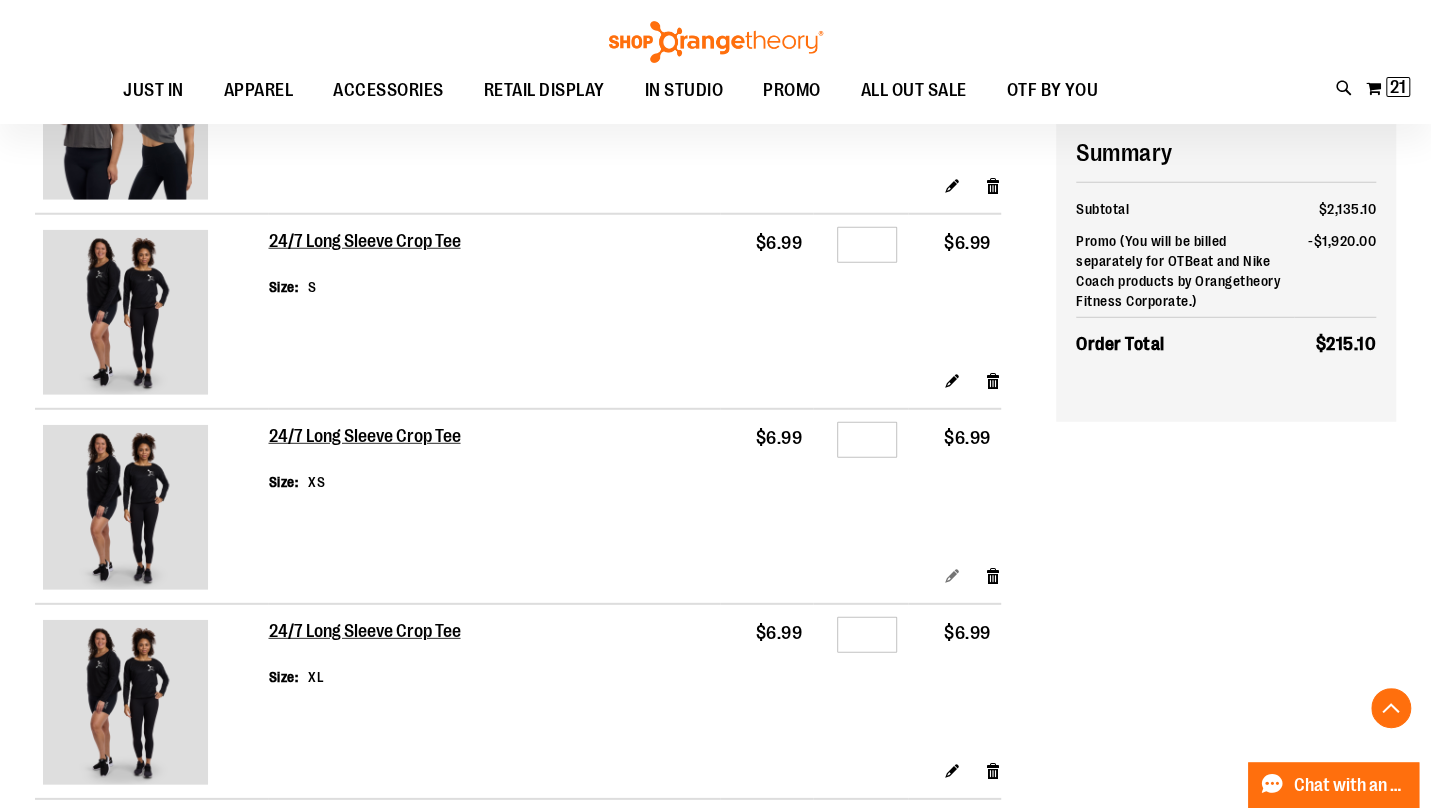 click on "Edit" at bounding box center [952, 575] 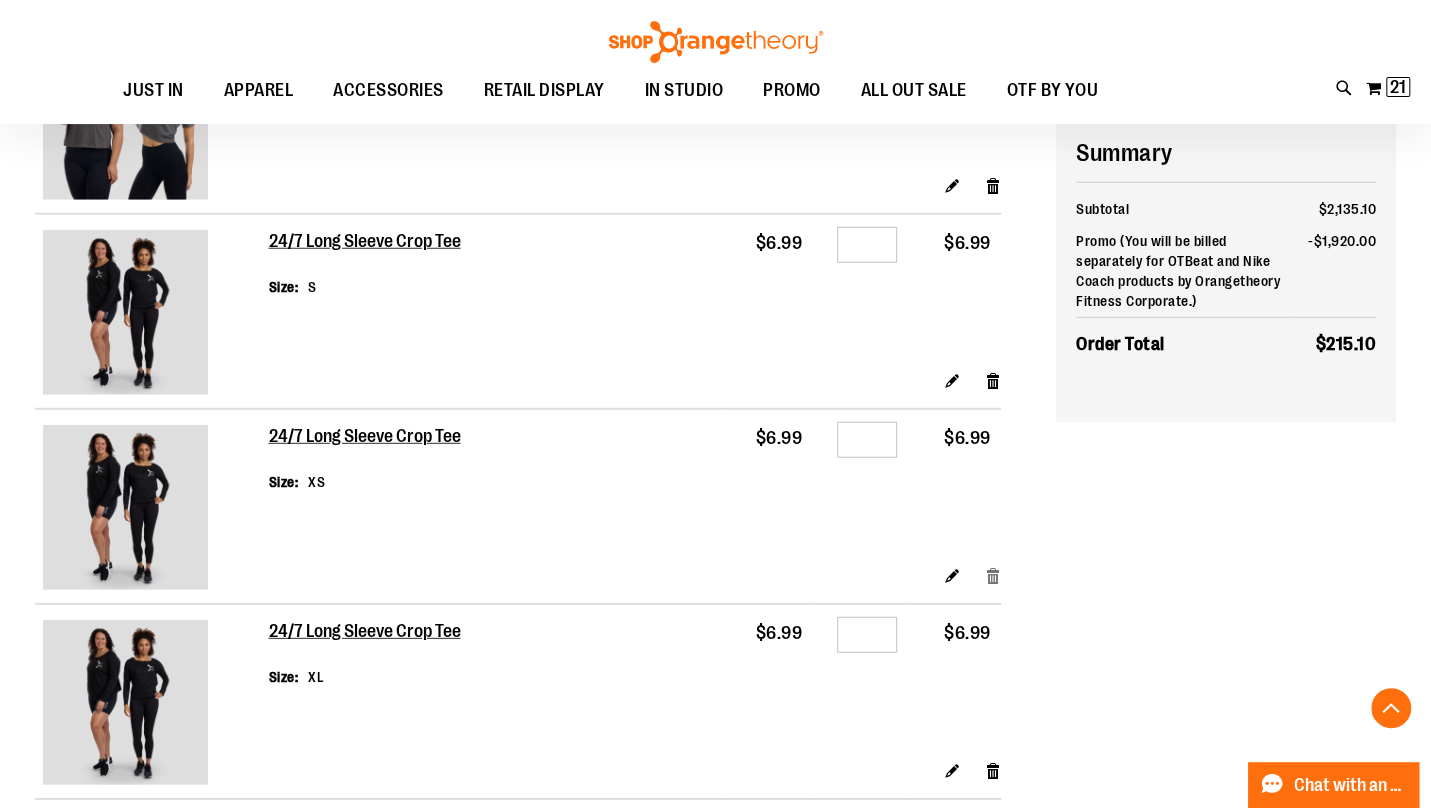 click on "Remove item" at bounding box center [993, 575] 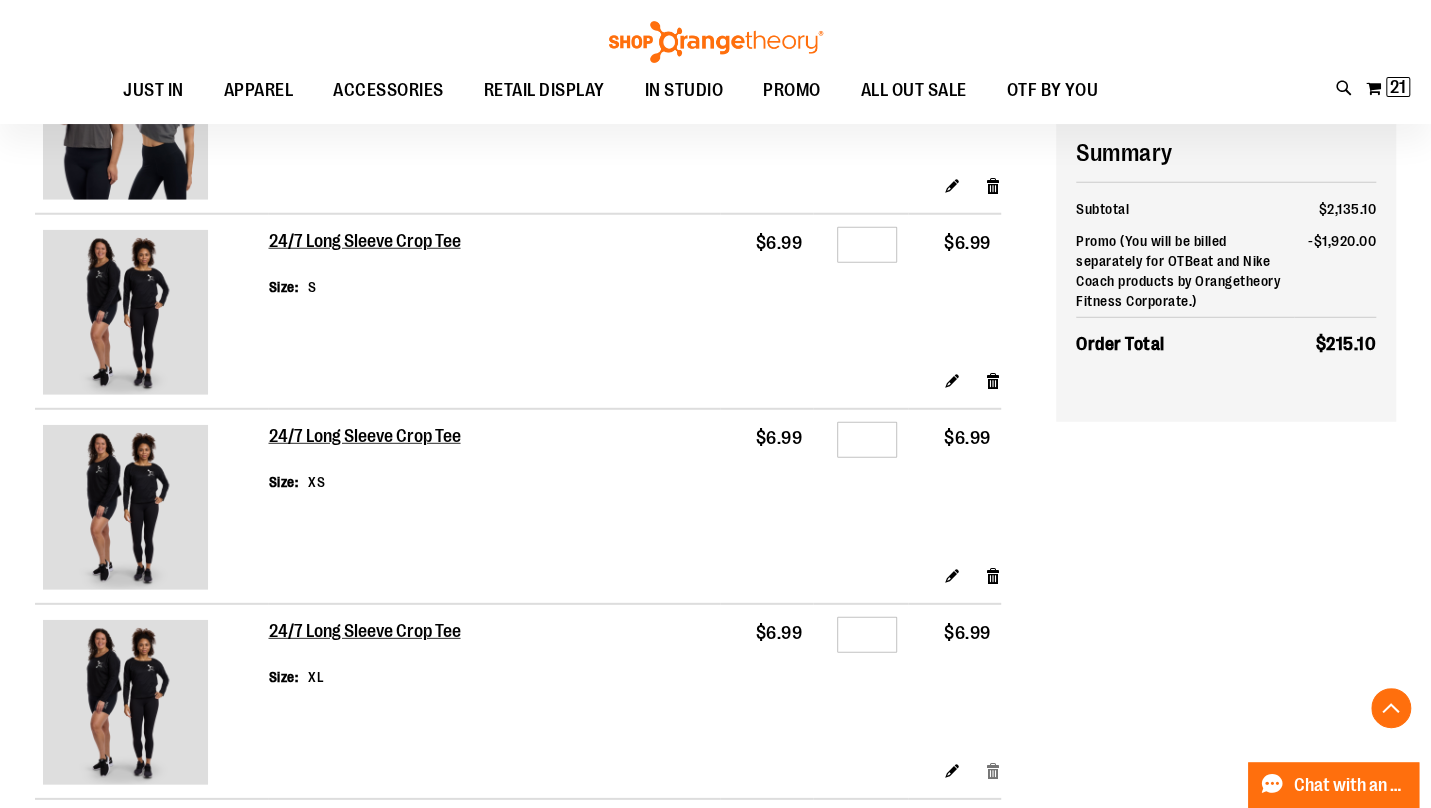 click on "Remove item" at bounding box center (993, 770) 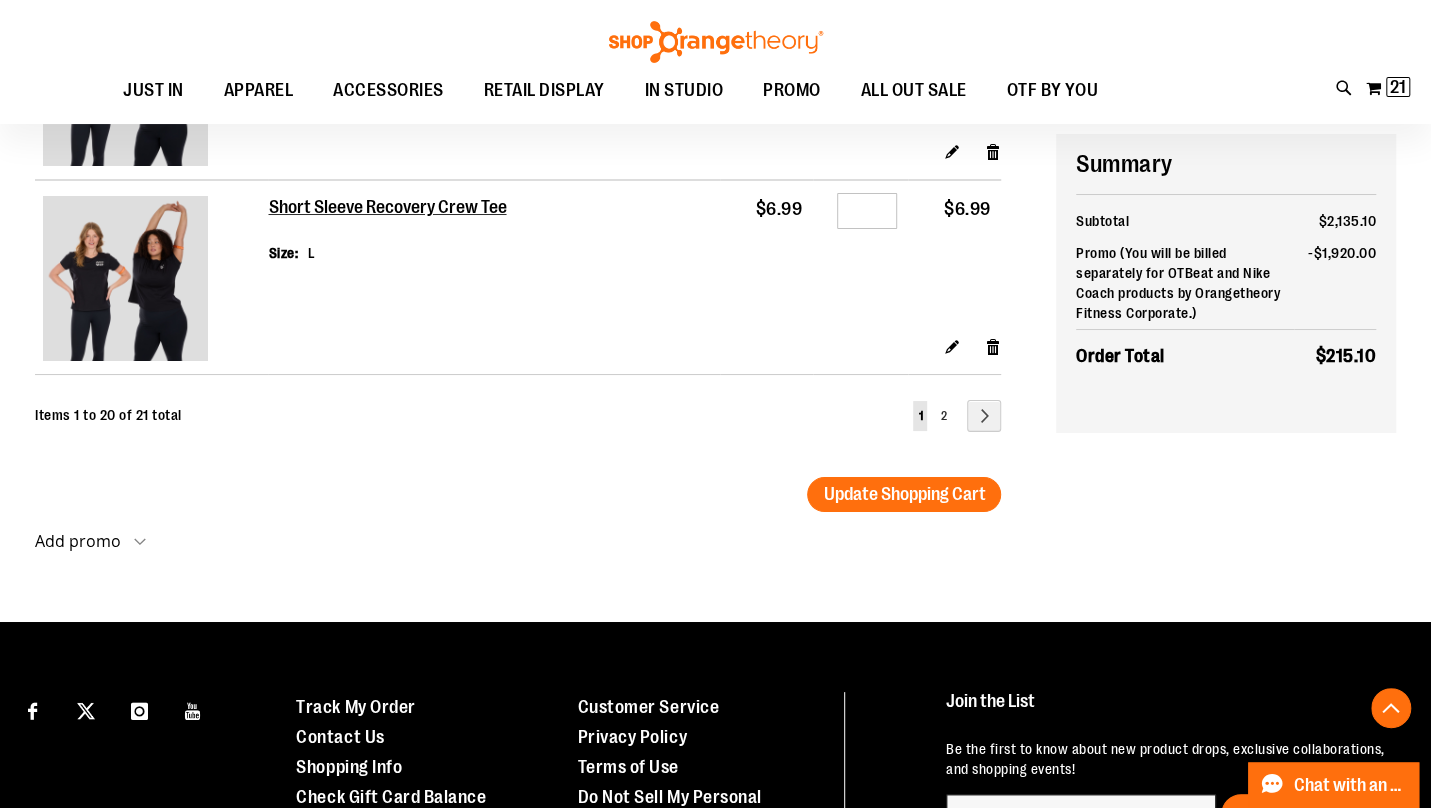 scroll, scrollTop: 4179, scrollLeft: 0, axis: vertical 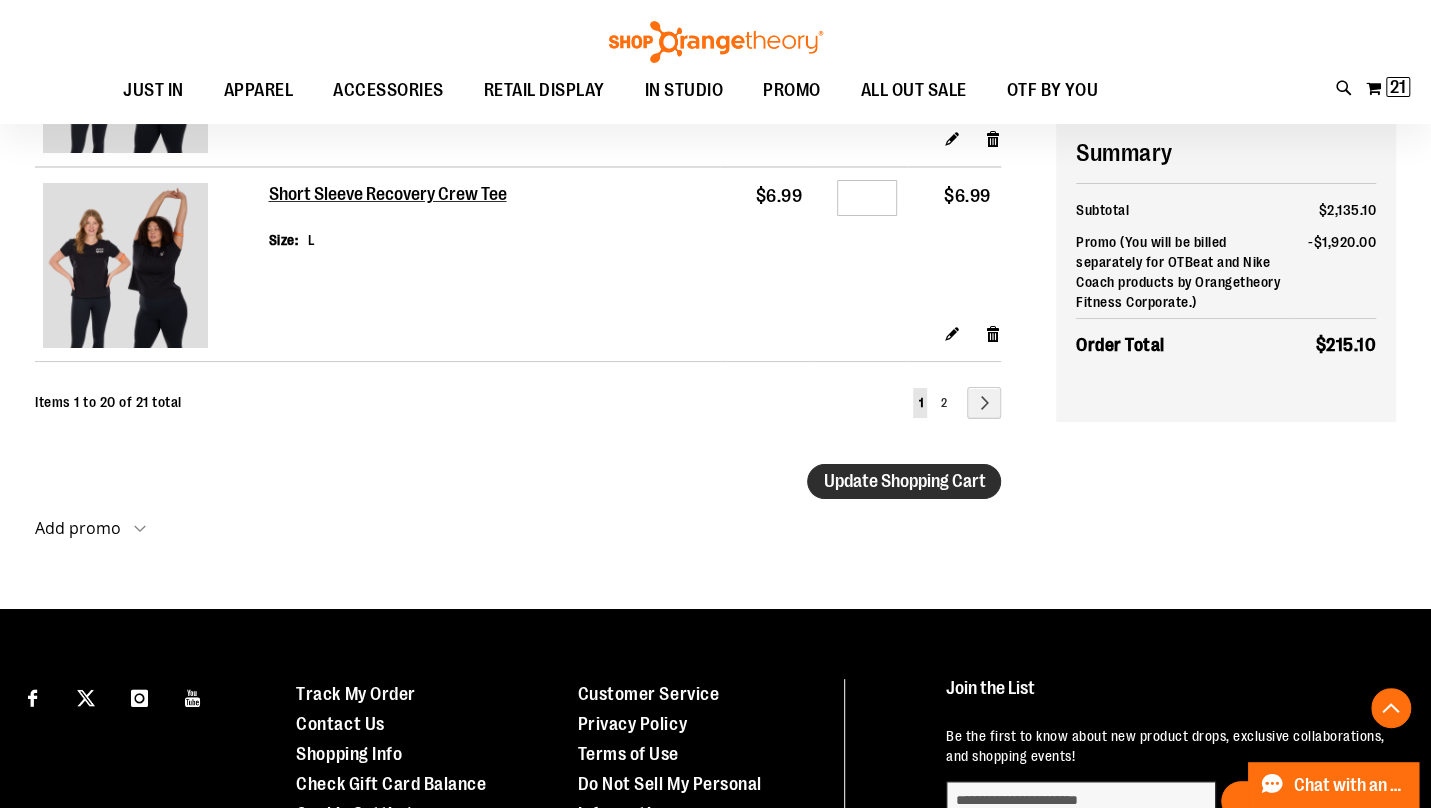 click on "Update Shopping Cart" at bounding box center [904, 481] 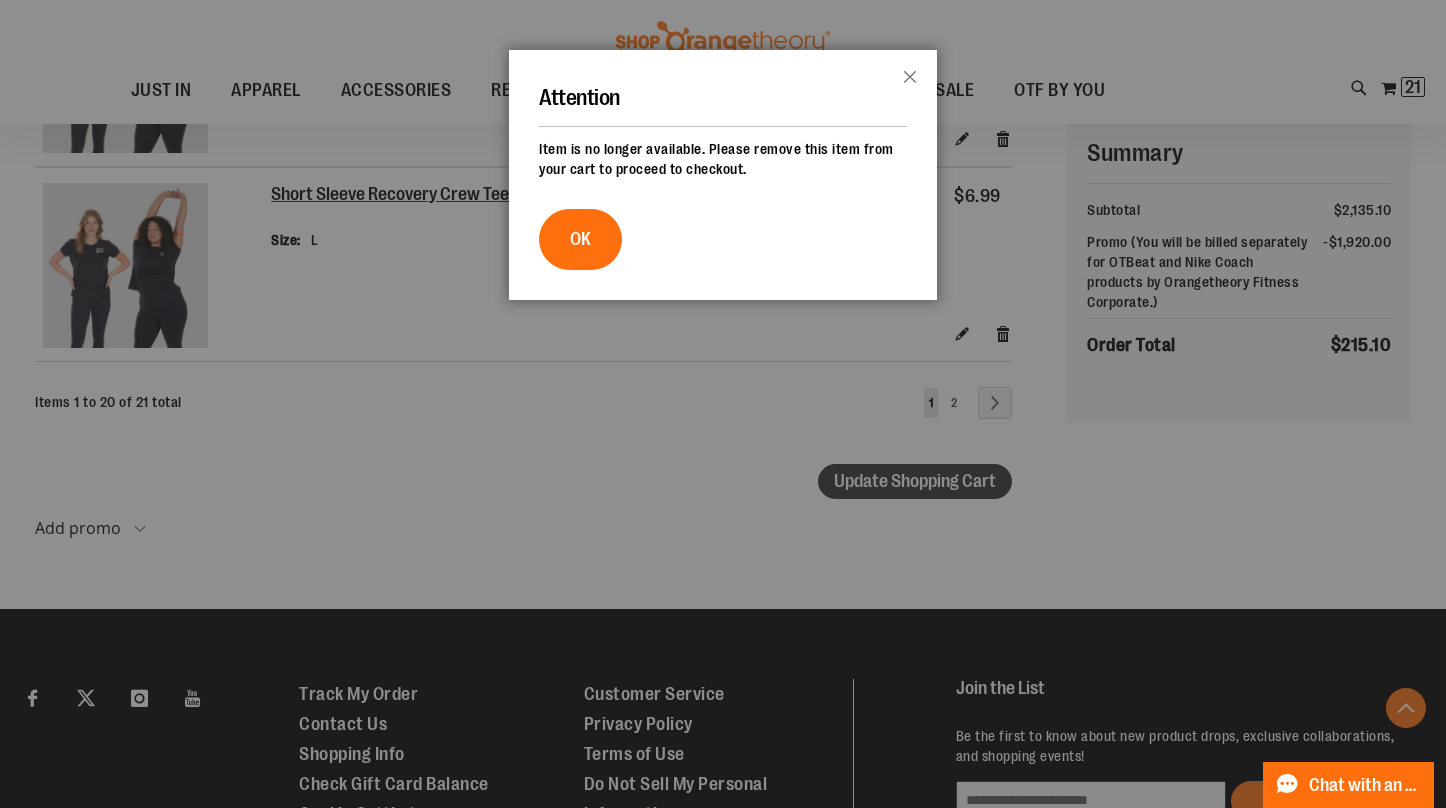 click on "OK" at bounding box center (580, 239) 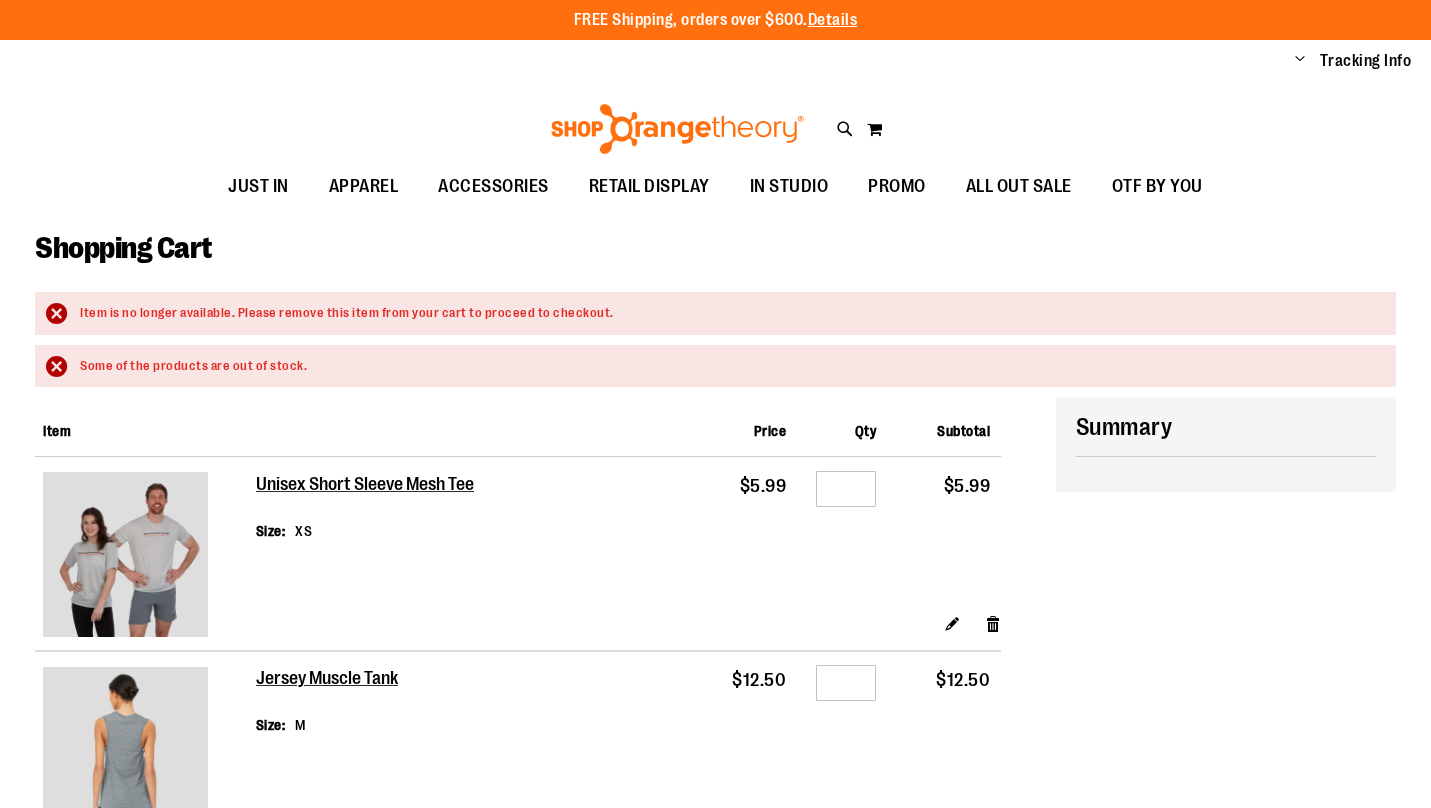 scroll, scrollTop: 0, scrollLeft: 0, axis: both 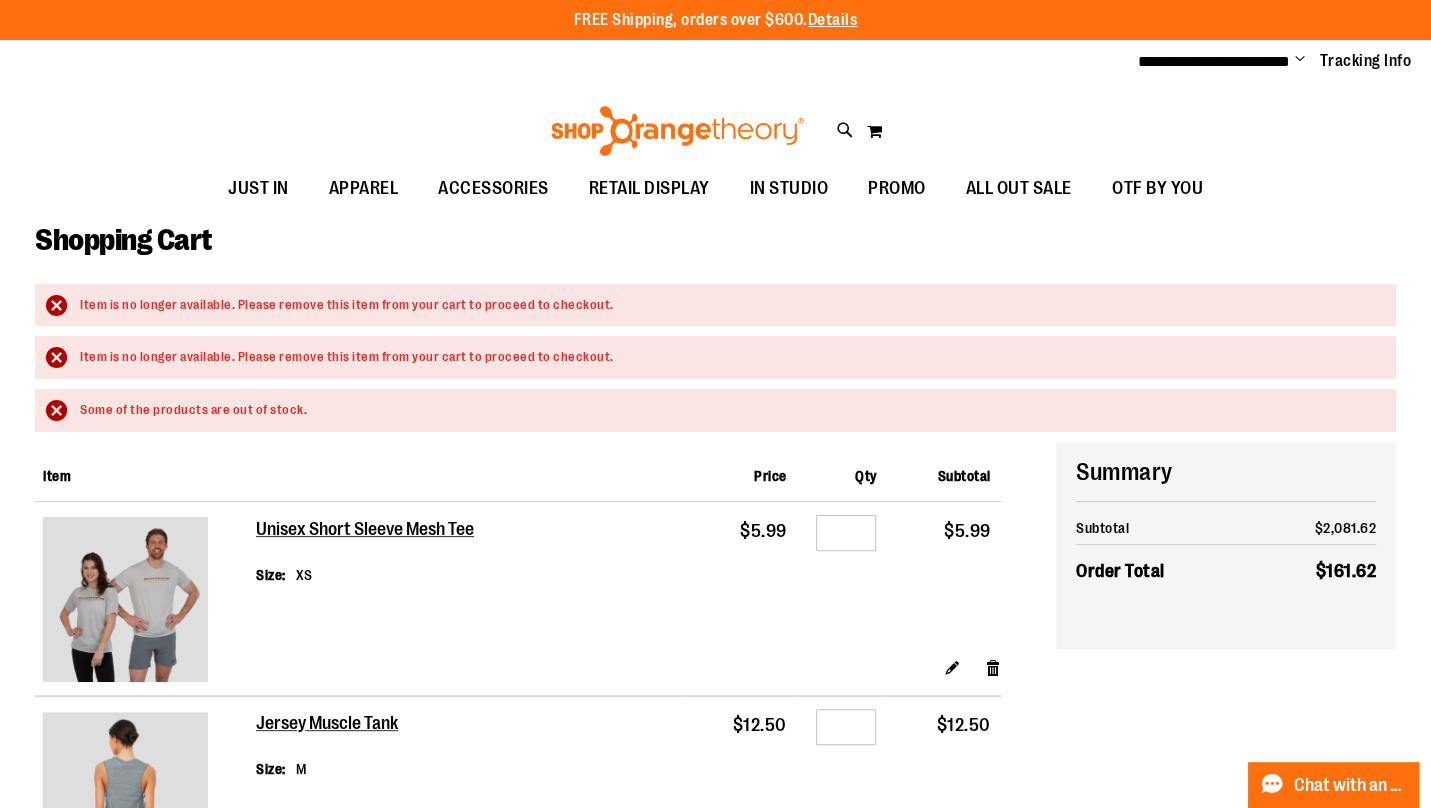type on "**********" 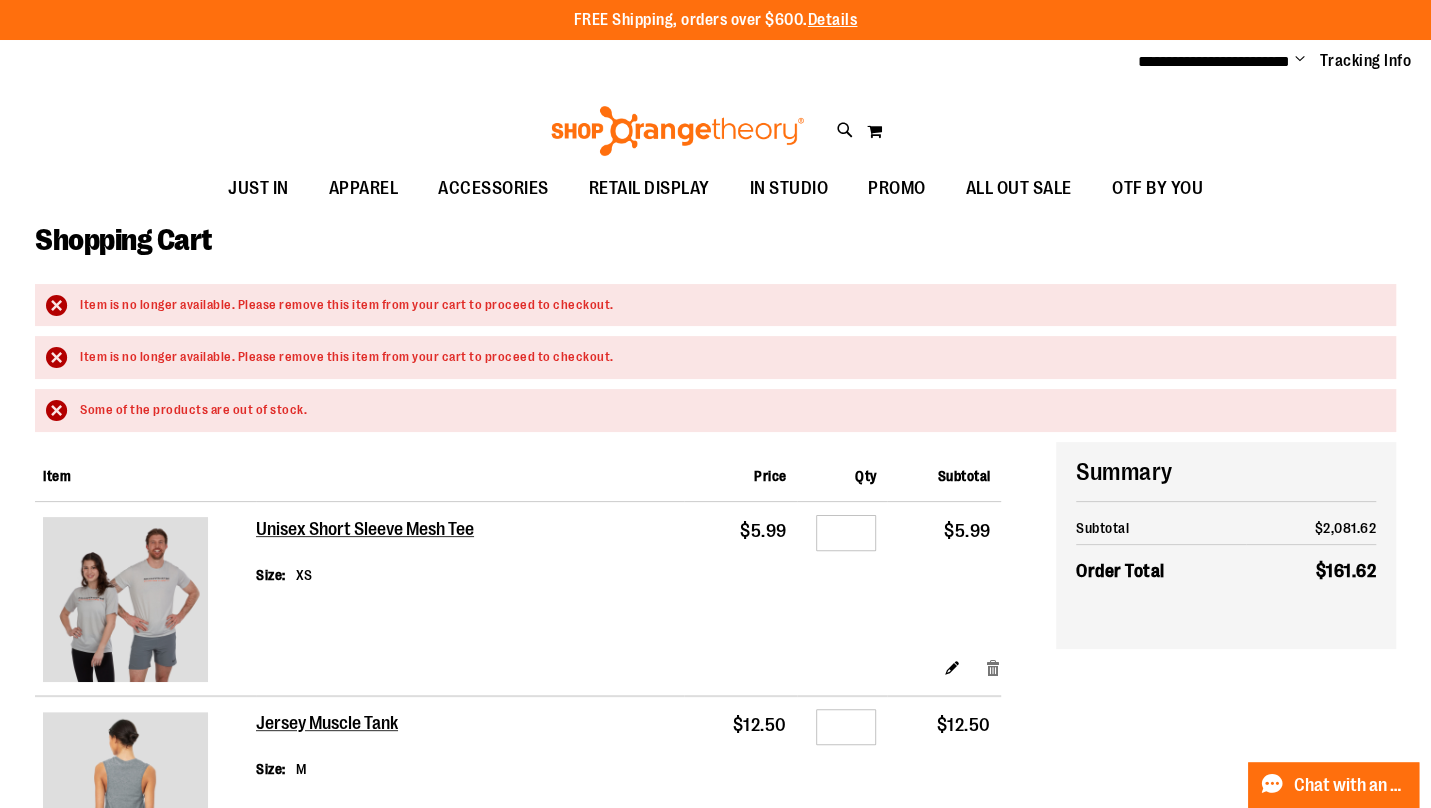 click on "Remove item" at bounding box center (993, 667) 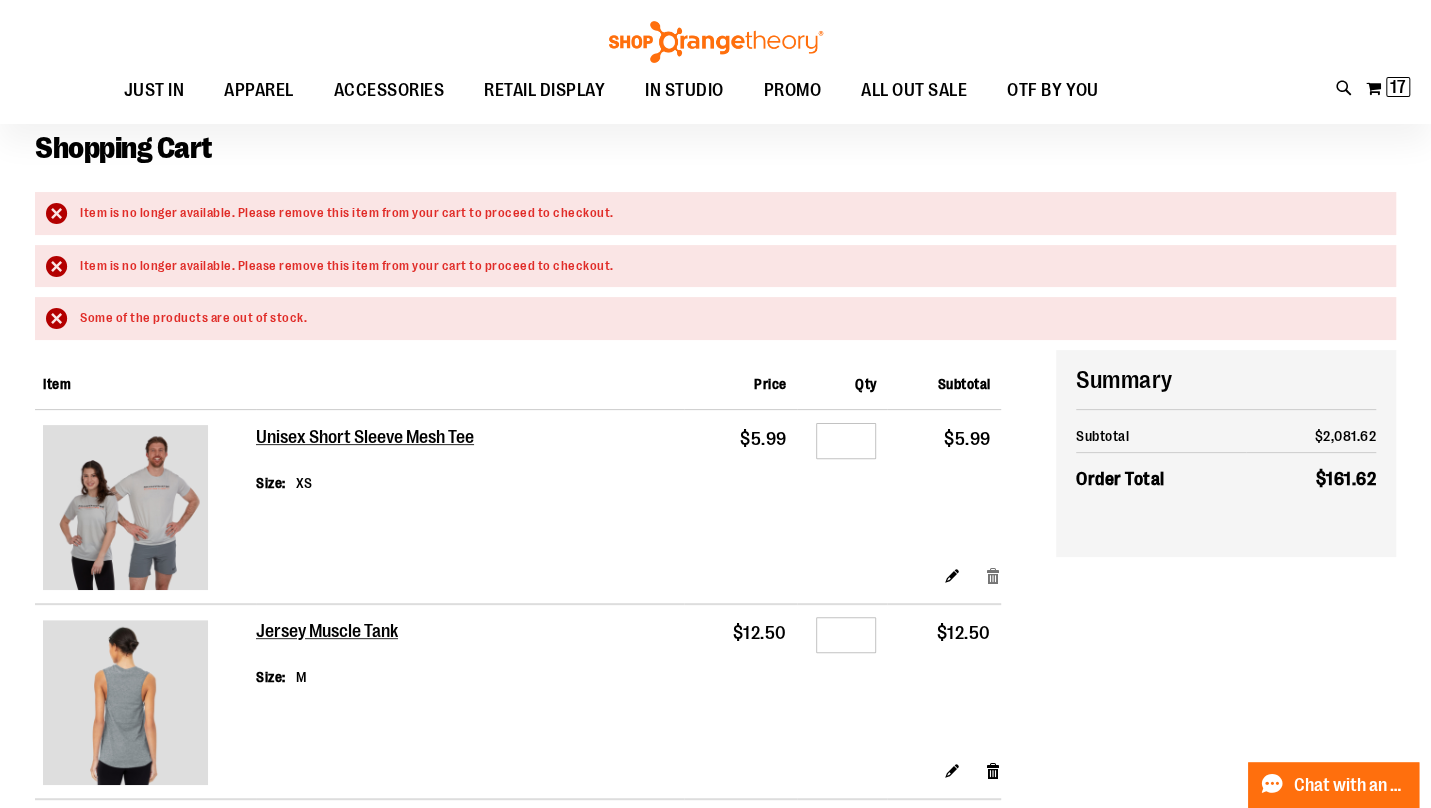 scroll, scrollTop: 193, scrollLeft: 0, axis: vertical 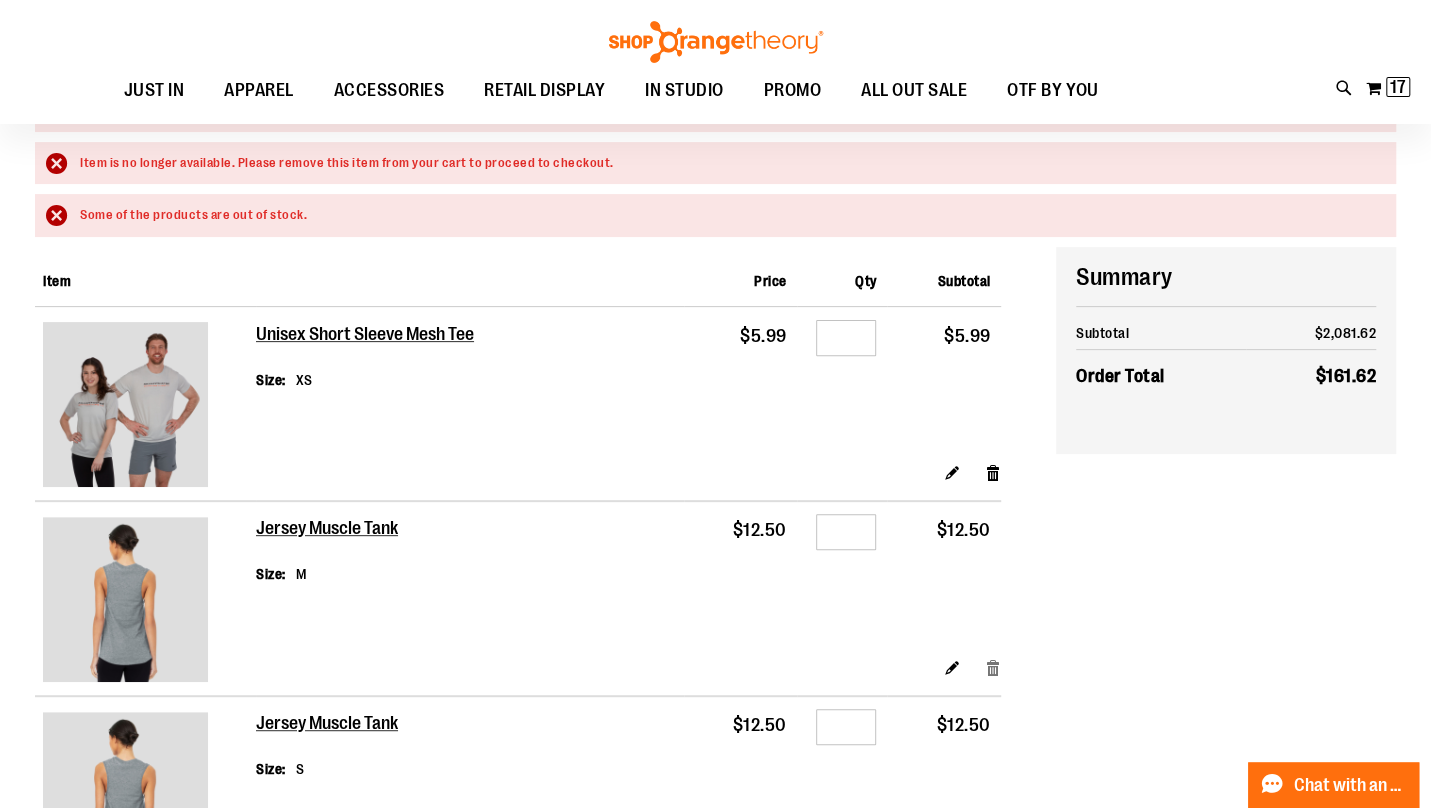 click on "Remove item" at bounding box center (993, 667) 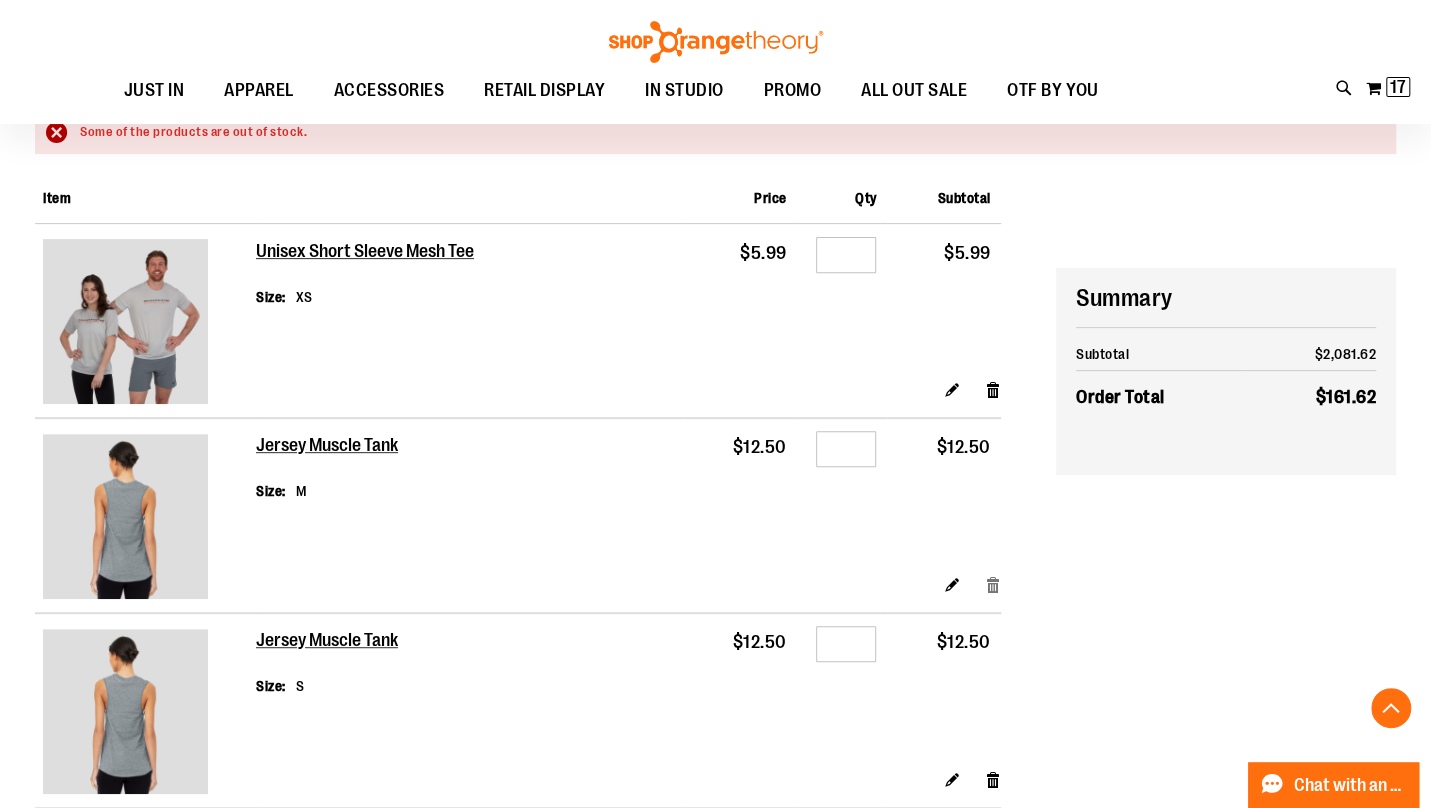 scroll, scrollTop: 414, scrollLeft: 0, axis: vertical 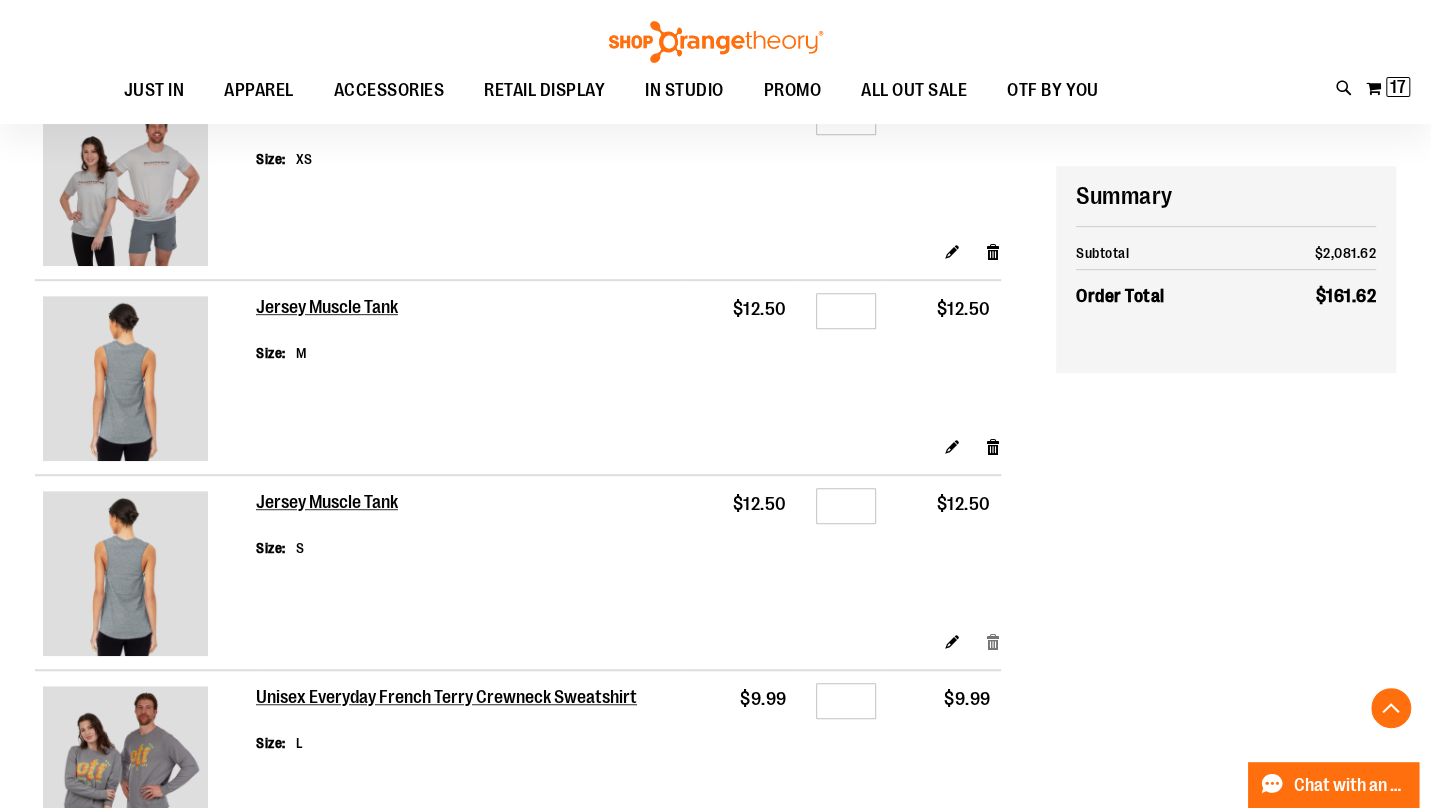 click on "Remove item" at bounding box center (993, 641) 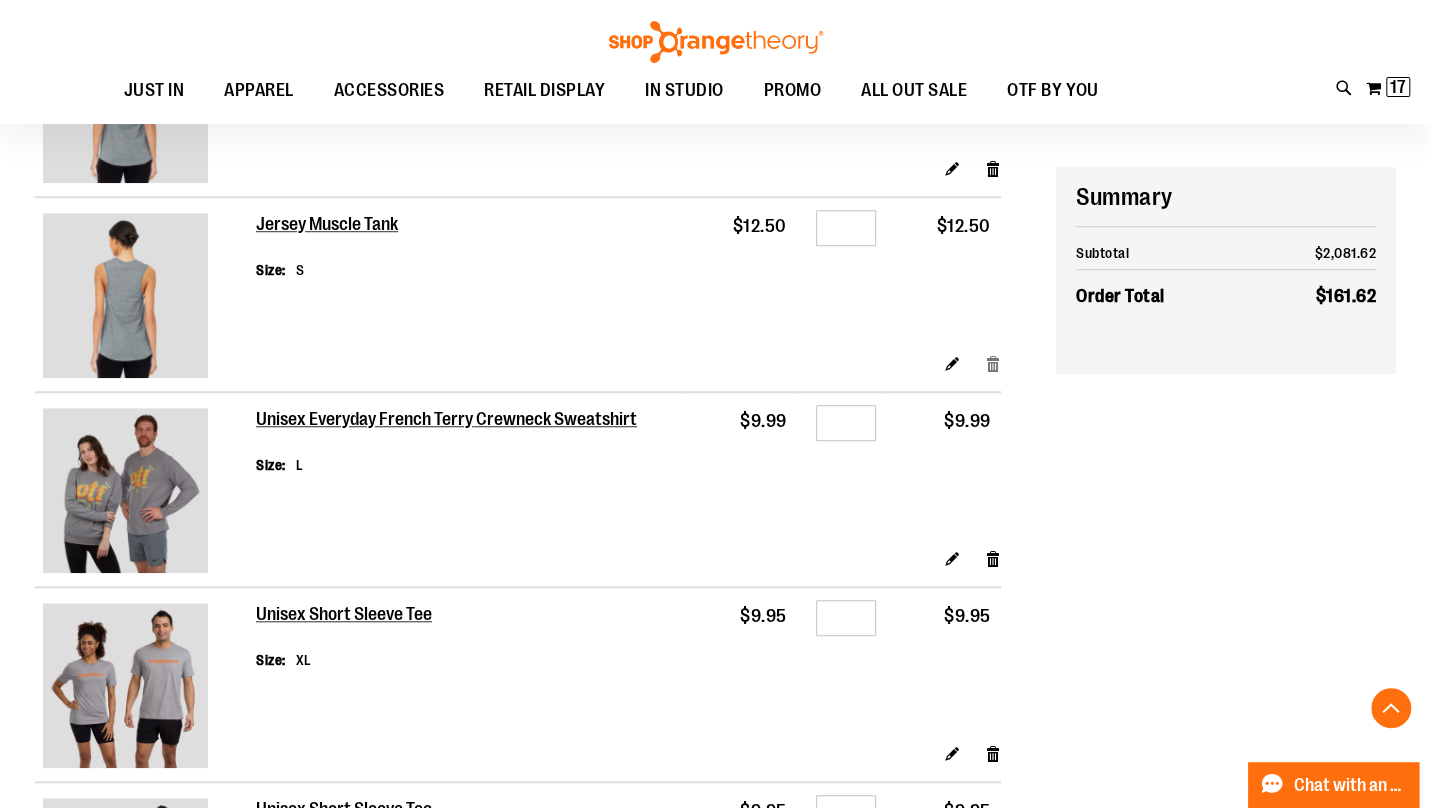 scroll, scrollTop: 694, scrollLeft: 0, axis: vertical 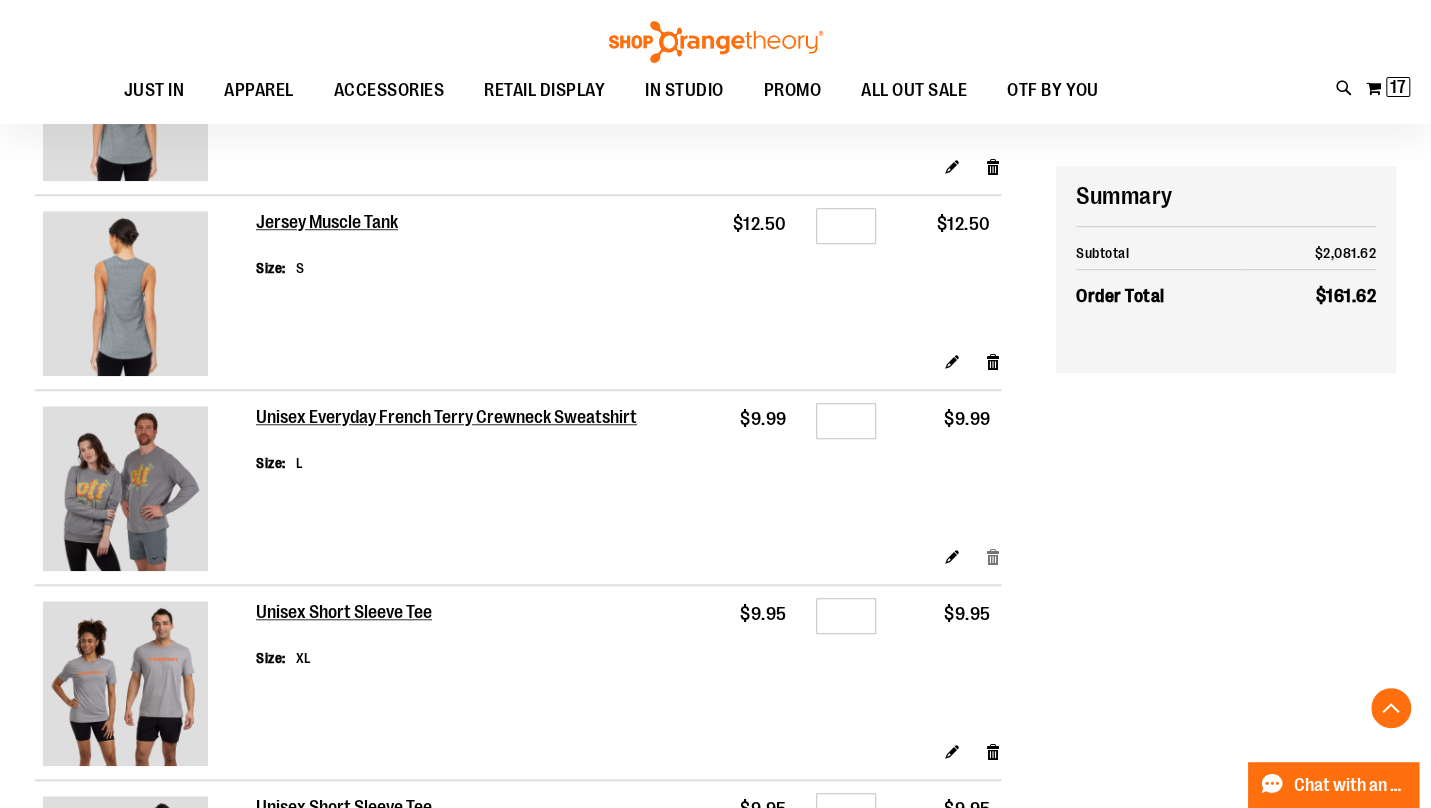 click on "Remove item" at bounding box center [993, 556] 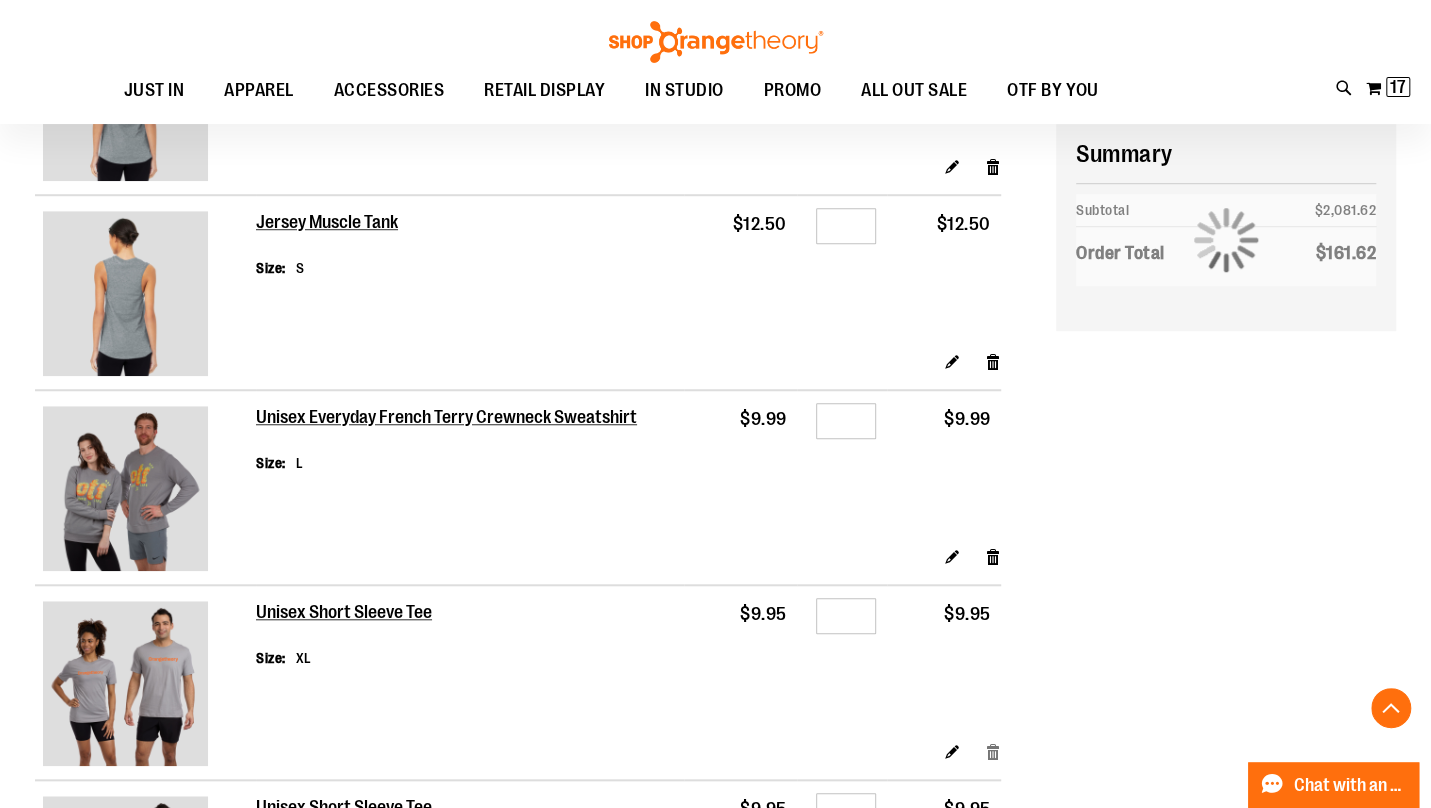 click on "Remove item" at bounding box center (993, 751) 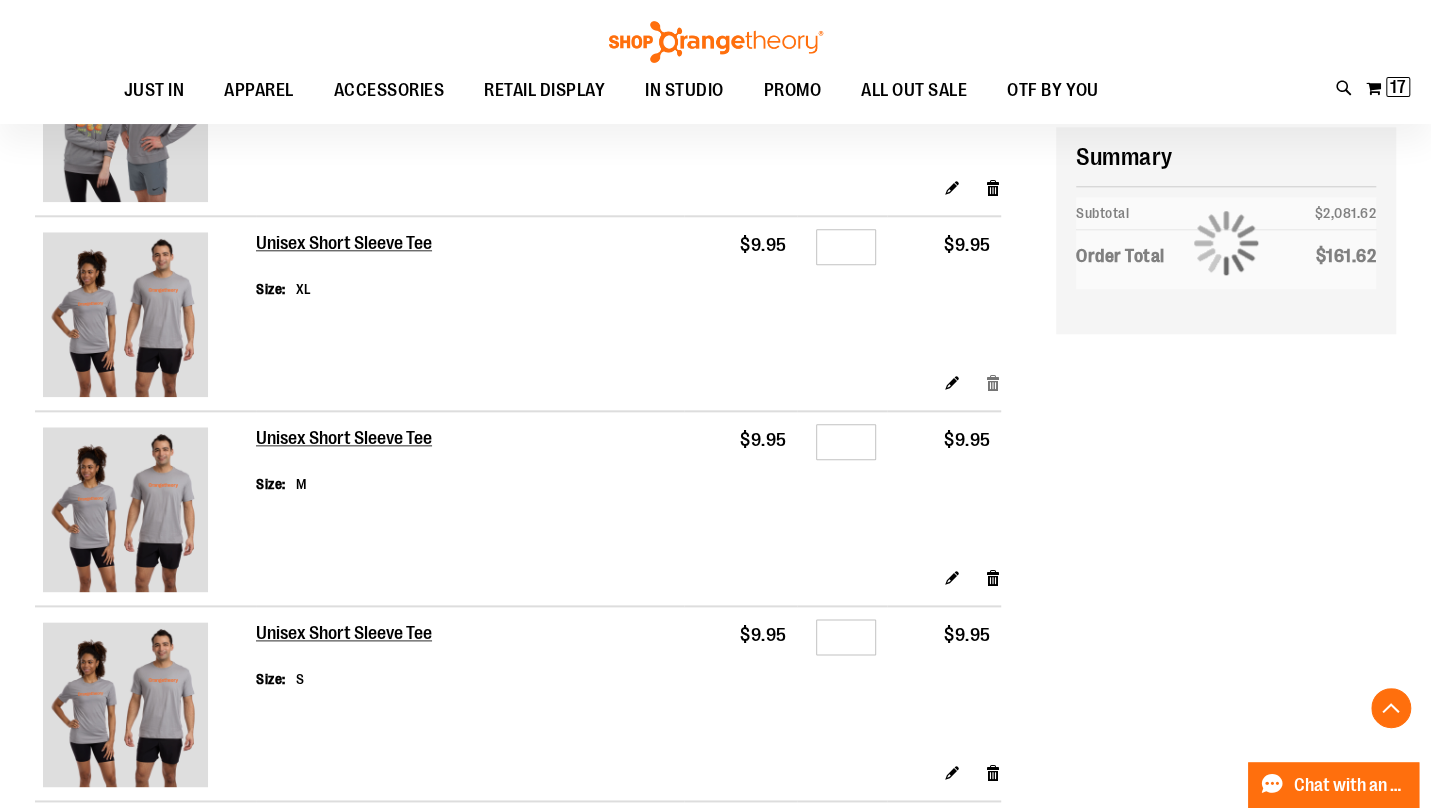 scroll, scrollTop: 1068, scrollLeft: 0, axis: vertical 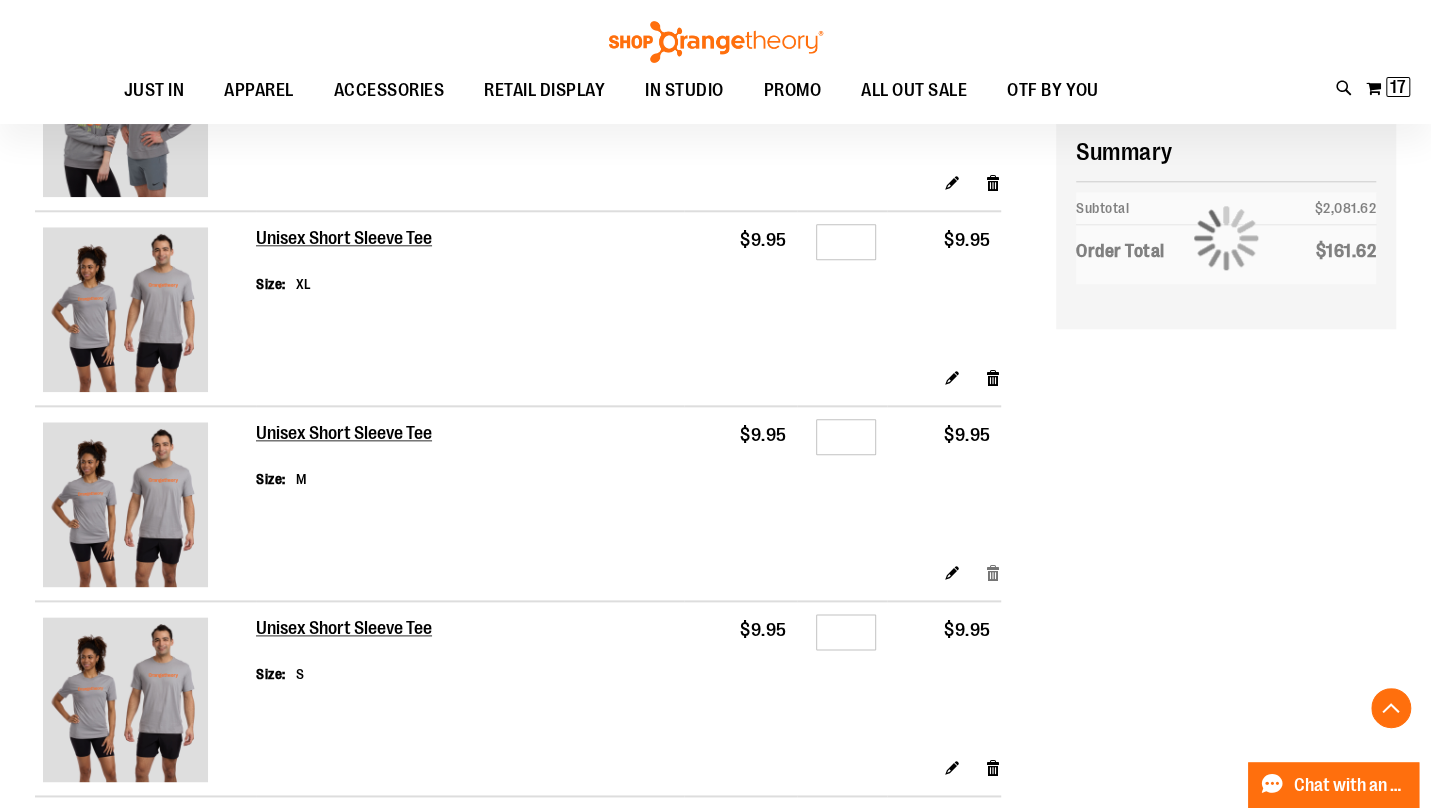 click on "Remove item" at bounding box center [993, 572] 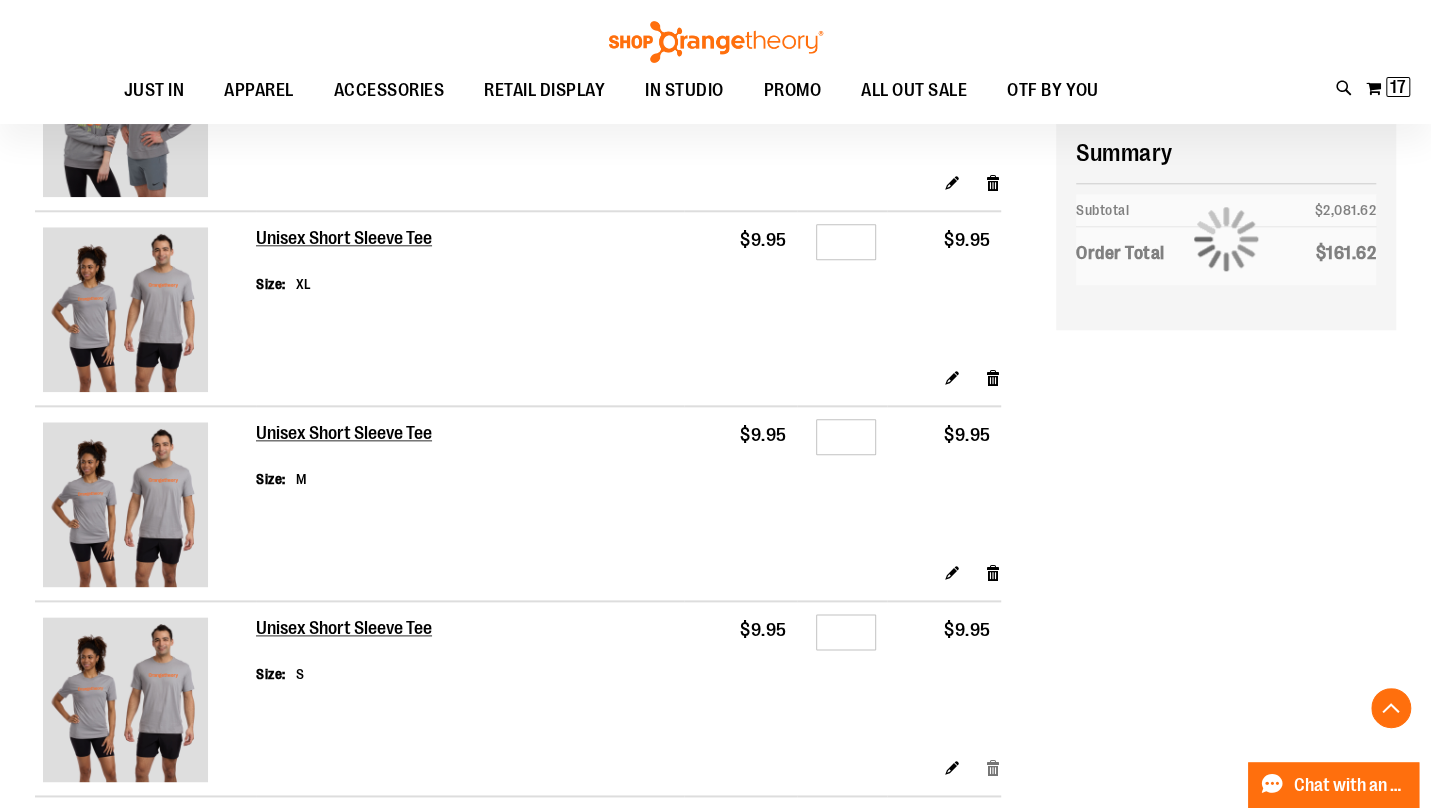 click on "Remove item" at bounding box center (993, 767) 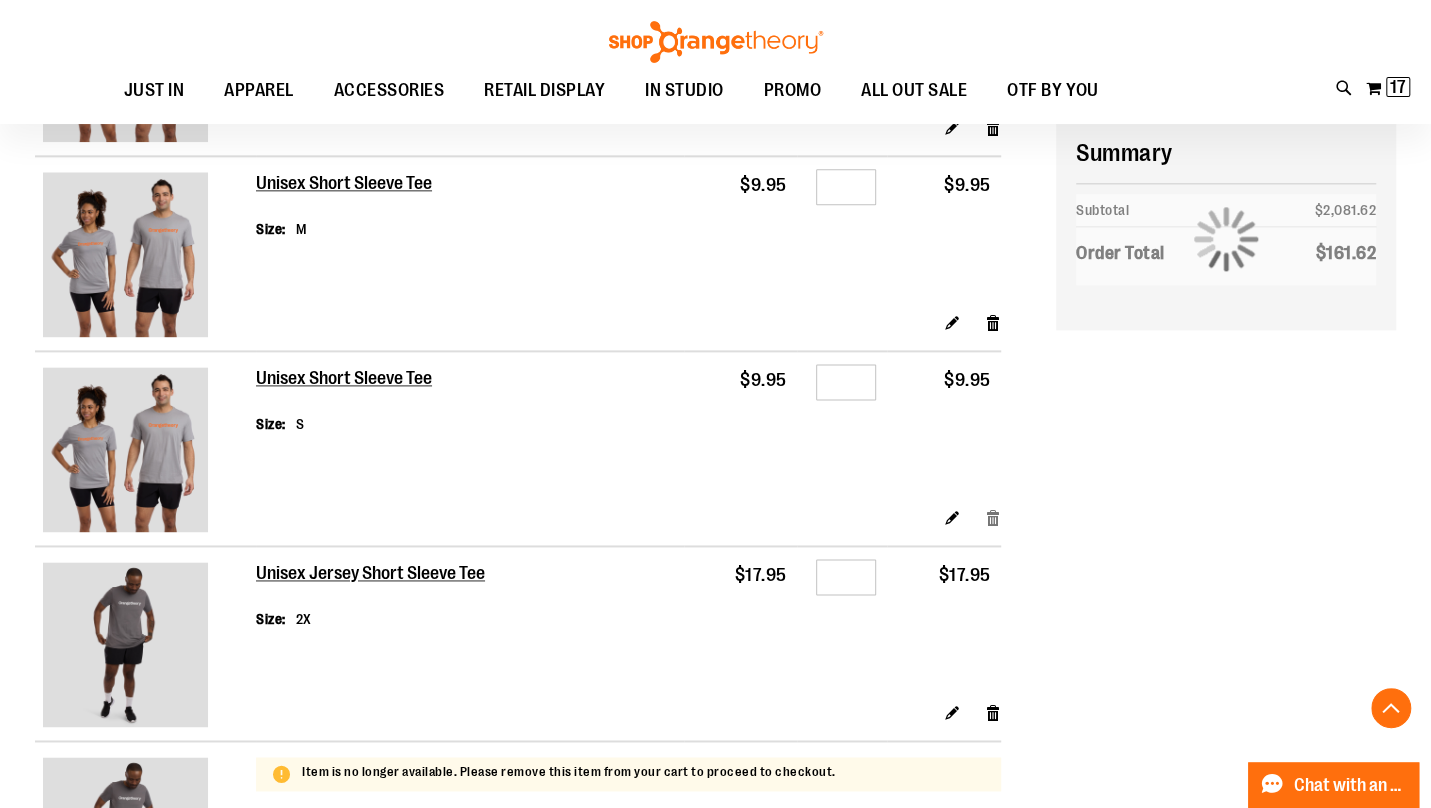 scroll, scrollTop: 1347, scrollLeft: 0, axis: vertical 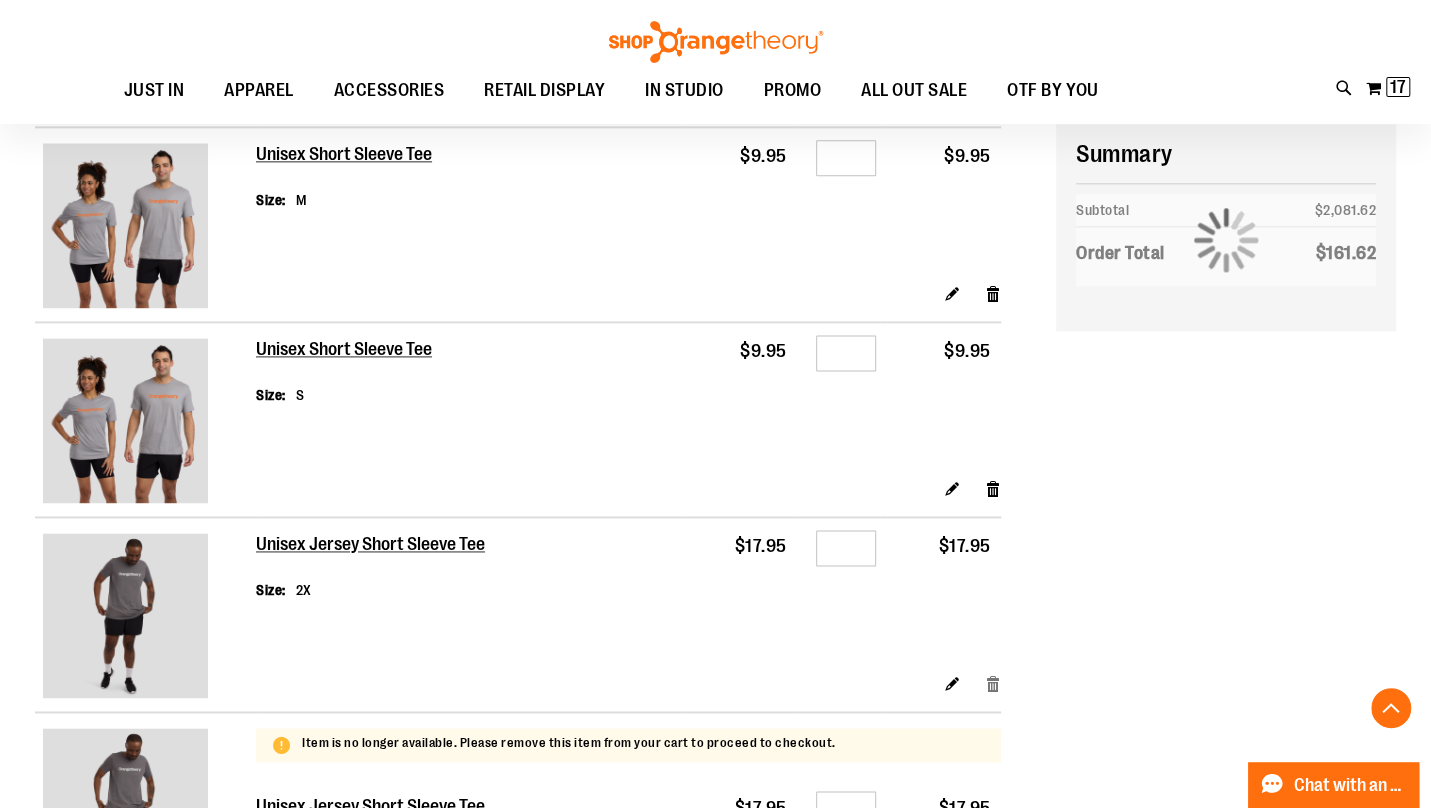 click on "Remove item" at bounding box center (993, 683) 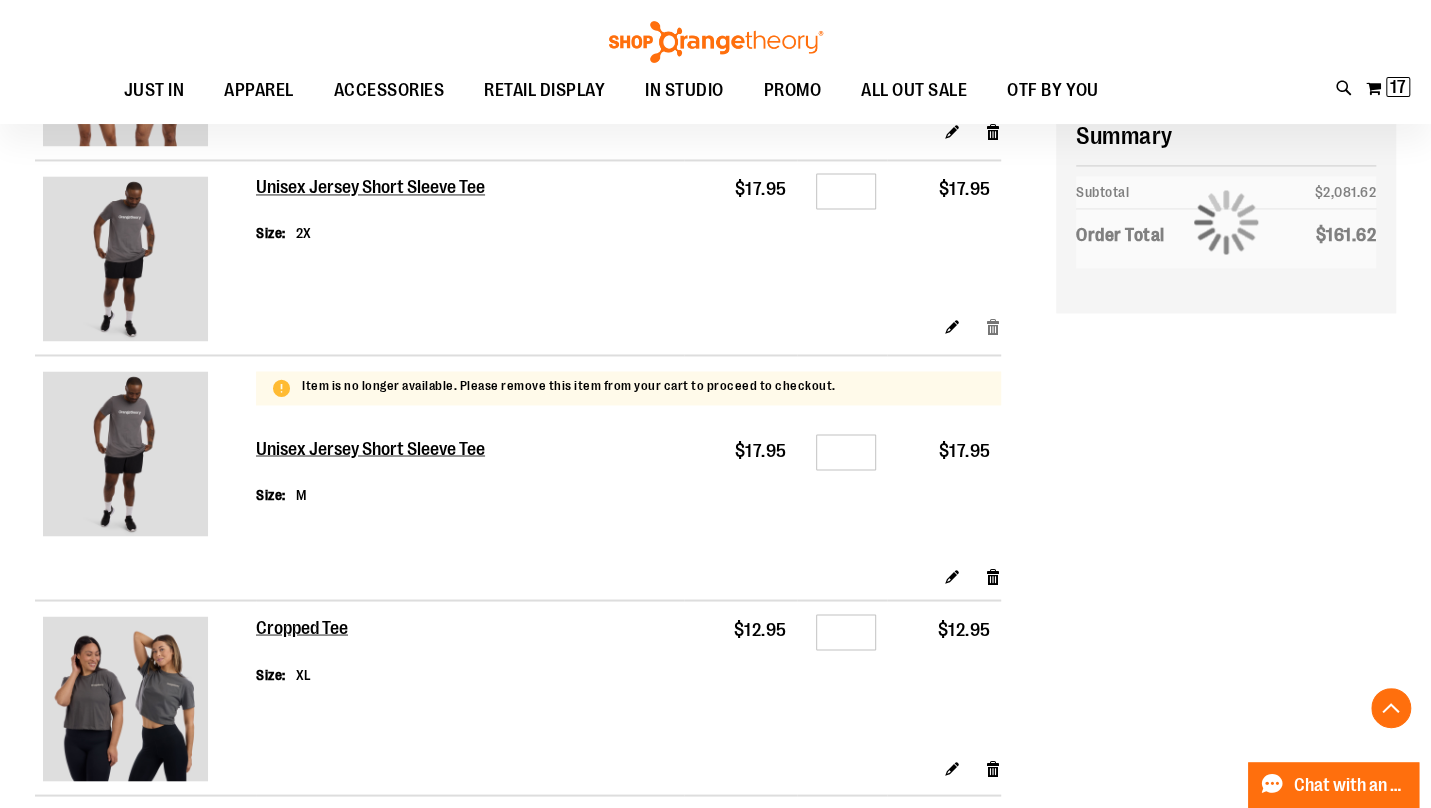 scroll, scrollTop: 1713, scrollLeft: 0, axis: vertical 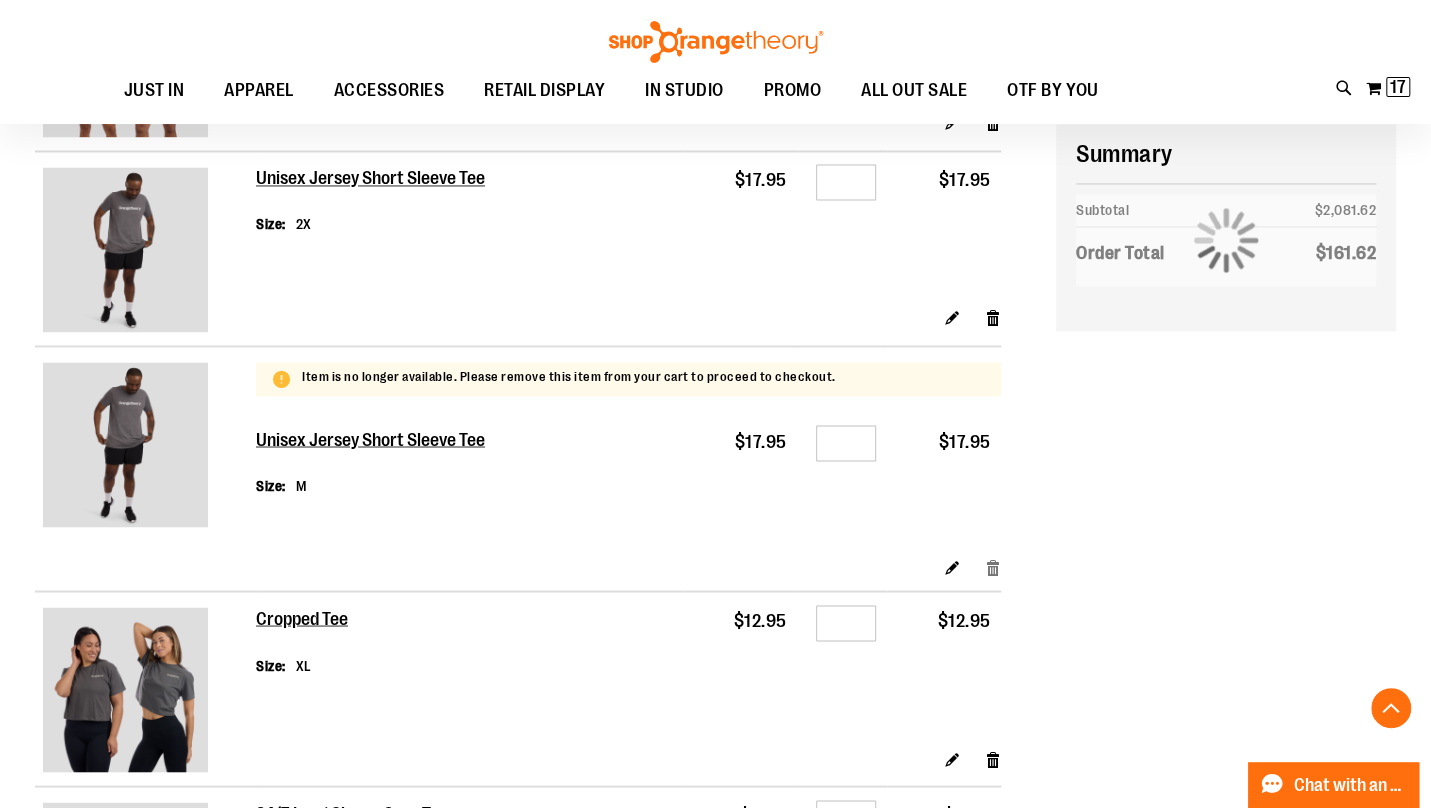 click on "Remove item" at bounding box center (993, 565) 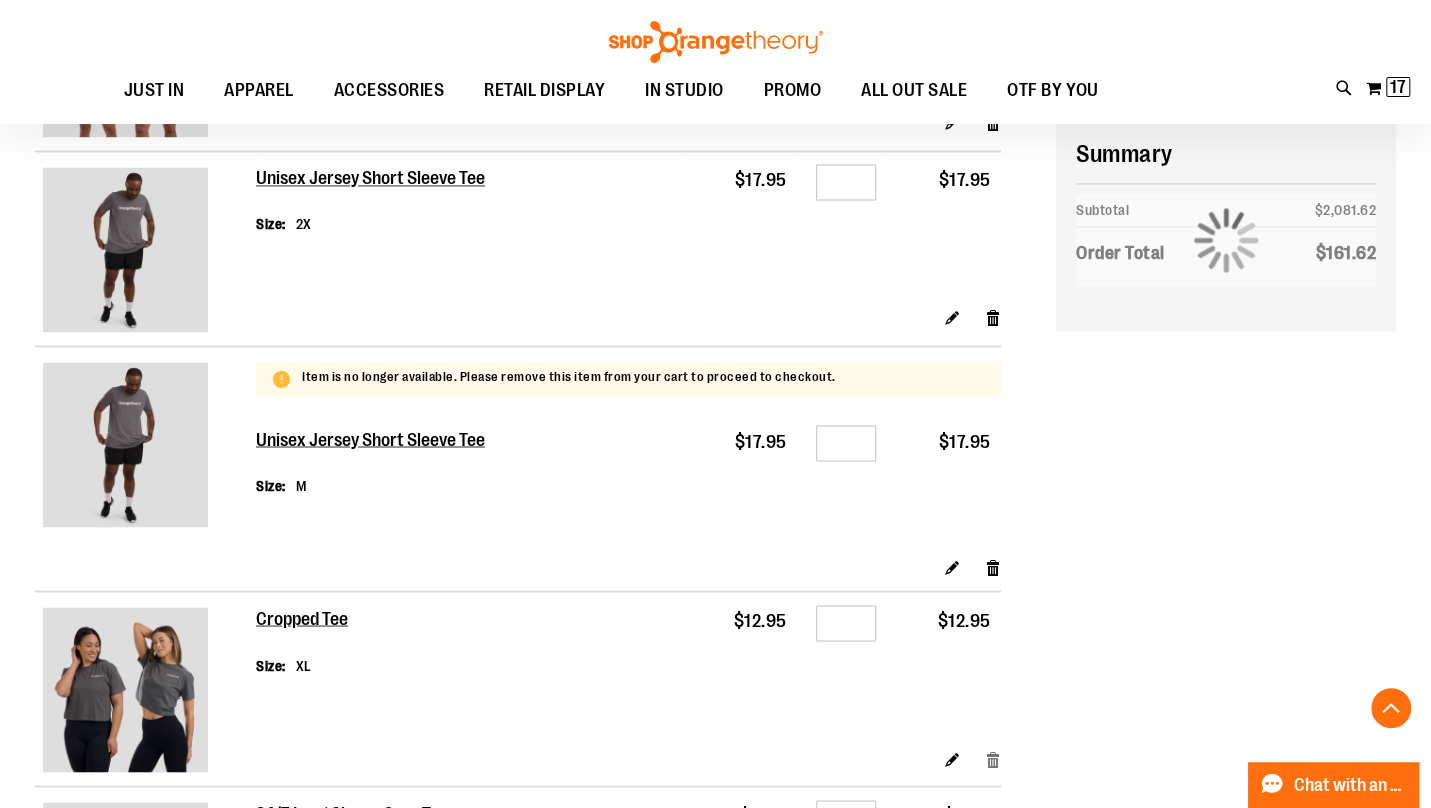 click on "Remove item" at bounding box center (993, 757) 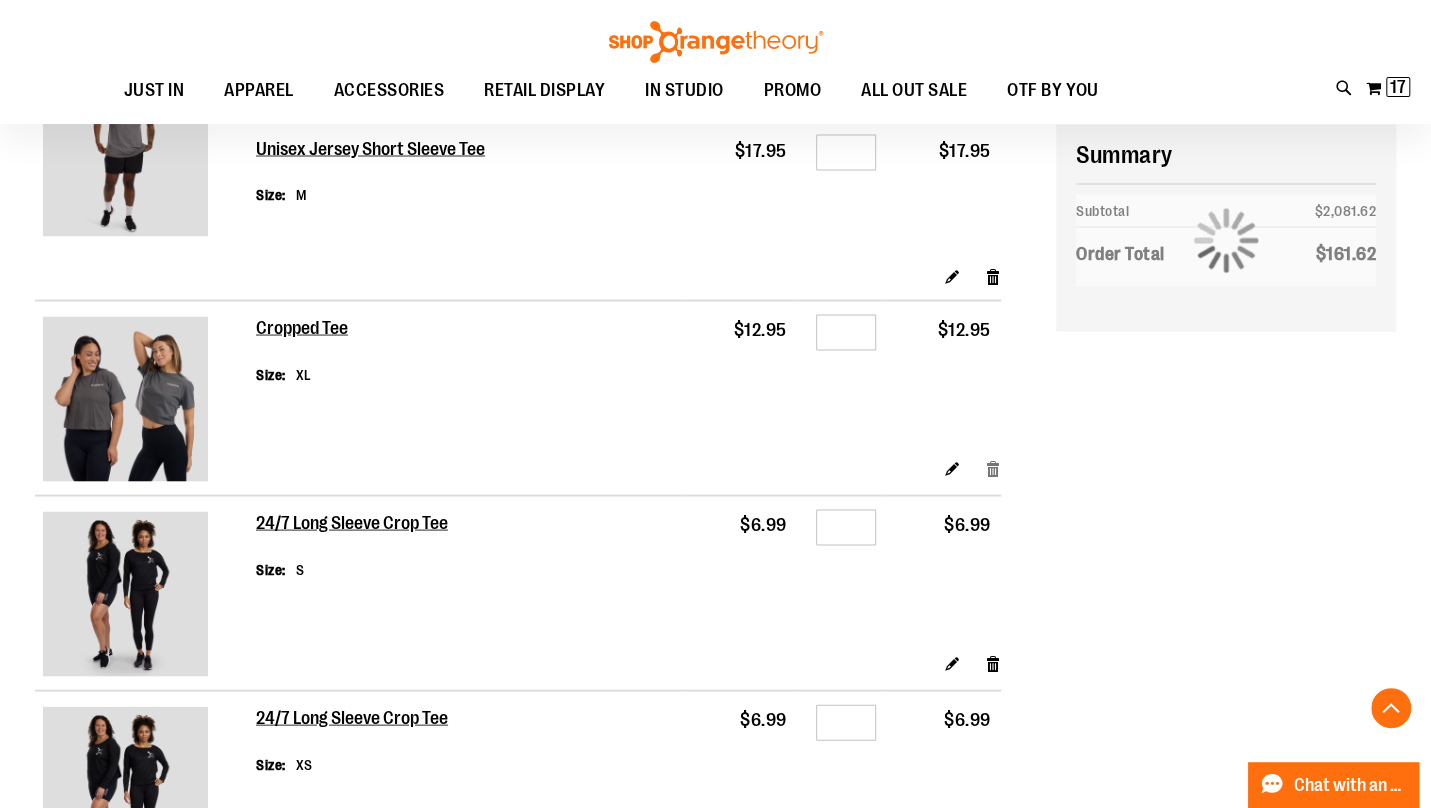 scroll, scrollTop: 2006, scrollLeft: 0, axis: vertical 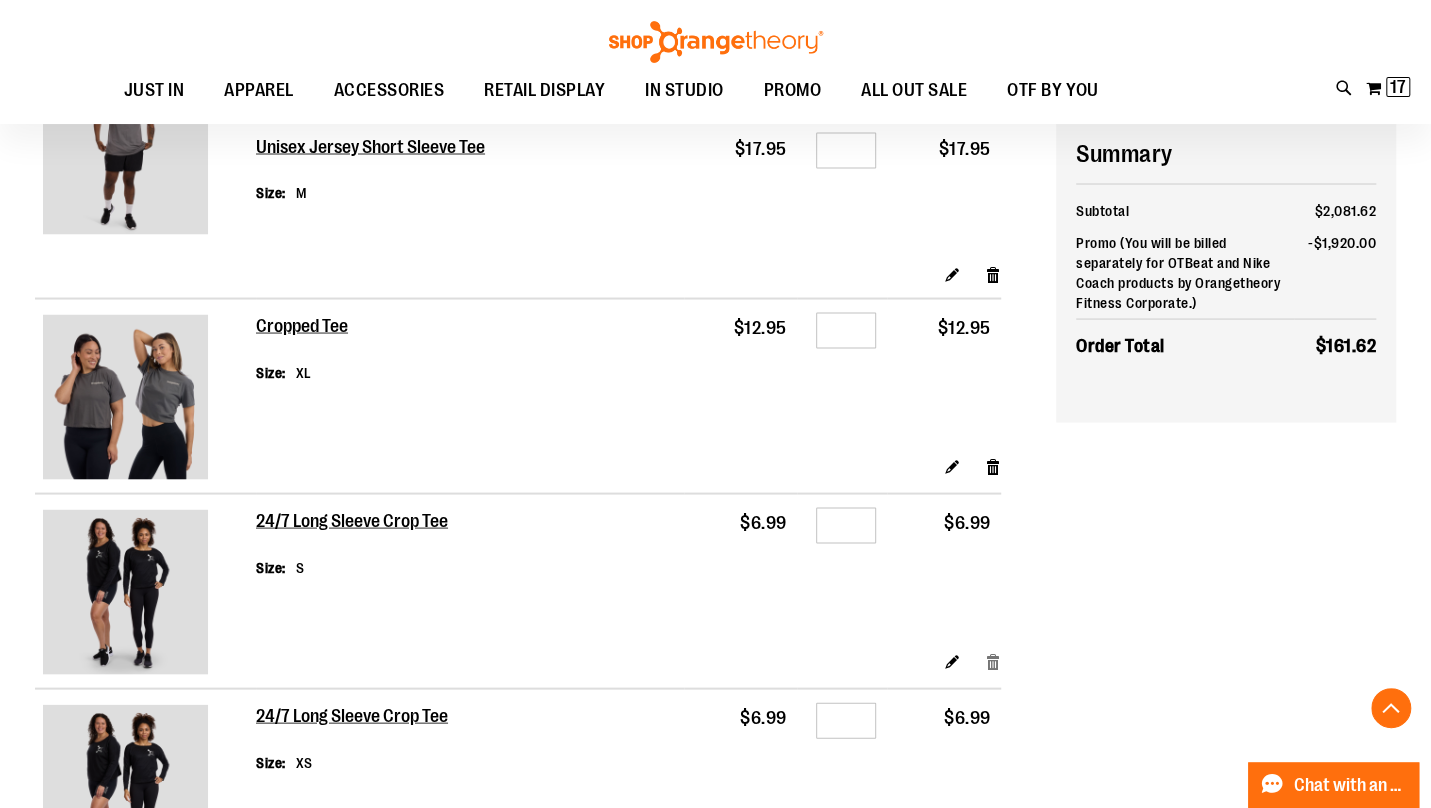 click on "Remove item" at bounding box center (993, 659) 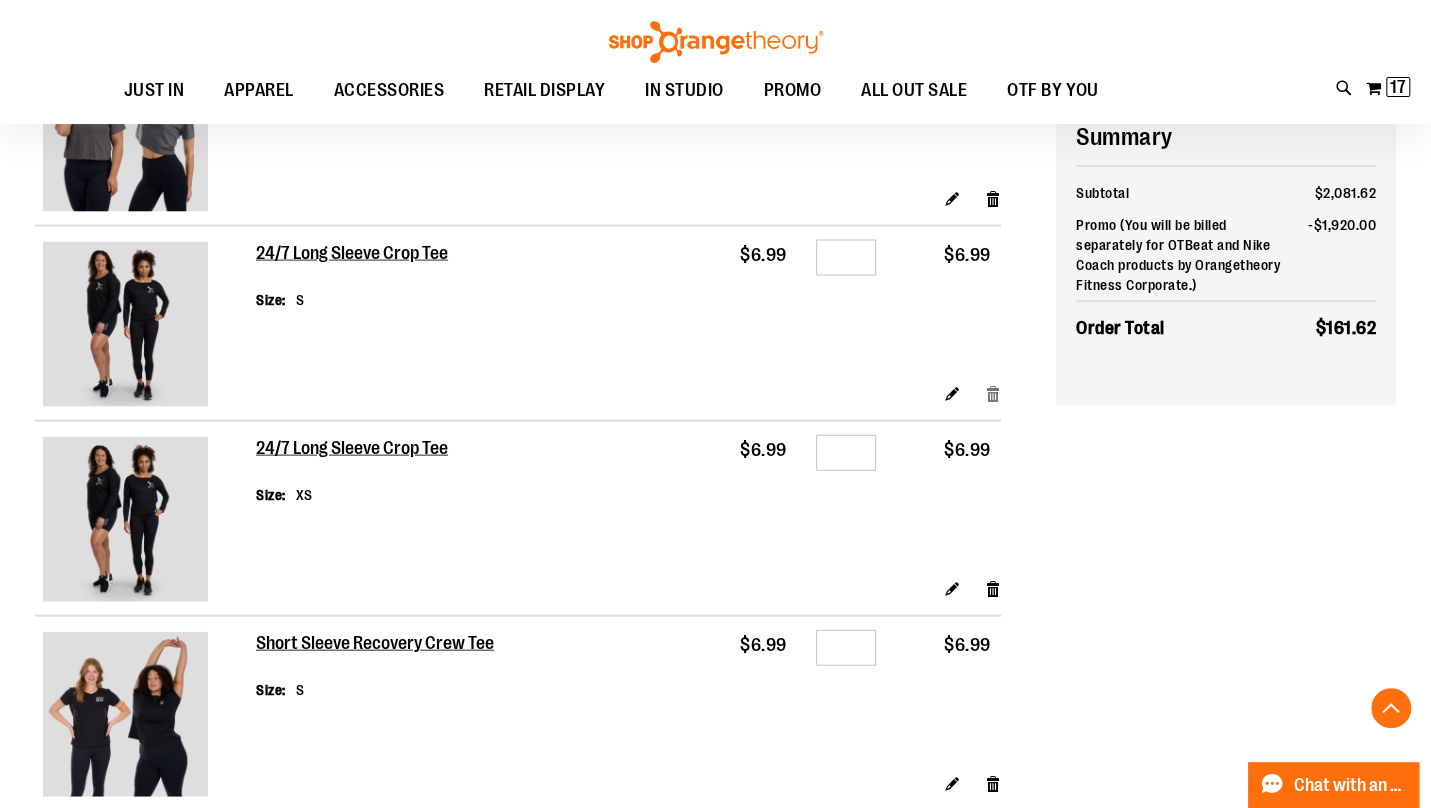 scroll, scrollTop: 2274, scrollLeft: 0, axis: vertical 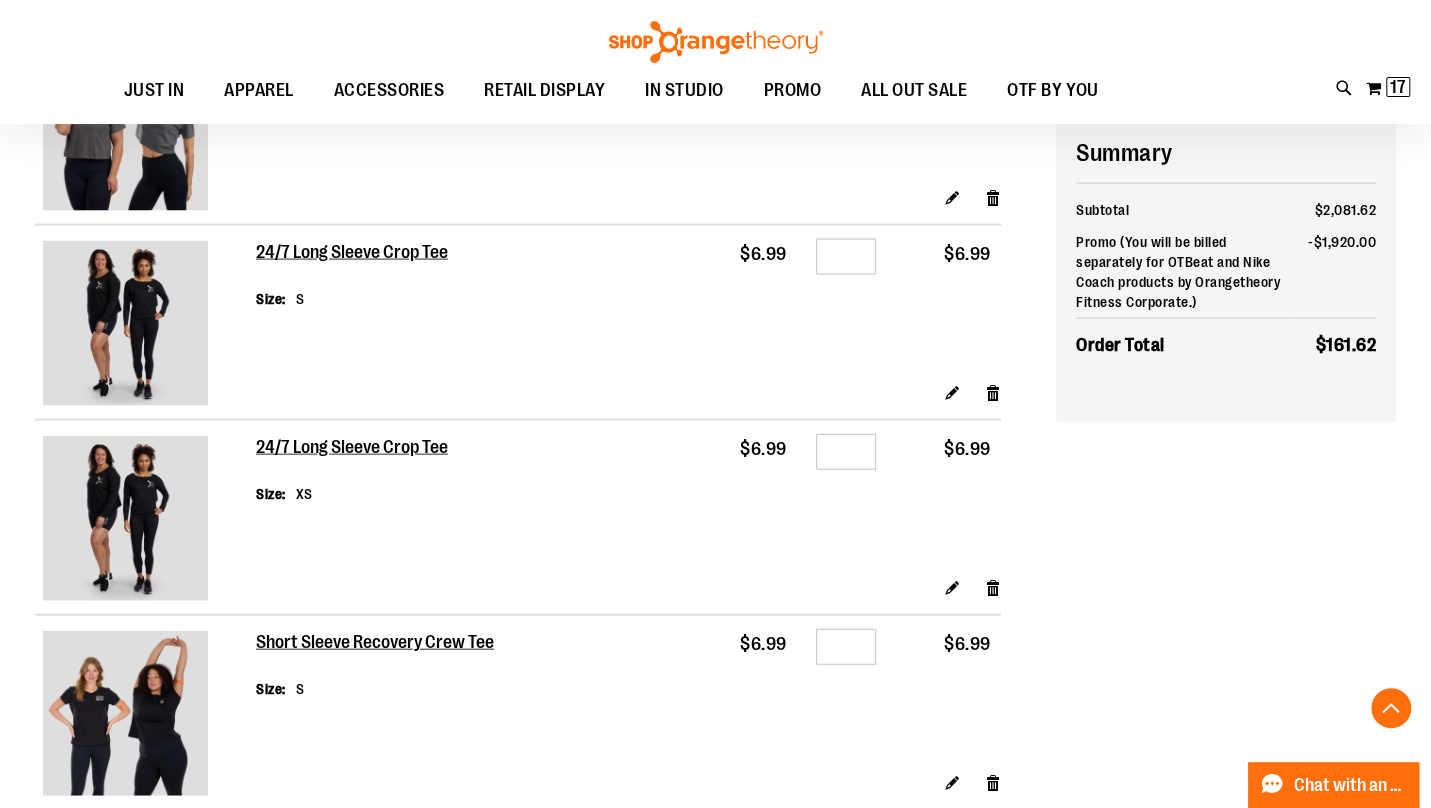 click on "Shopping Cart Items
Item
Price
Qty
Subtotal
Unisex Short Sleeve Mesh Tee
Size
XS
$5.99" at bounding box center [545, -94] 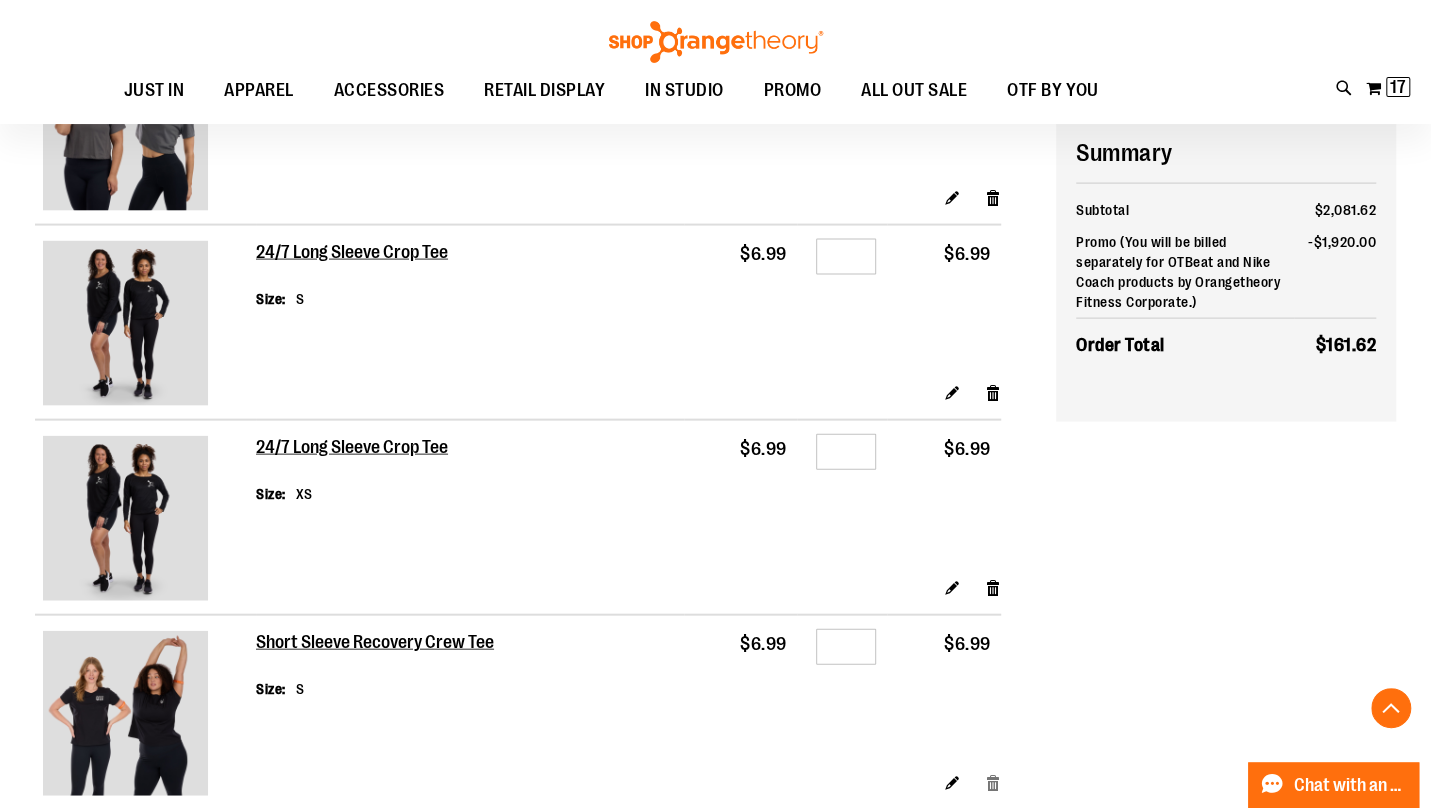 click on "Remove item" at bounding box center [993, 781] 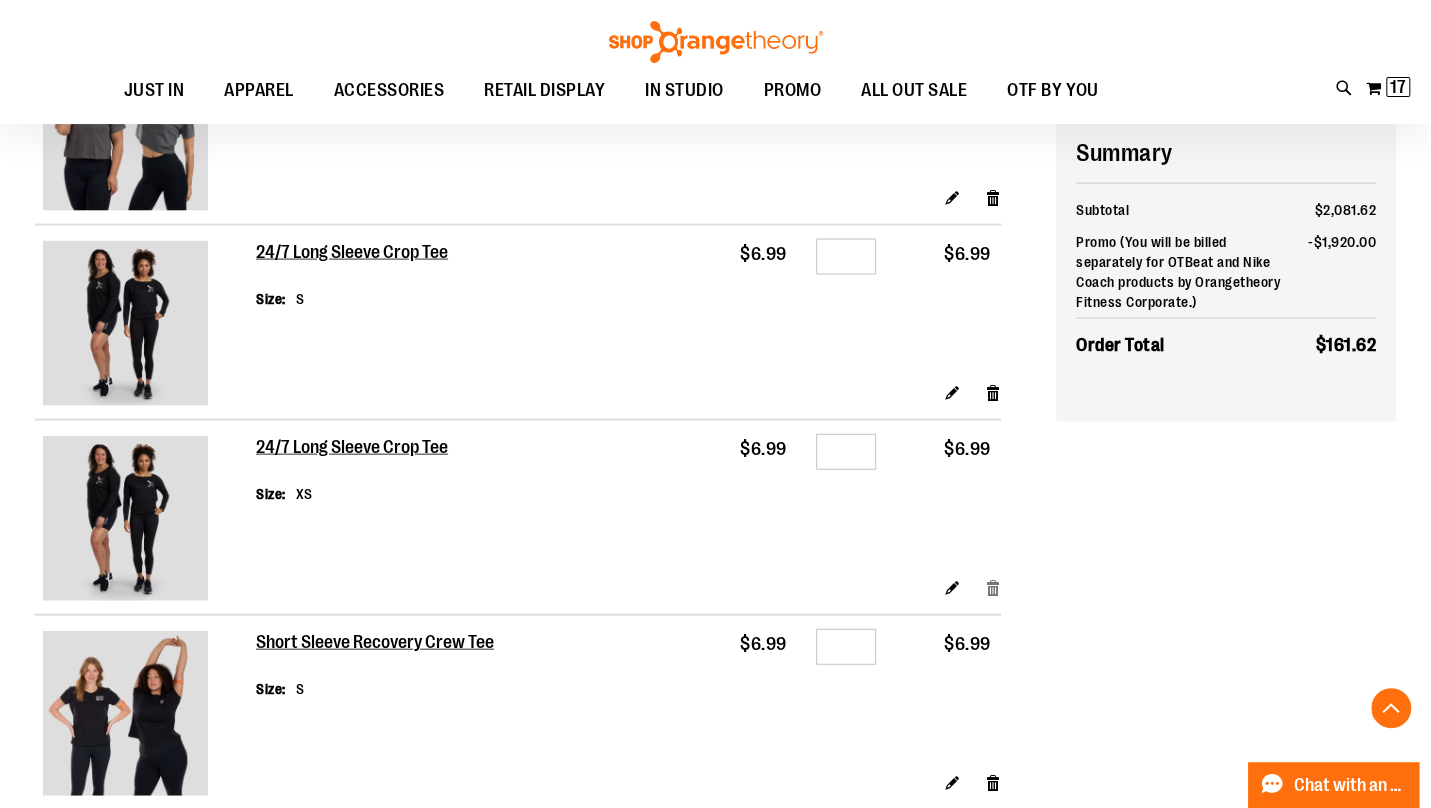 click on "Remove item" at bounding box center [993, 586] 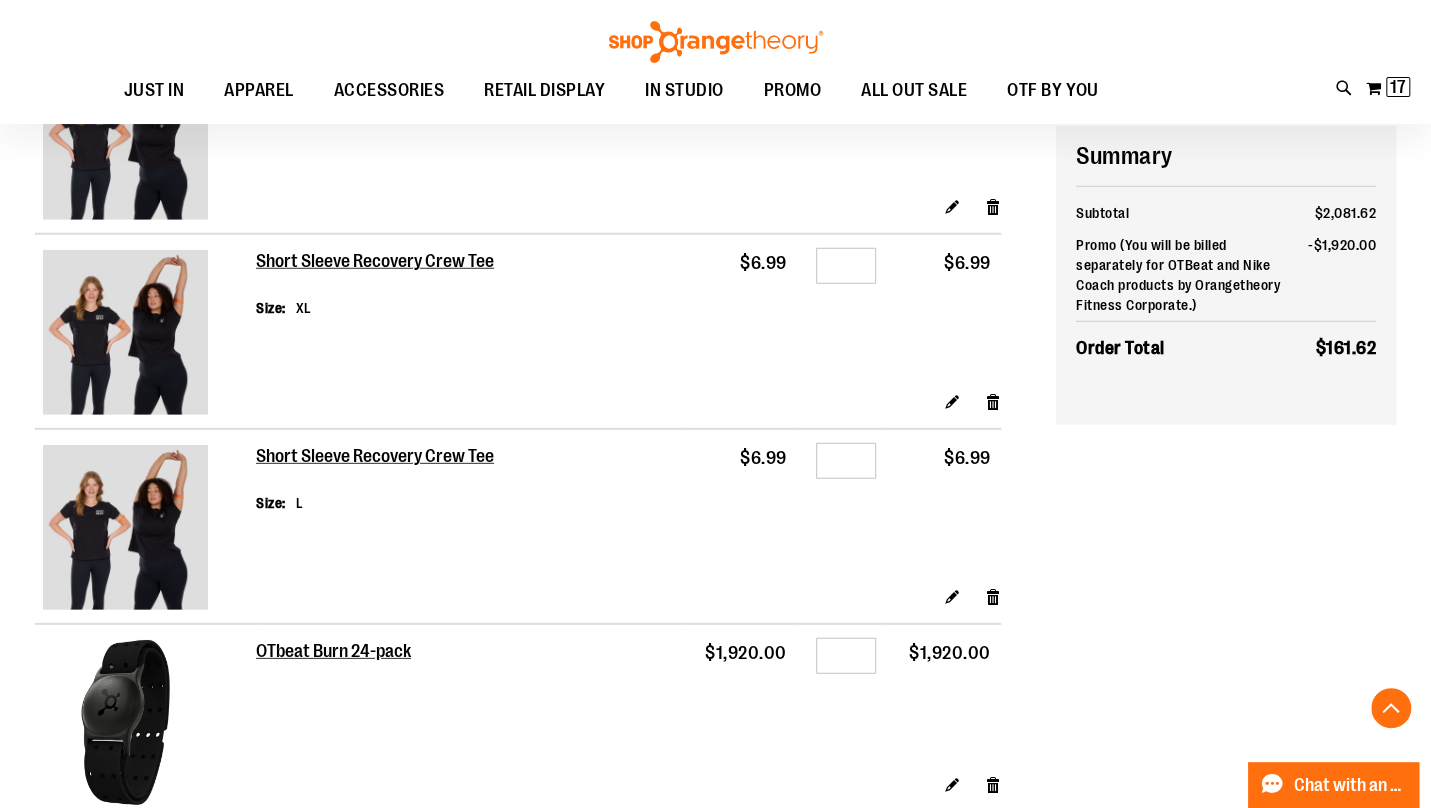 scroll, scrollTop: 3048, scrollLeft: 0, axis: vertical 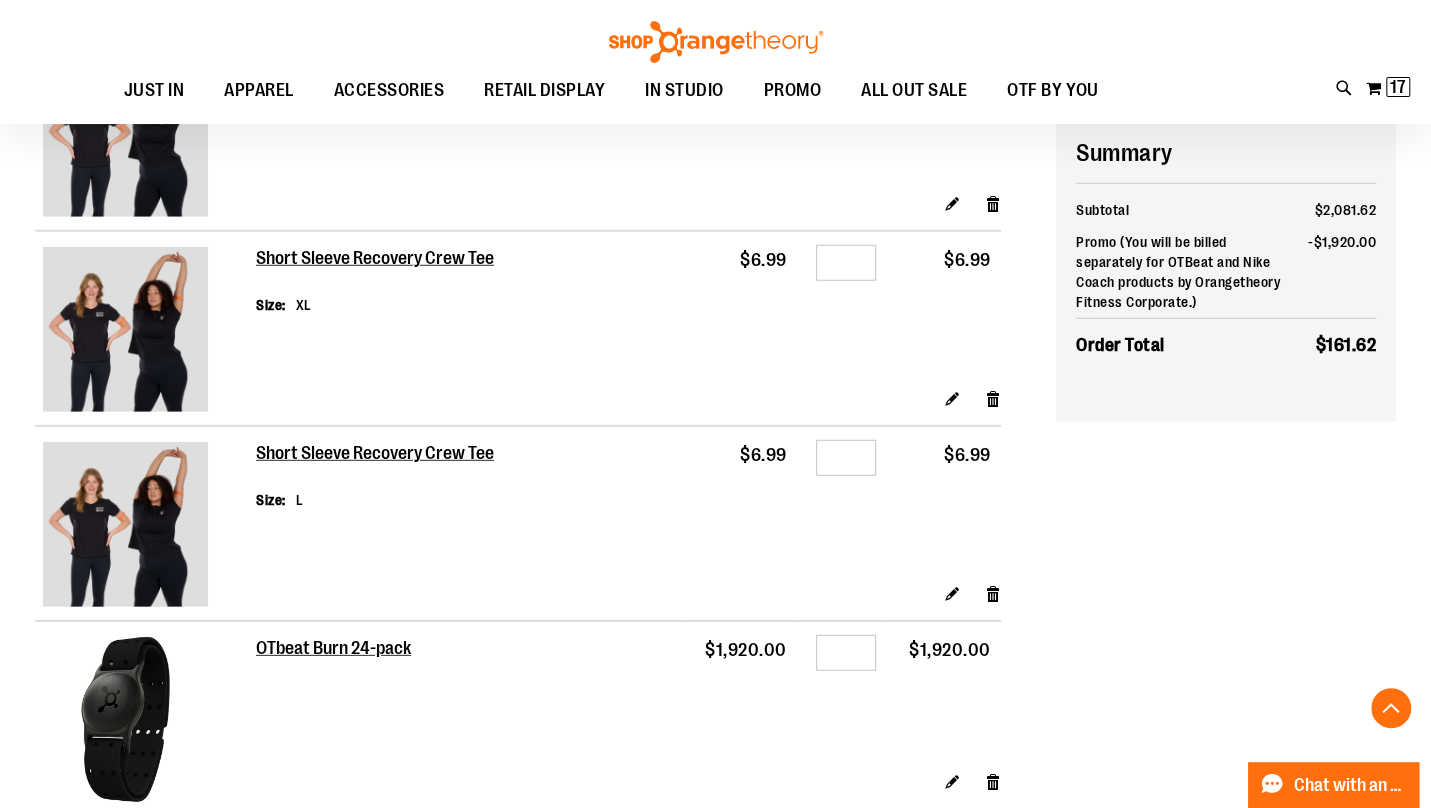 click on "Remove item" at bounding box center (993, 592) 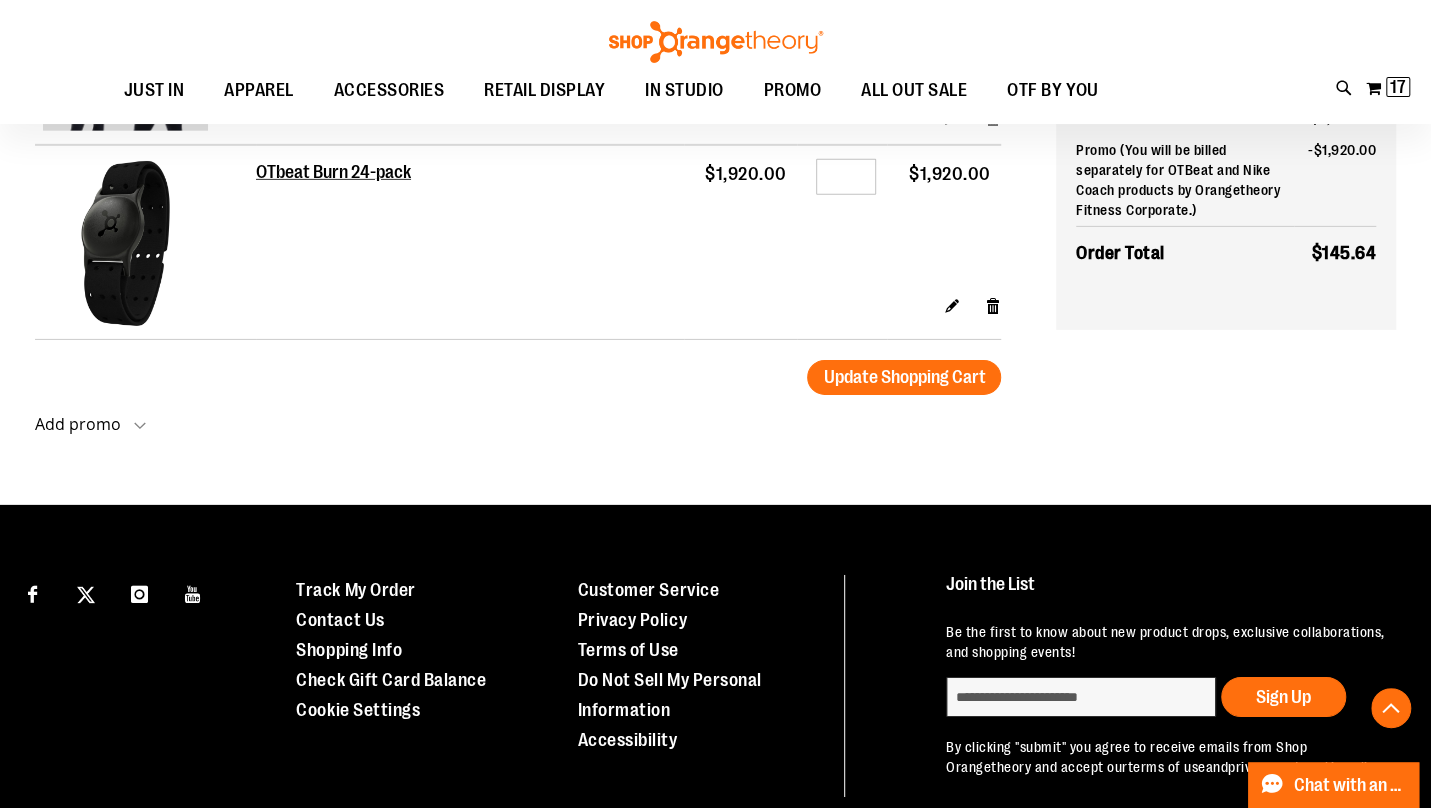 scroll, scrollTop: 3388, scrollLeft: 0, axis: vertical 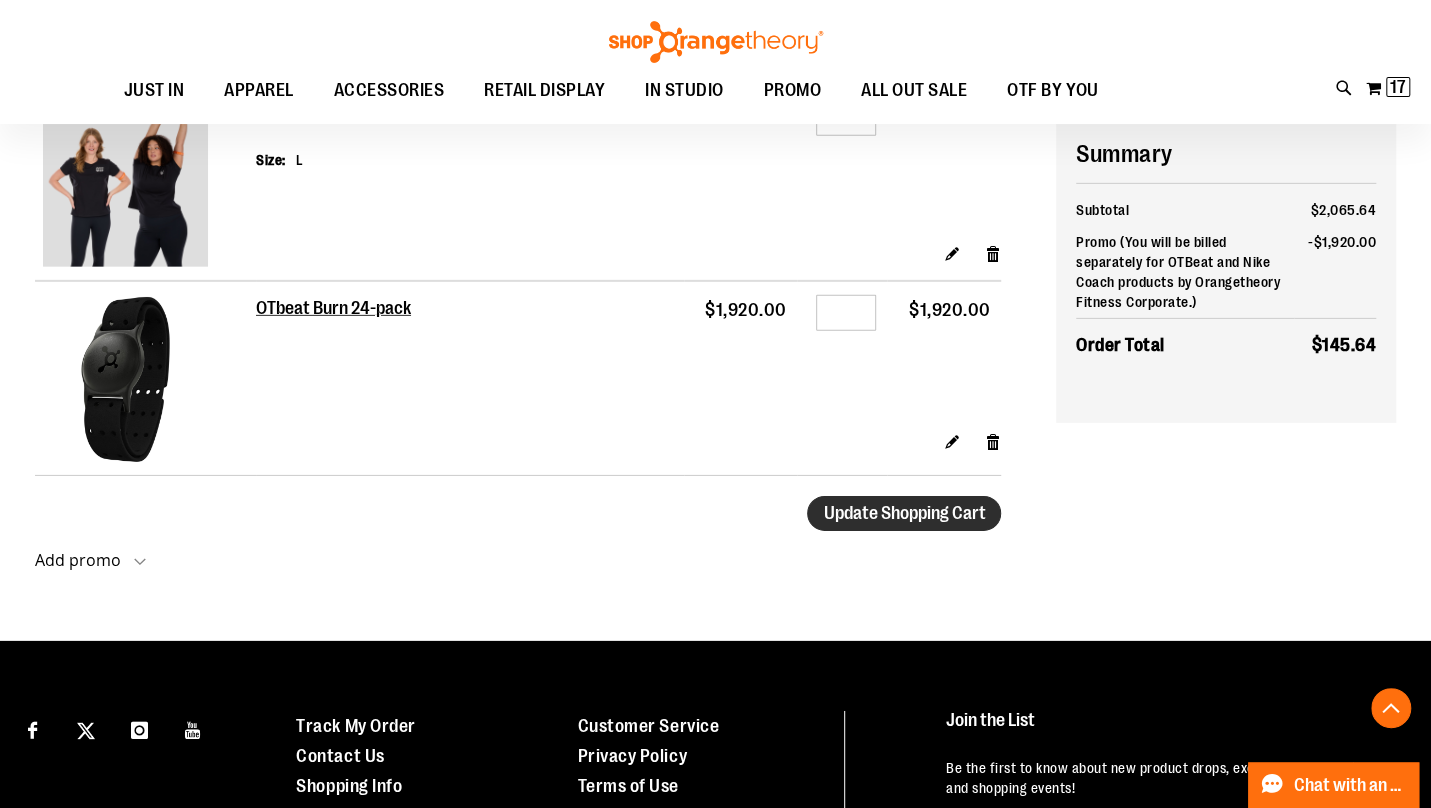click on "Update Shopping Cart" at bounding box center (904, 513) 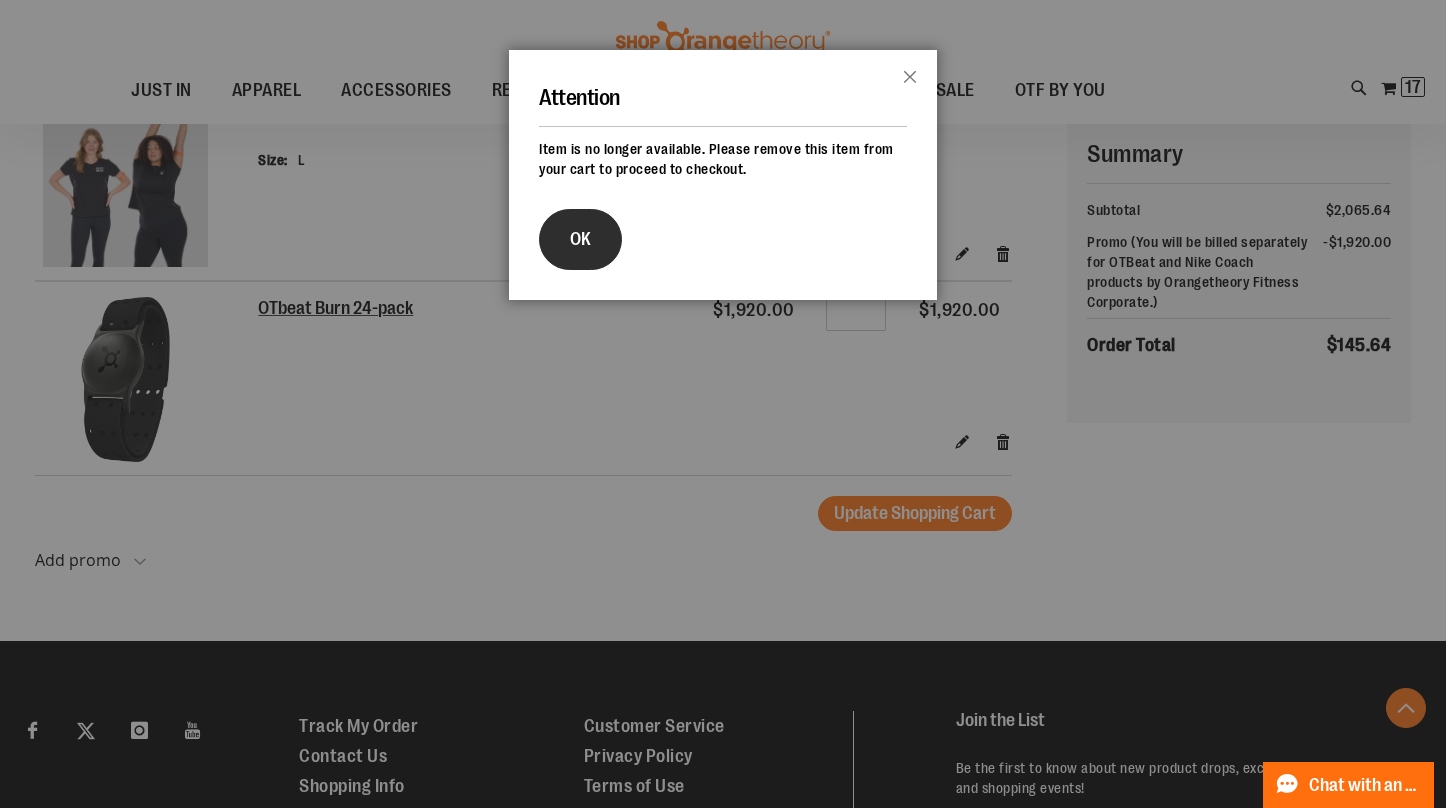 click on "OK" at bounding box center (580, 239) 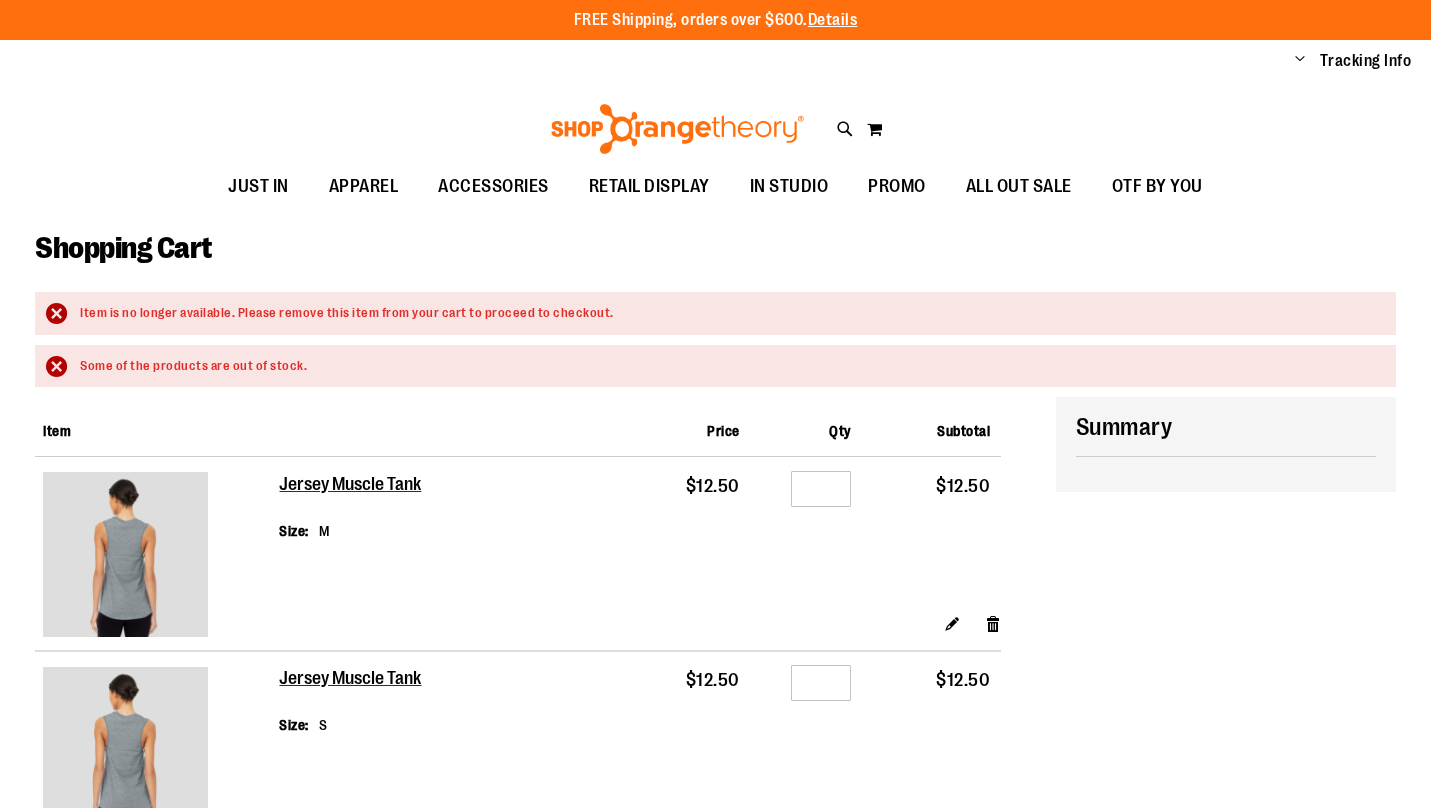 scroll, scrollTop: 0, scrollLeft: 0, axis: both 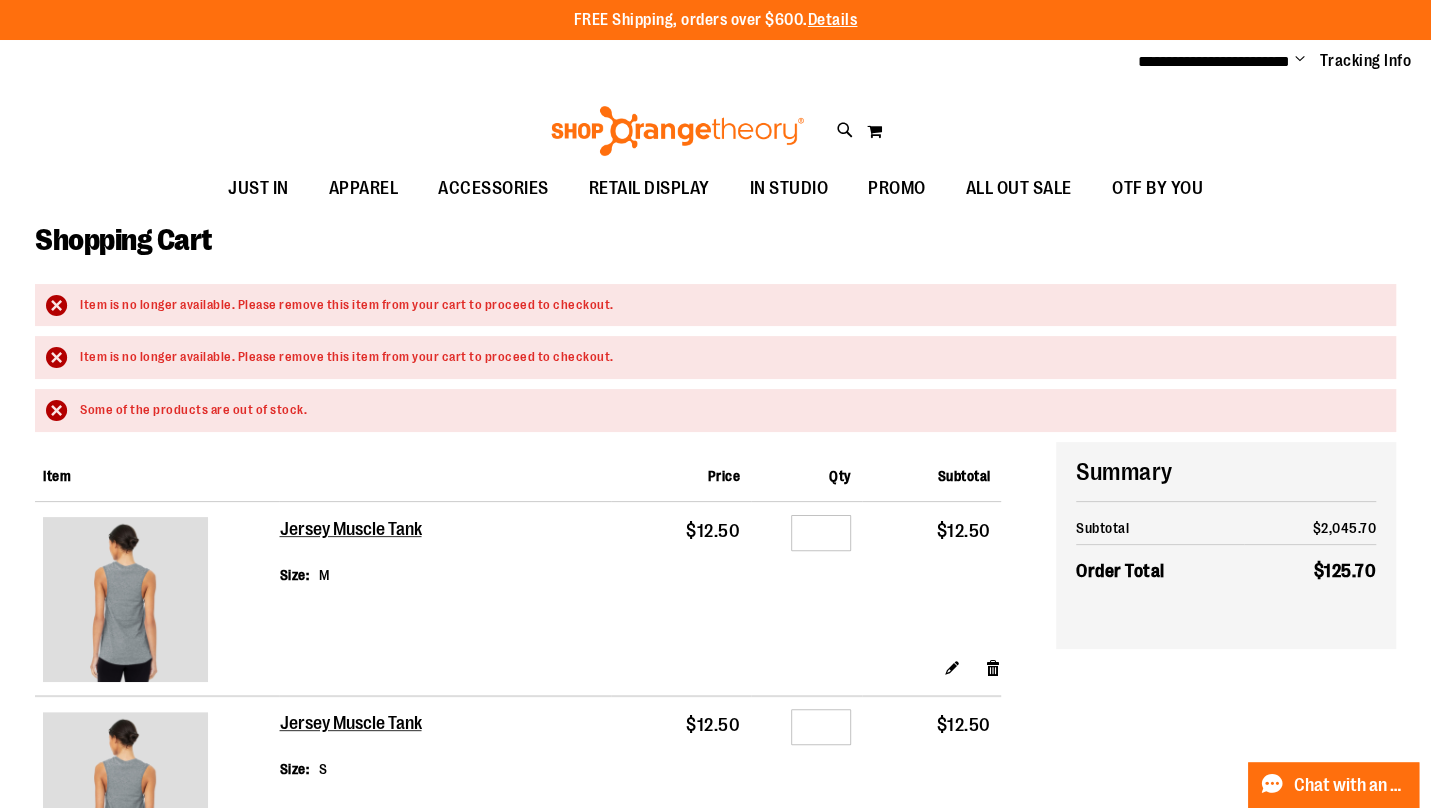 type on "**********" 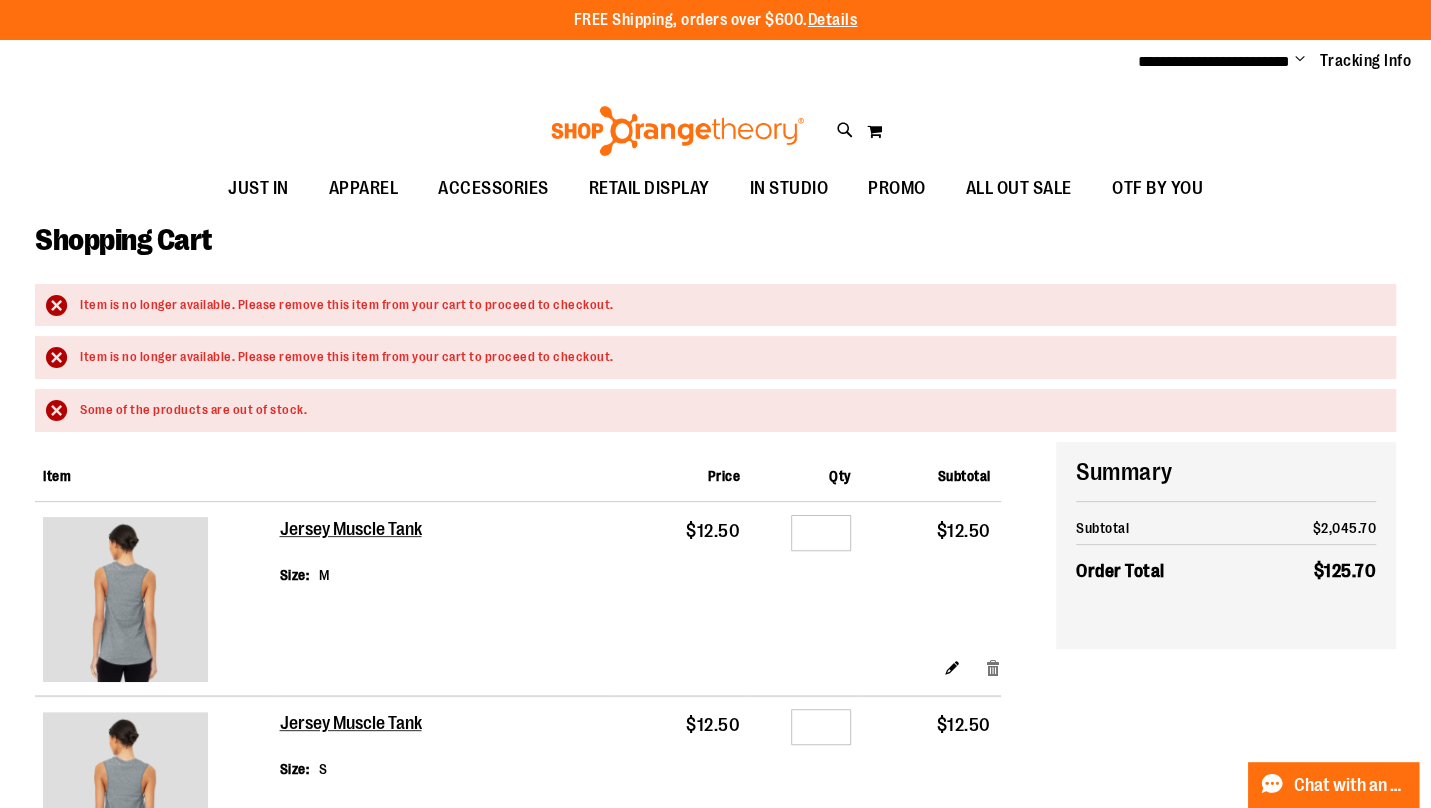 click on "Remove item" at bounding box center (993, 667) 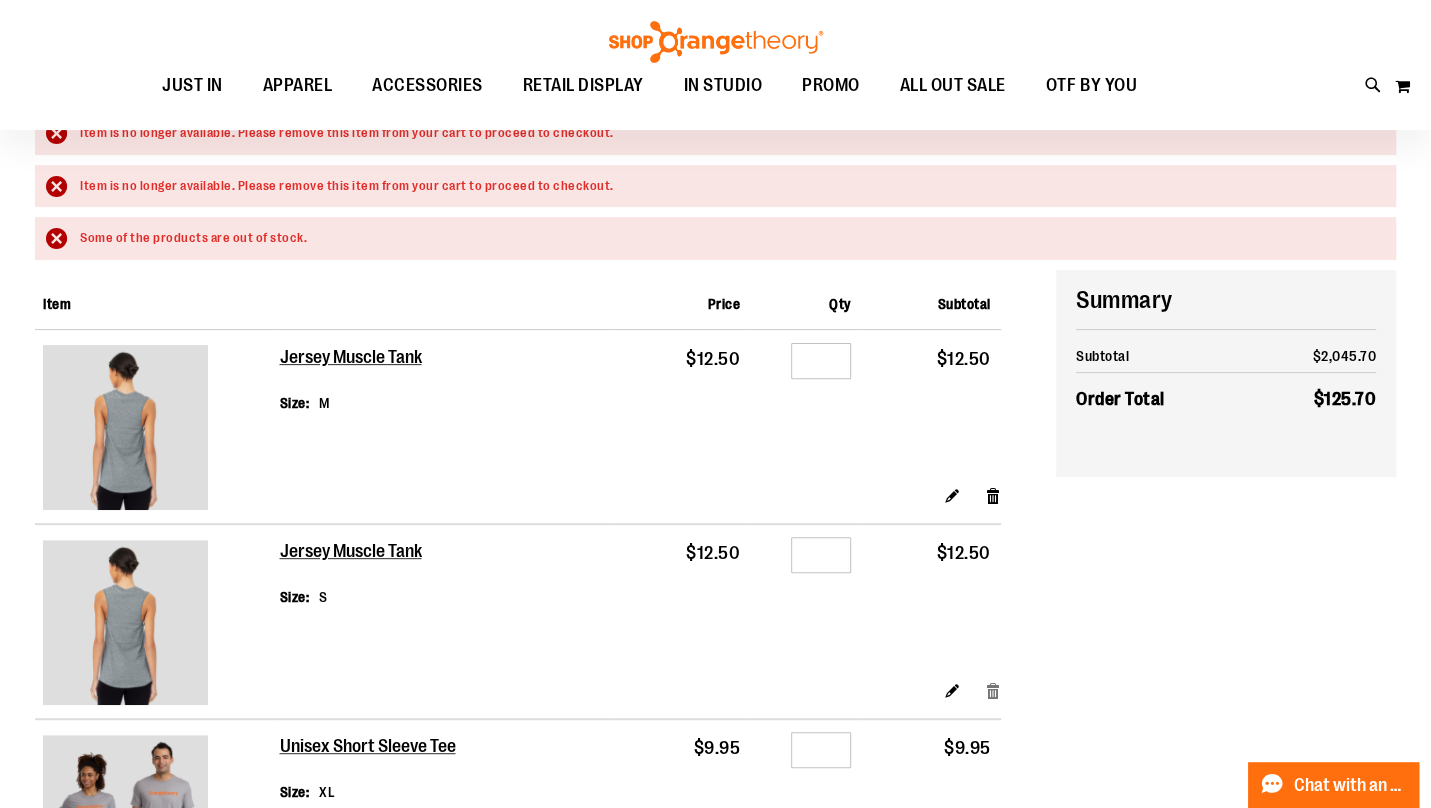 click on "Remove item" at bounding box center (993, 690) 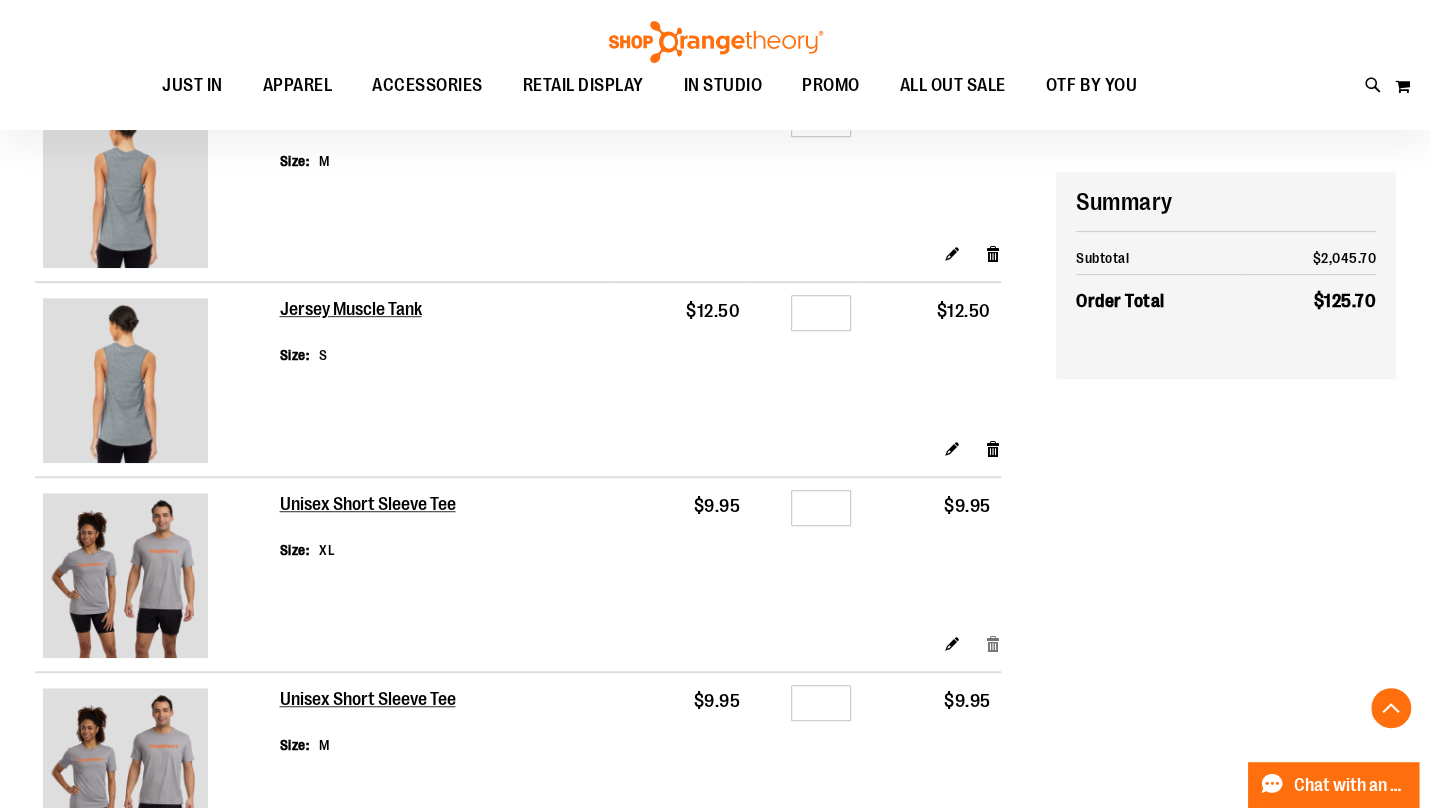 click on "Remove item" at bounding box center (993, 643) 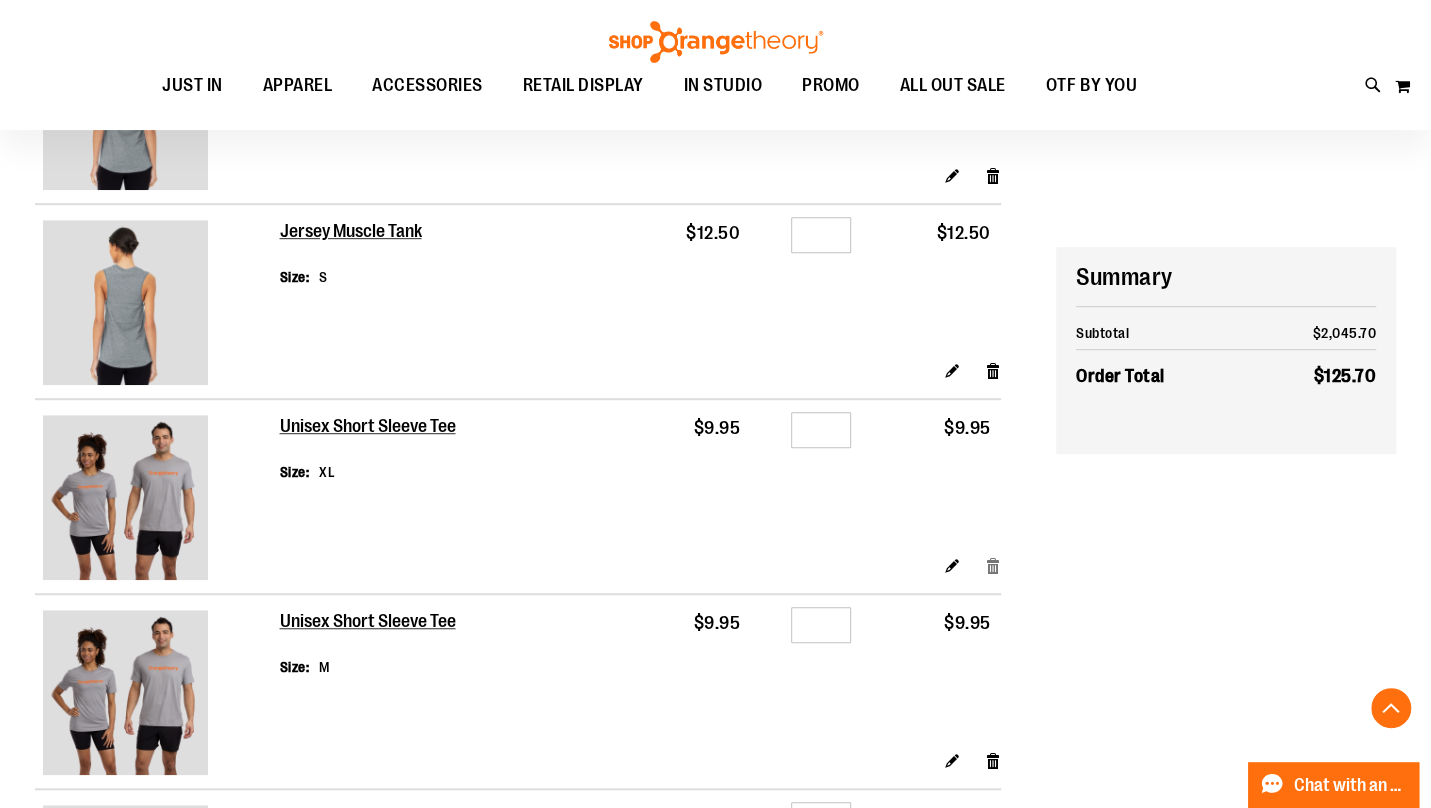 scroll, scrollTop: 582, scrollLeft: 0, axis: vertical 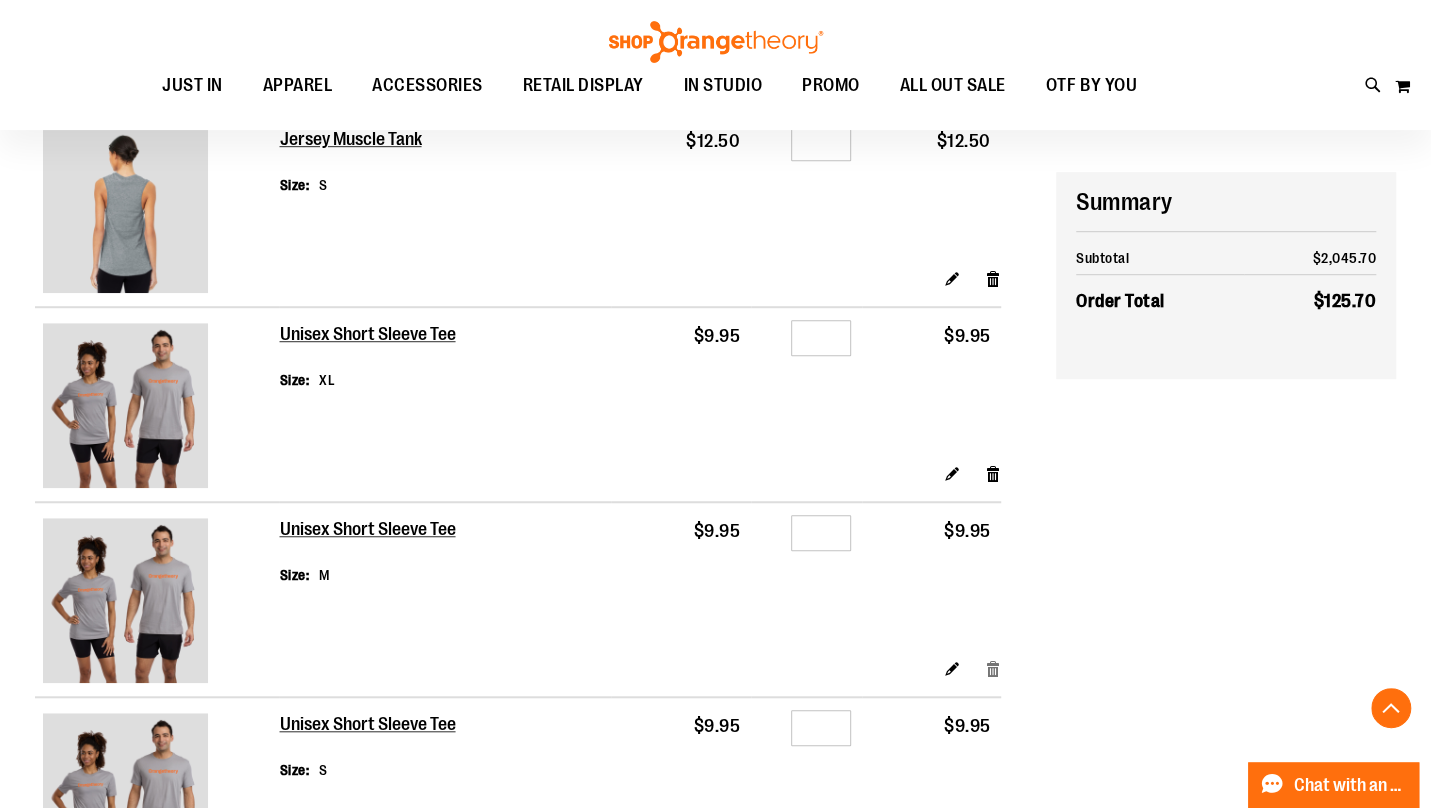 click on "Remove item" at bounding box center [993, 668] 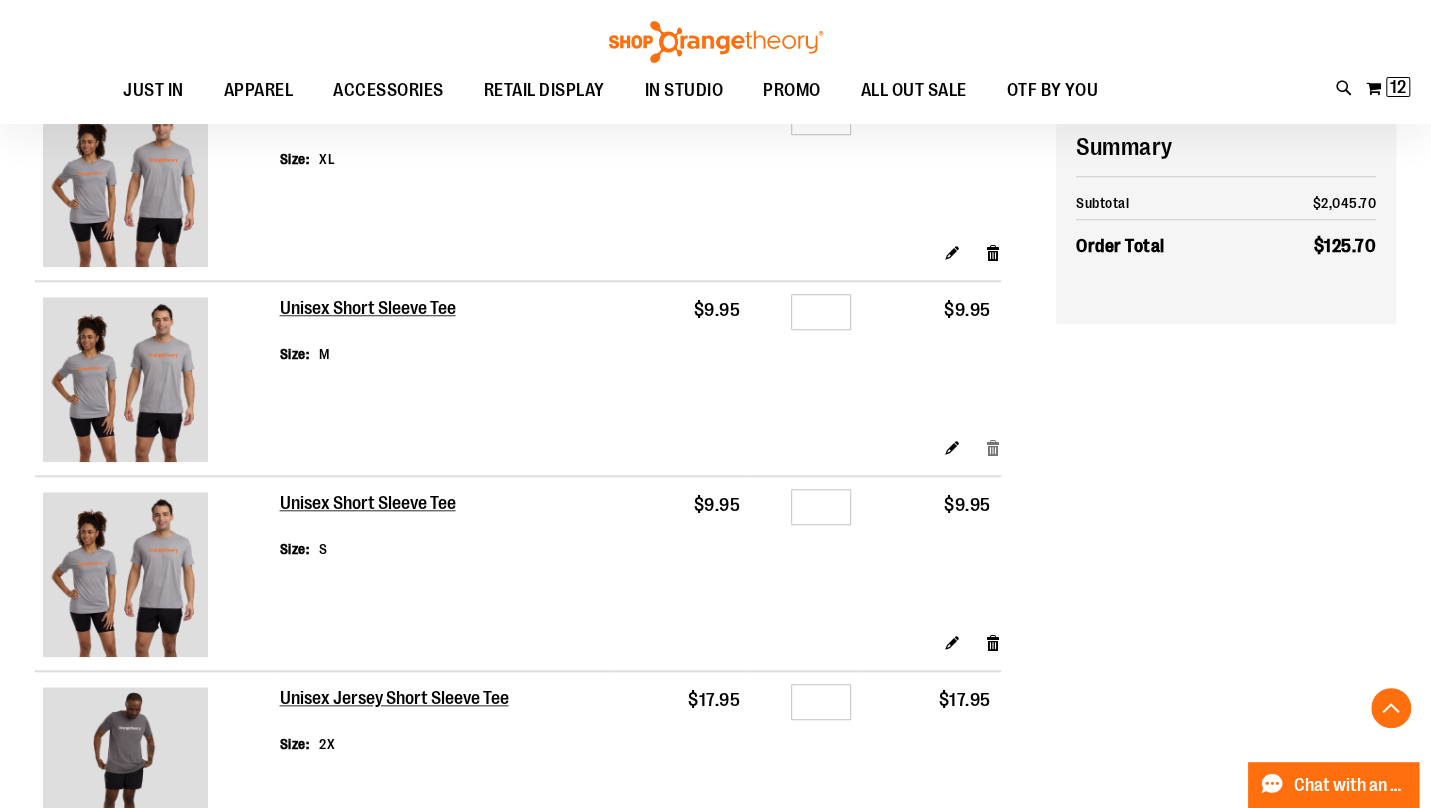 scroll, scrollTop: 805, scrollLeft: 0, axis: vertical 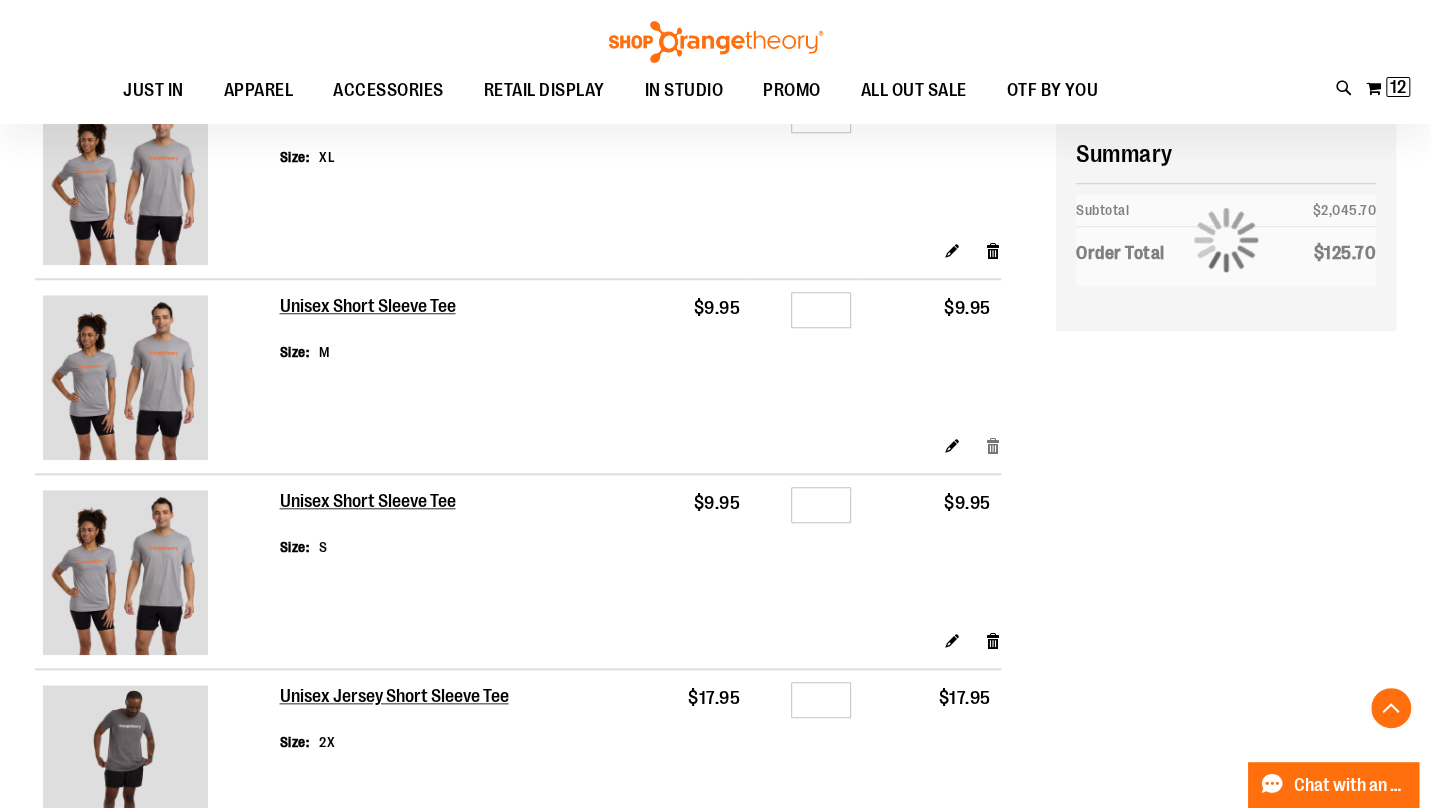 click on "Remove item" at bounding box center (993, 640) 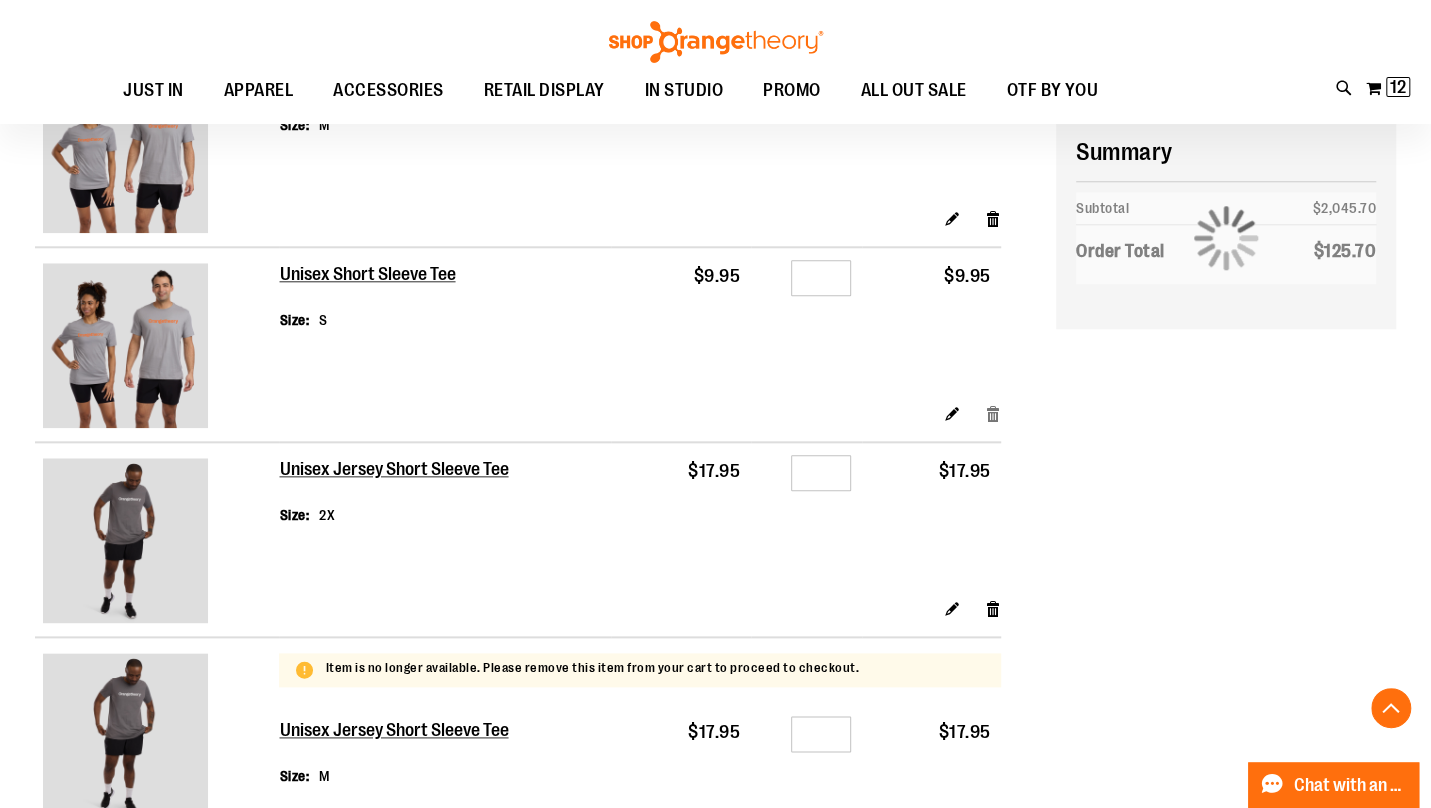 scroll, scrollTop: 1033, scrollLeft: 0, axis: vertical 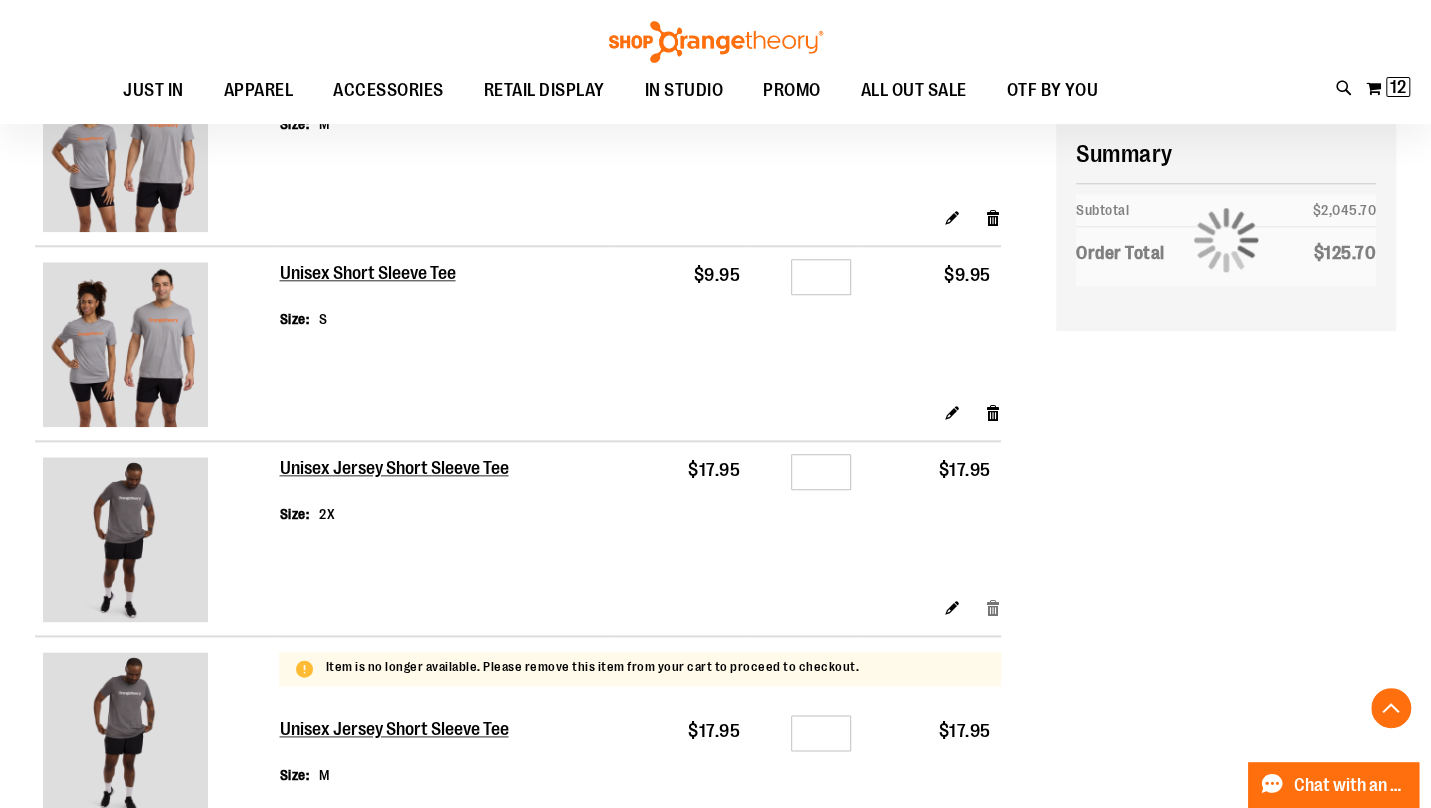 click on "Remove item" at bounding box center [993, 607] 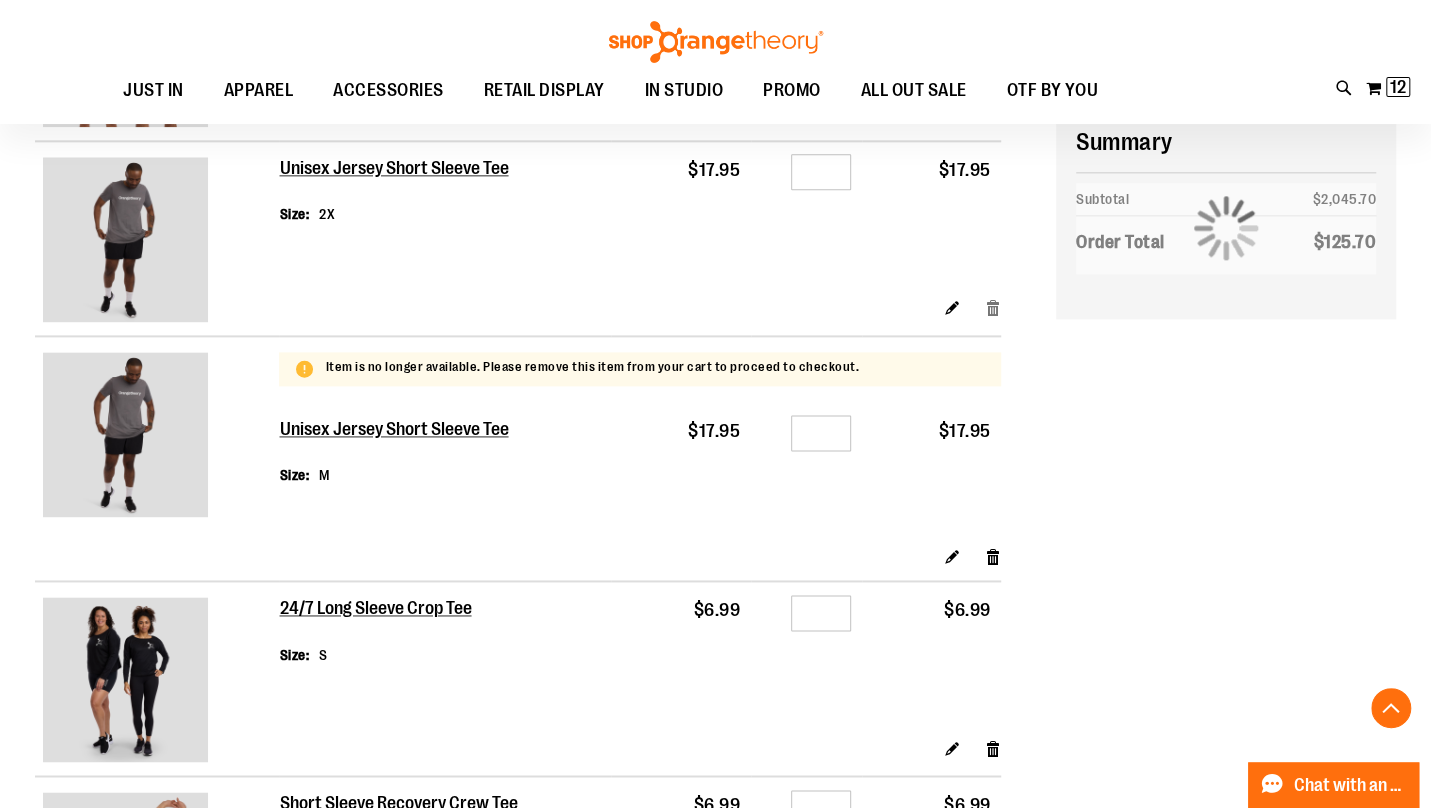 scroll, scrollTop: 1334, scrollLeft: 0, axis: vertical 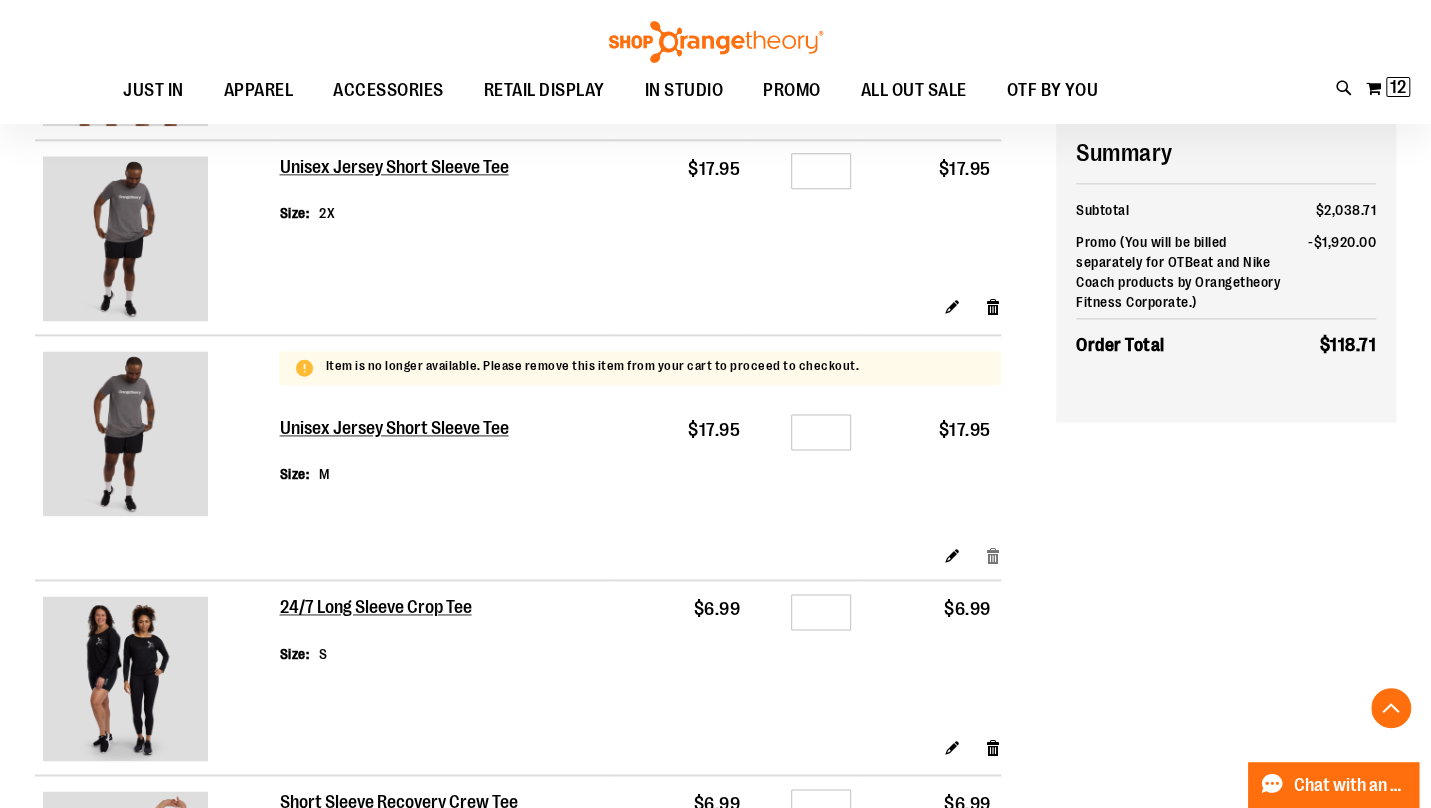click on "Remove item" at bounding box center [993, 554] 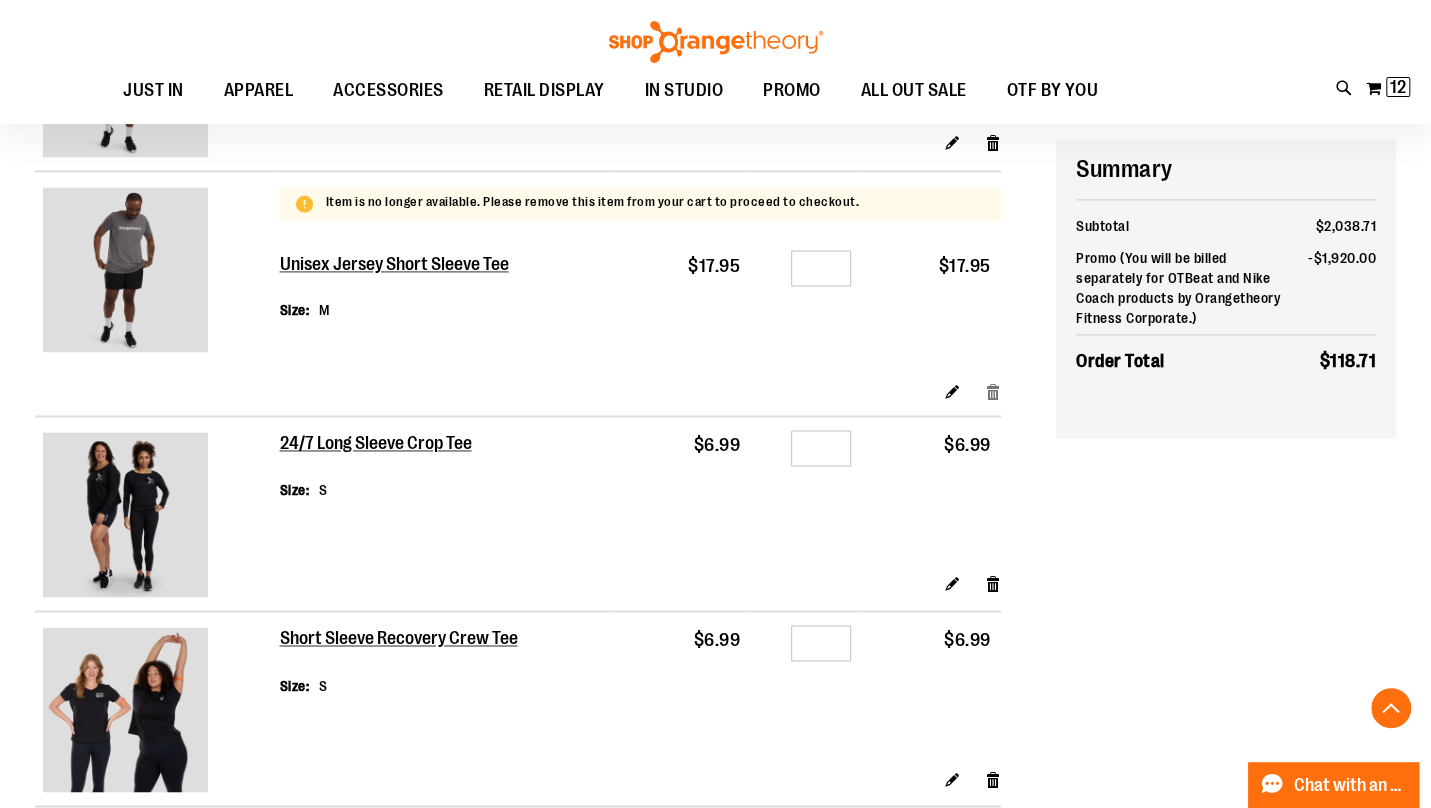 scroll, scrollTop: 1515, scrollLeft: 0, axis: vertical 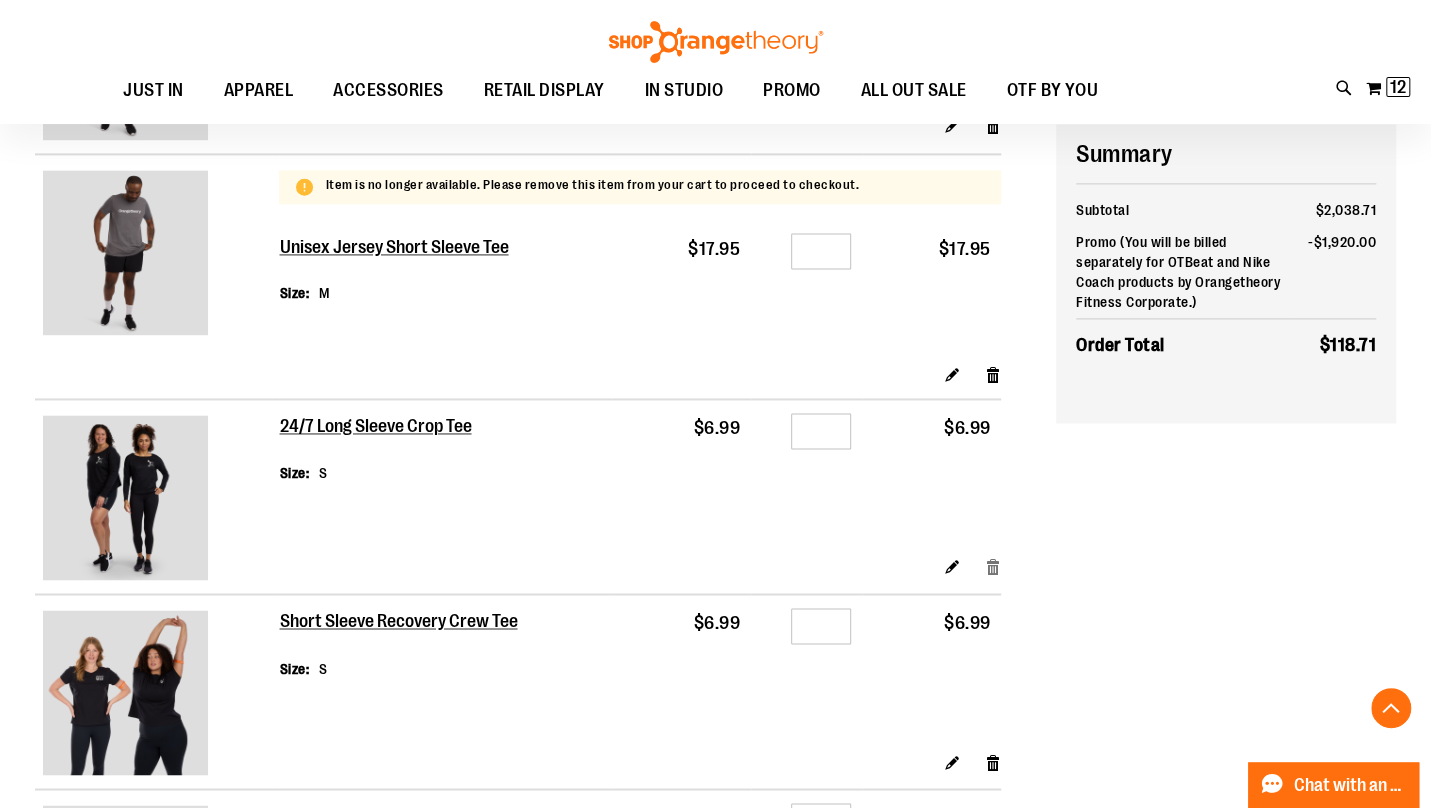 click on "Remove item" at bounding box center [993, 565] 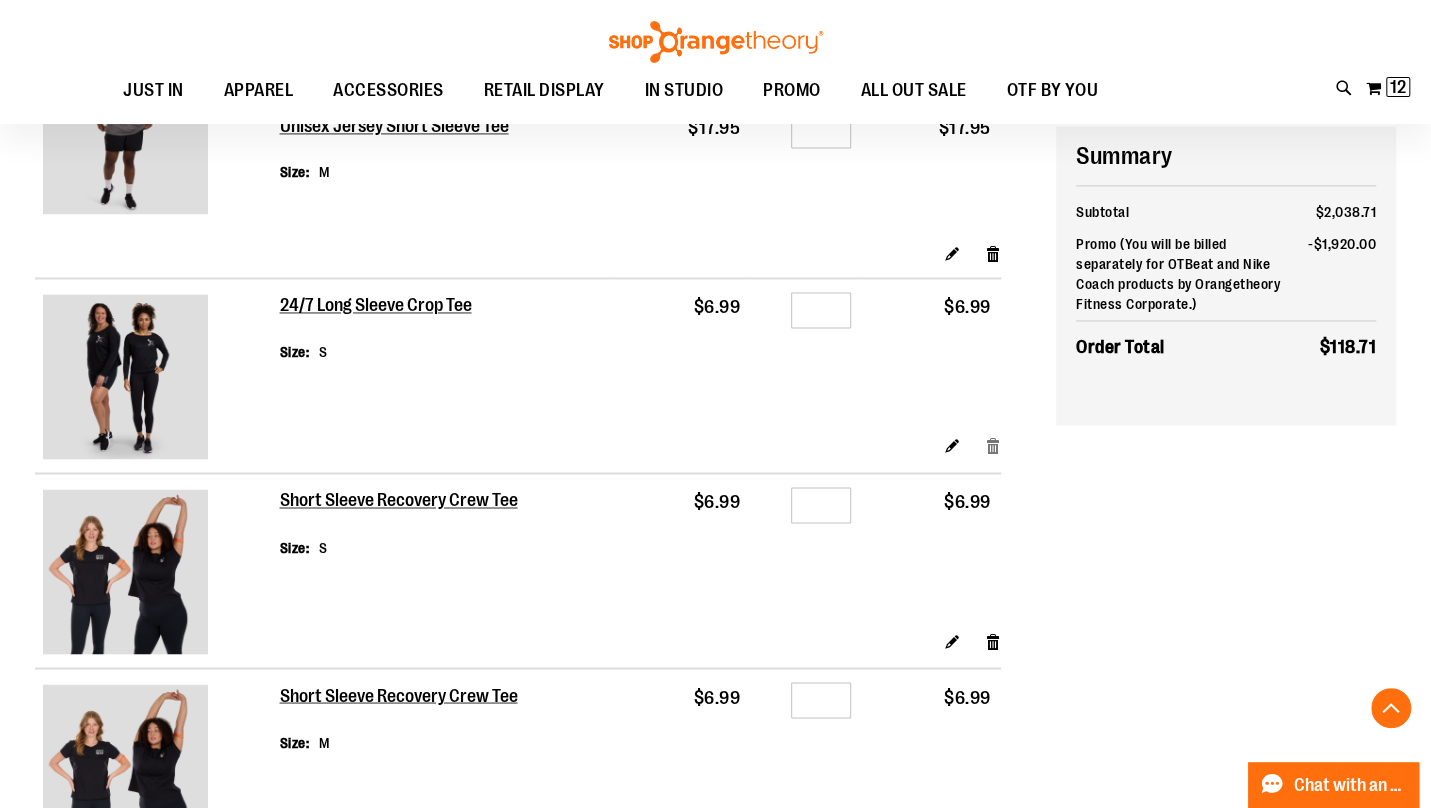 scroll, scrollTop: 1638, scrollLeft: 0, axis: vertical 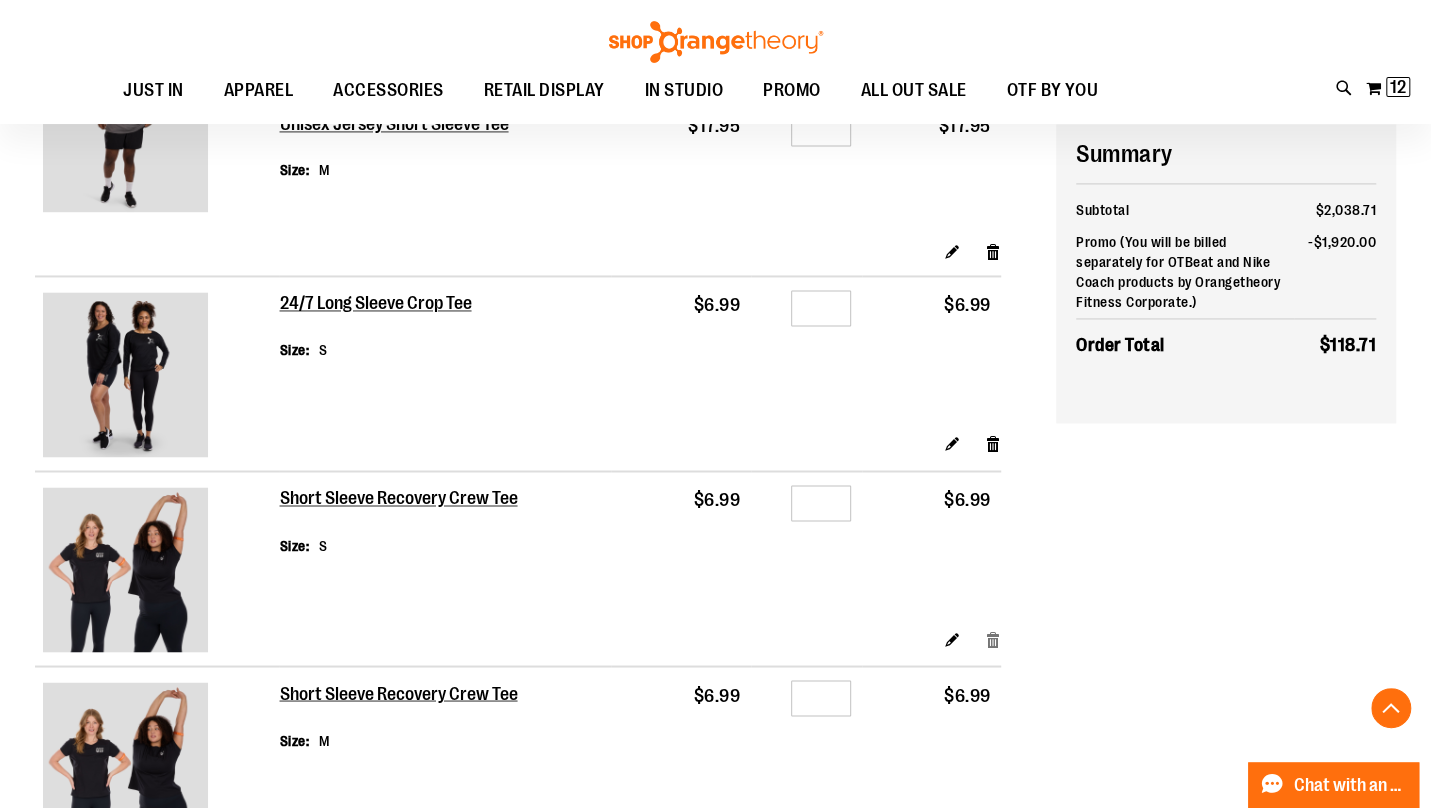 click on "Remove item" at bounding box center [993, 637] 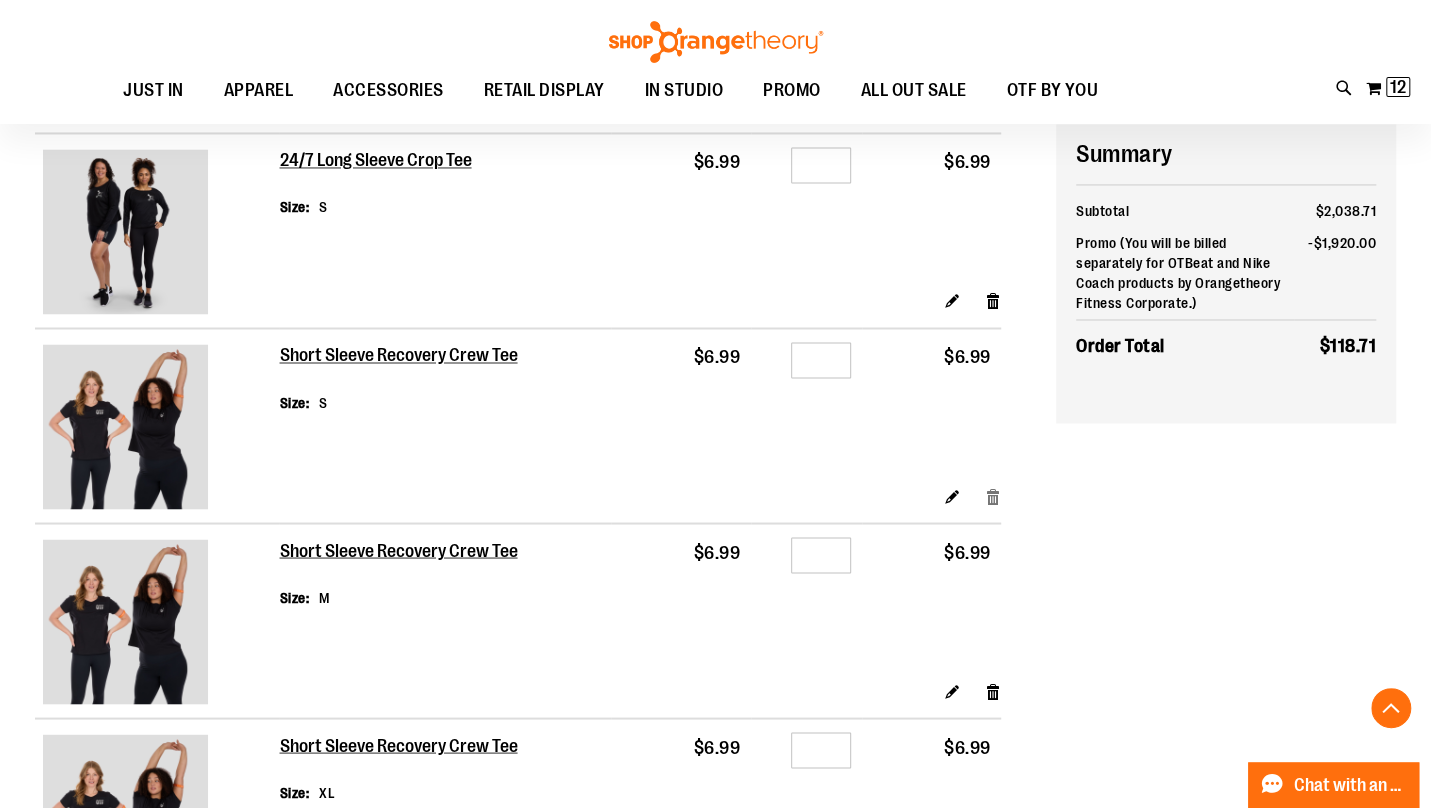 scroll, scrollTop: 1782, scrollLeft: 0, axis: vertical 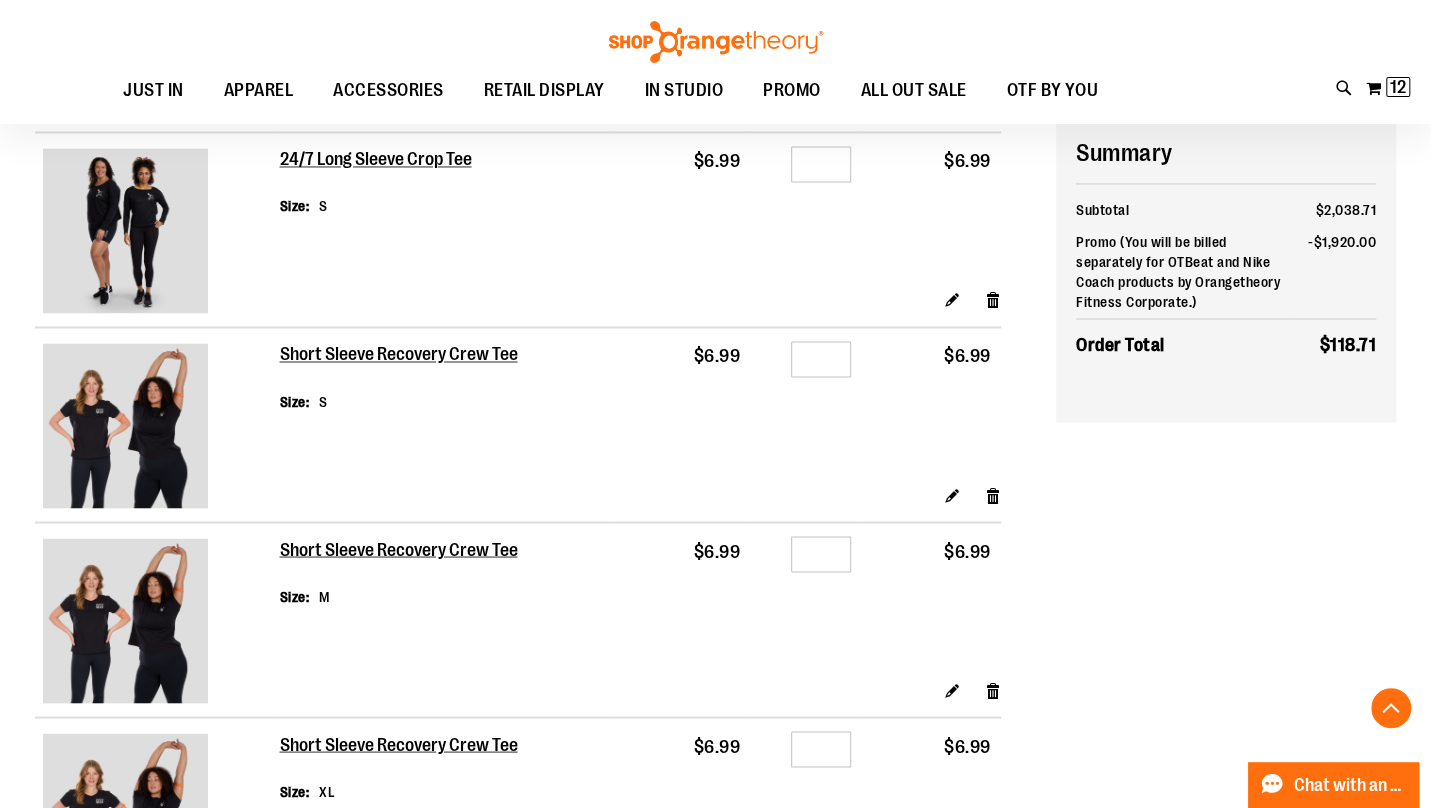click on "Shopping Cart Items
Item
Price
Qty
Subtotal
Jersey Muscle Tank
Size
M
*" at bounding box center [545, -90] 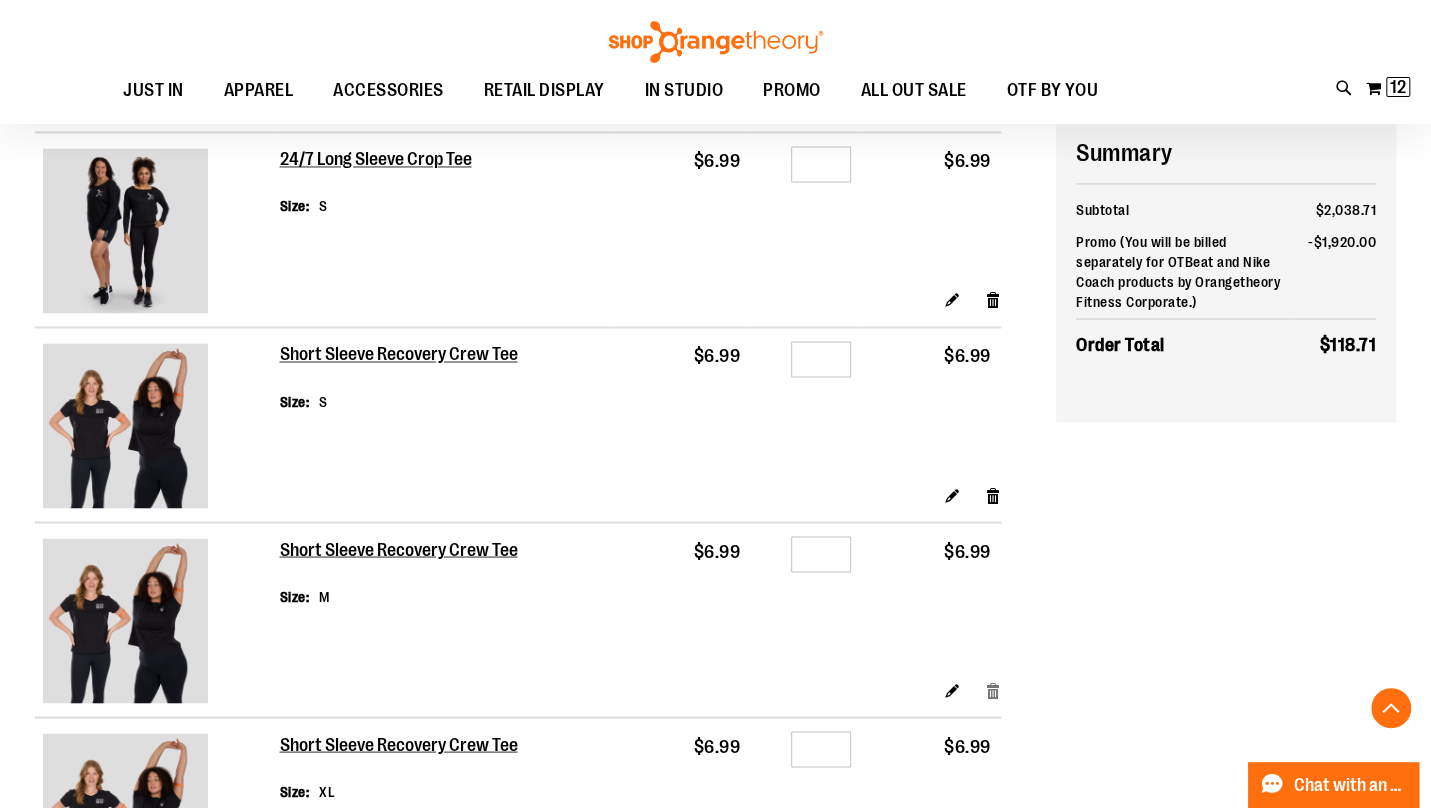 click on "Remove item" at bounding box center [993, 688] 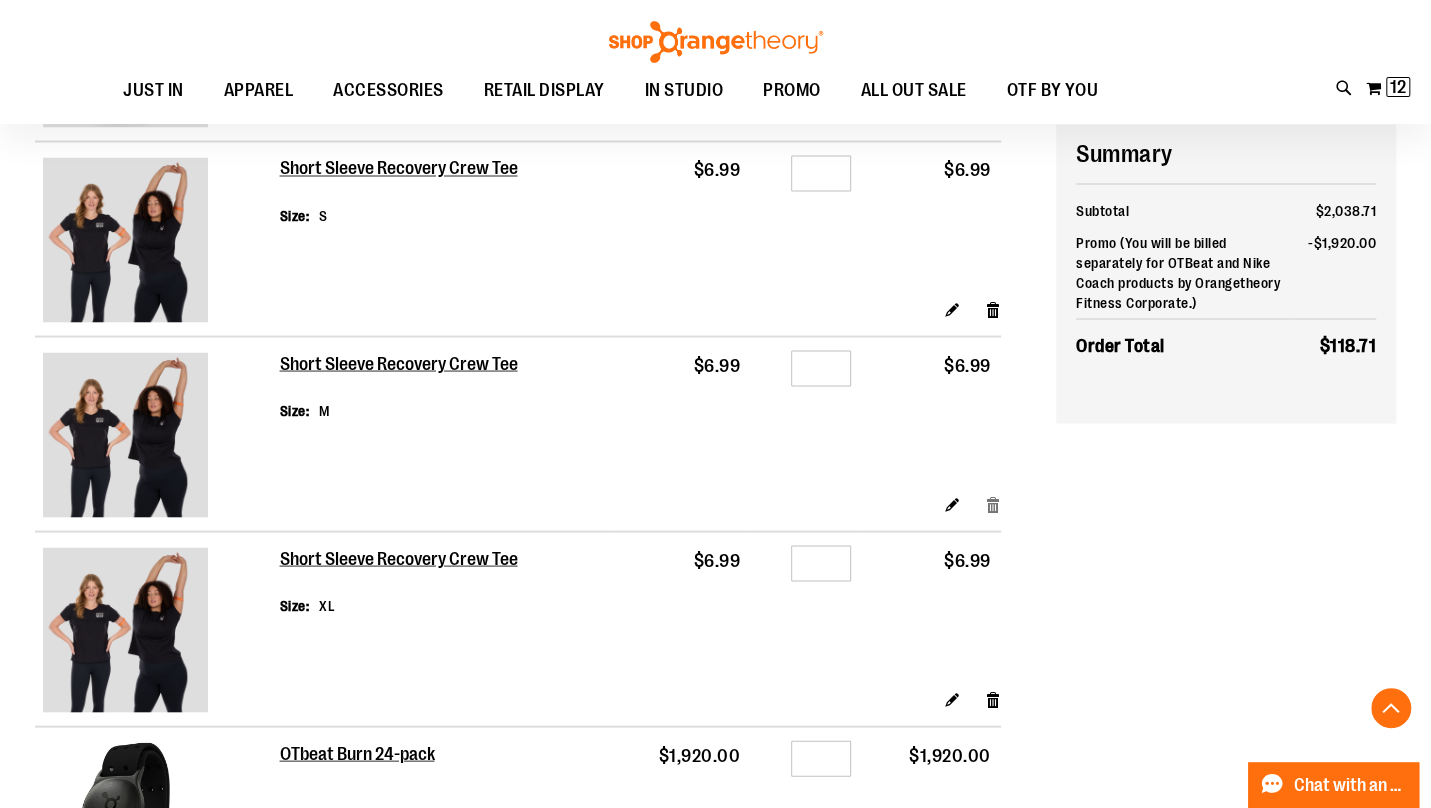 scroll, scrollTop: 1968, scrollLeft: 0, axis: vertical 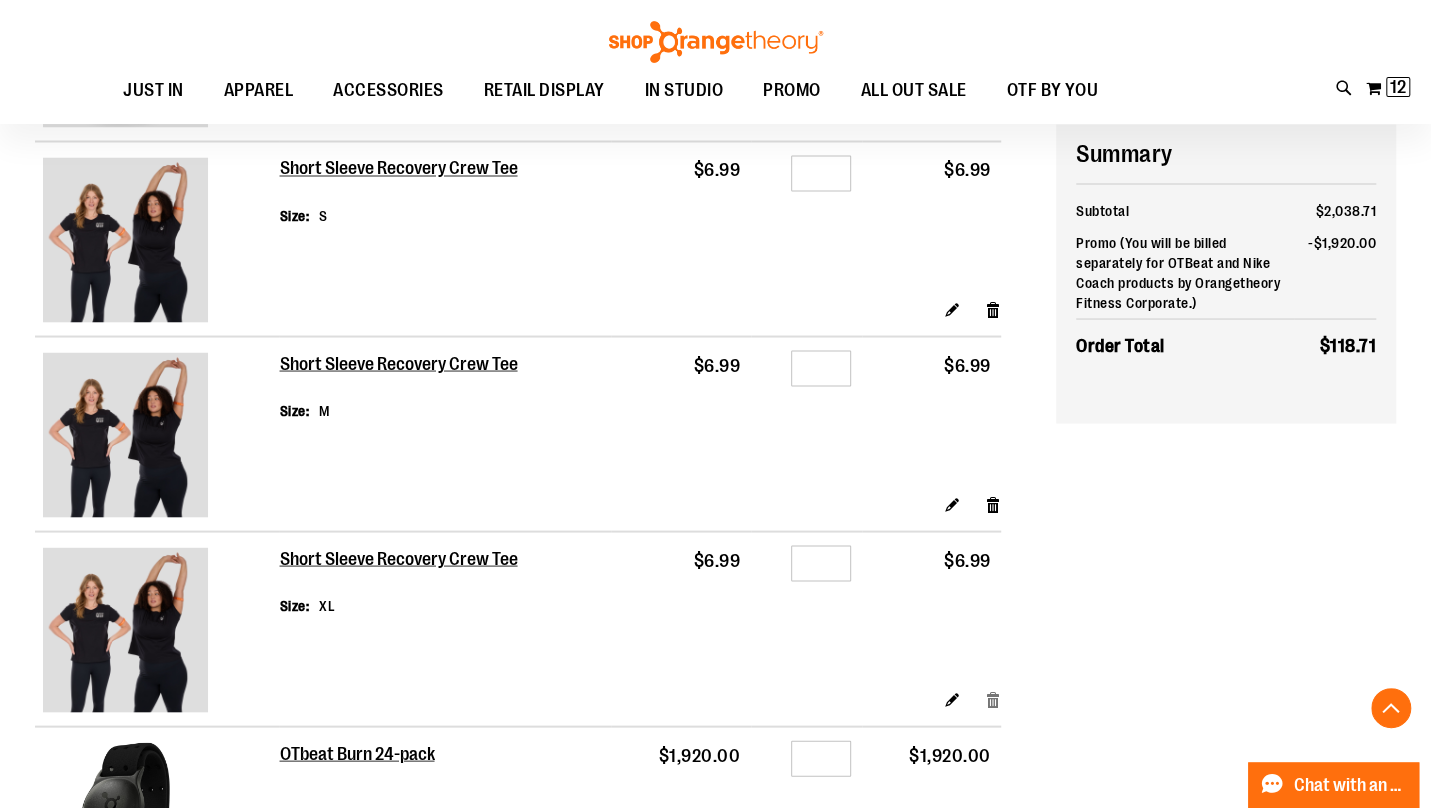click on "Remove item" at bounding box center (993, 697) 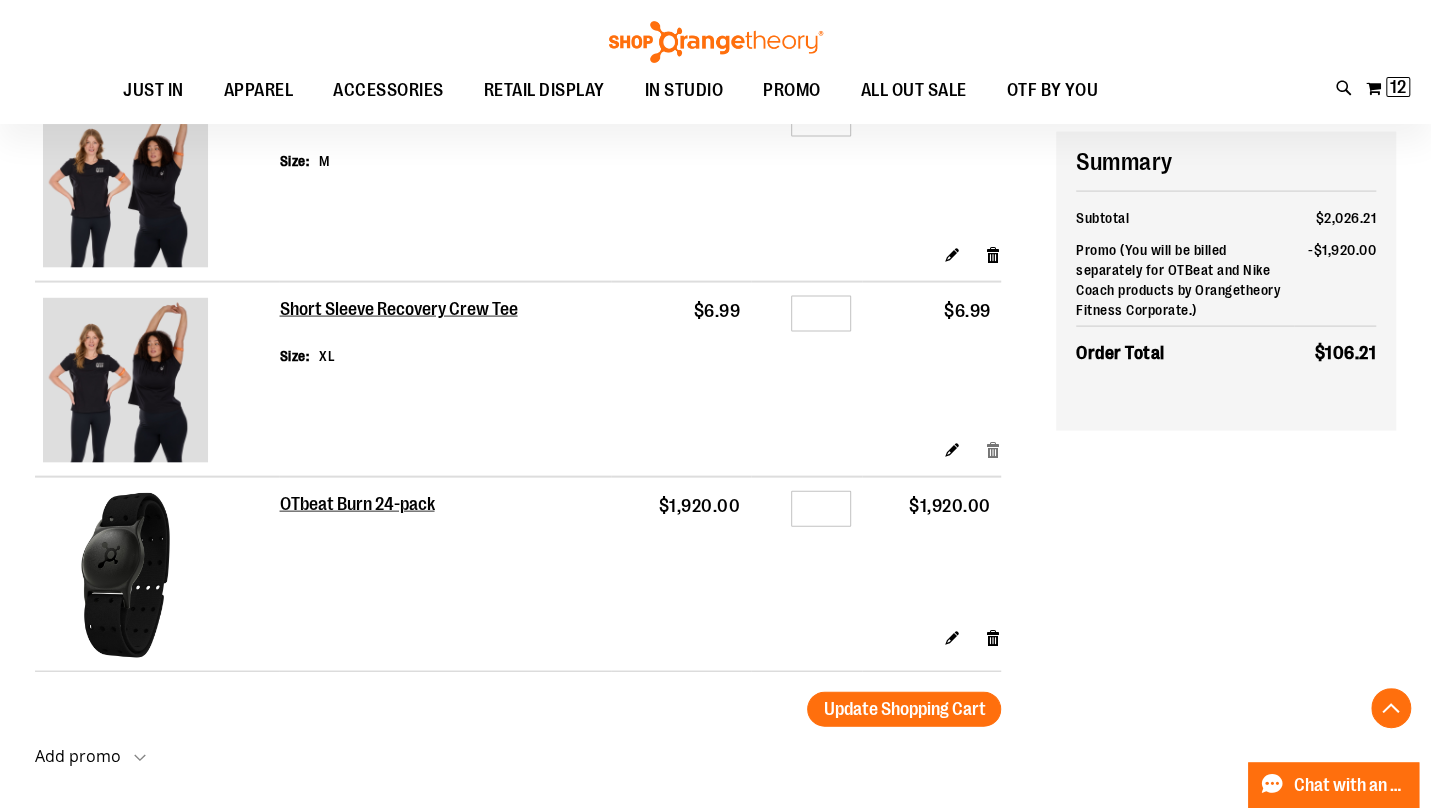 scroll, scrollTop: 2226, scrollLeft: 0, axis: vertical 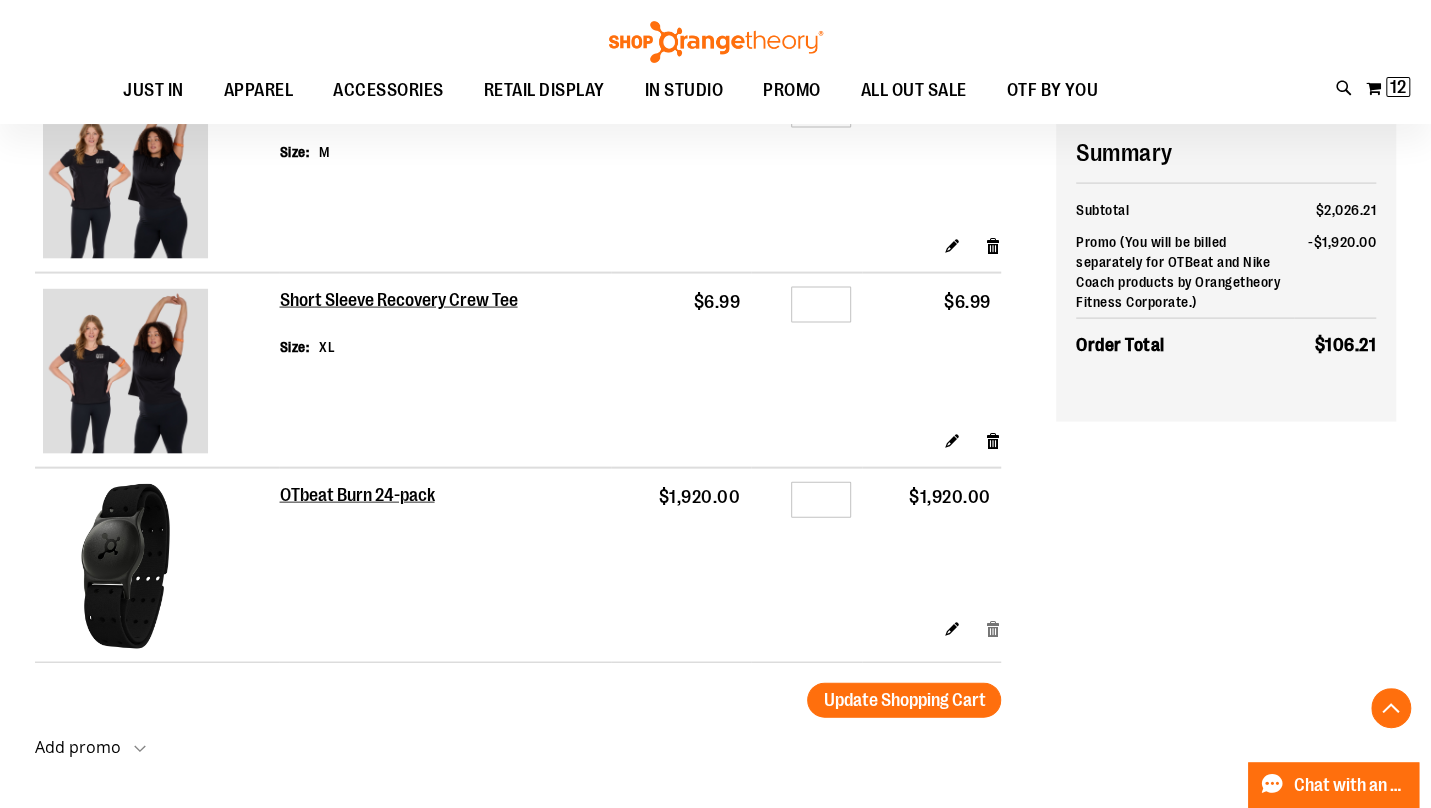 click on "Remove item" at bounding box center (993, 628) 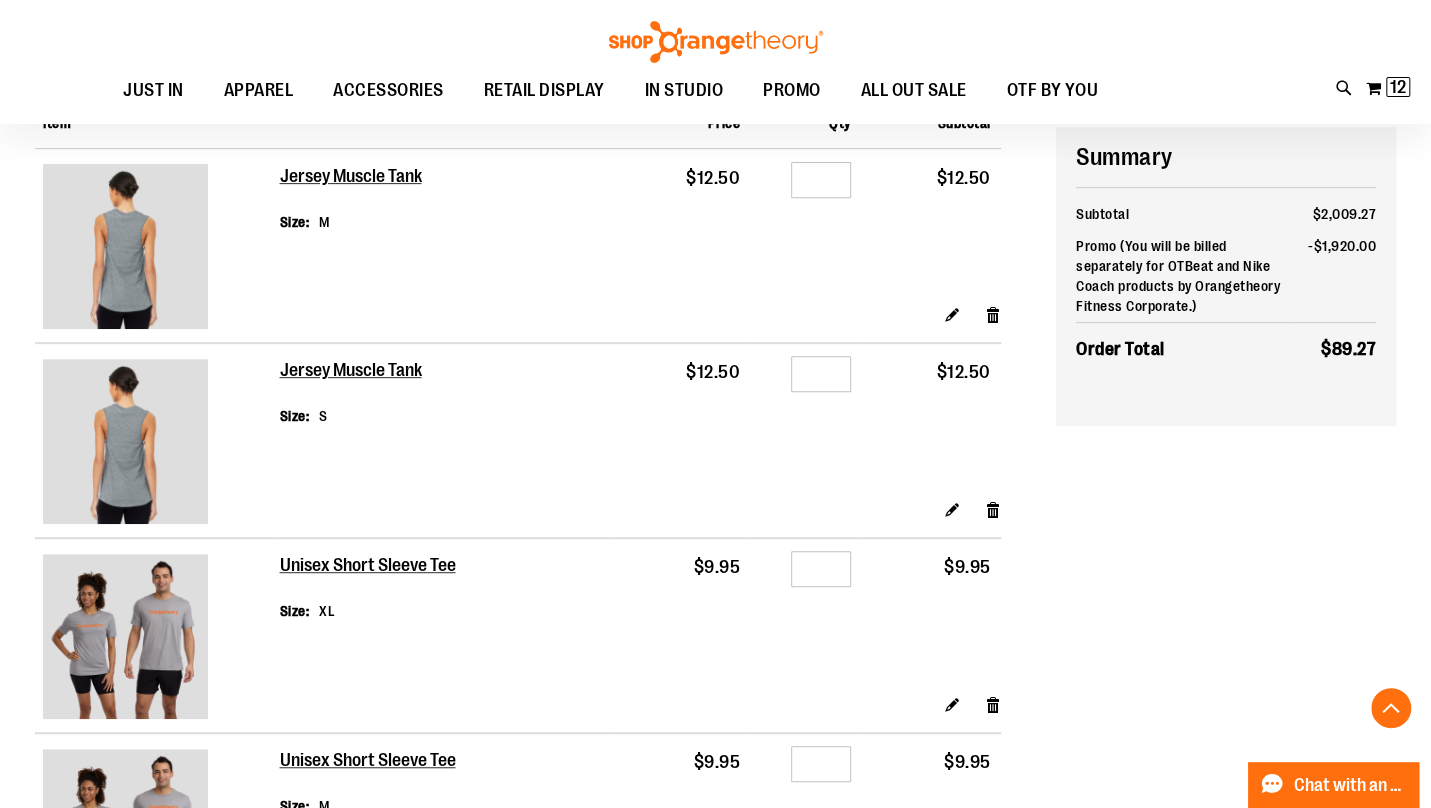 scroll, scrollTop: 356, scrollLeft: 0, axis: vertical 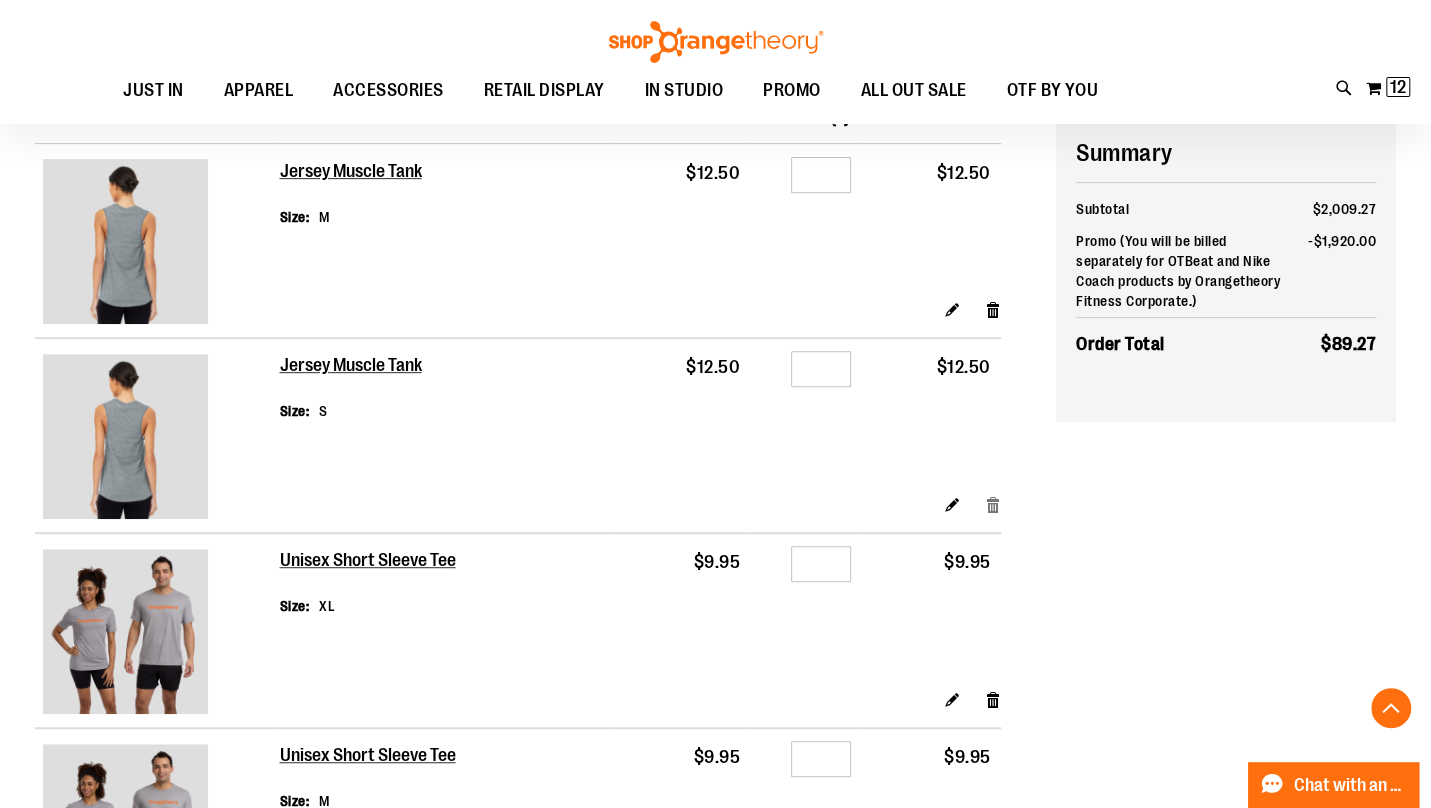 click on "Remove item" at bounding box center (993, 504) 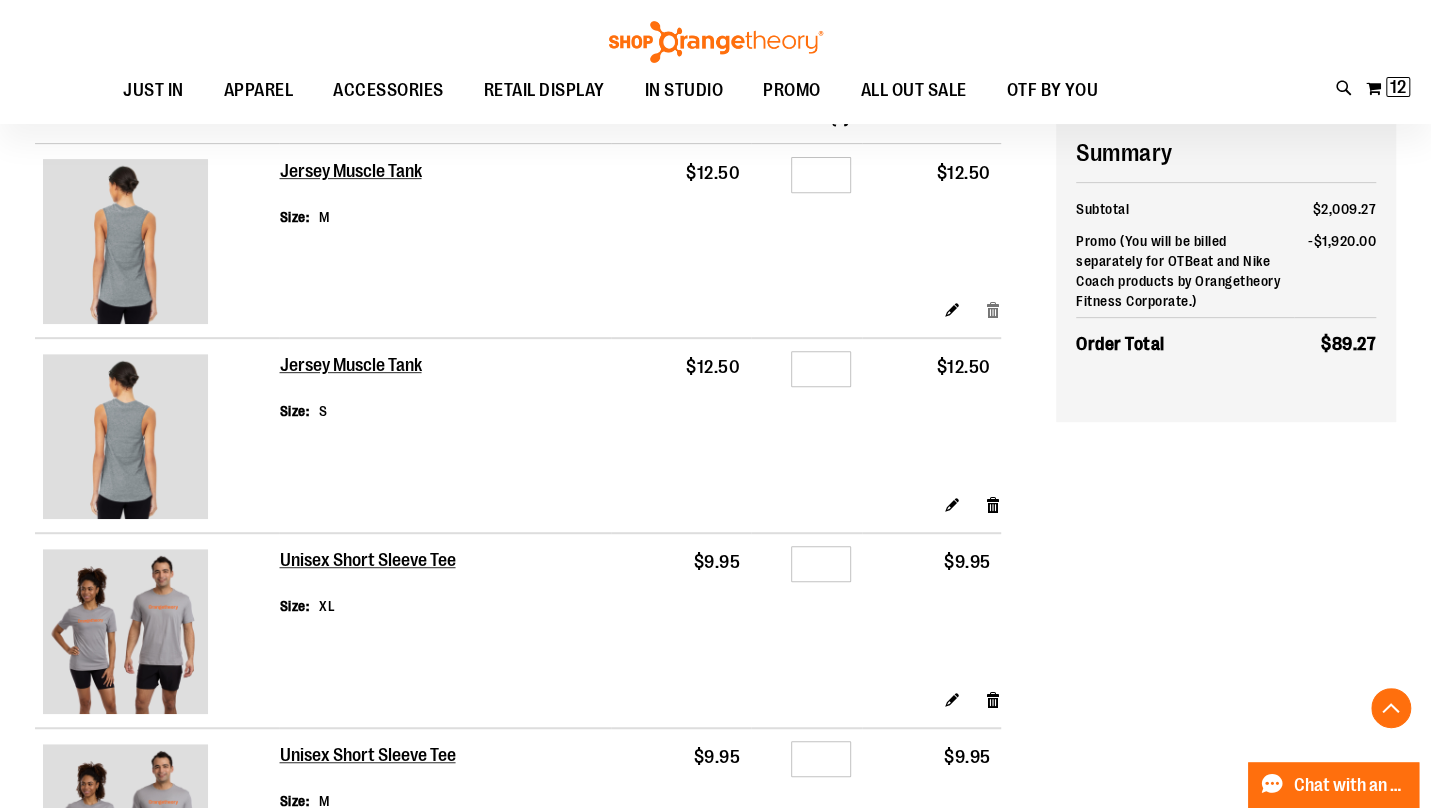 click on "Remove item" at bounding box center [993, 309] 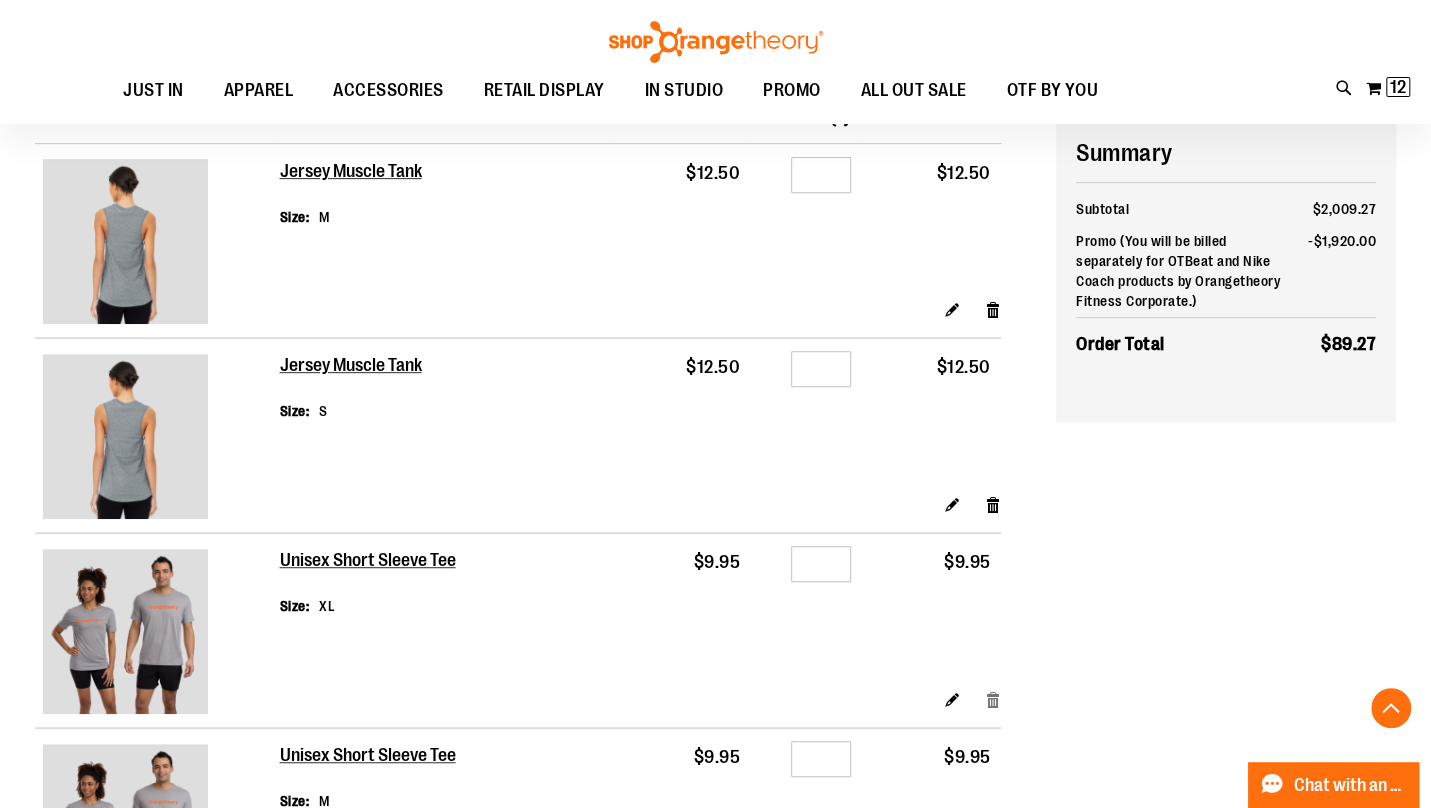 click on "Remove item" at bounding box center (993, 699) 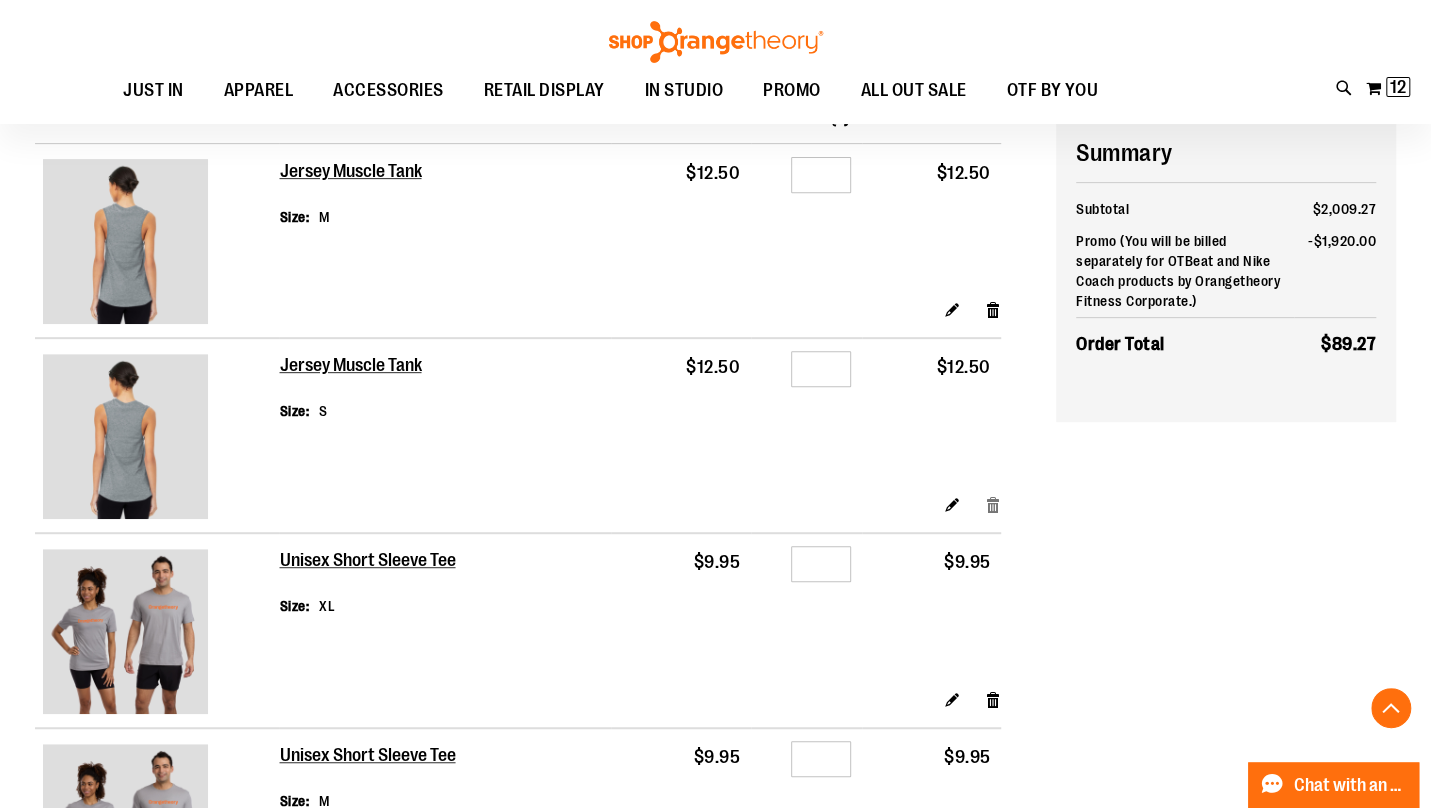 click on "Remove item" at bounding box center (993, 504) 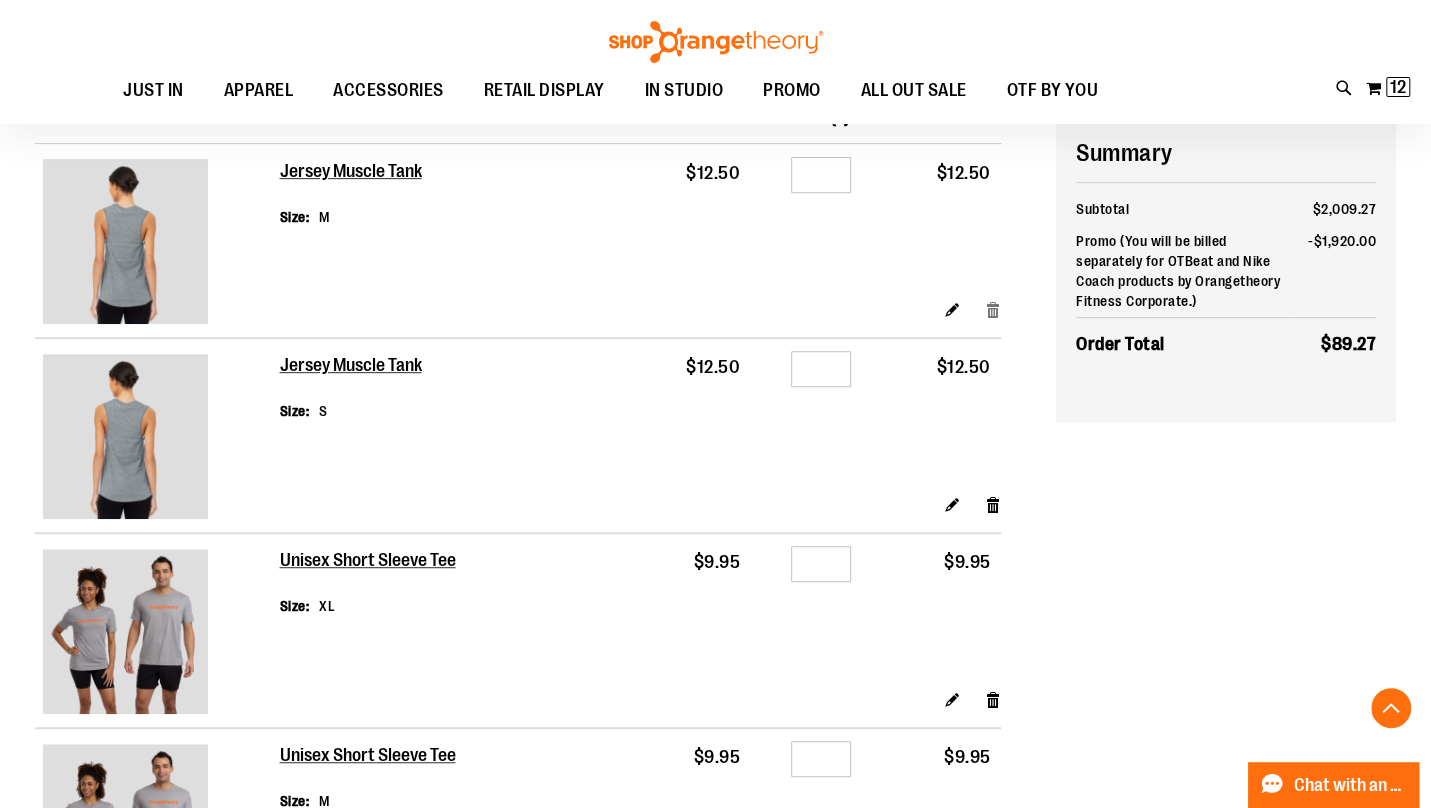 click on "Remove item" at bounding box center (993, 309) 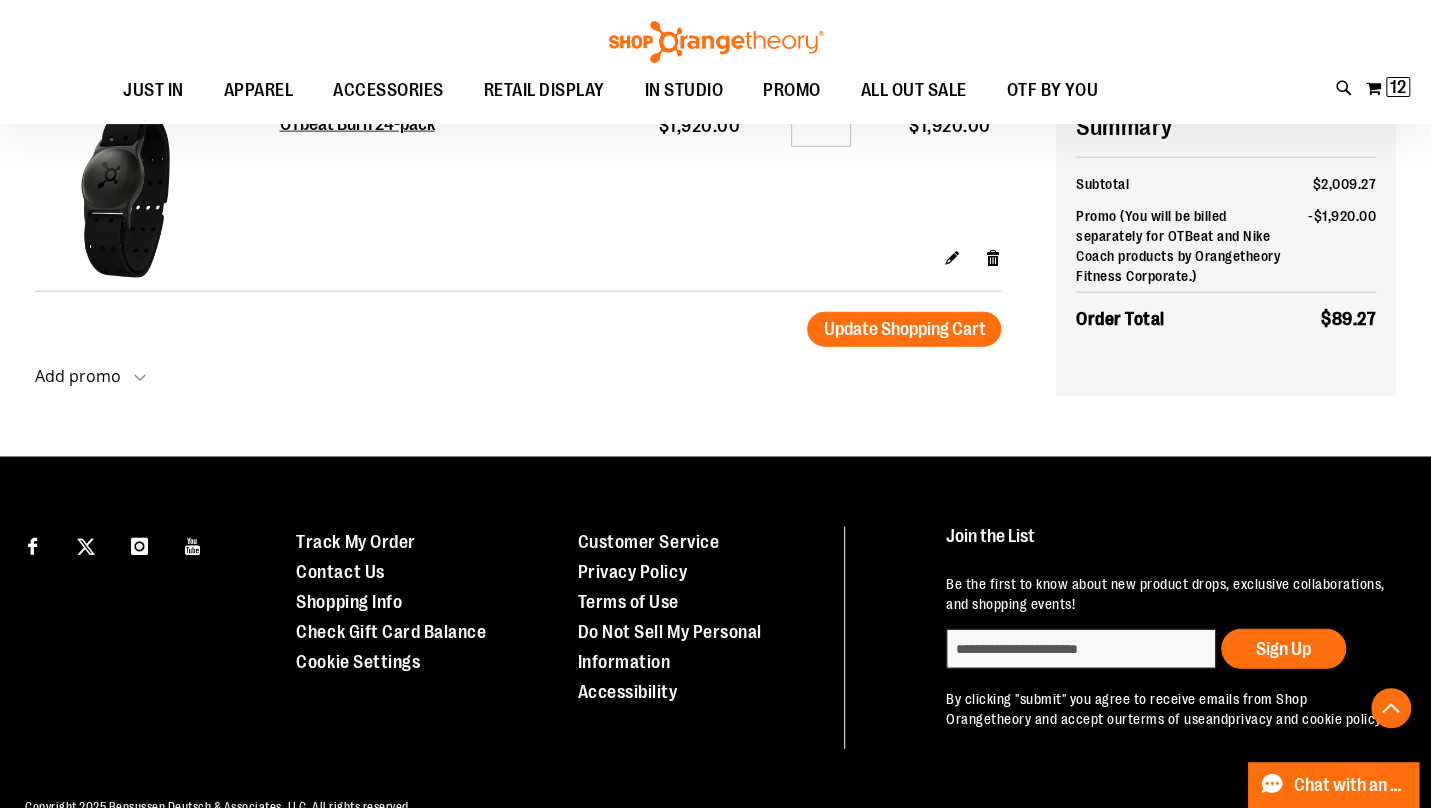 scroll, scrollTop: 2641, scrollLeft: 0, axis: vertical 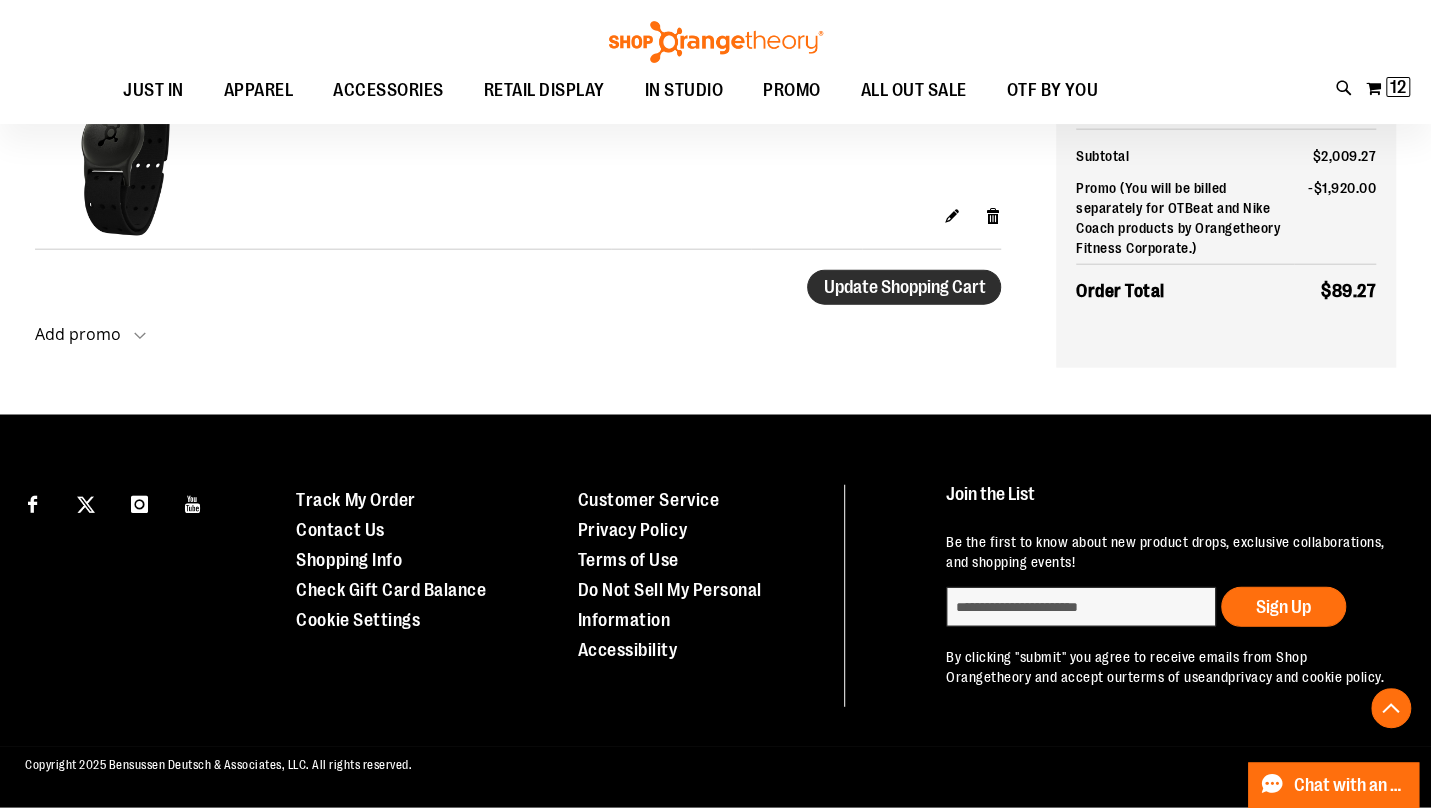 click on "Update Shopping Cart" at bounding box center [904, 287] 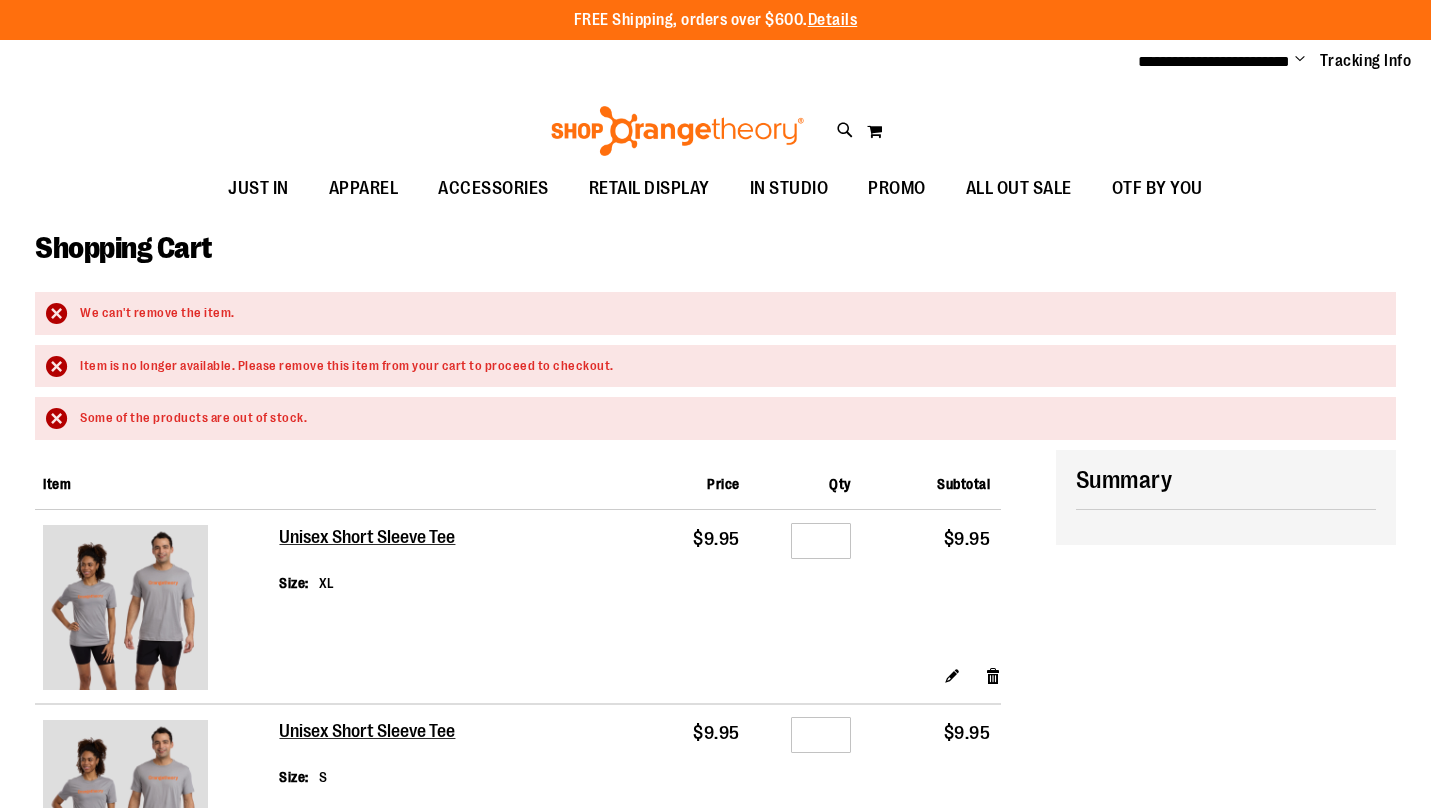 scroll, scrollTop: 0, scrollLeft: 0, axis: both 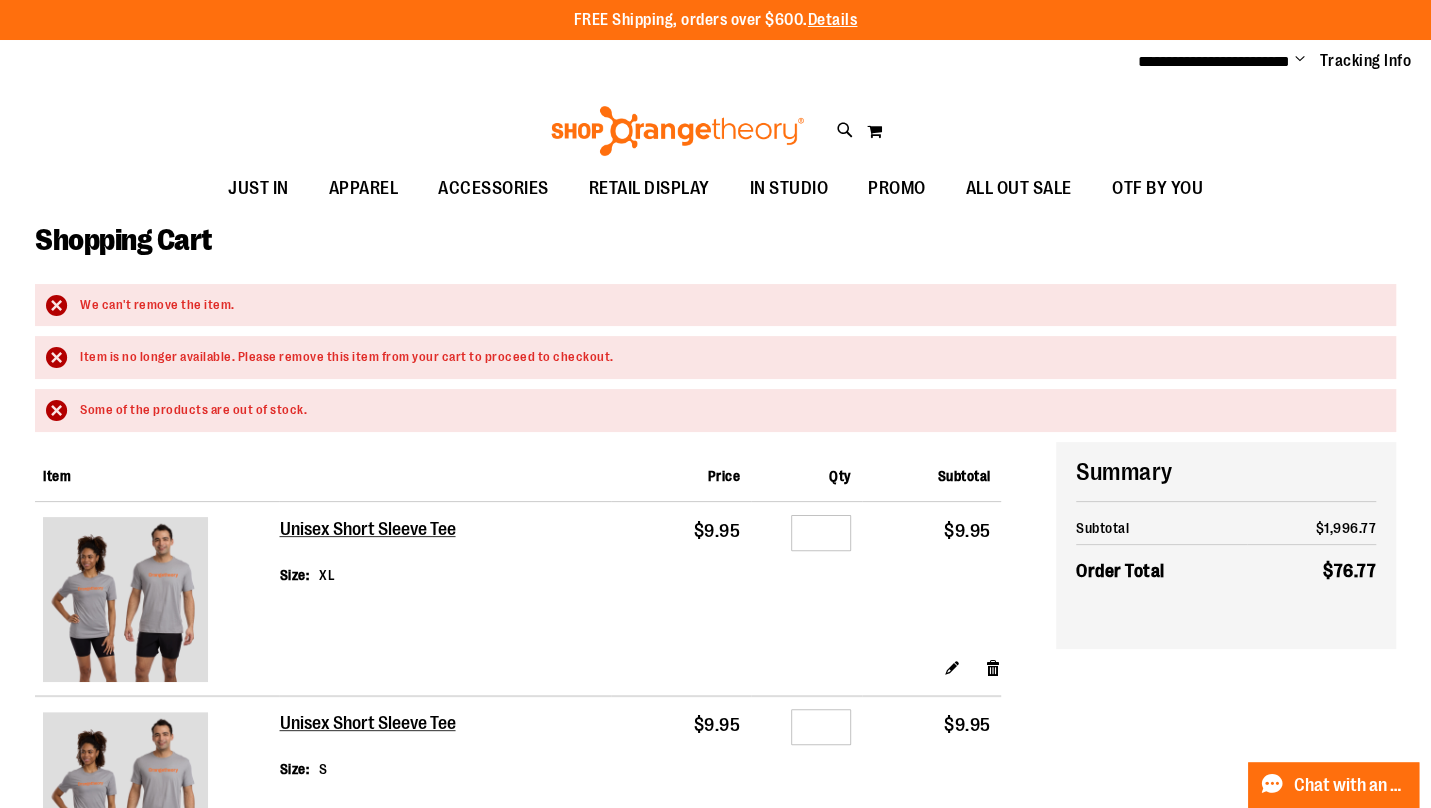 type on "**********" 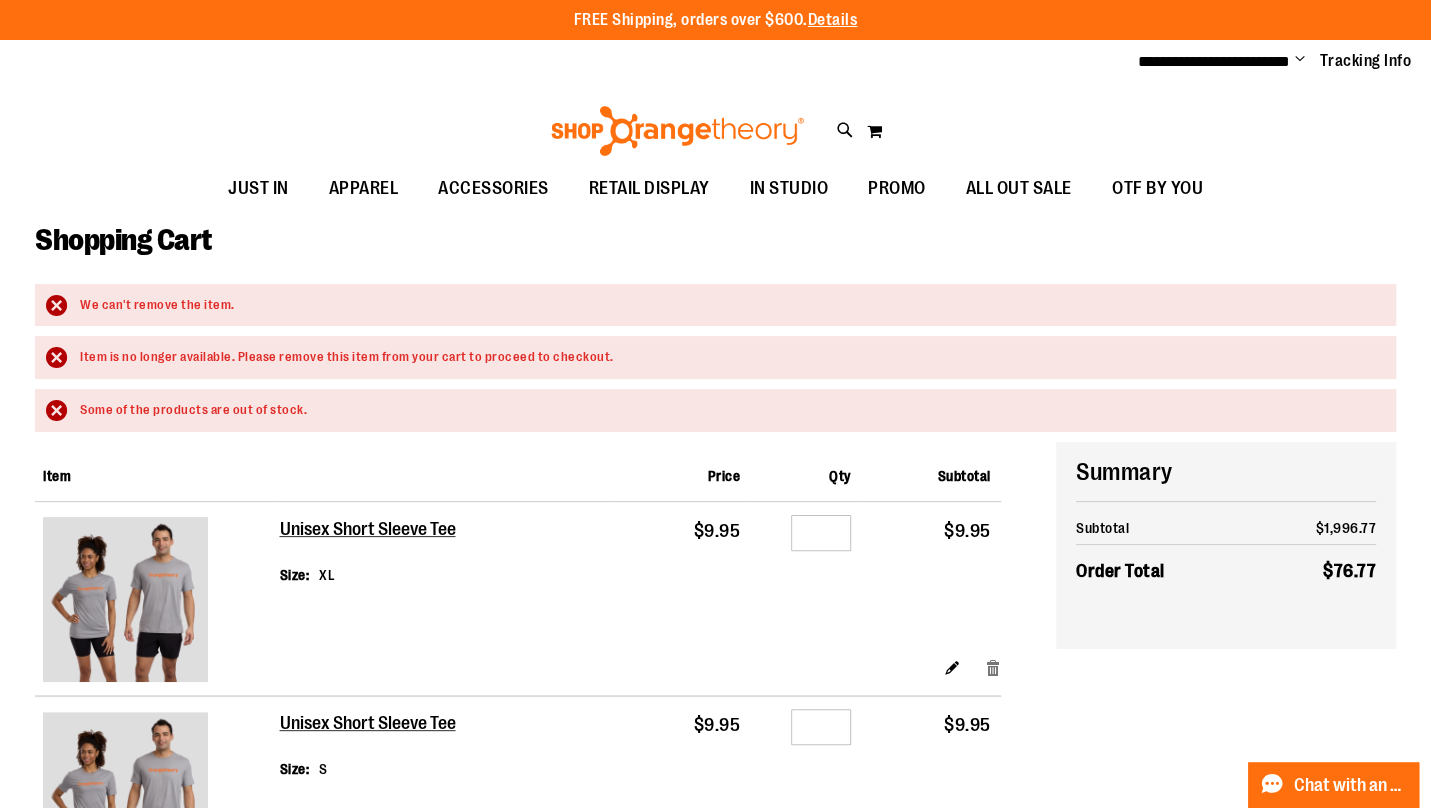 click on "Remove item" at bounding box center (993, 667) 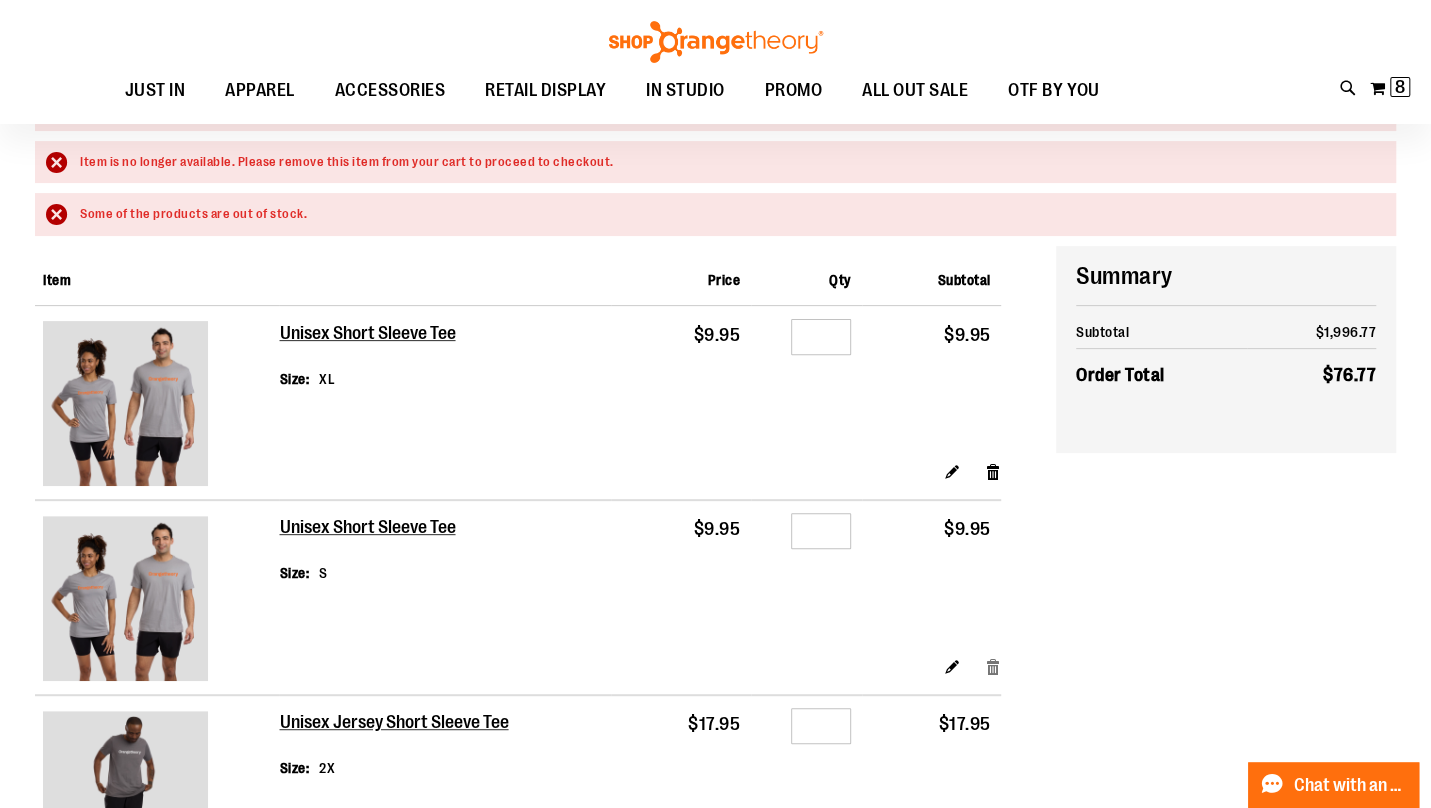 click on "Remove item" at bounding box center (993, 666) 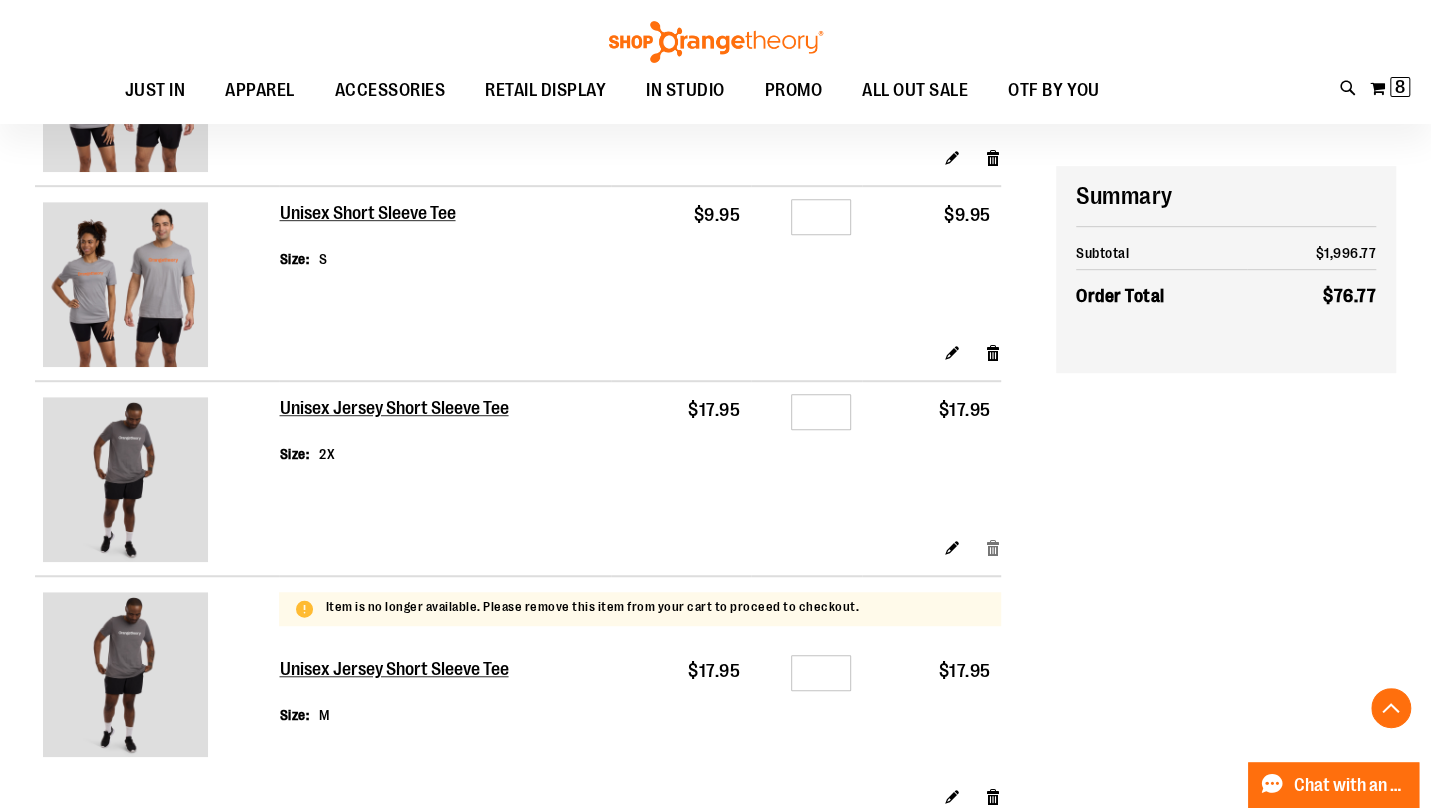 click on "Remove item" at bounding box center (993, 547) 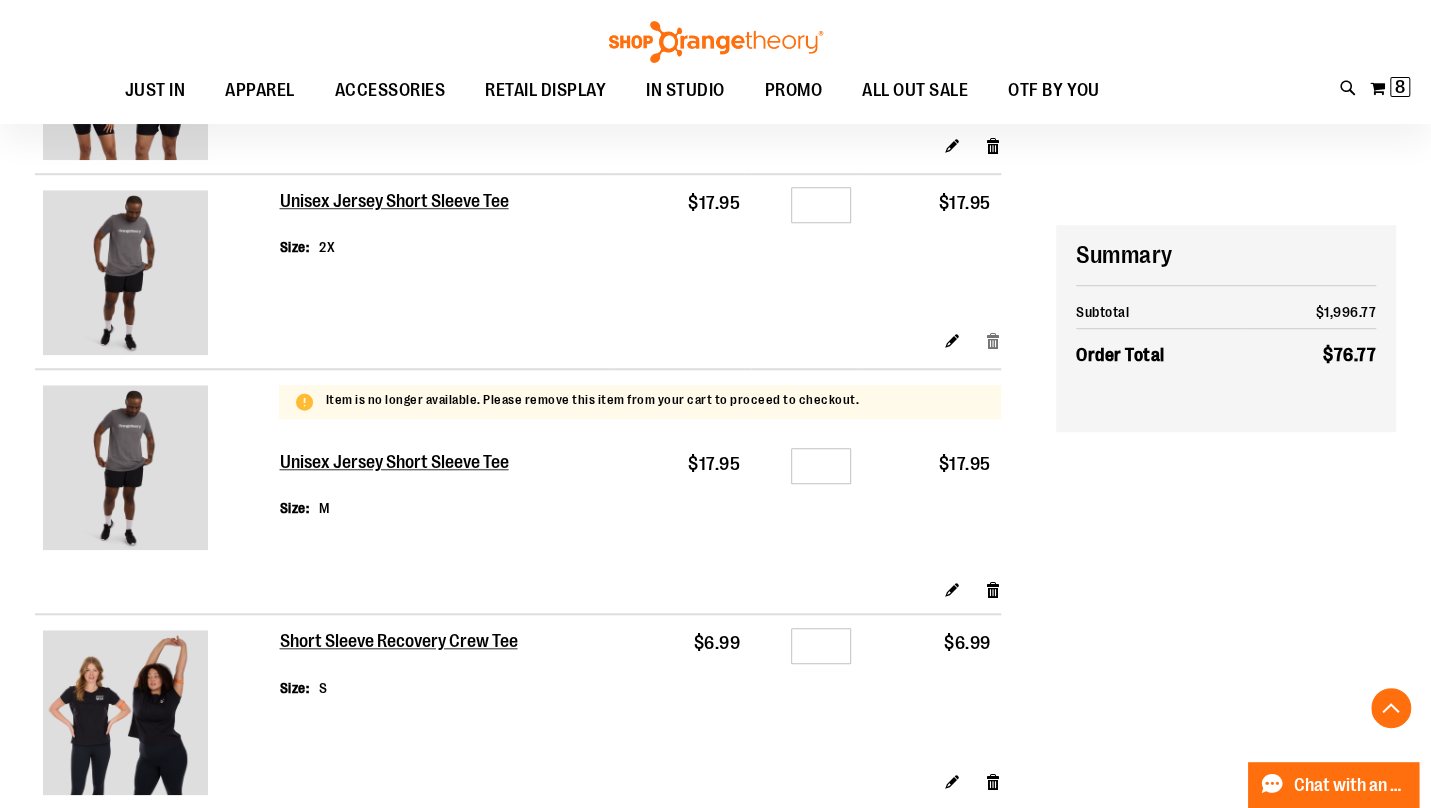 scroll, scrollTop: 786, scrollLeft: 0, axis: vertical 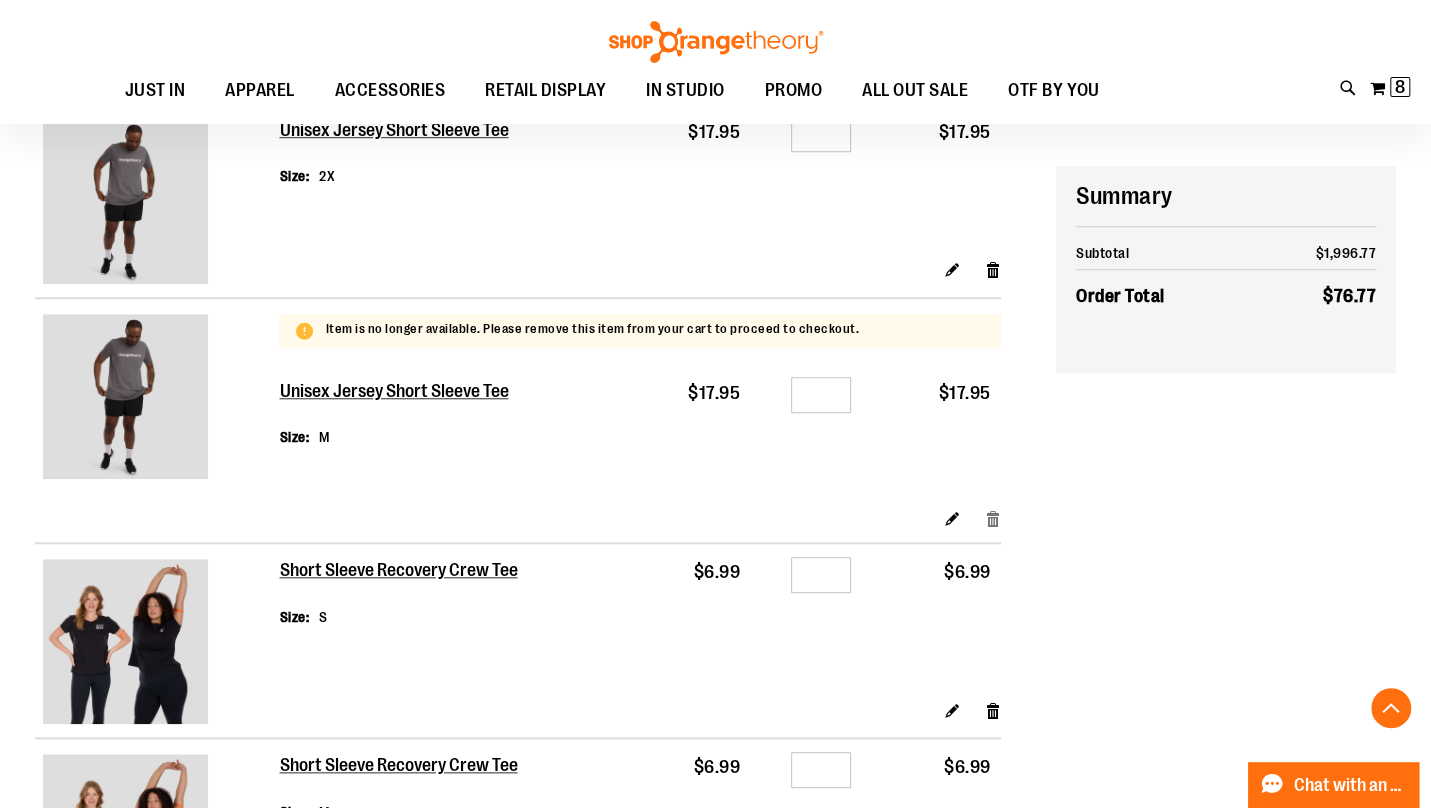 click on "Remove item" at bounding box center (993, 517) 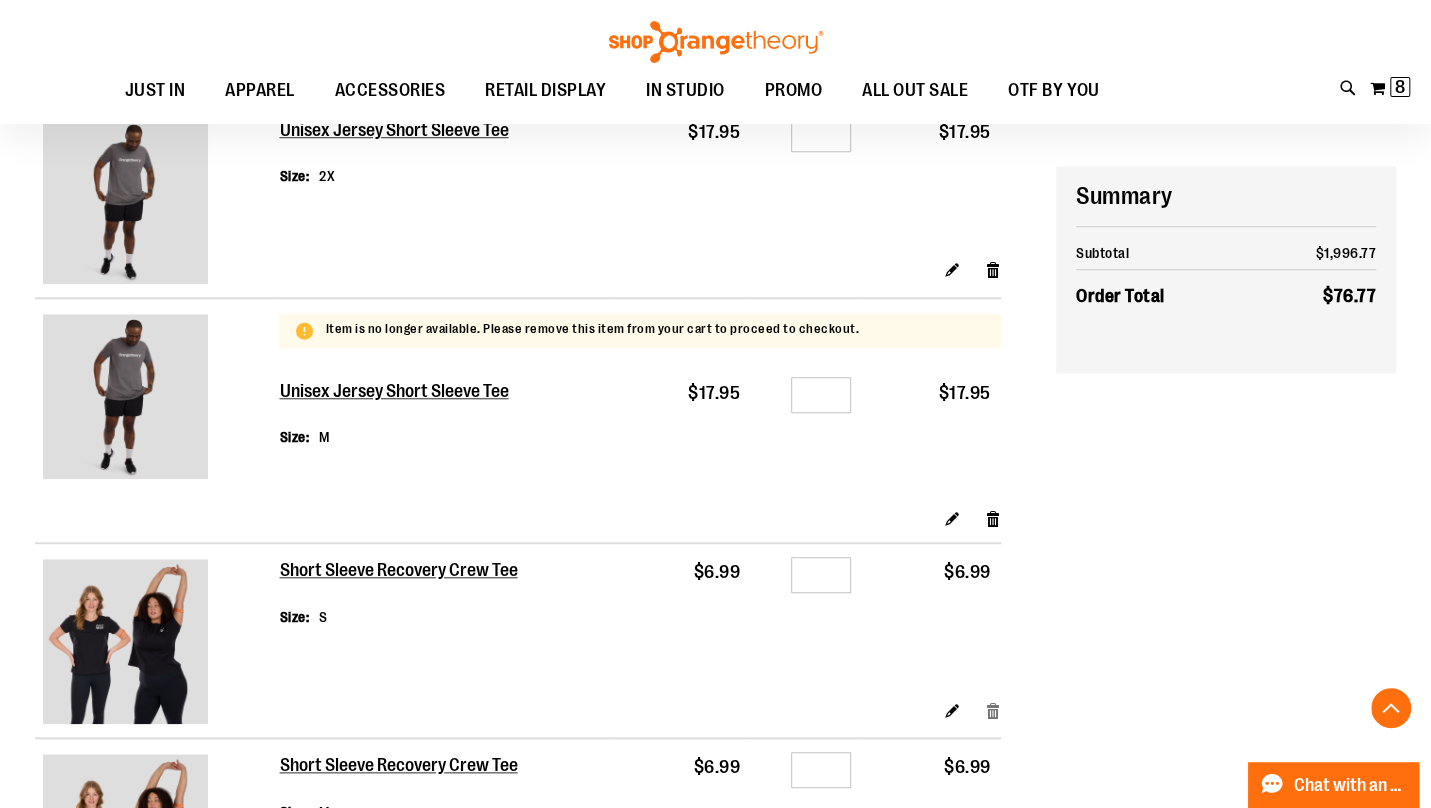 click on "Remove item" at bounding box center [993, 709] 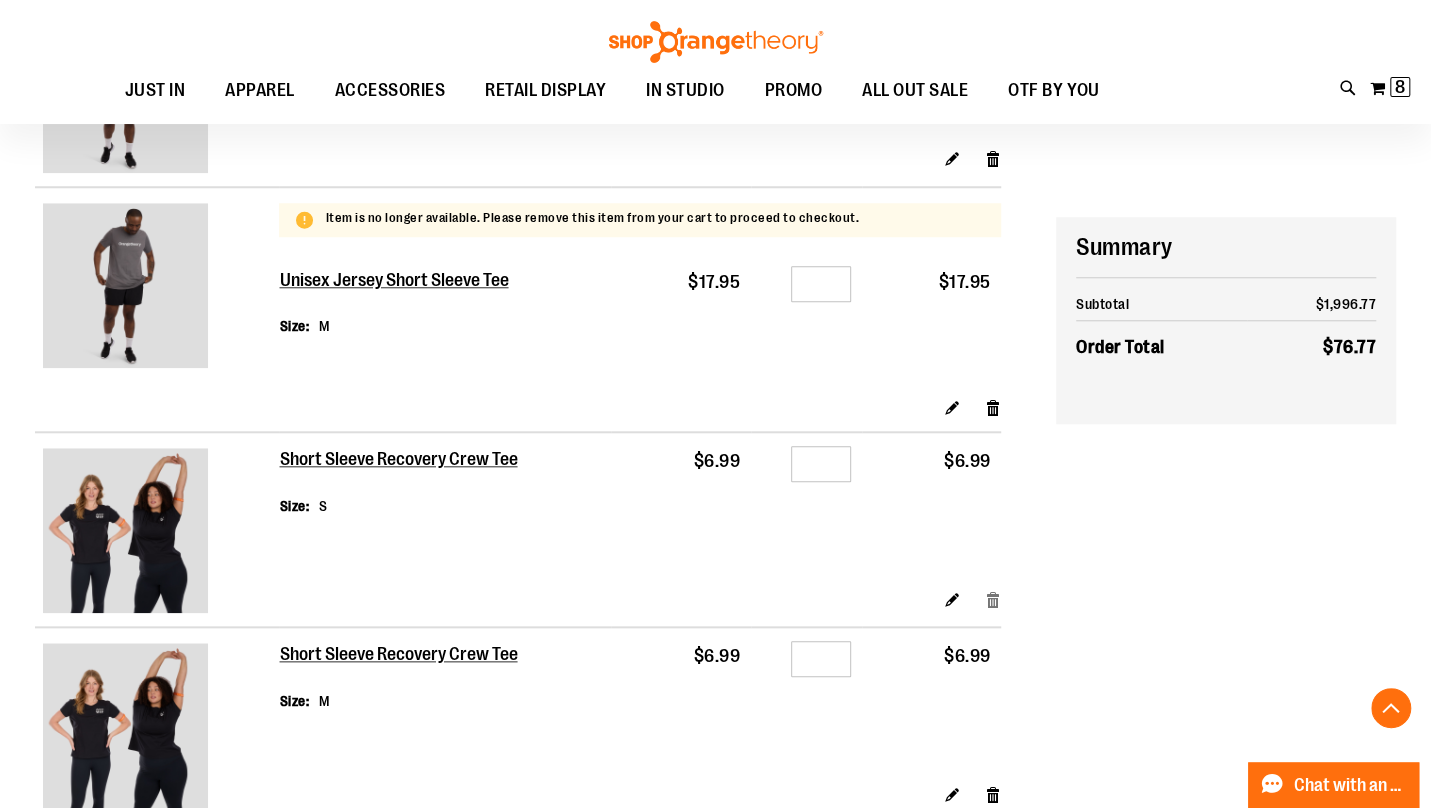 scroll, scrollTop: 1052, scrollLeft: 0, axis: vertical 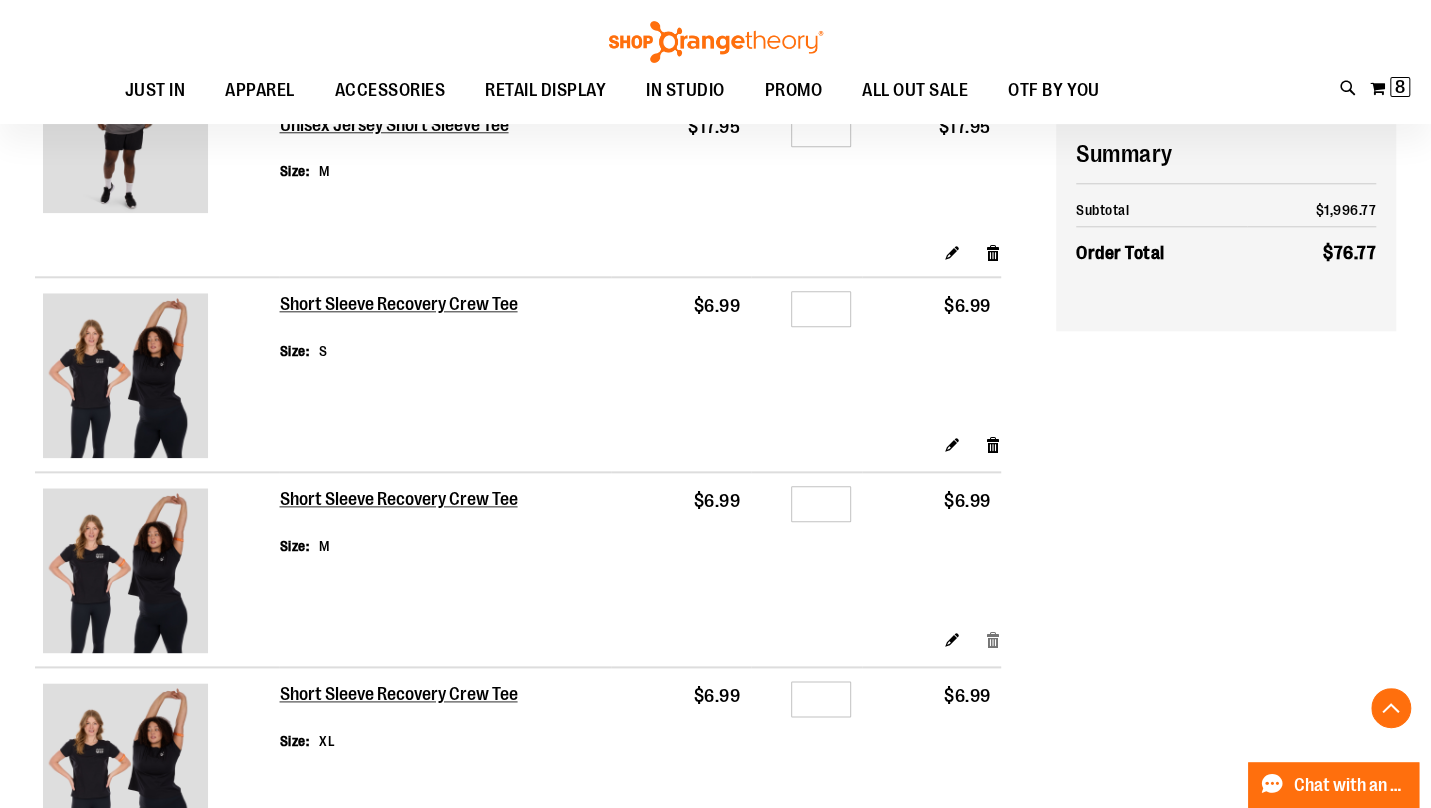 click on "Remove item" at bounding box center [993, 638] 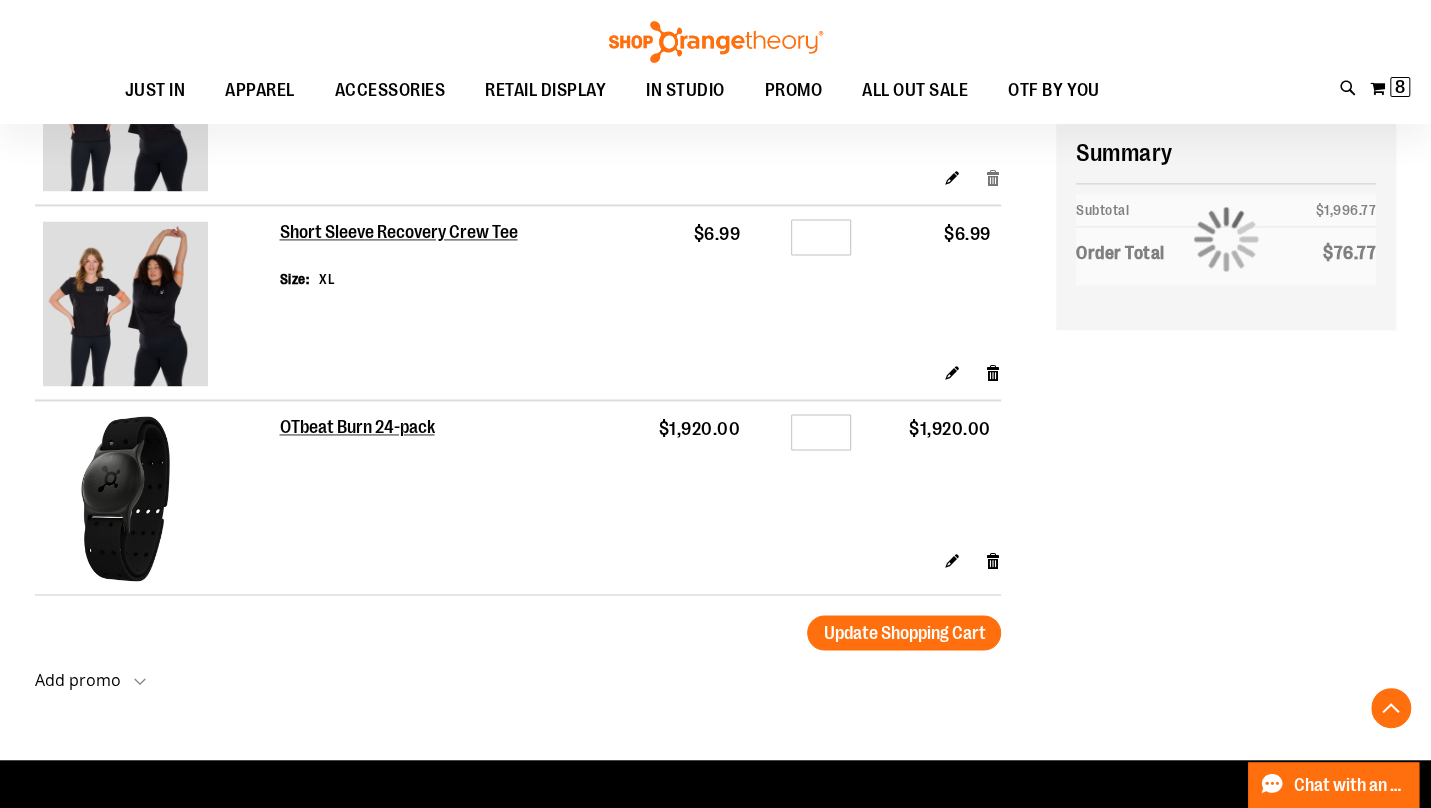 scroll, scrollTop: 1515, scrollLeft: 0, axis: vertical 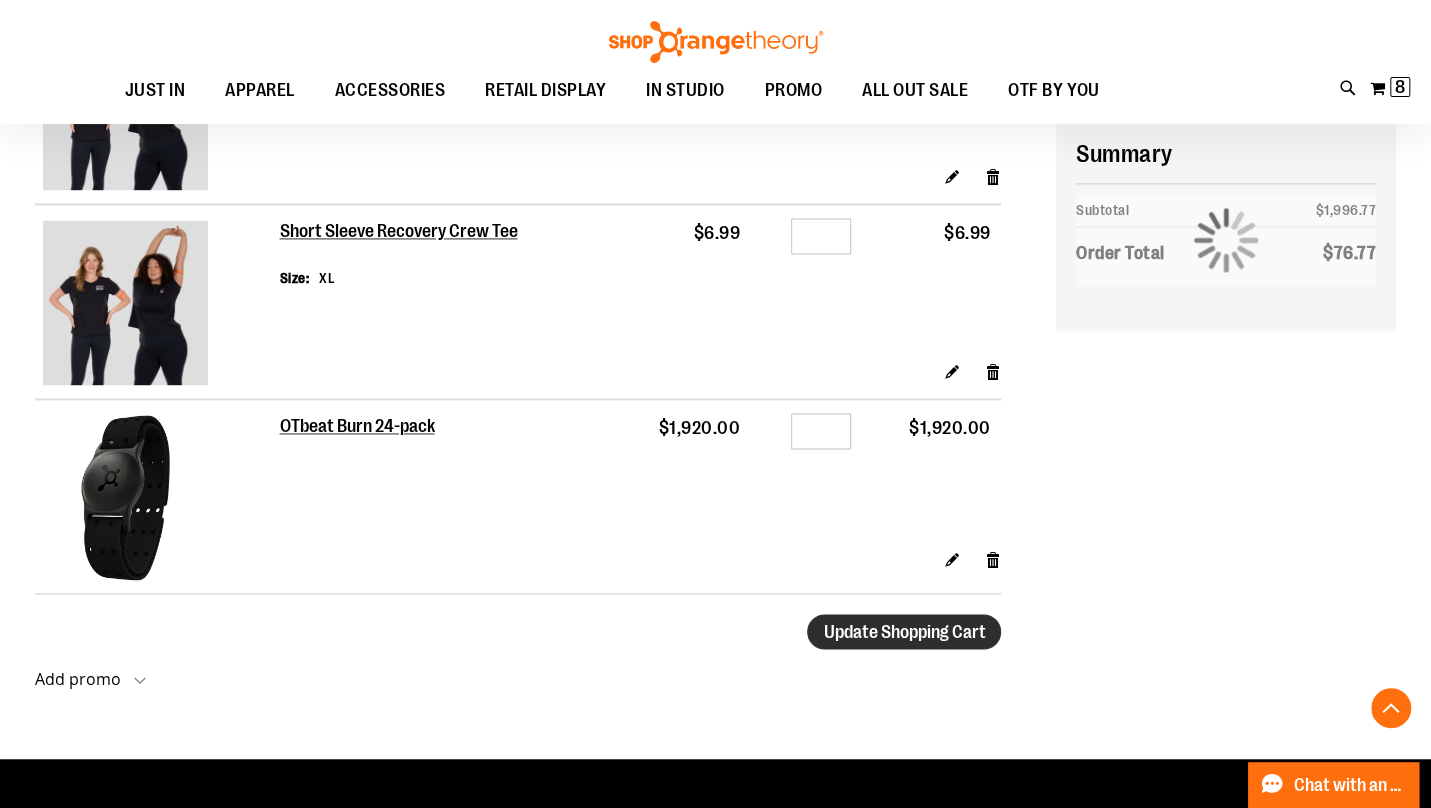 click on "Update Shopping Cart" at bounding box center (904, 631) 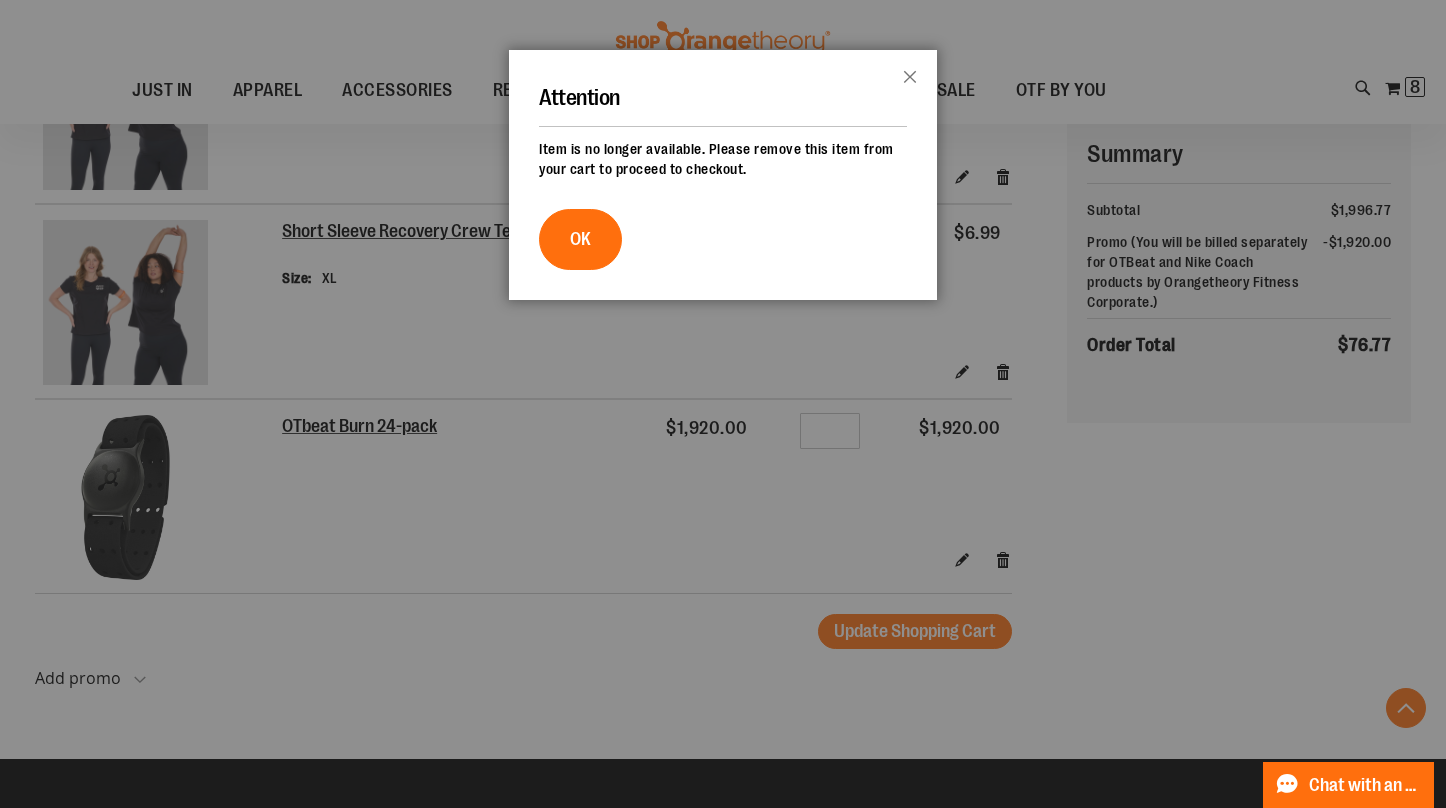 click on "OK" at bounding box center (723, 239) 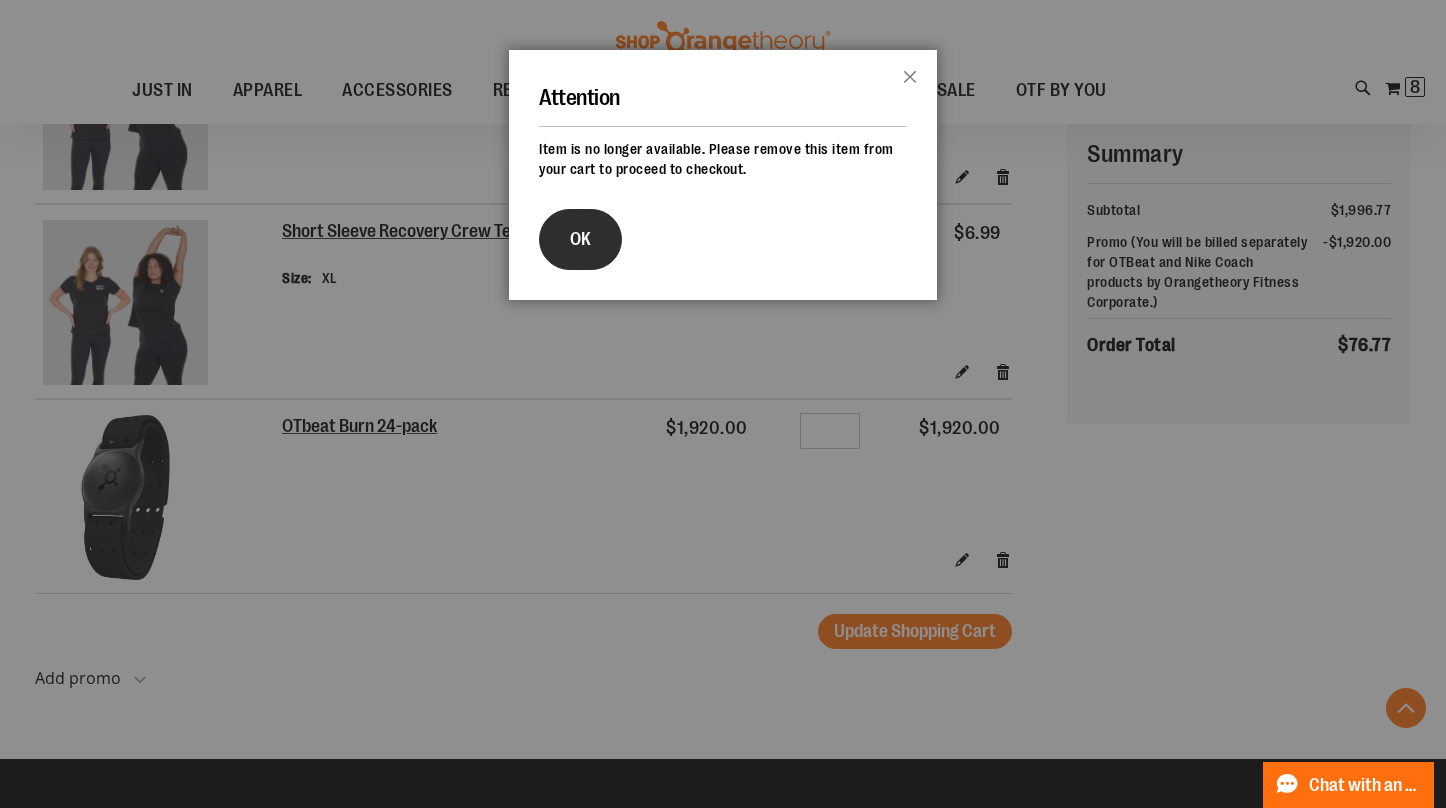 click on "OK" at bounding box center (580, 239) 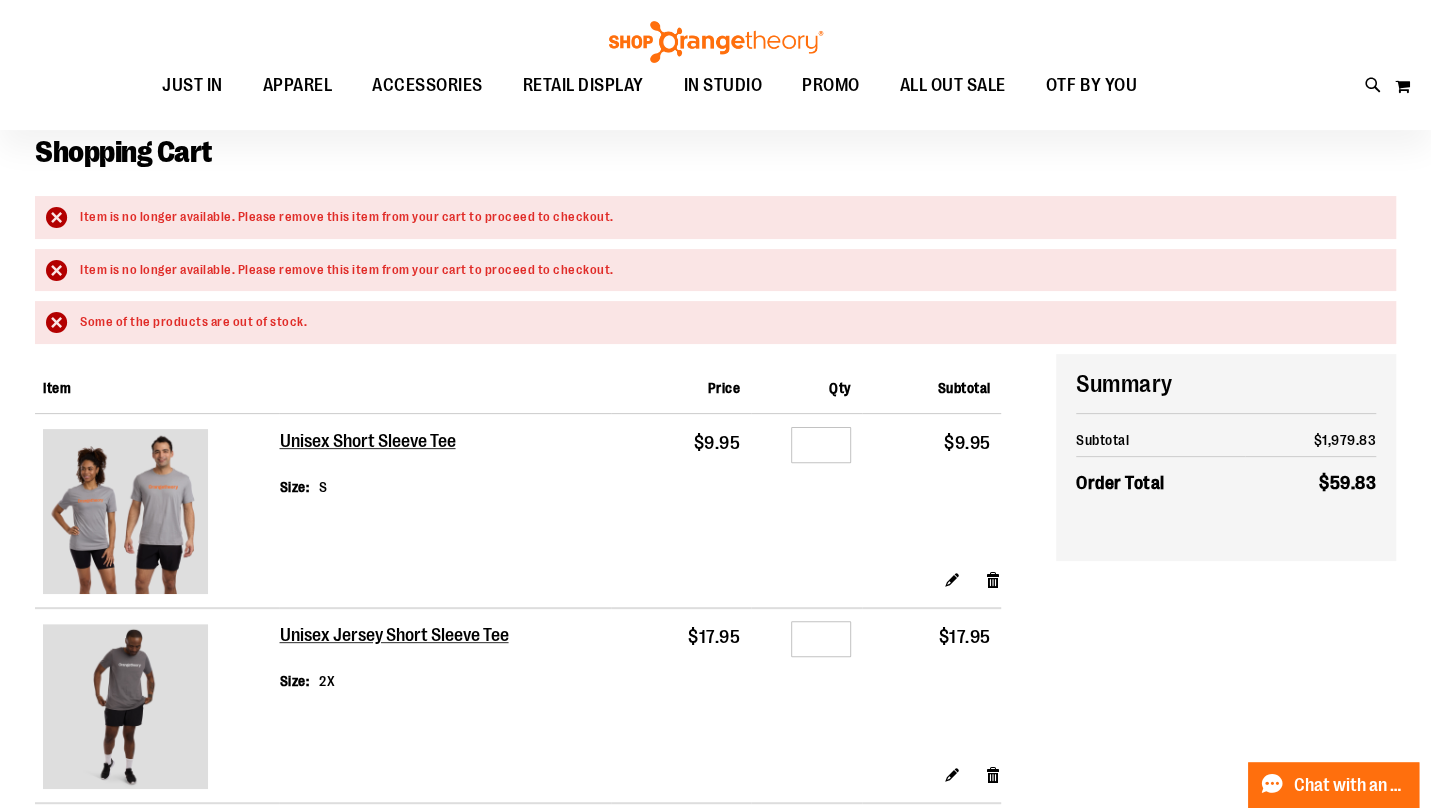 scroll, scrollTop: 148, scrollLeft: 0, axis: vertical 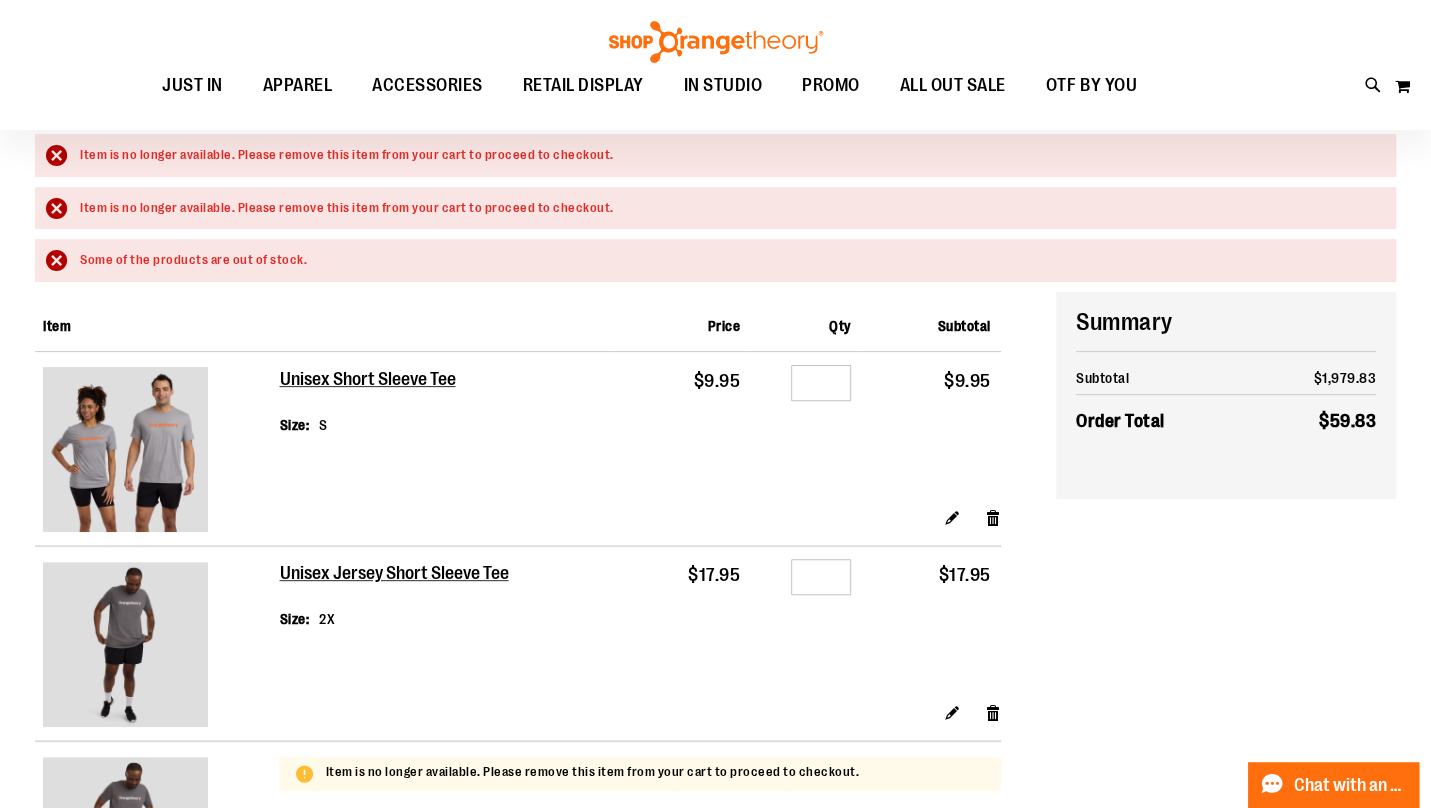 type on "**********" 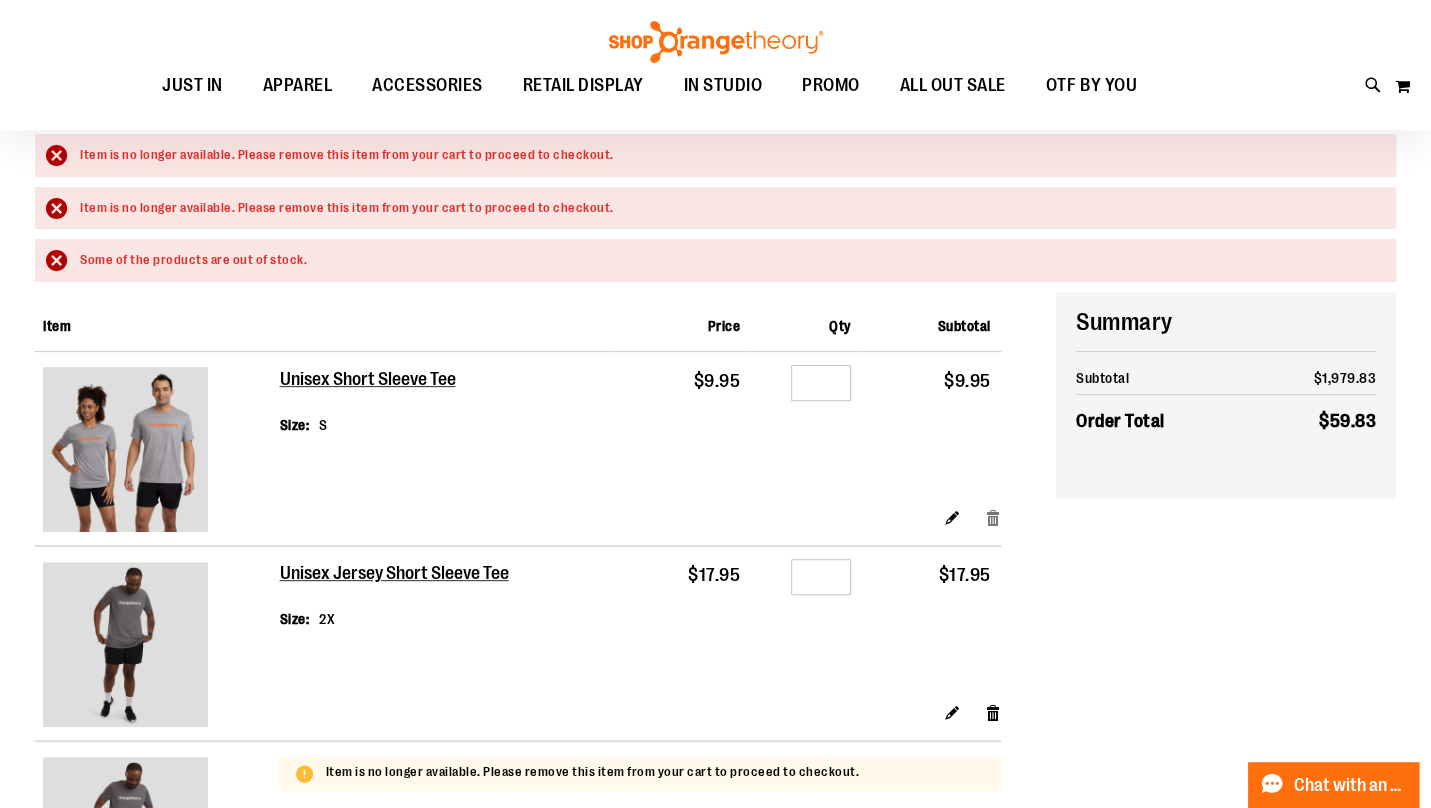 click on "Remove item" at bounding box center [993, 517] 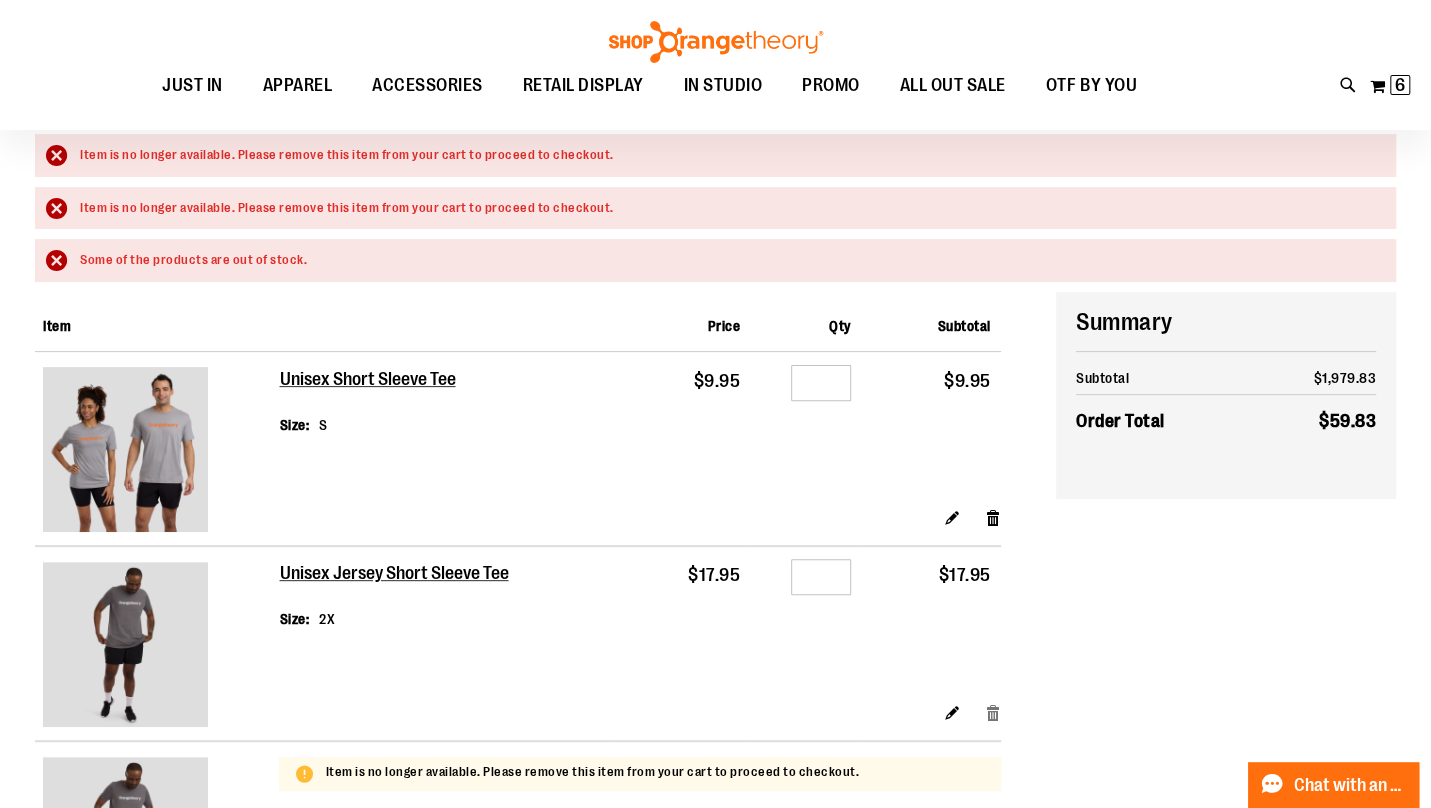 click on "Remove item" at bounding box center (993, 712) 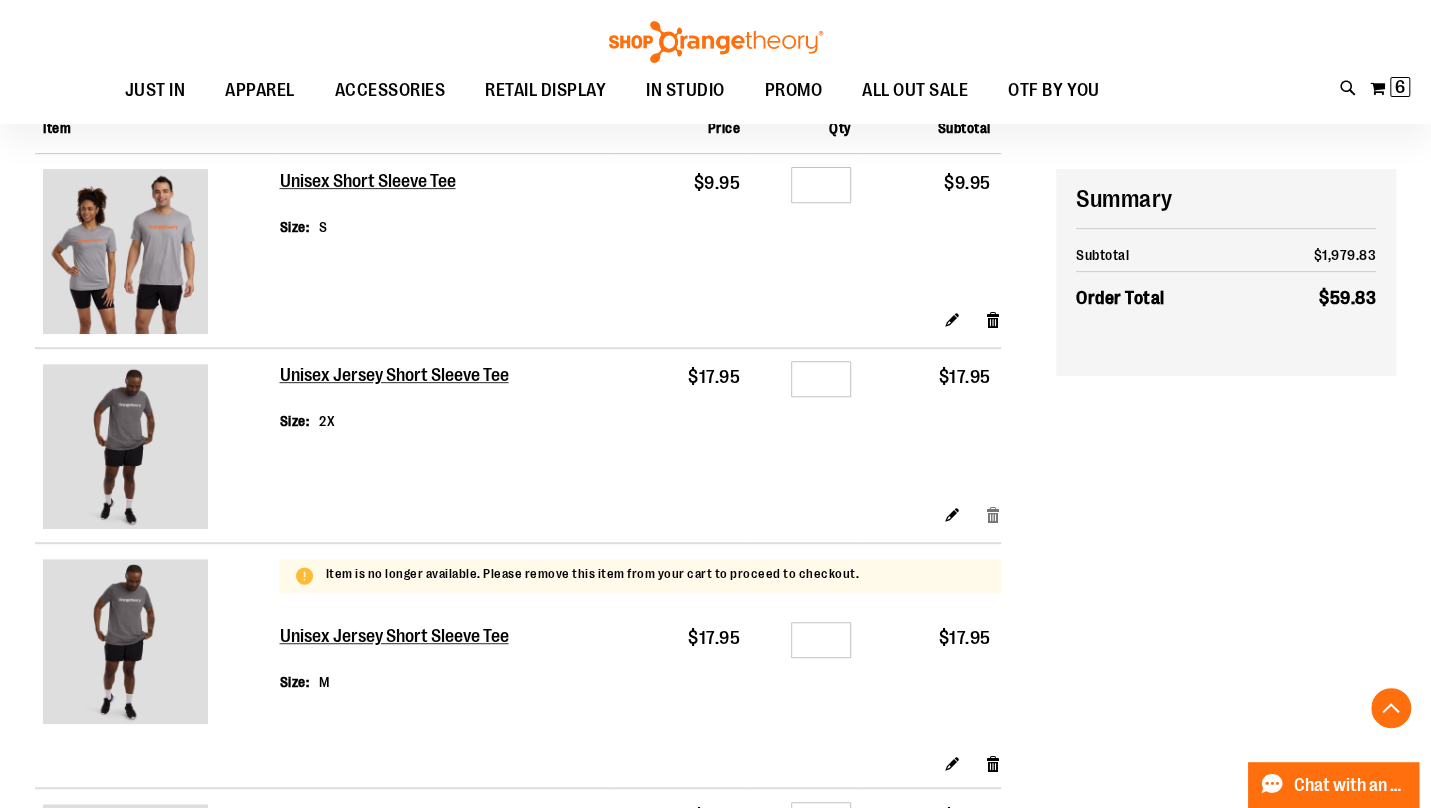 scroll, scrollTop: 349, scrollLeft: 0, axis: vertical 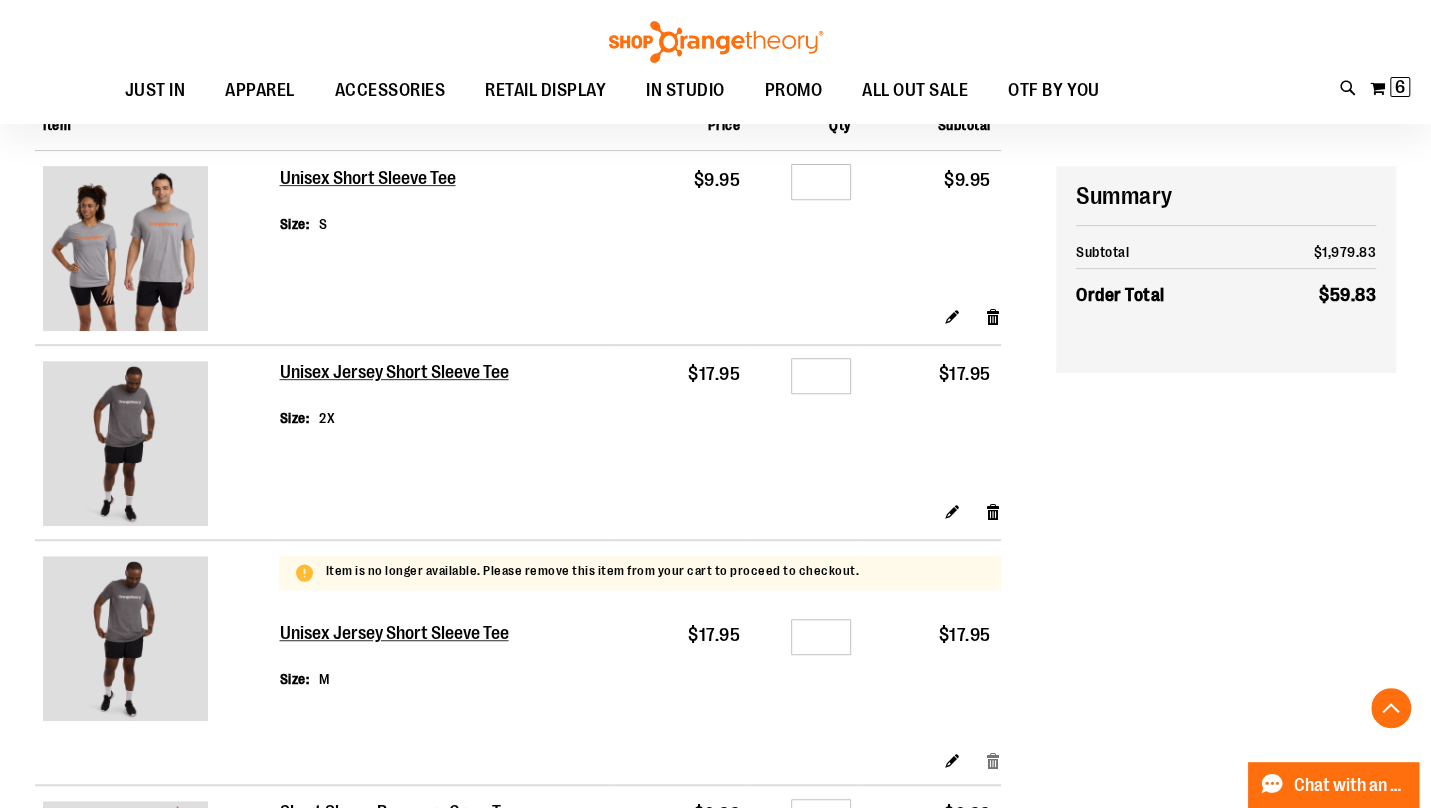 click on "Remove item" at bounding box center (993, 759) 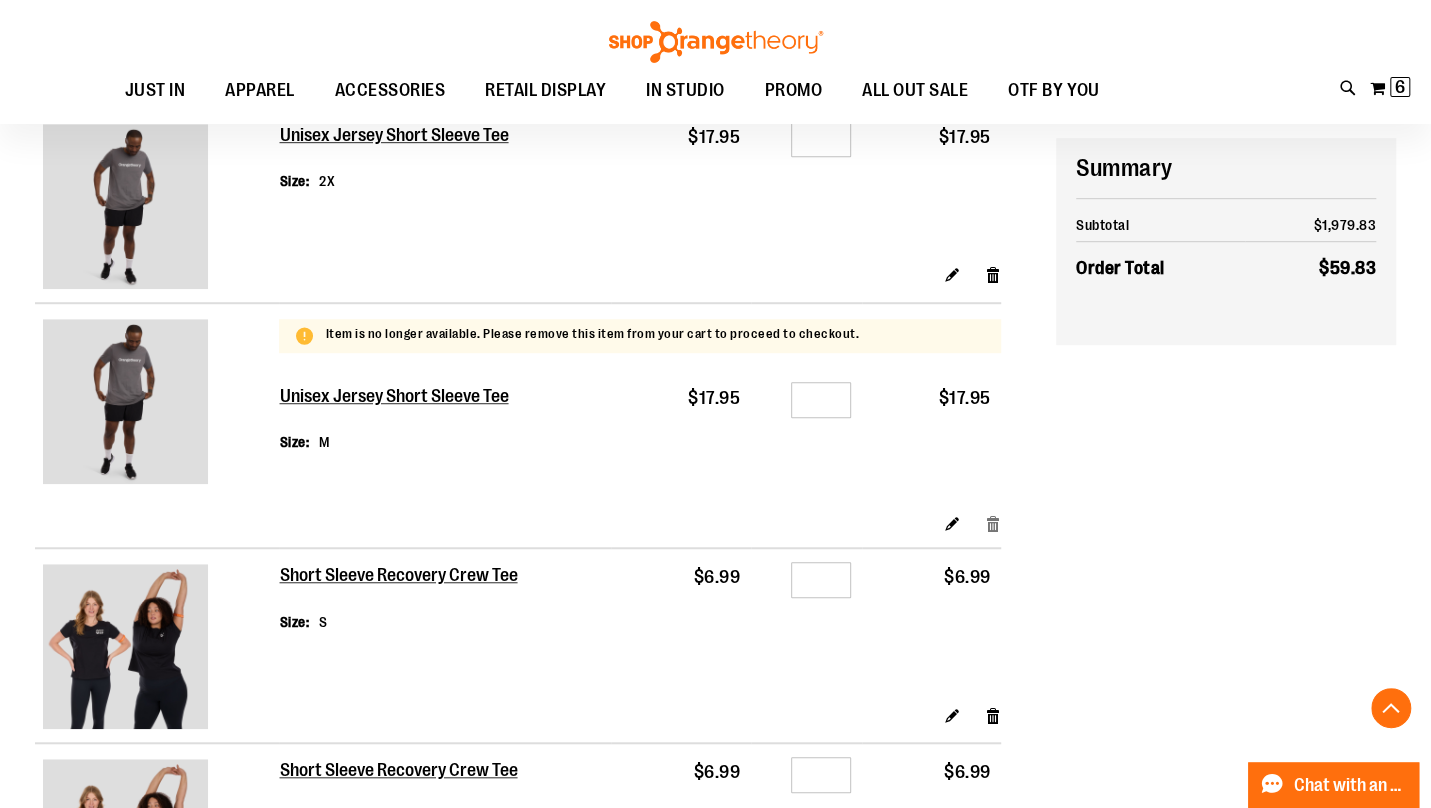 scroll, scrollTop: 589, scrollLeft: 0, axis: vertical 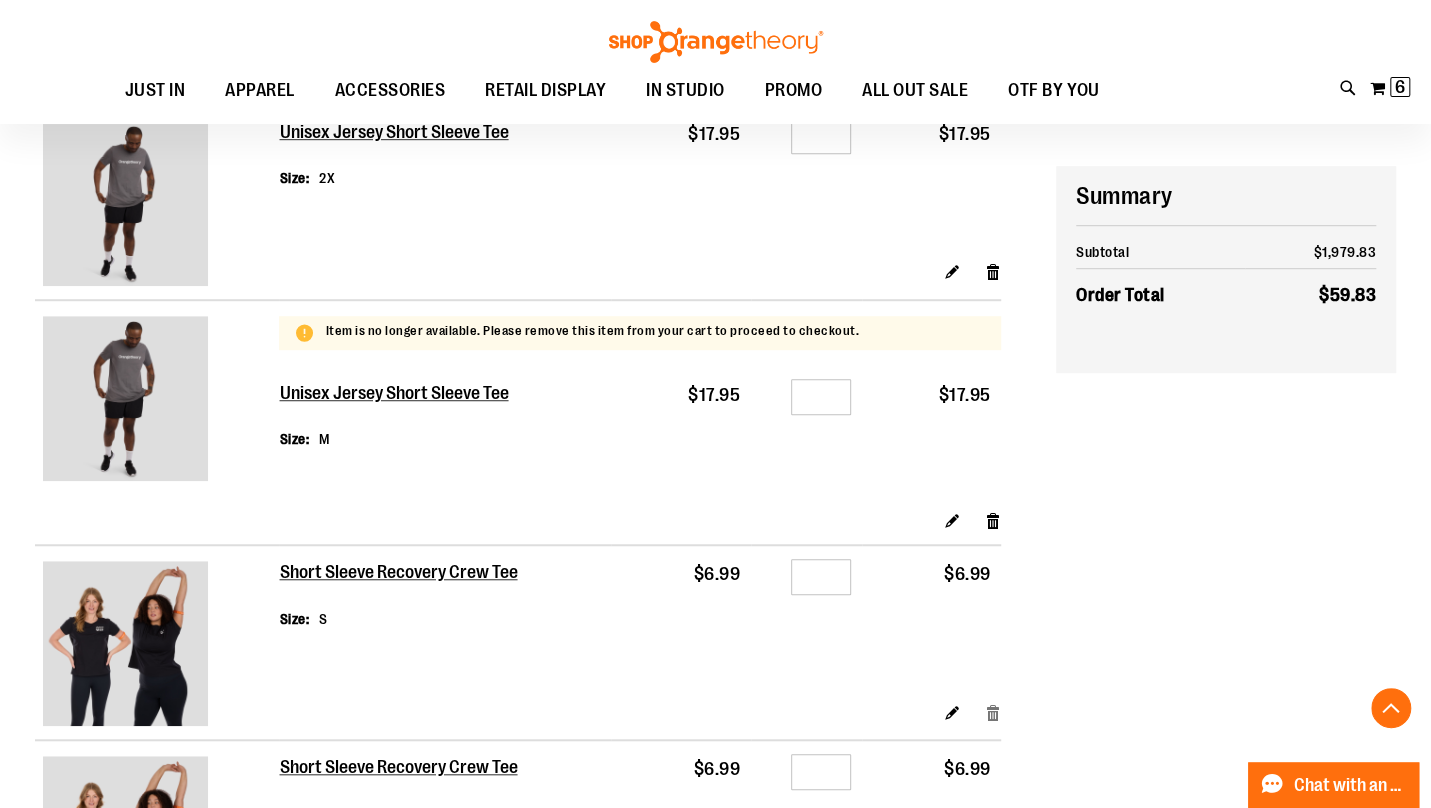 click on "Remove item" at bounding box center [993, 711] 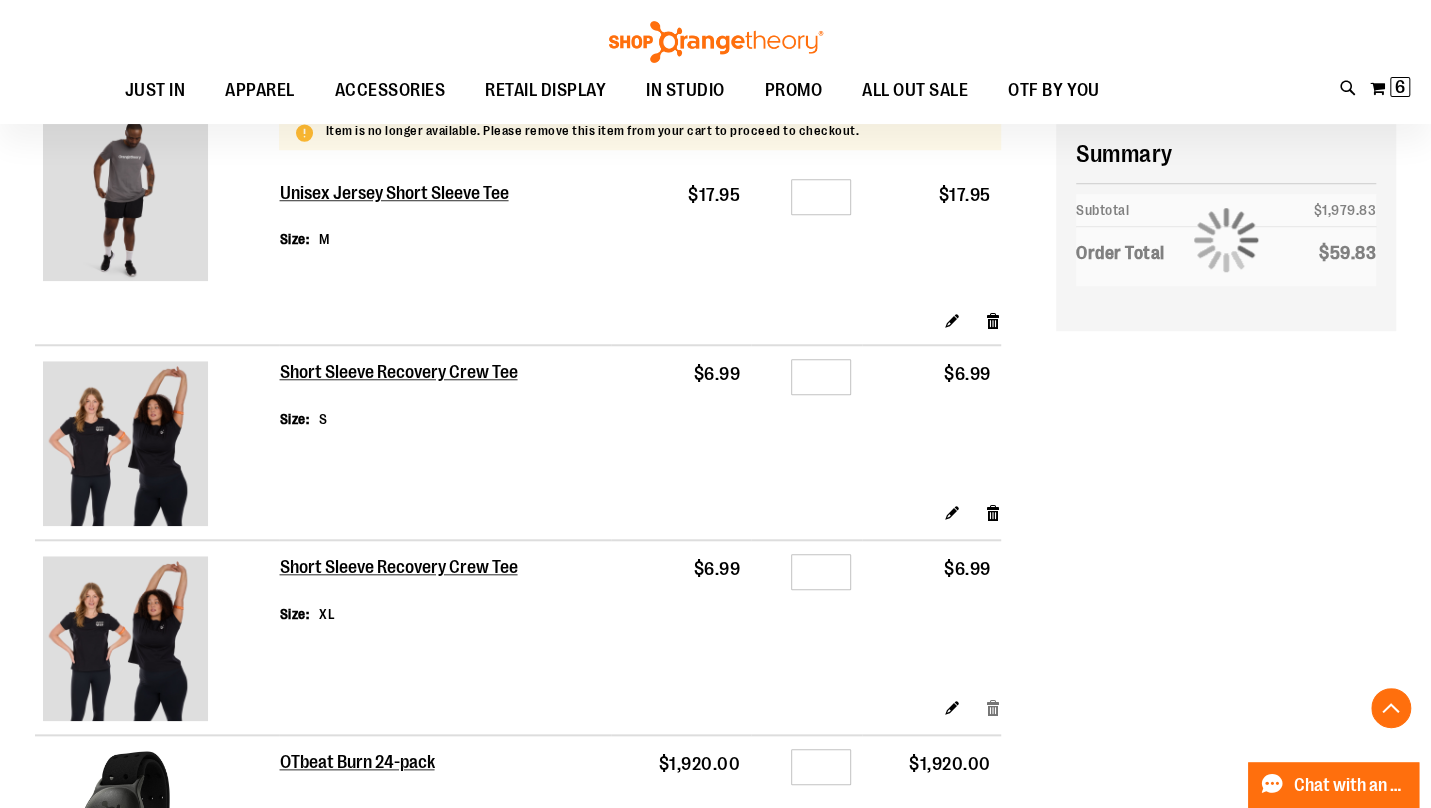 click on "Remove item" at bounding box center (993, 706) 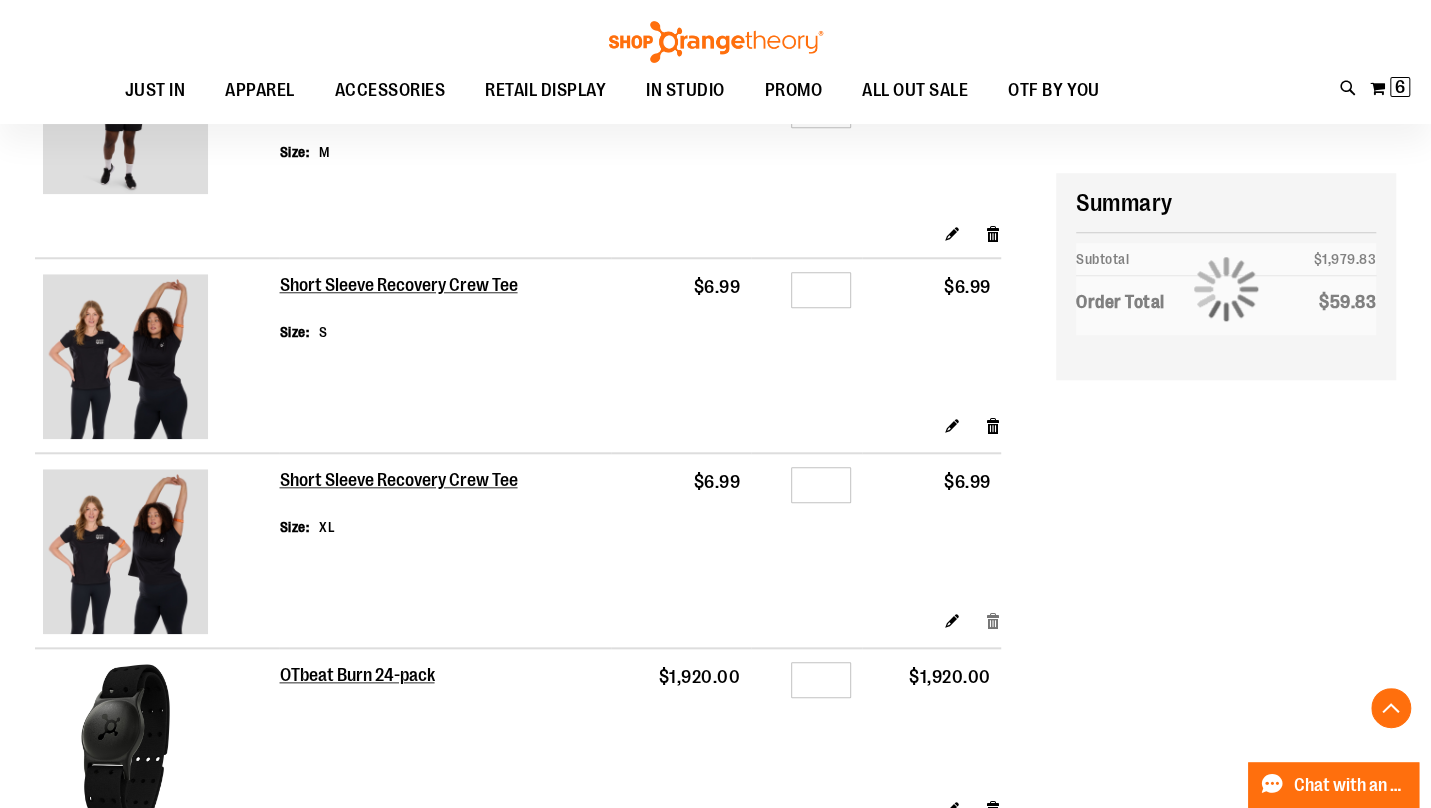 scroll, scrollTop: 976, scrollLeft: 0, axis: vertical 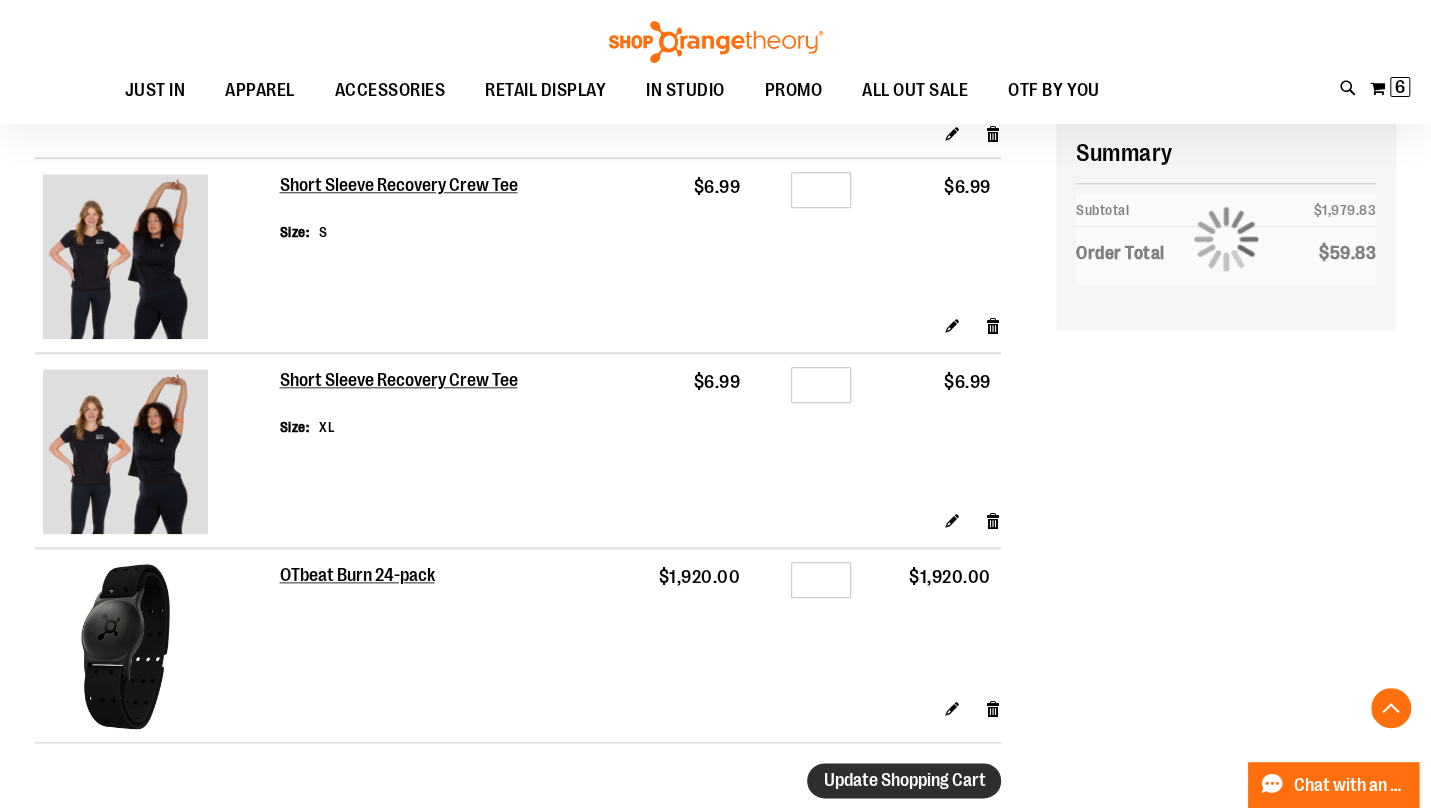 click on "Update Shopping Cart" at bounding box center [904, 780] 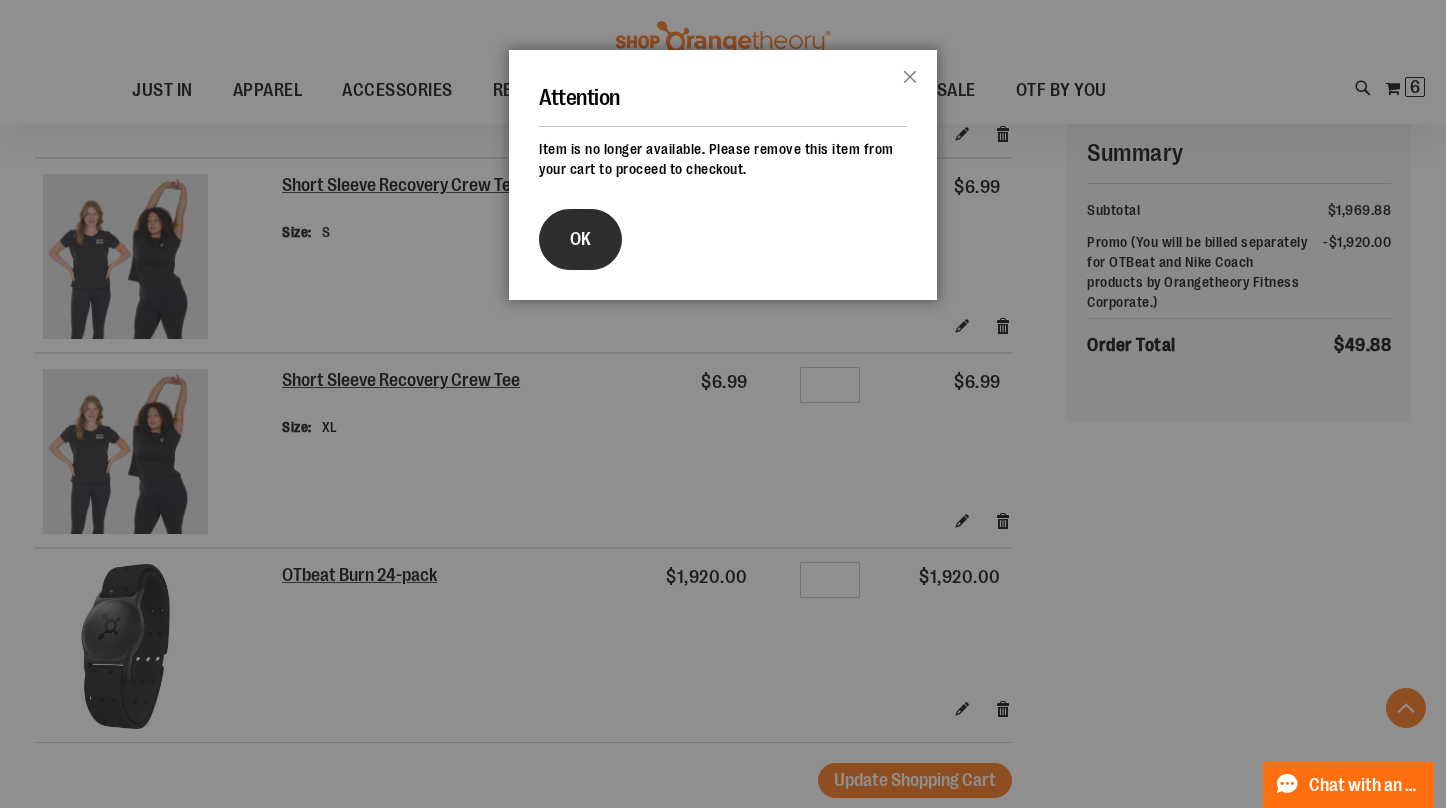click on "OK" at bounding box center [580, 239] 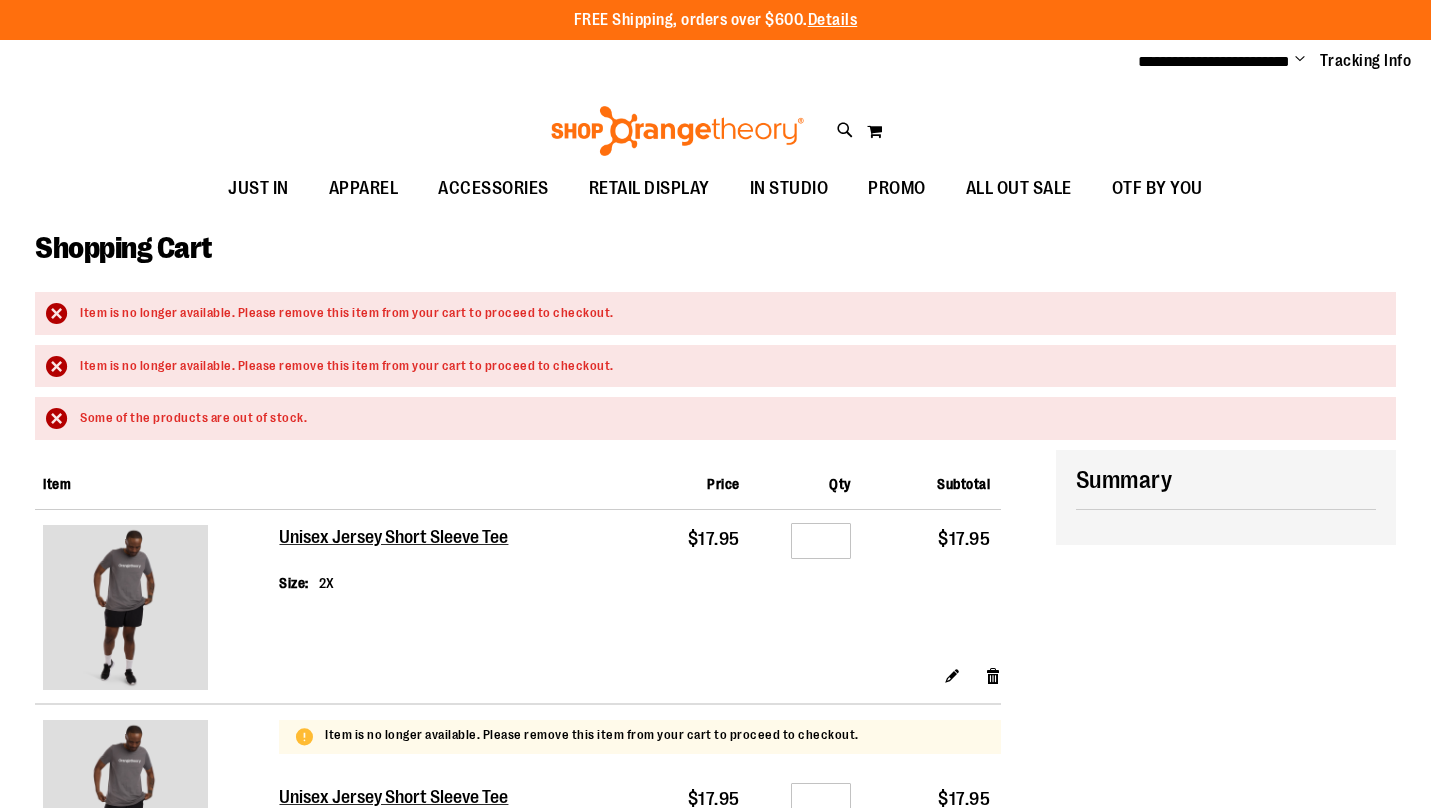 scroll, scrollTop: 0, scrollLeft: 0, axis: both 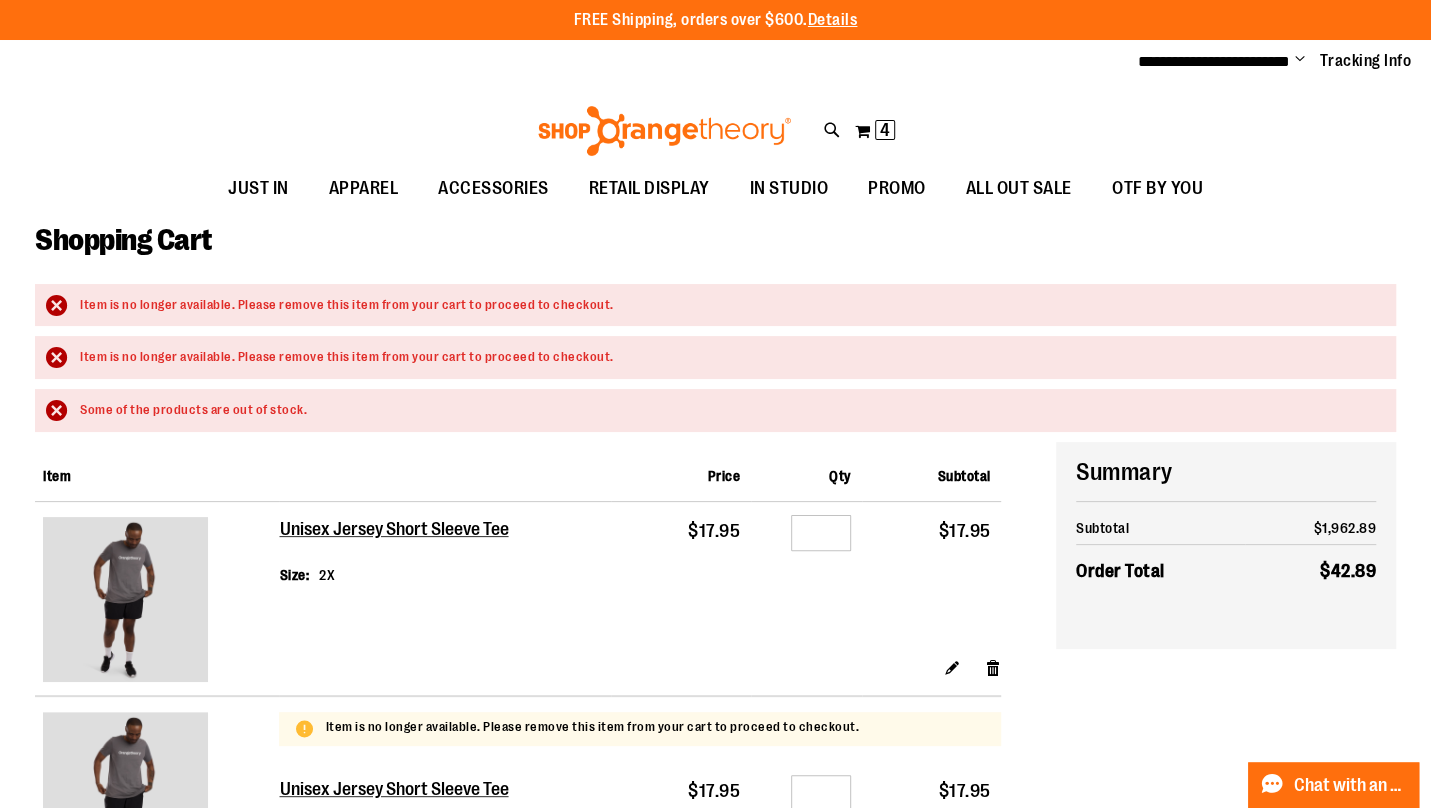 type on "**********" 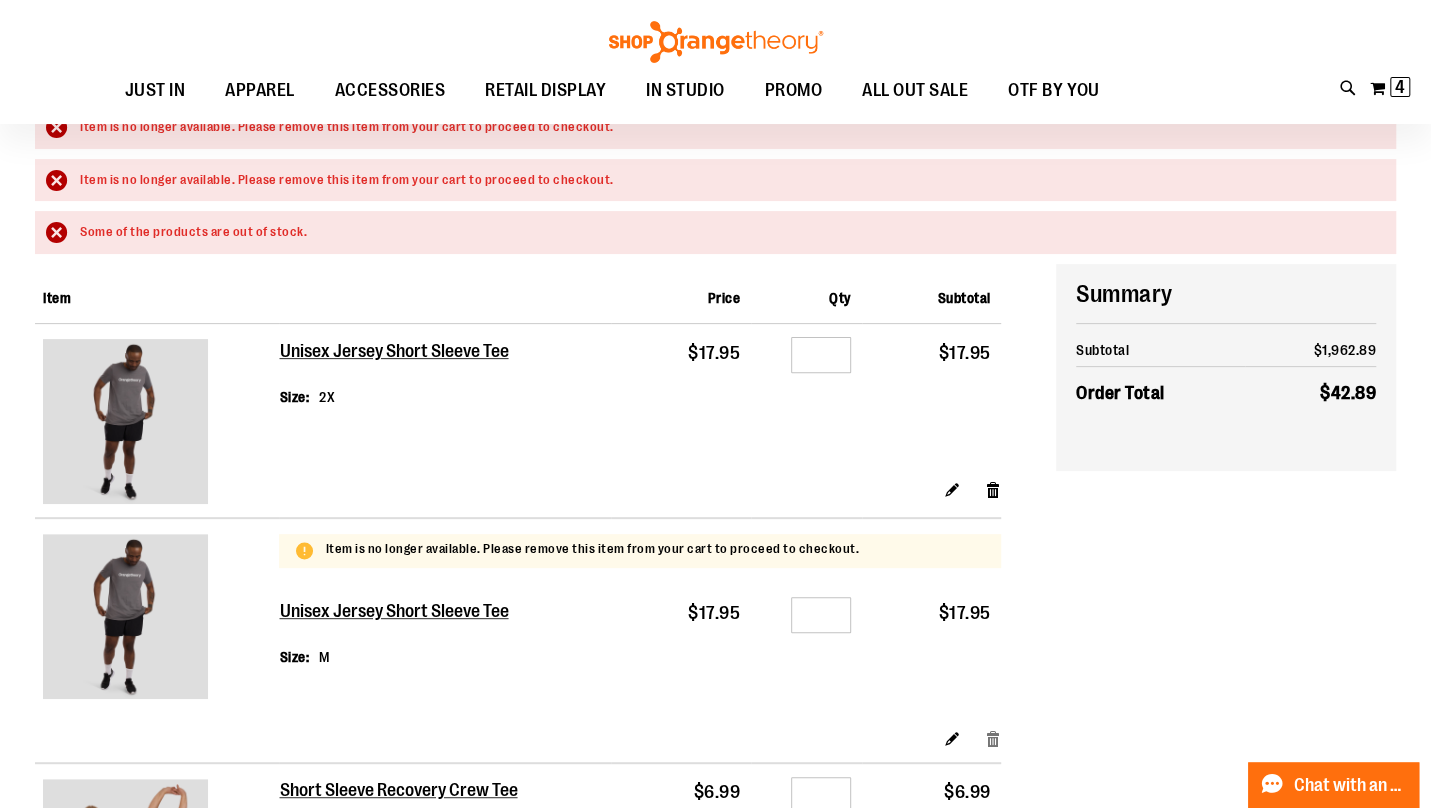 click on "Remove item" at bounding box center (993, 737) 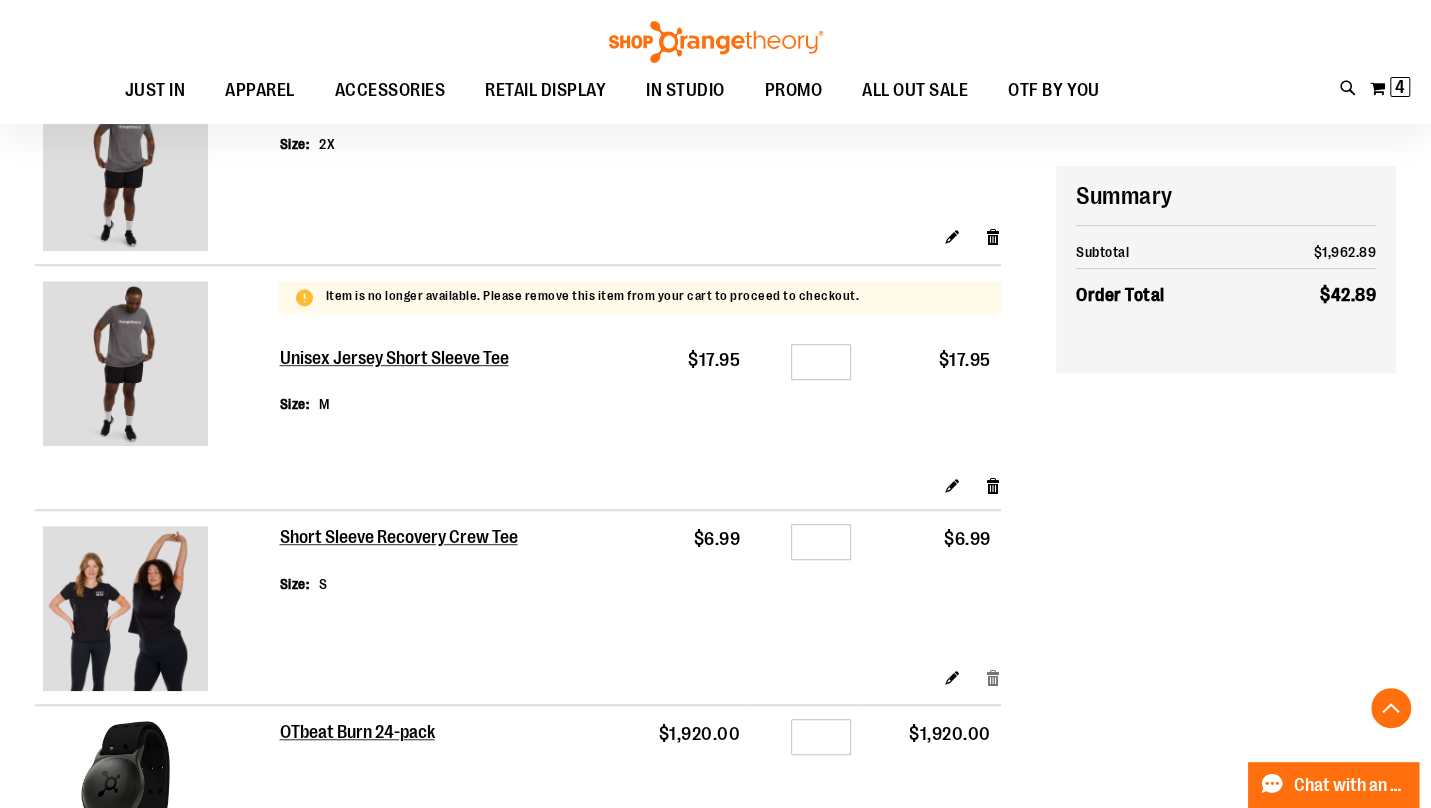 click on "Remove item" at bounding box center (993, 676) 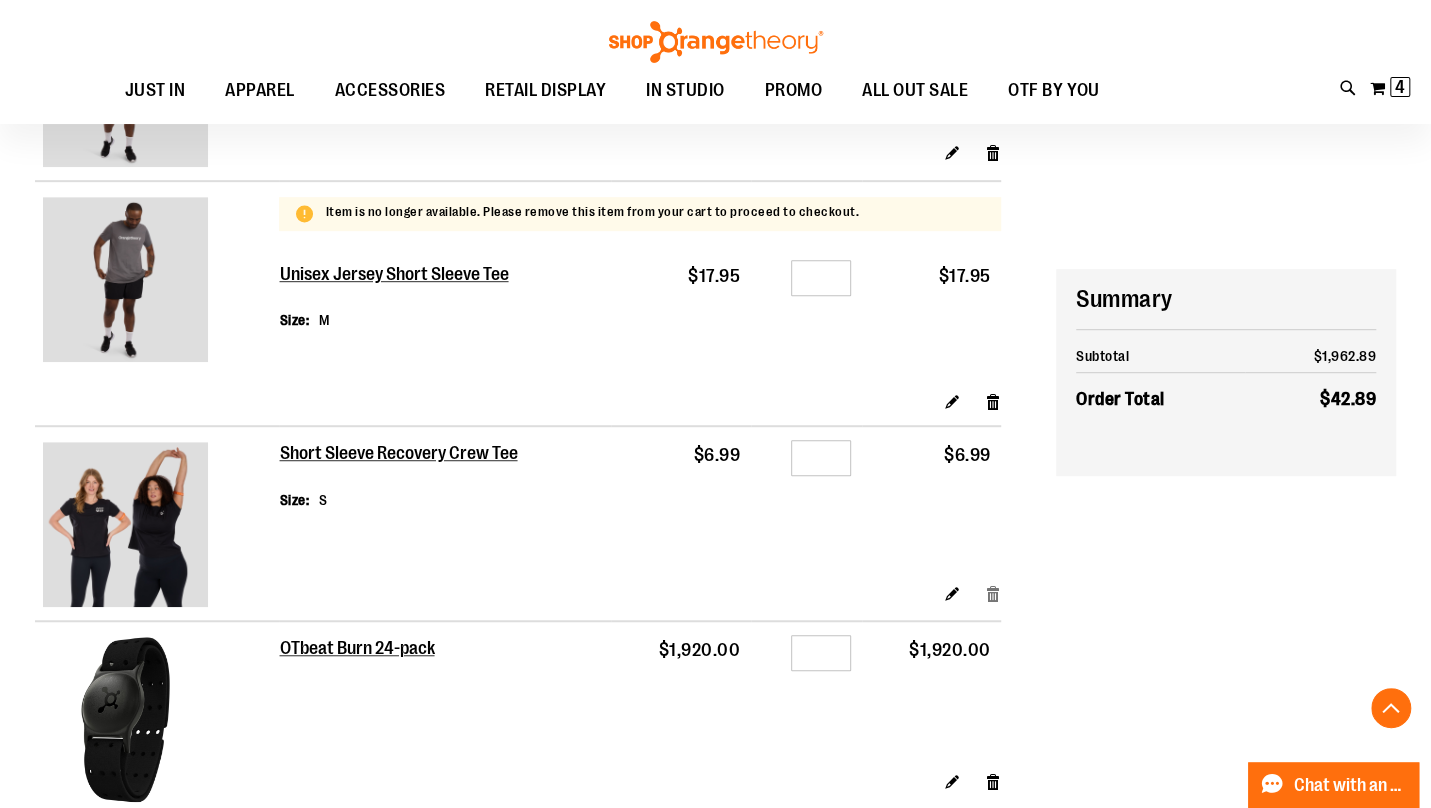 scroll, scrollTop: 686, scrollLeft: 0, axis: vertical 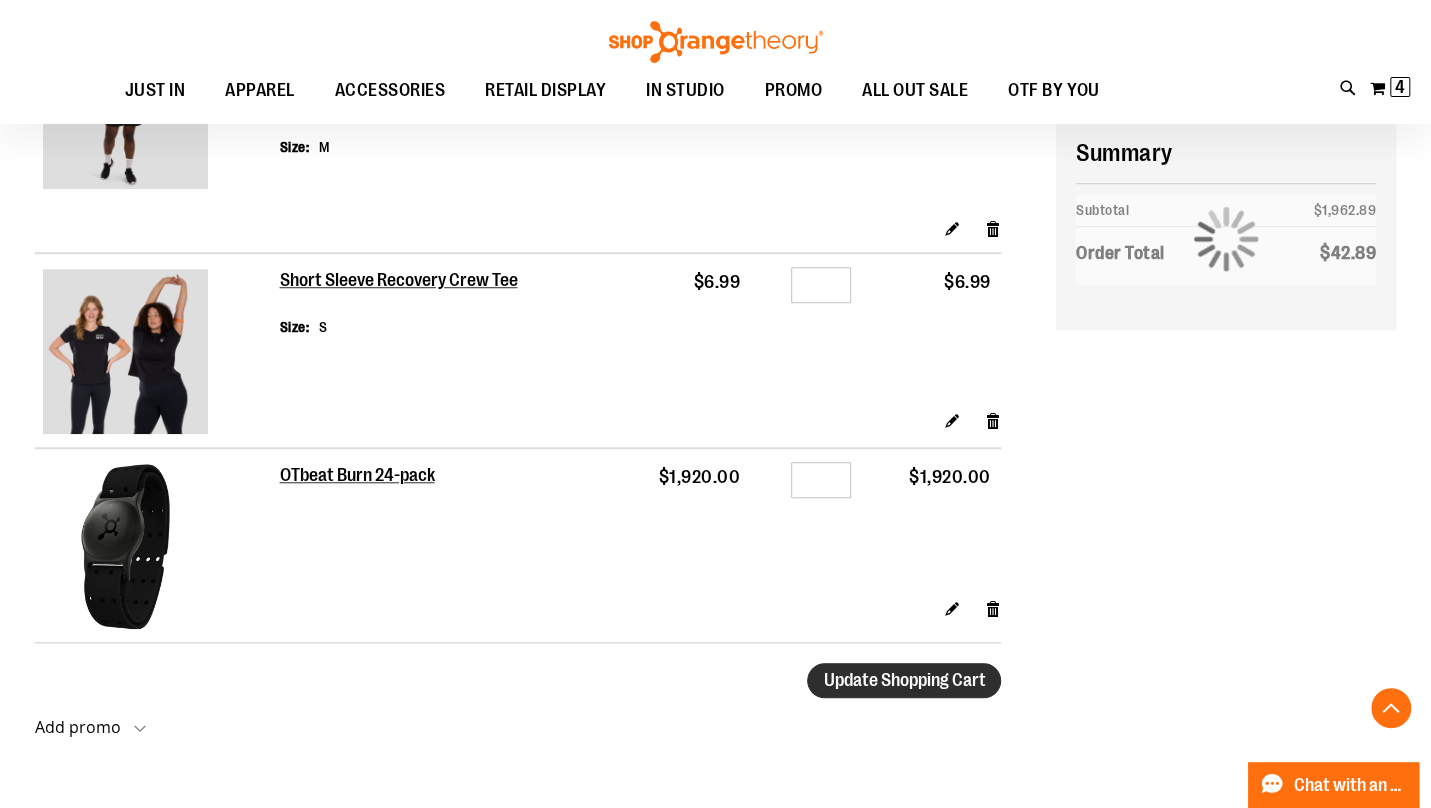 click on "Update Shopping Cart" at bounding box center [904, 680] 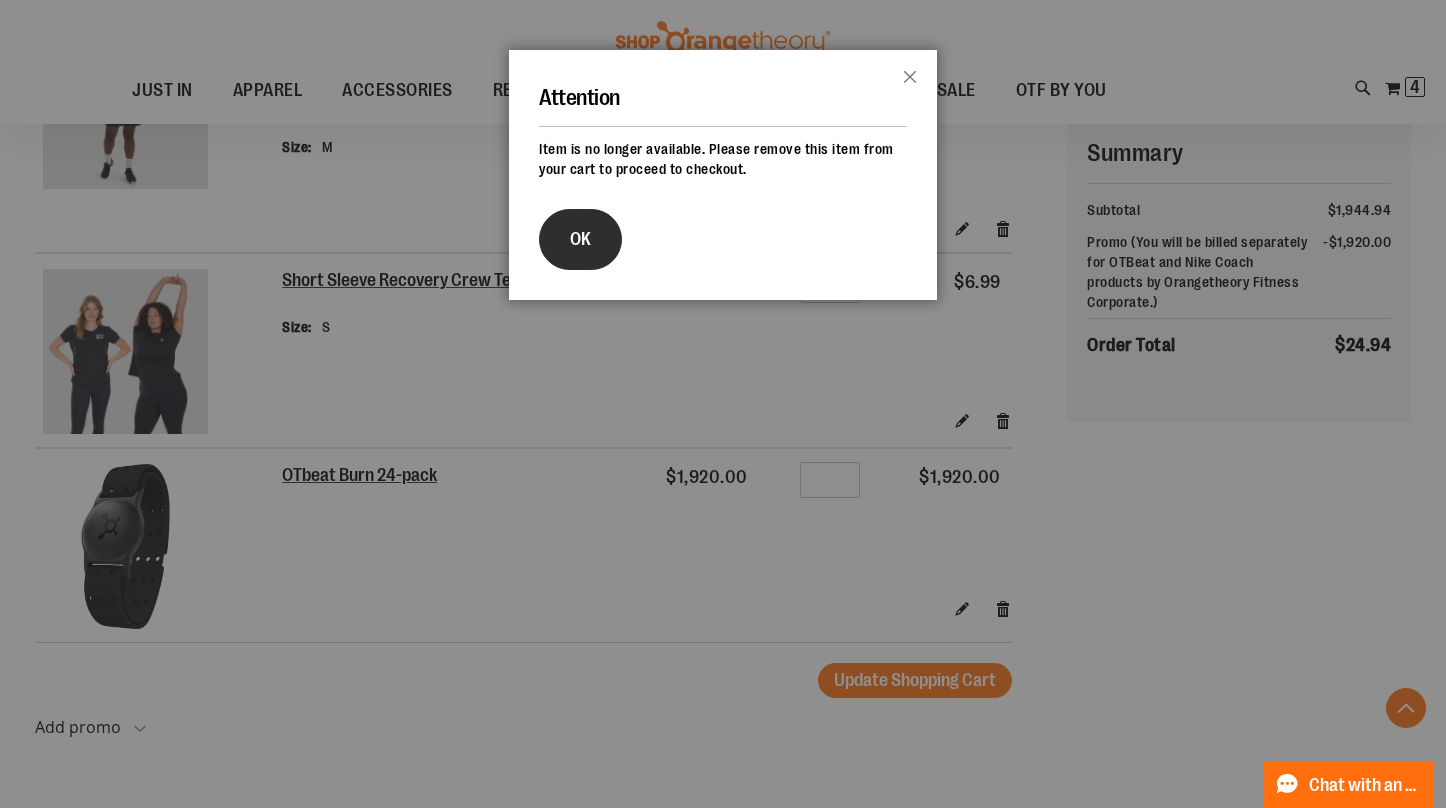 click on "OK" at bounding box center [580, 239] 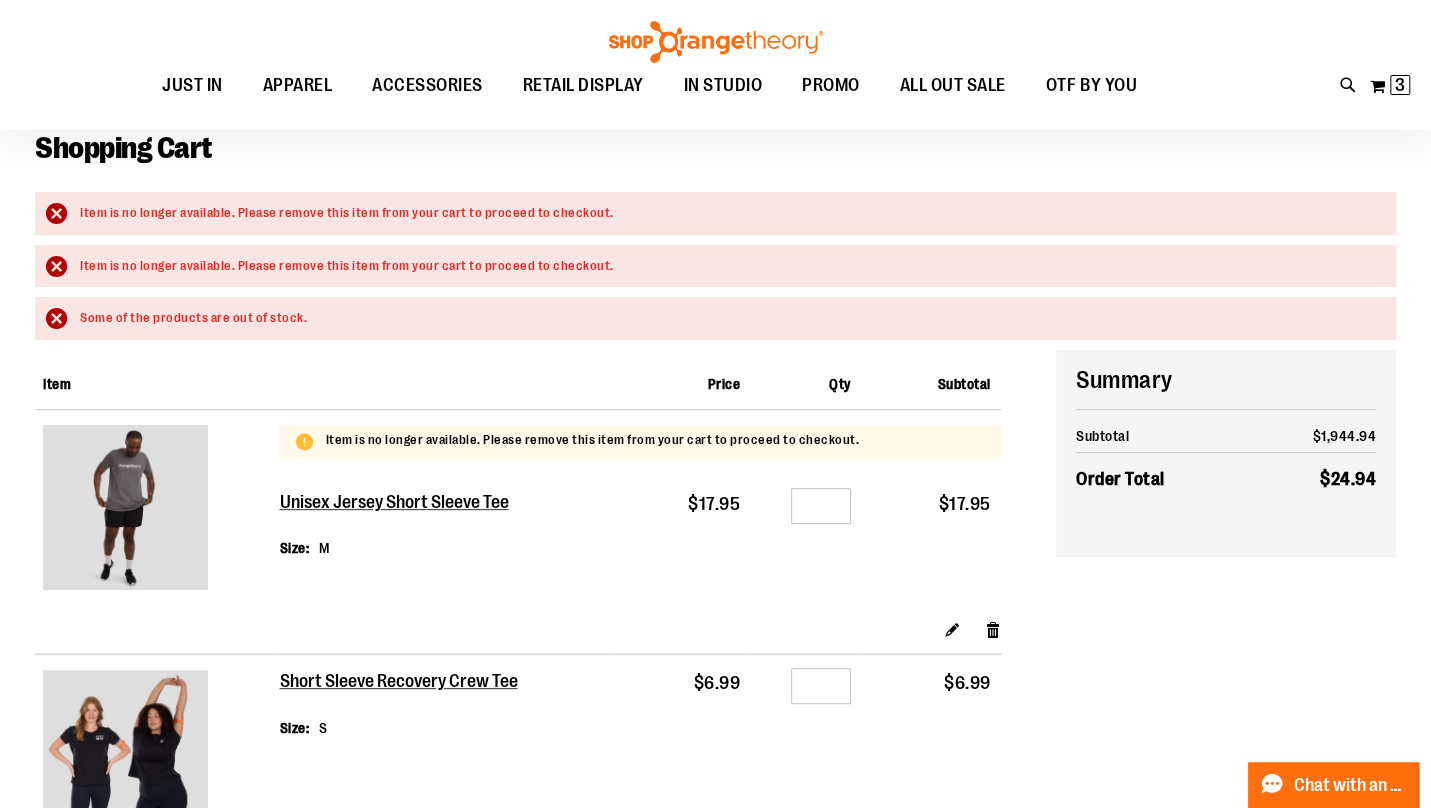 scroll, scrollTop: 225, scrollLeft: 0, axis: vertical 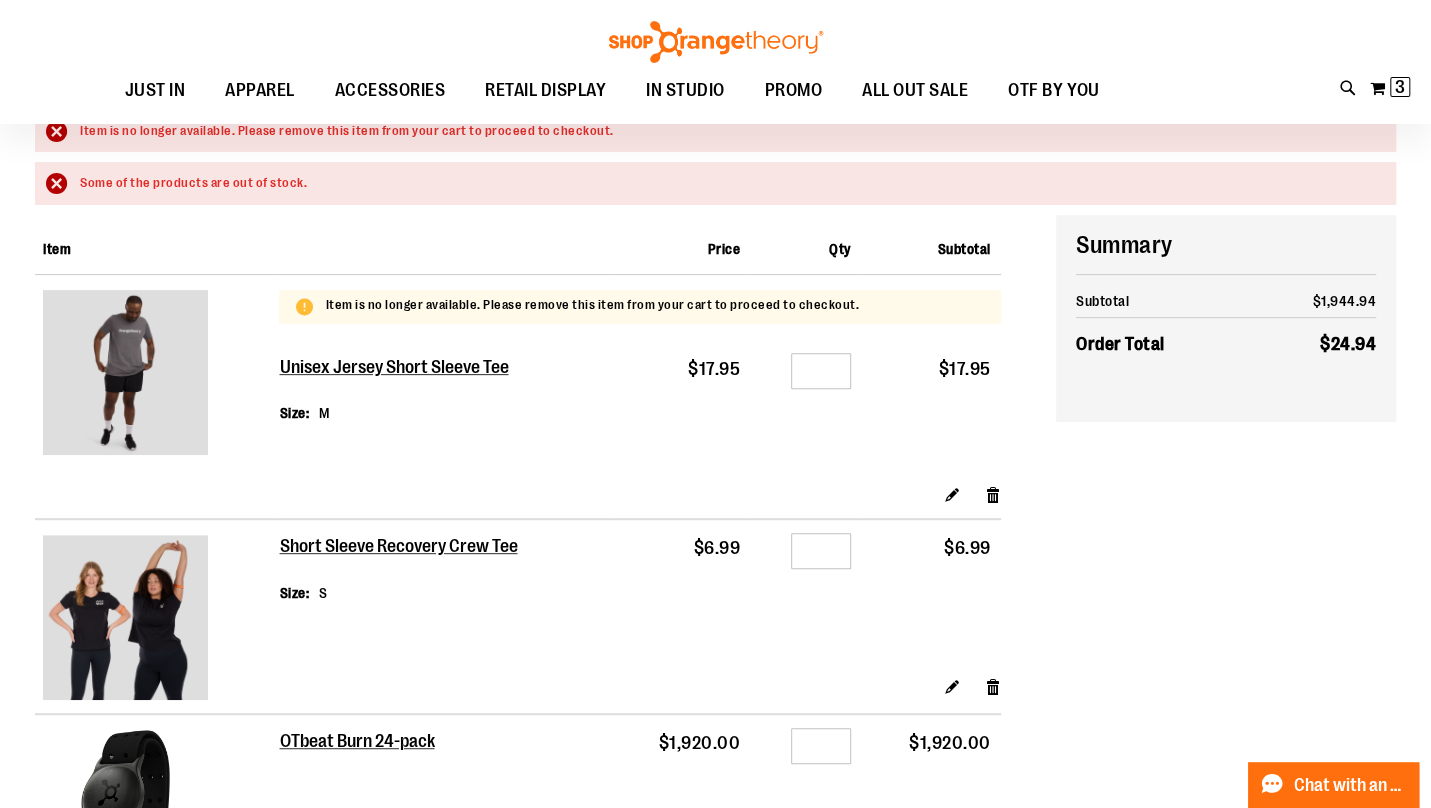 type on "**********" 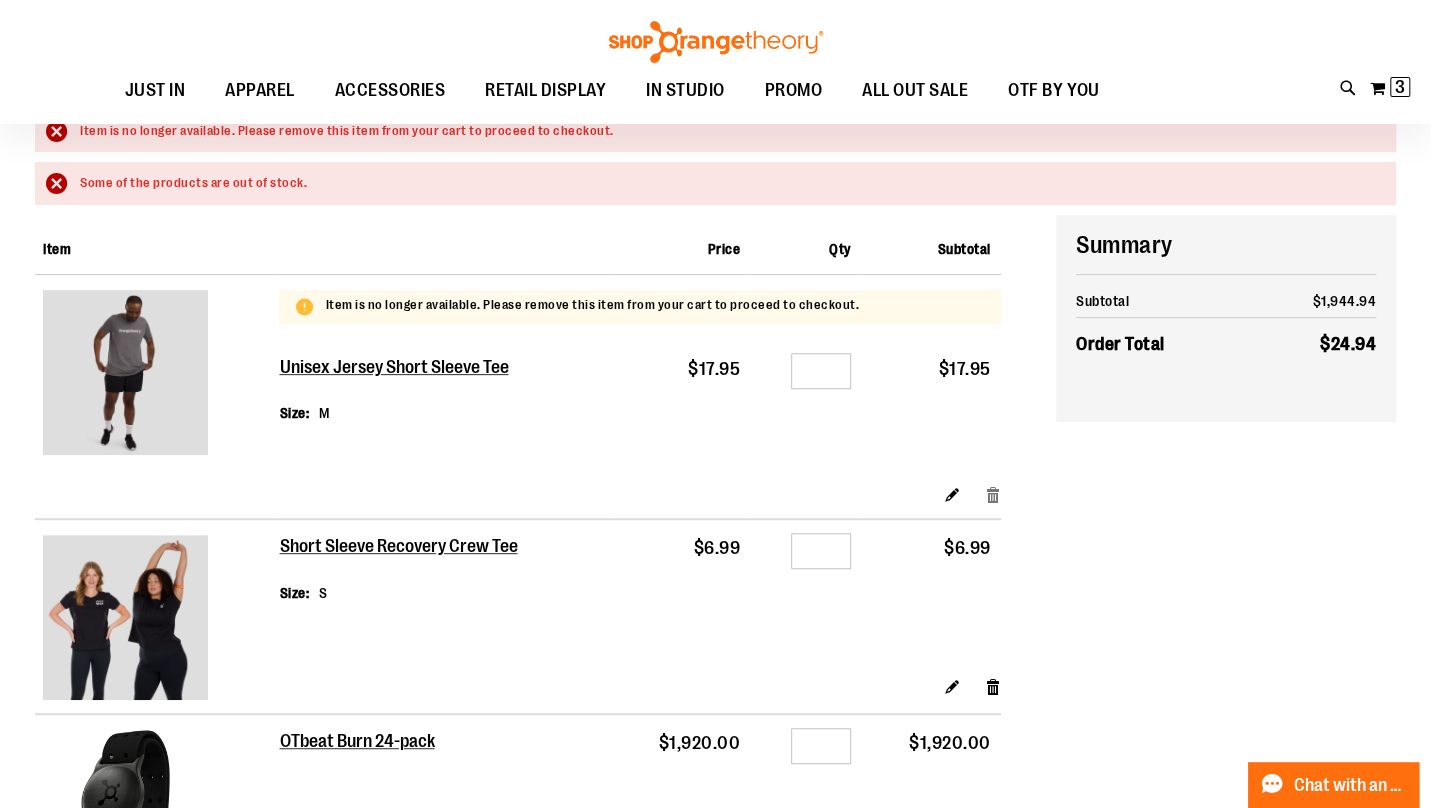 click on "Remove item" at bounding box center (993, 493) 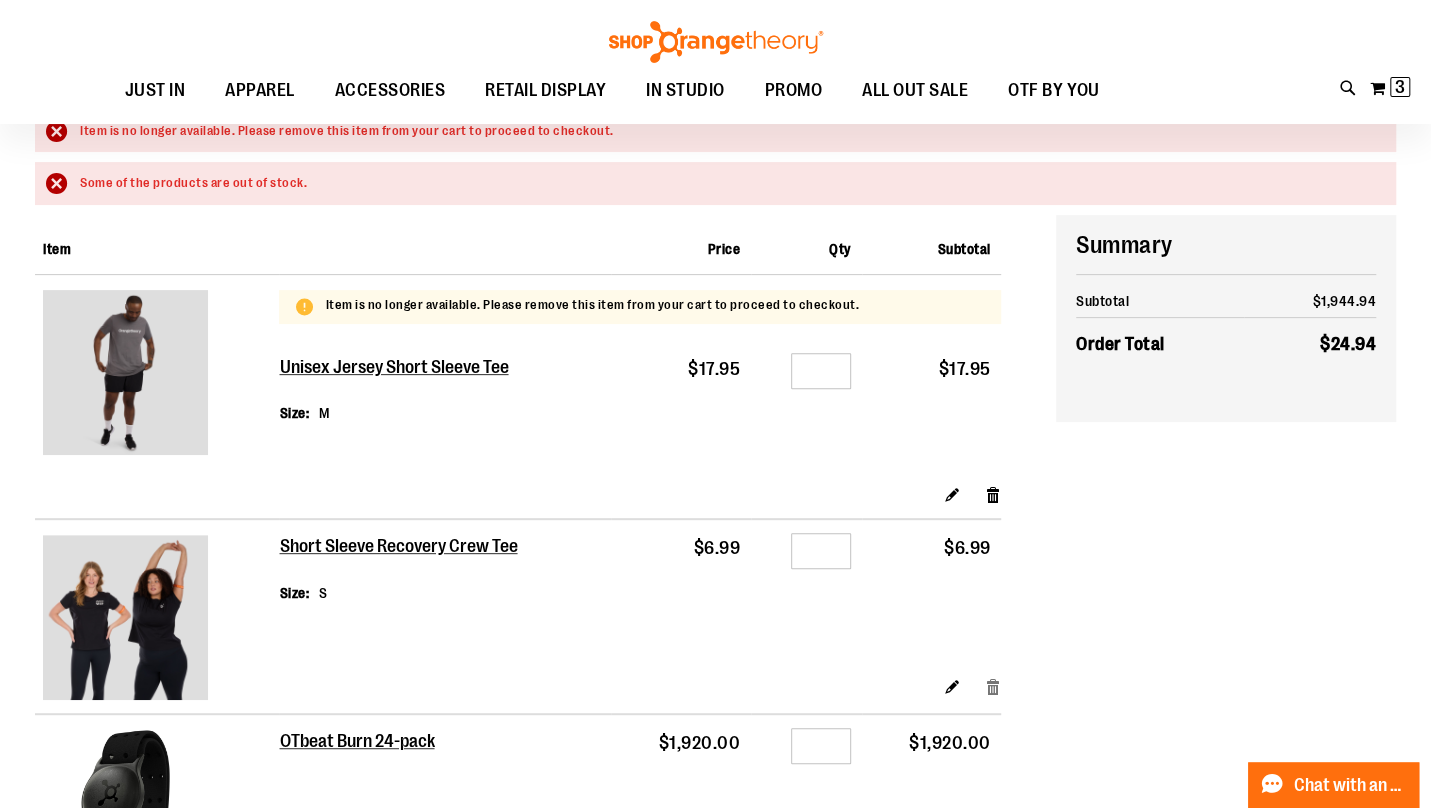 click on "Remove item" at bounding box center [993, 685] 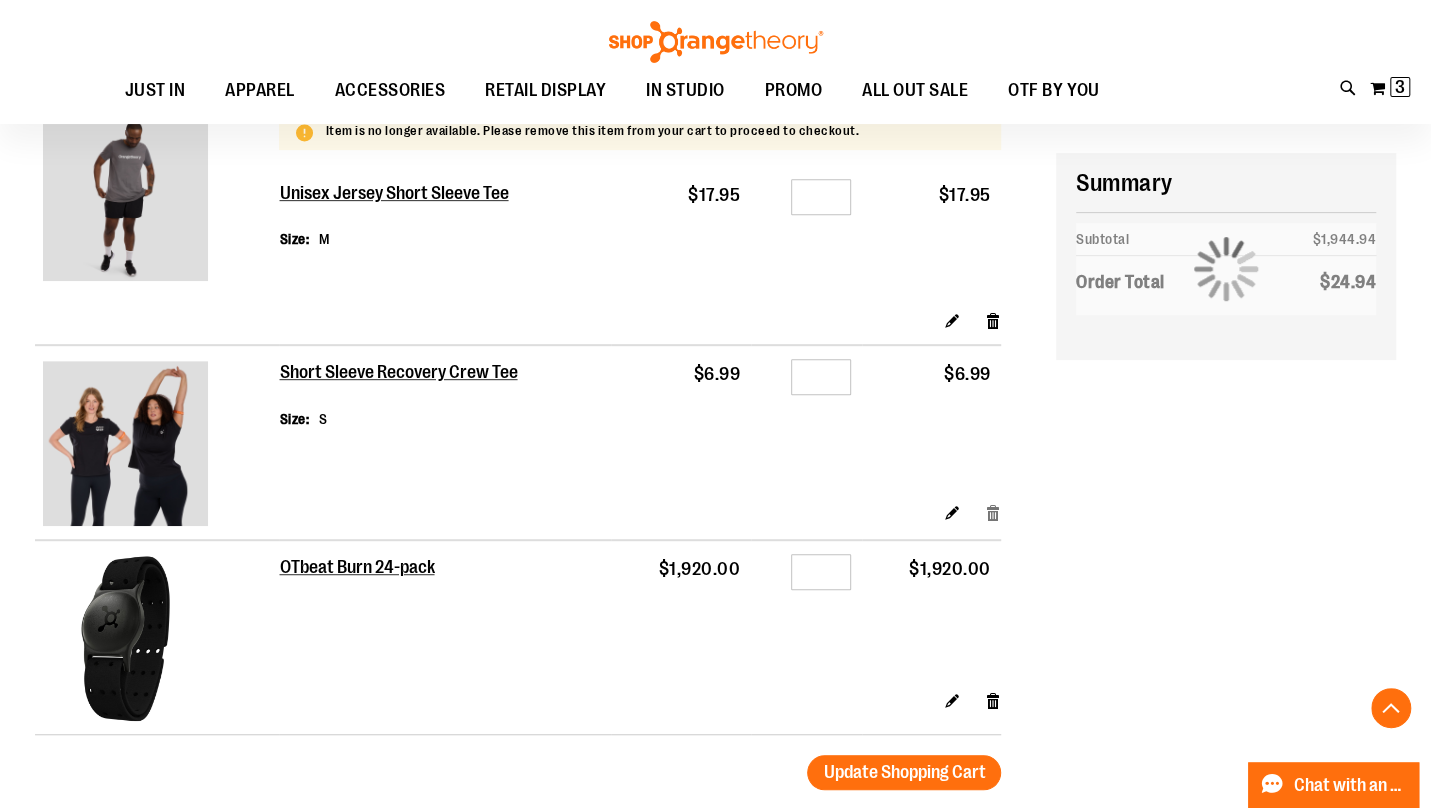 scroll, scrollTop: 431, scrollLeft: 0, axis: vertical 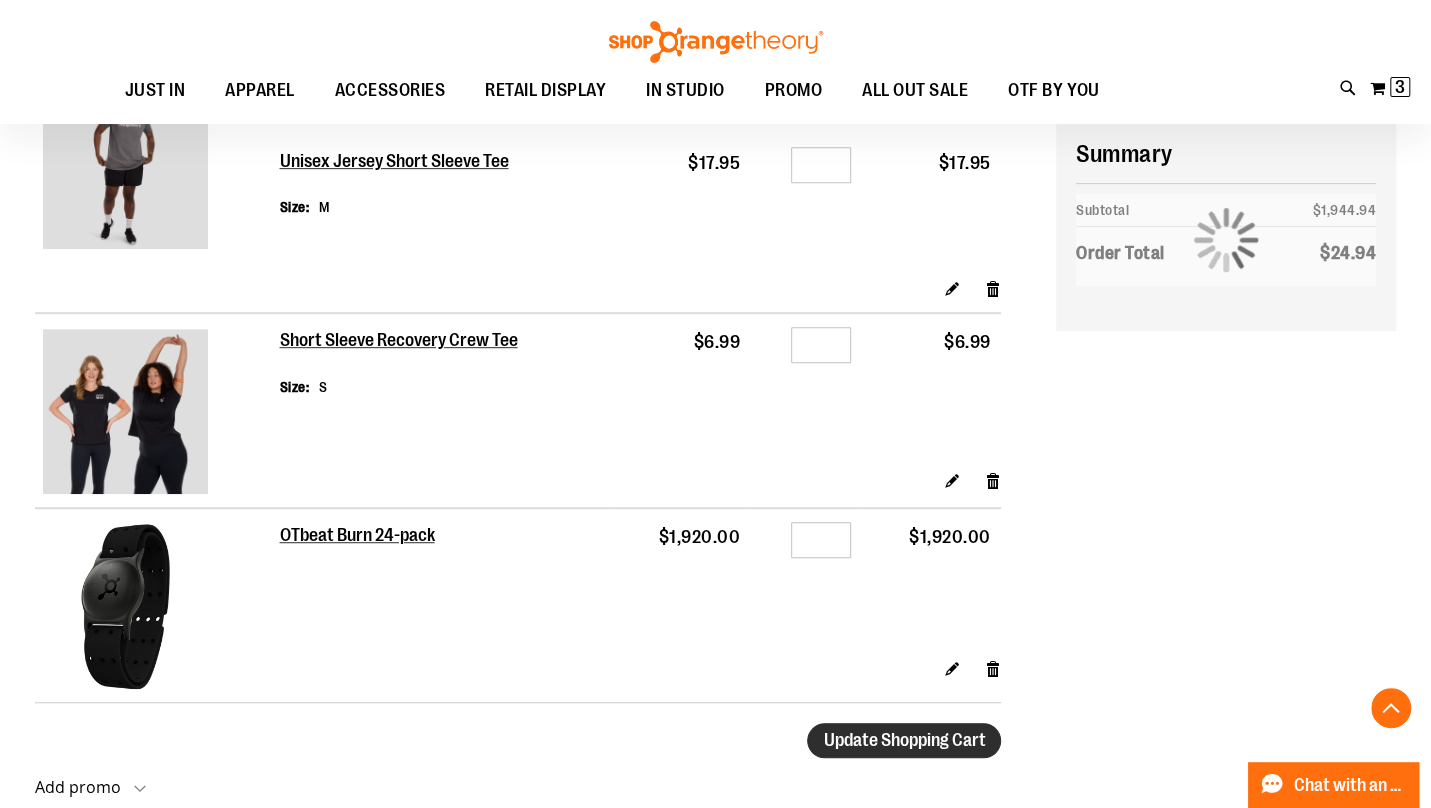 click on "Update Shopping Cart" at bounding box center [904, 740] 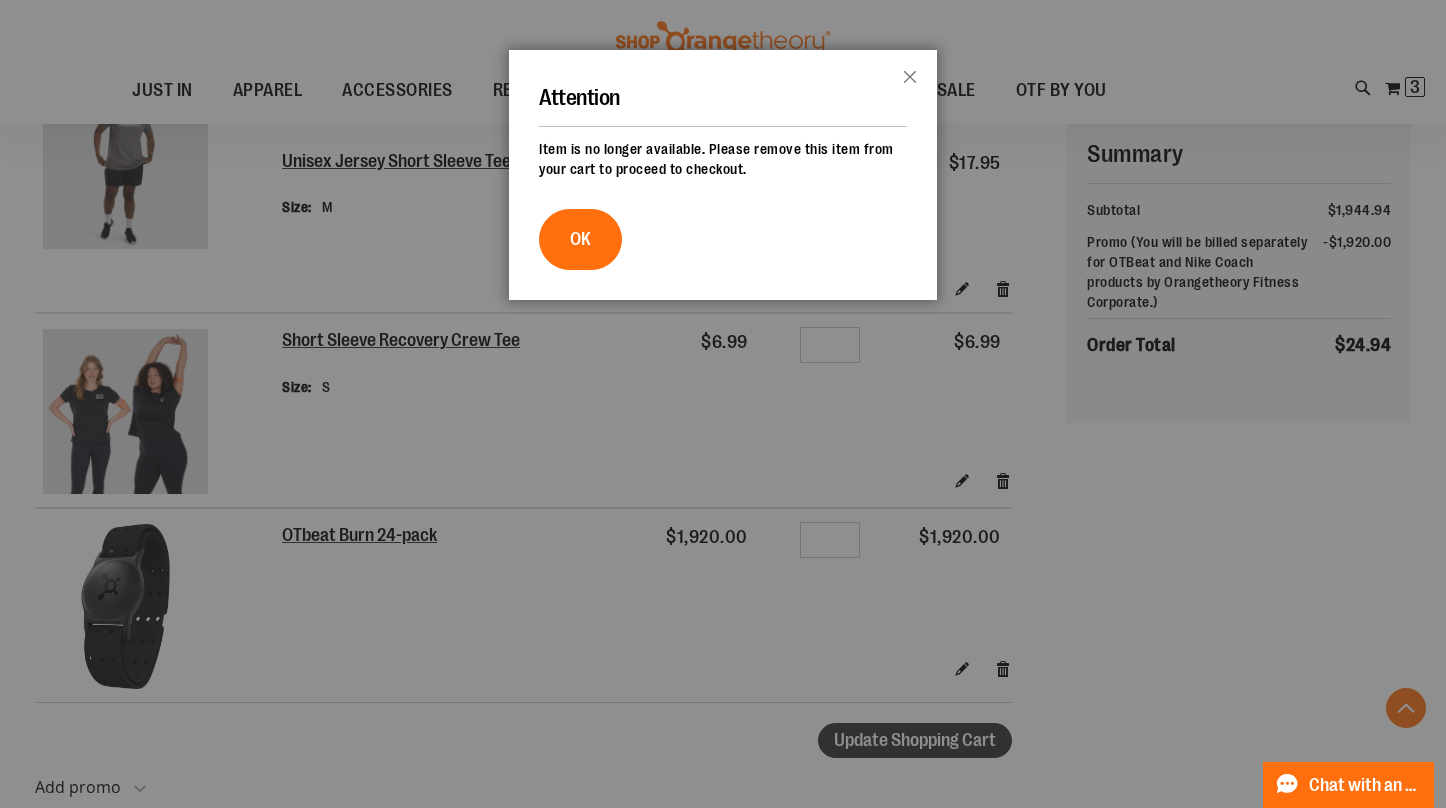 click on "OK" at bounding box center (580, 239) 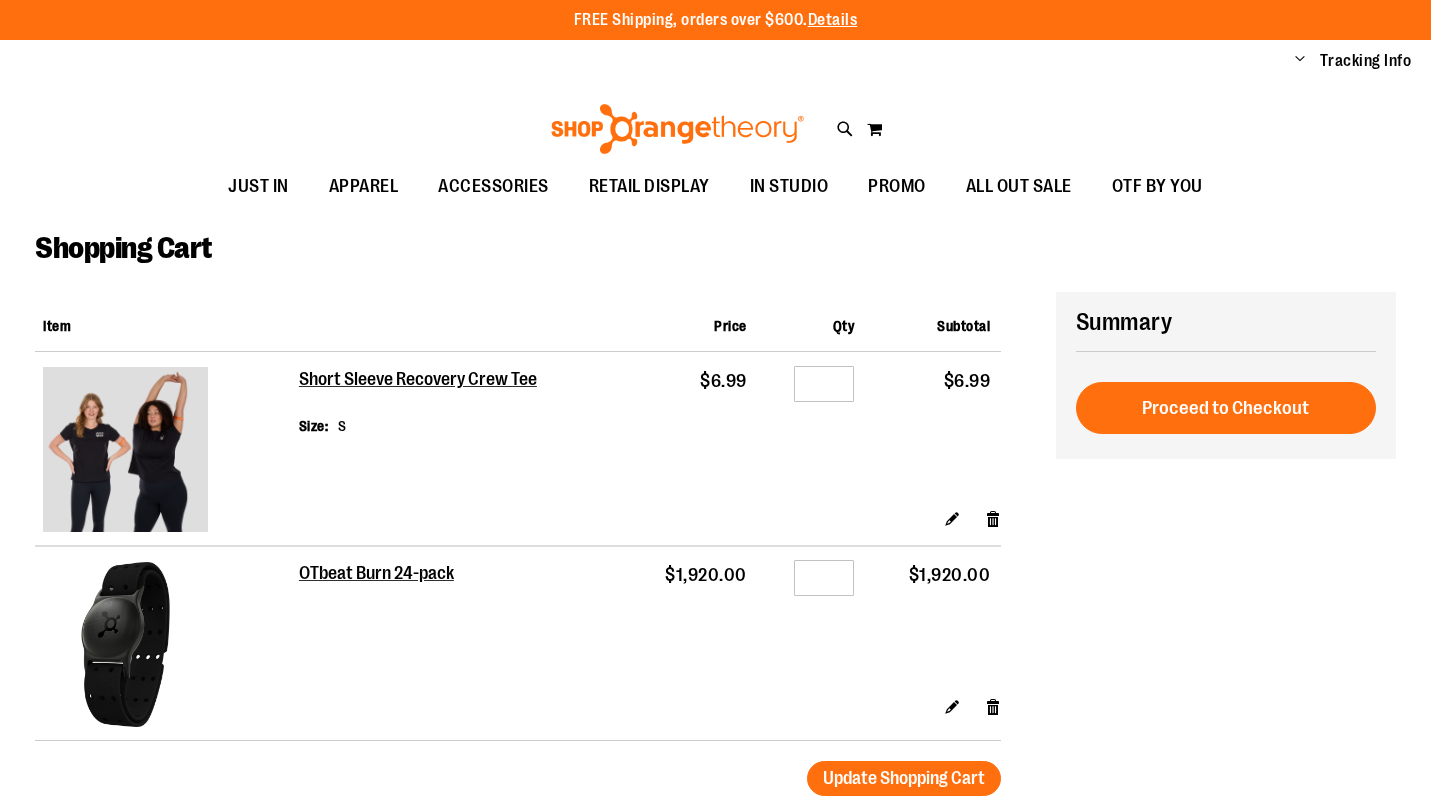 scroll, scrollTop: 0, scrollLeft: 0, axis: both 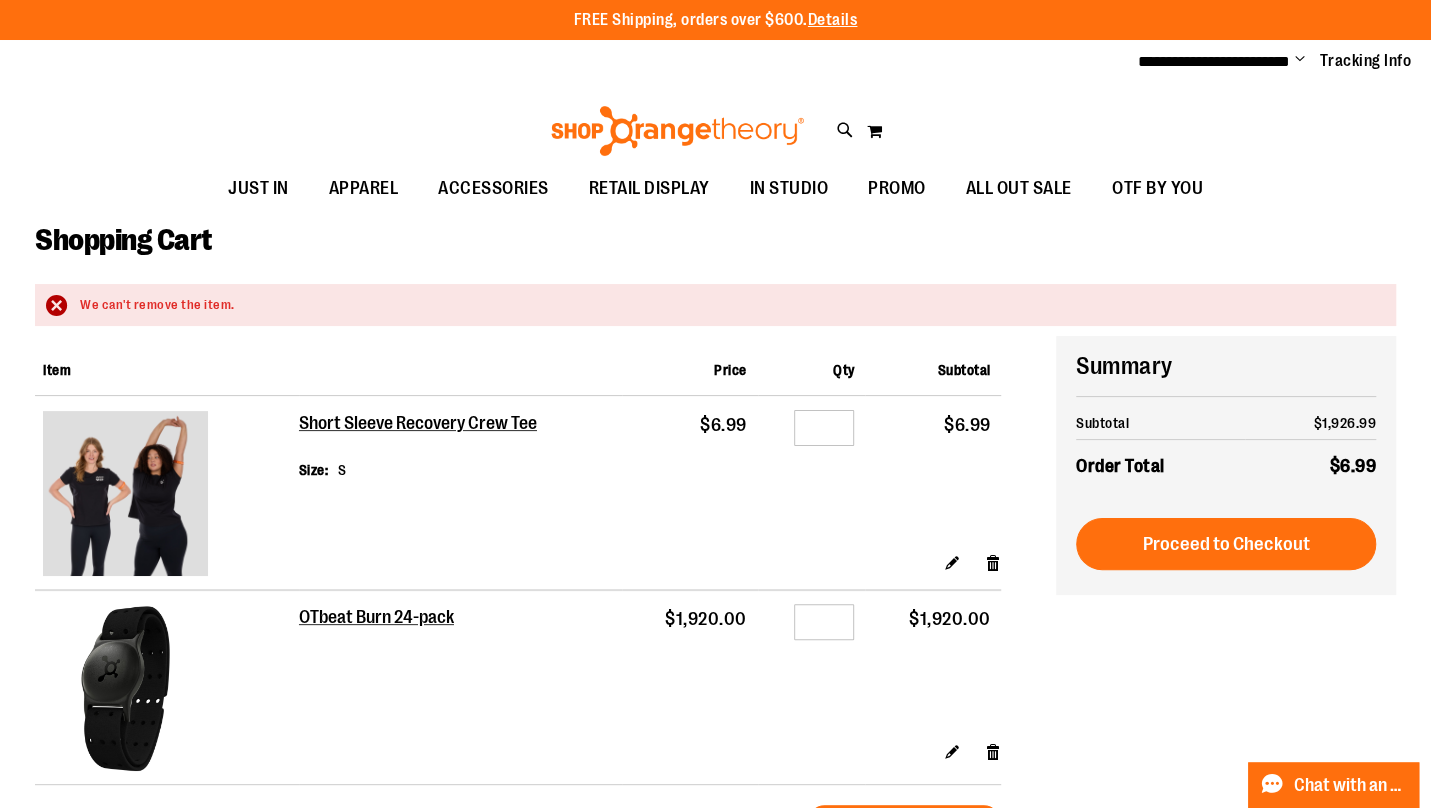 type on "**********" 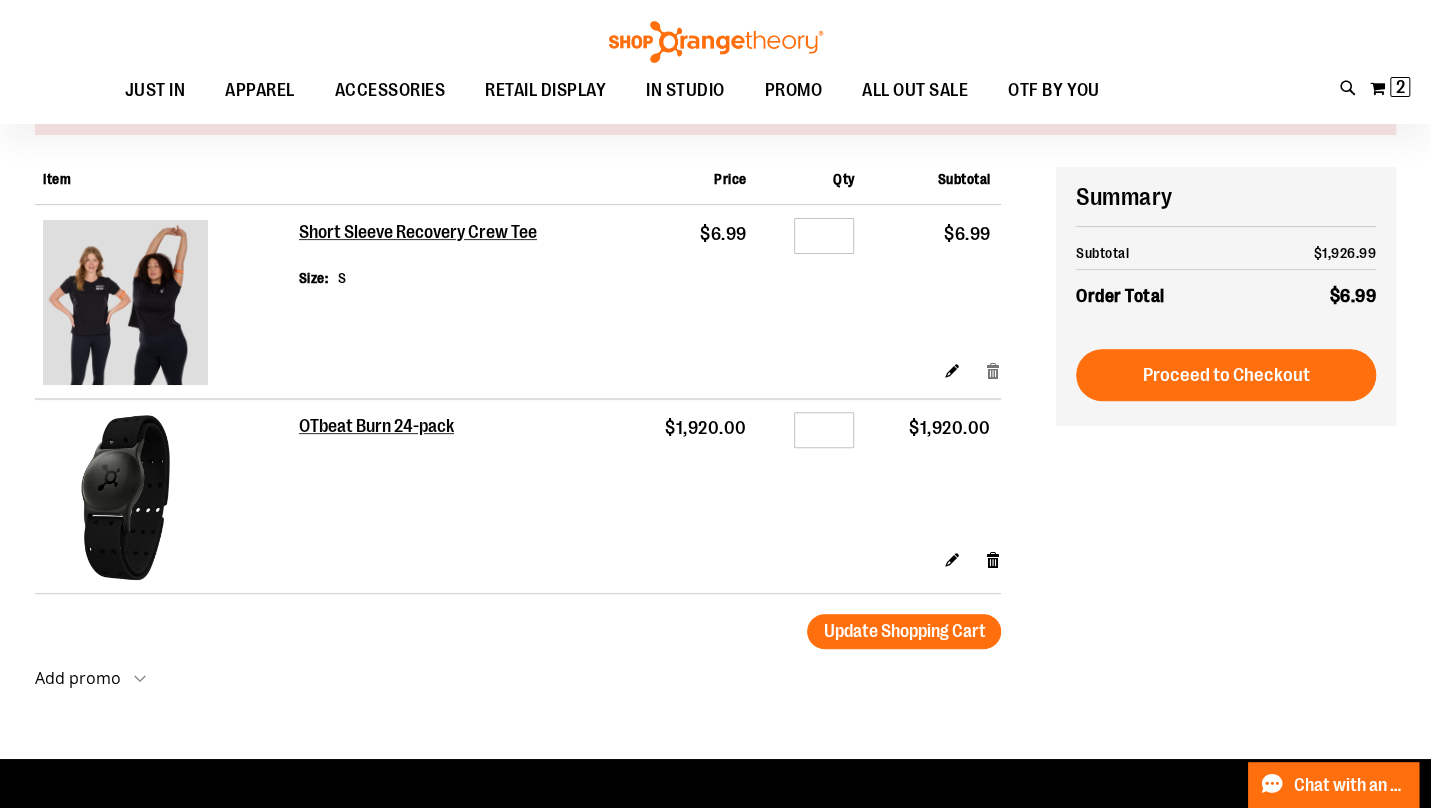 scroll, scrollTop: 191, scrollLeft: 0, axis: vertical 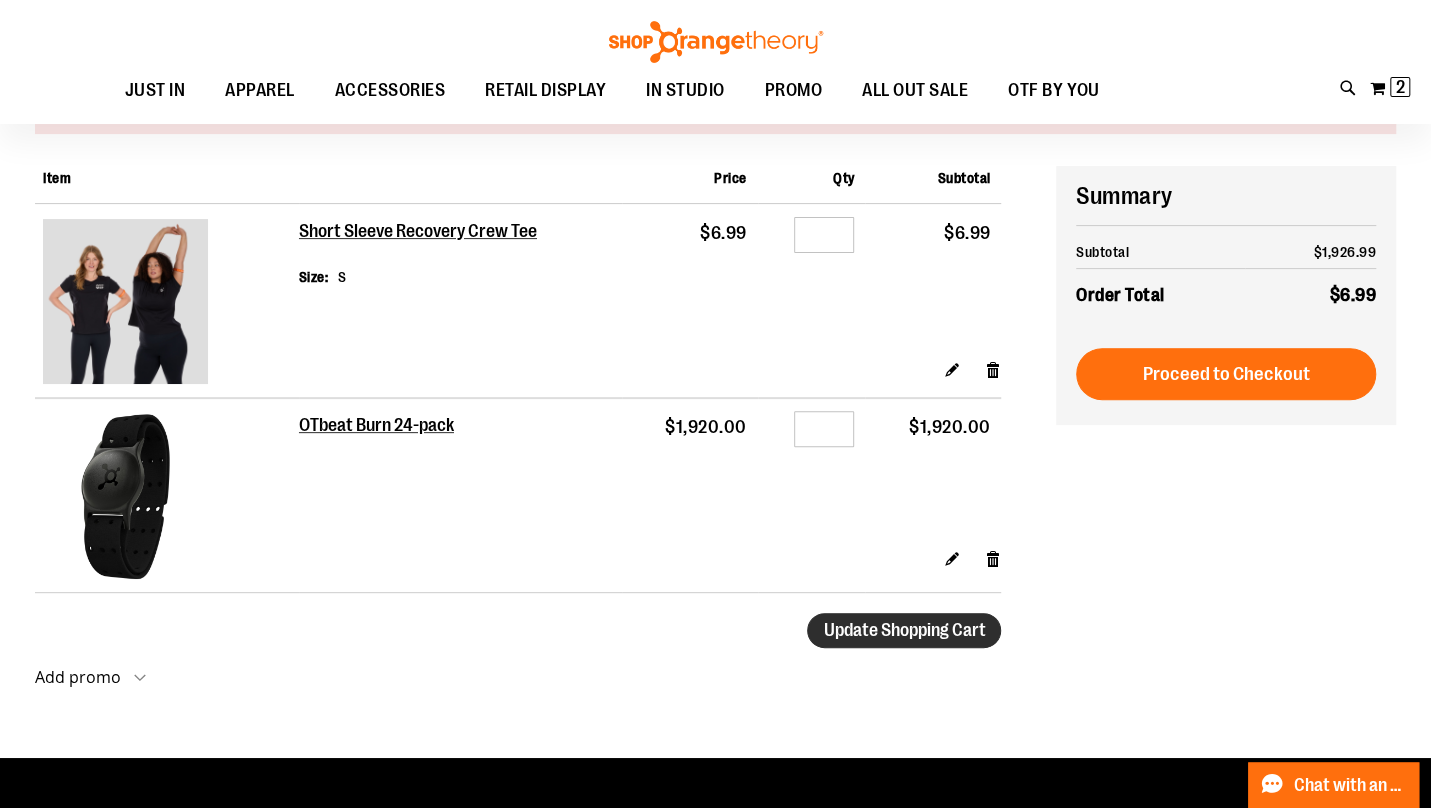 click on "Update Shopping Cart" at bounding box center [904, 630] 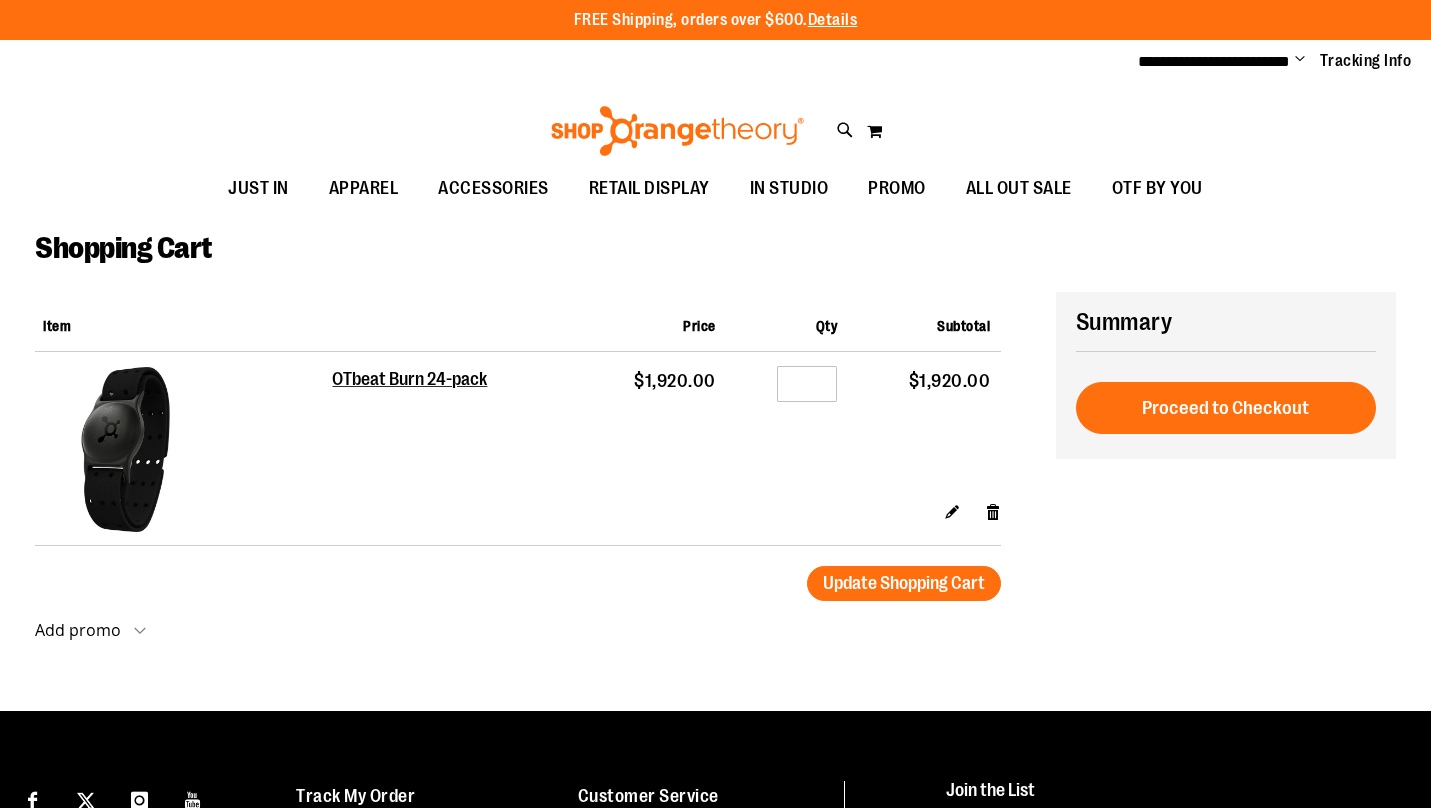 scroll, scrollTop: 0, scrollLeft: 0, axis: both 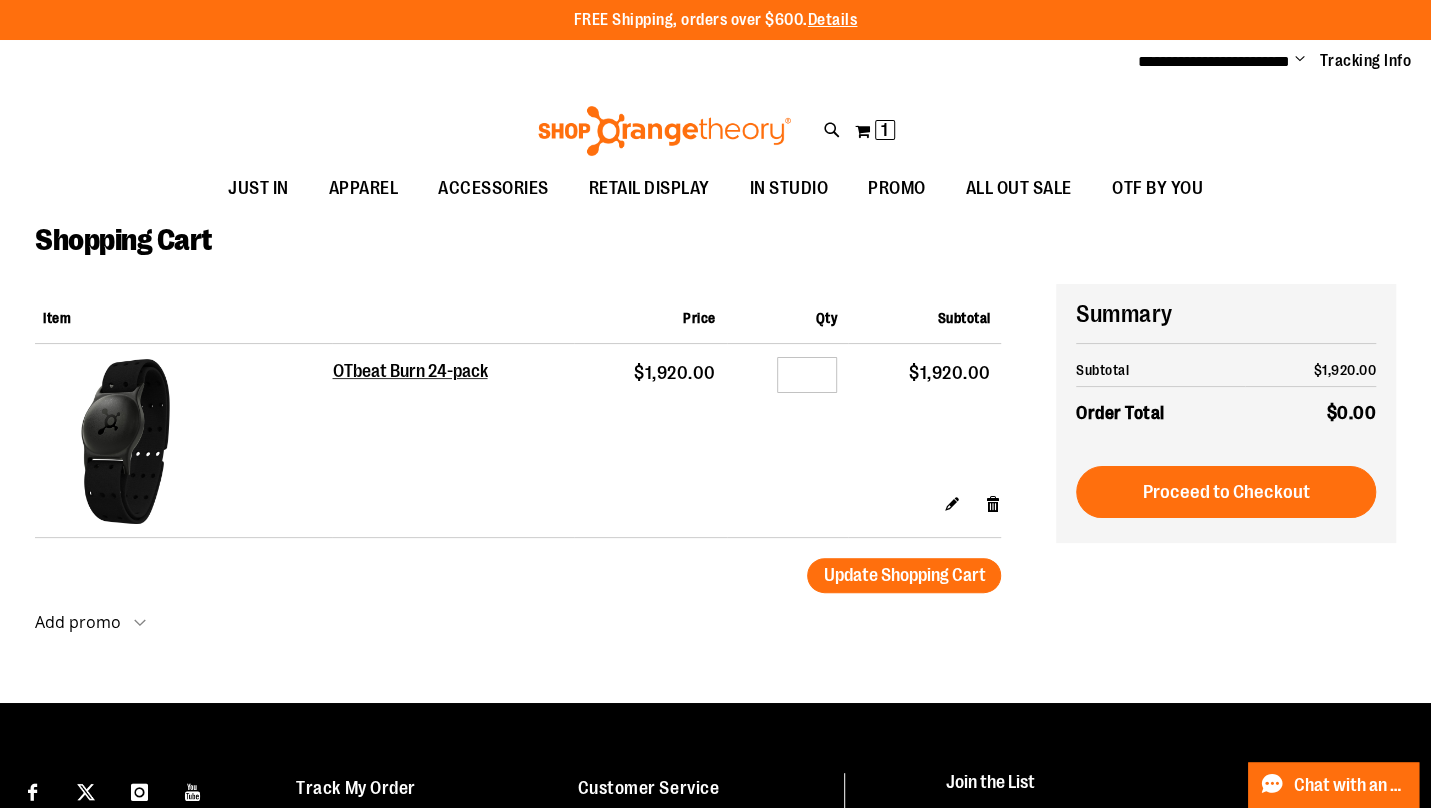type on "**********" 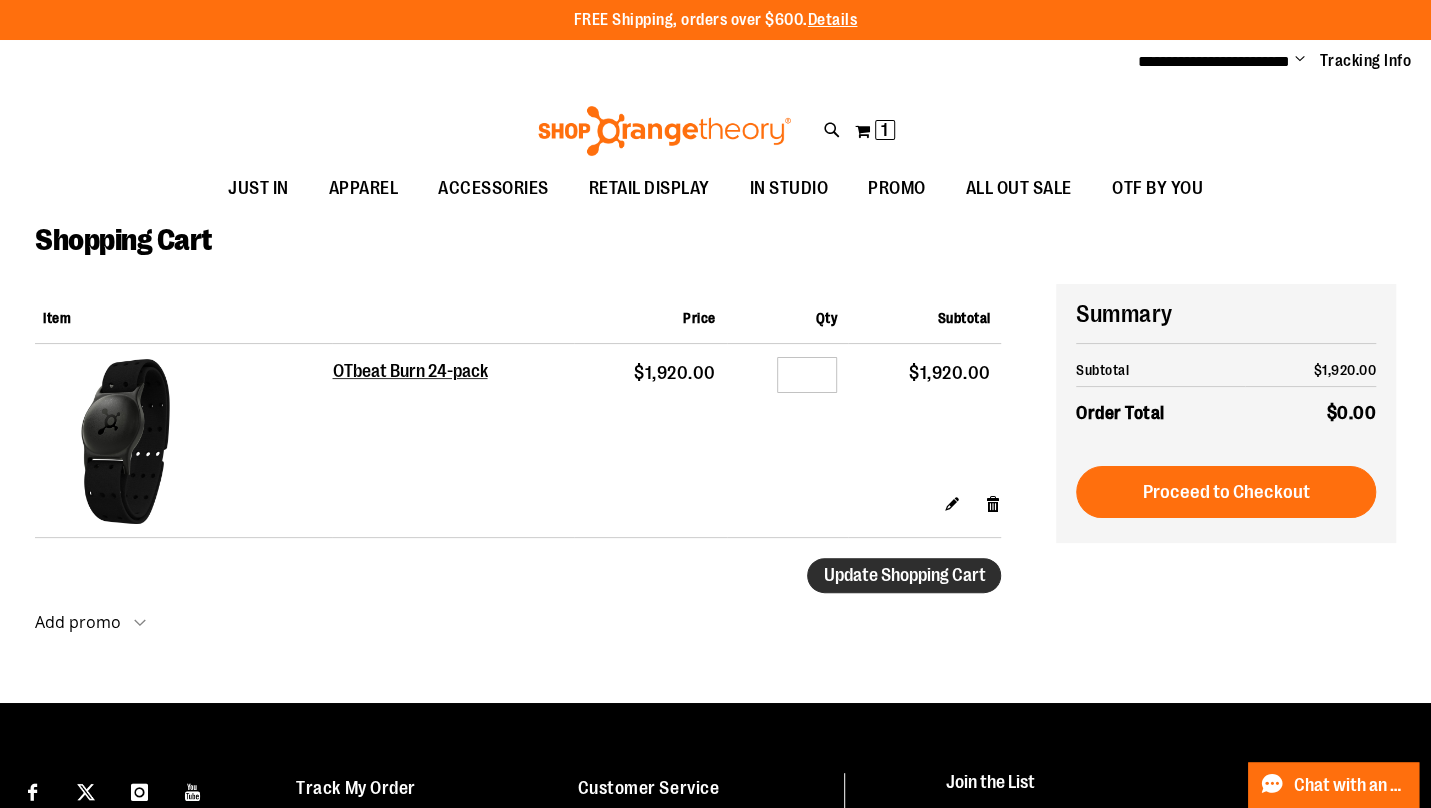 click on "Update Shopping Cart" at bounding box center (904, 575) 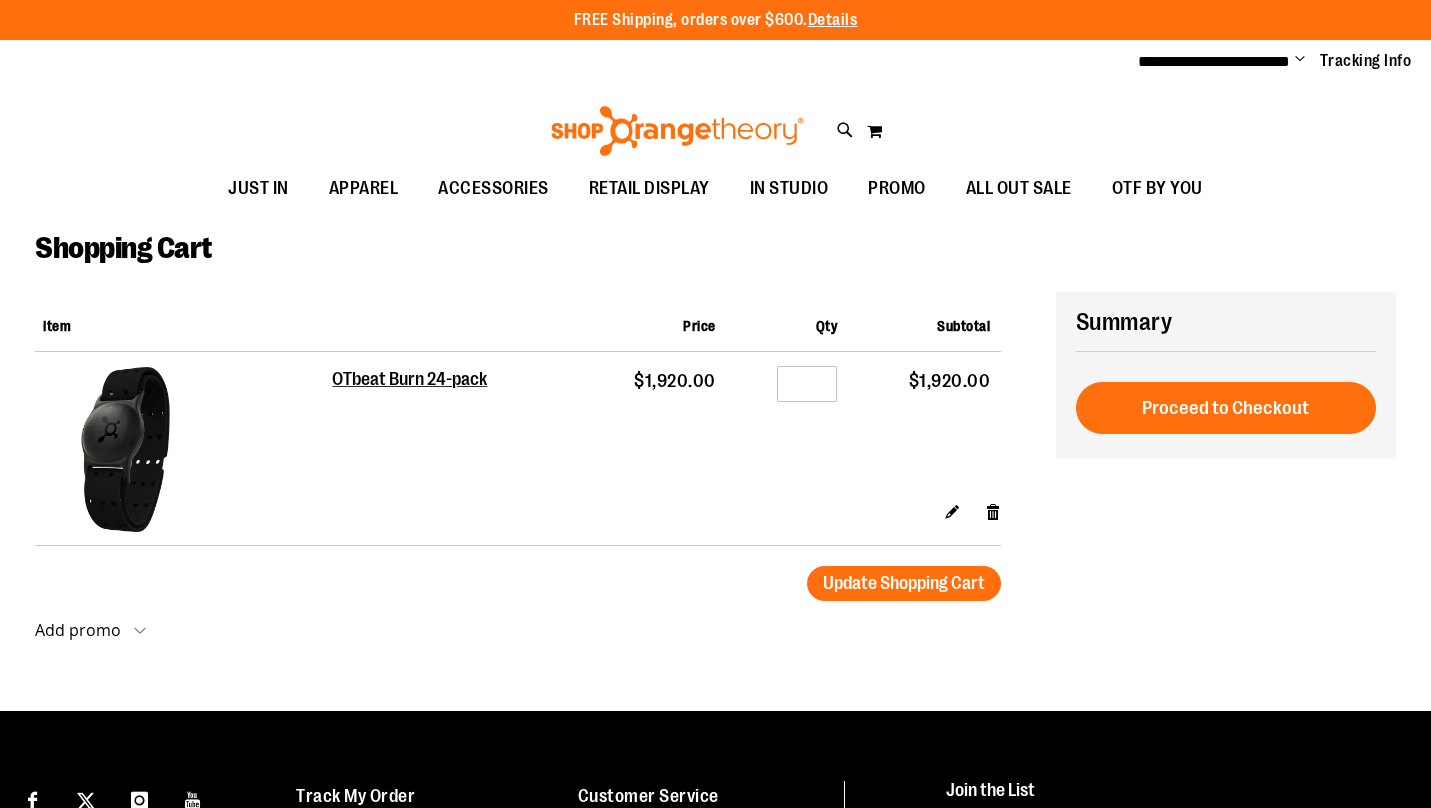 scroll, scrollTop: 0, scrollLeft: 0, axis: both 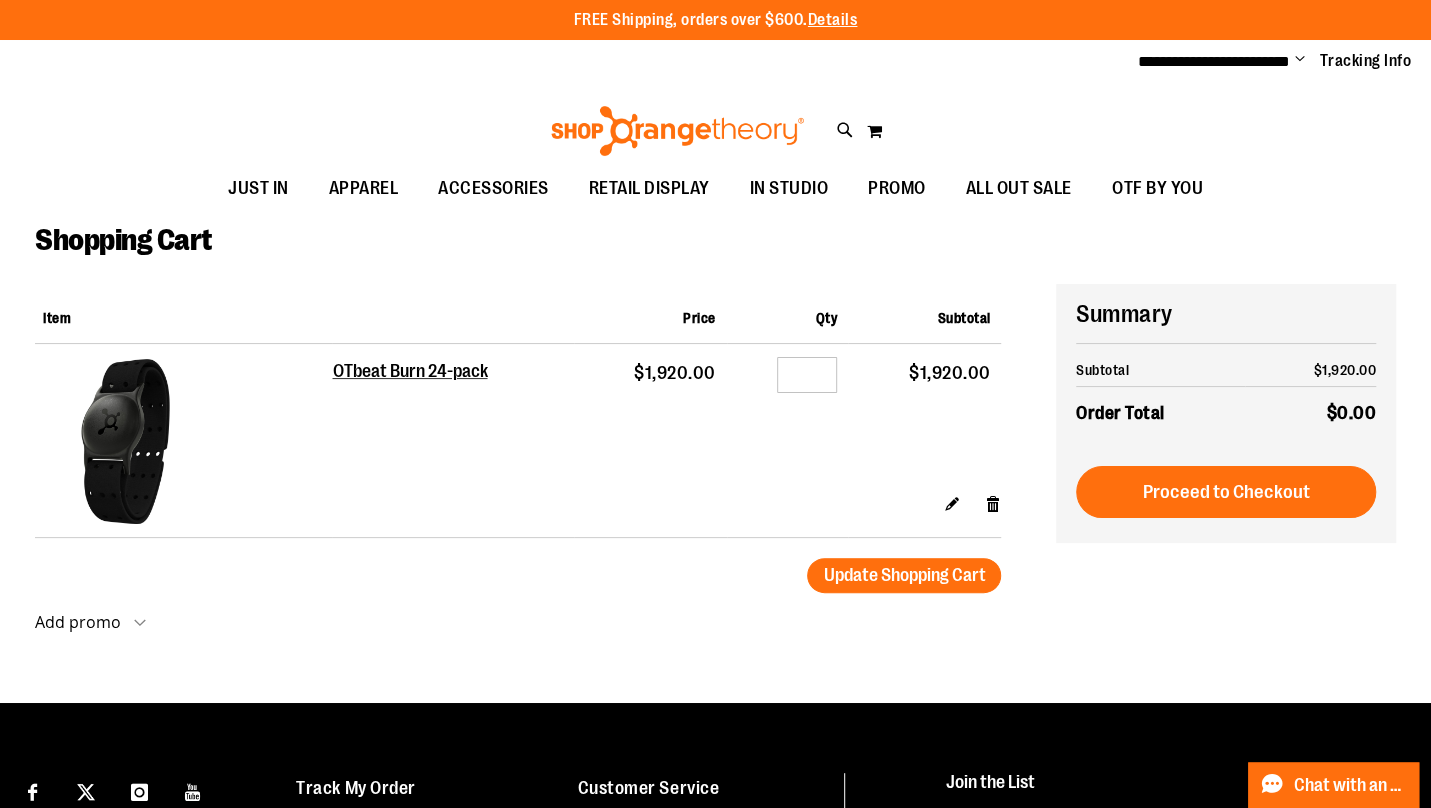 type on "**********" 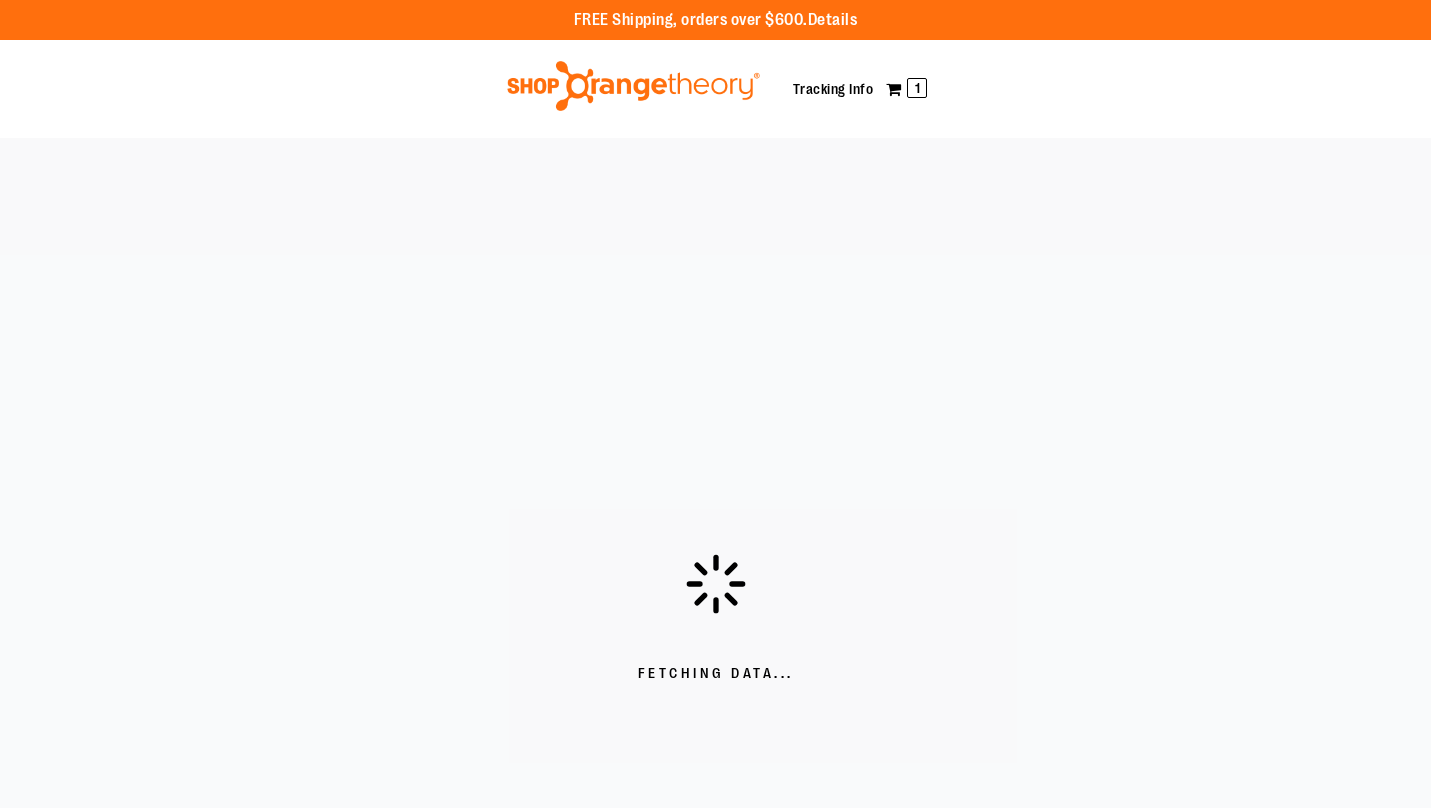scroll, scrollTop: 0, scrollLeft: 0, axis: both 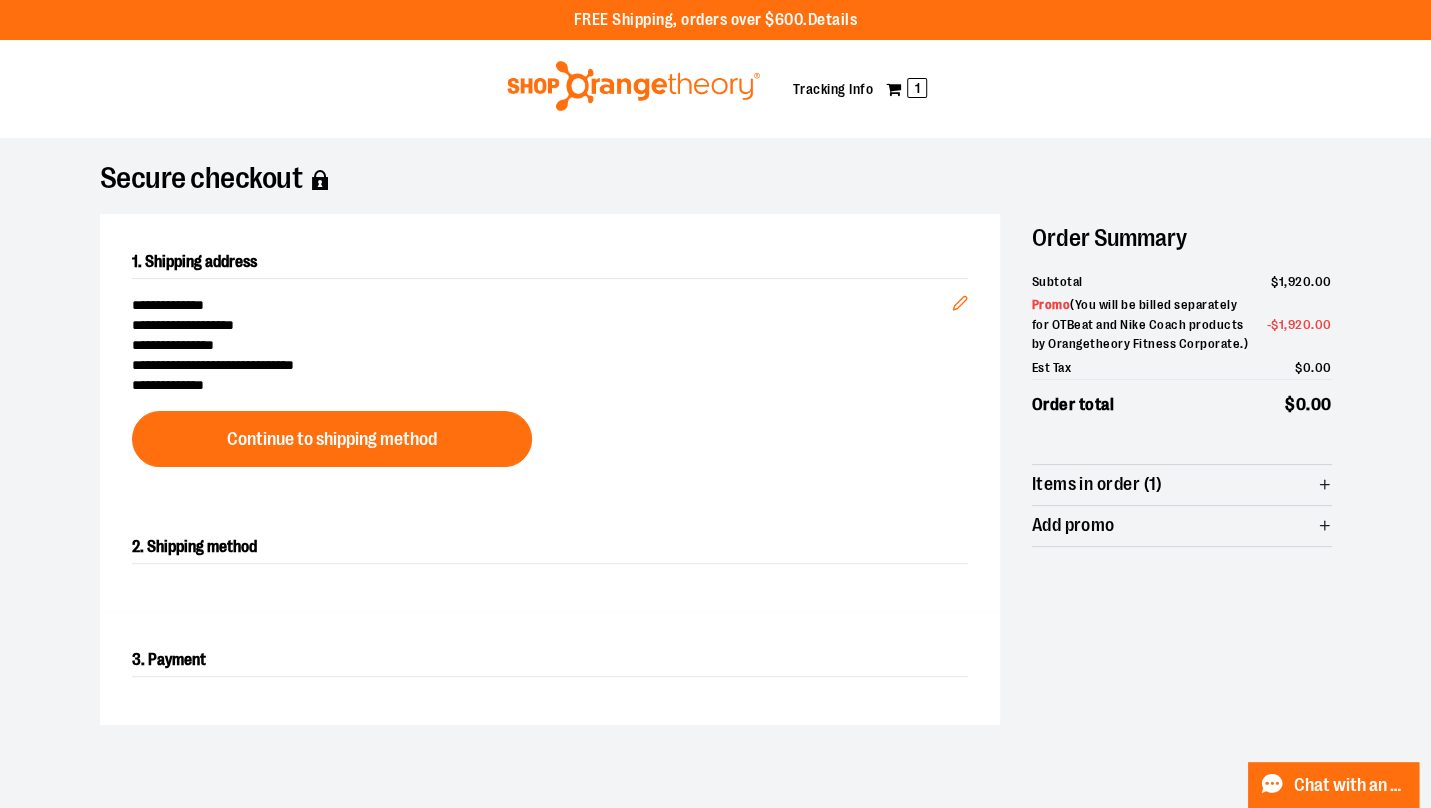 click on "Continue to shipping method" at bounding box center [332, 439] 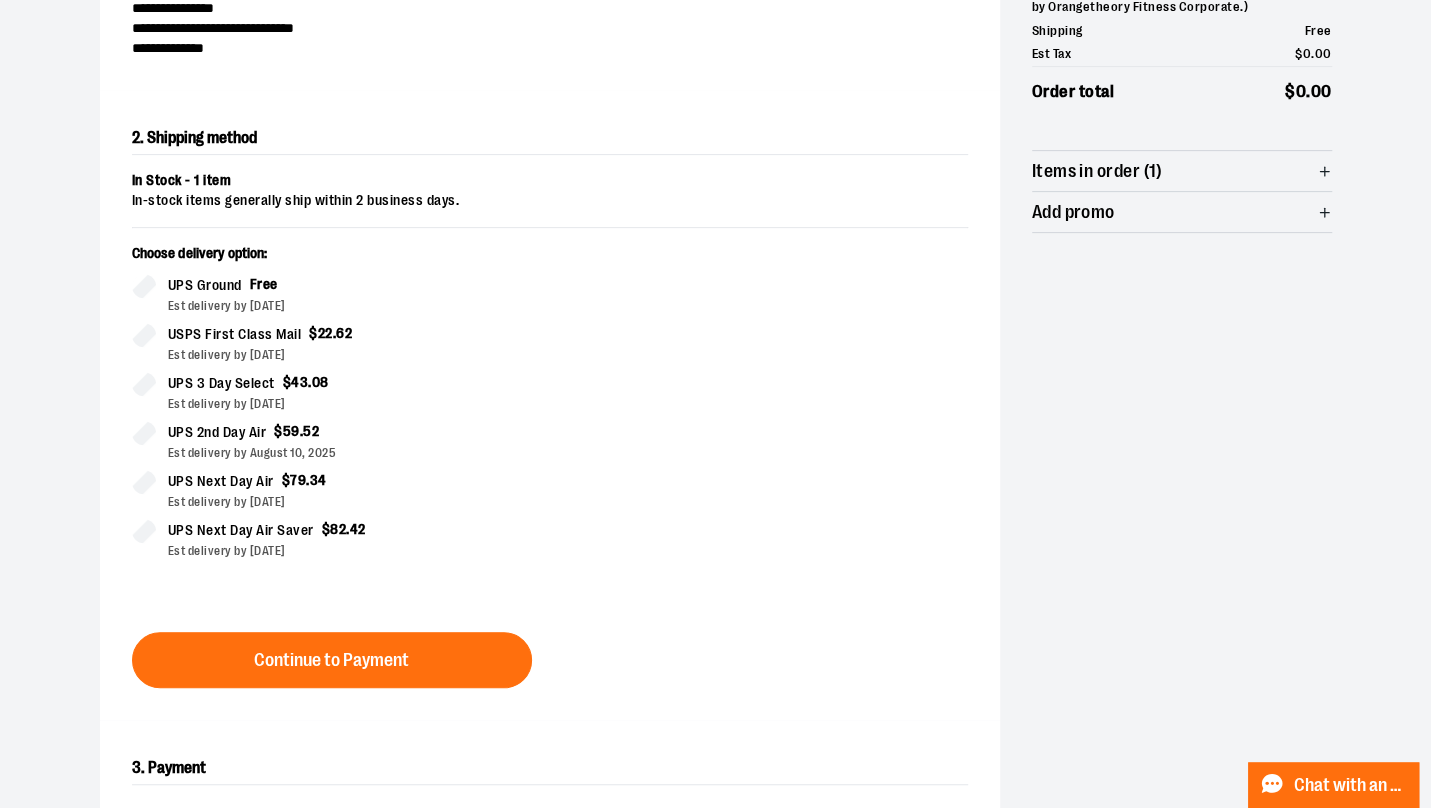 scroll, scrollTop: 341, scrollLeft: 0, axis: vertical 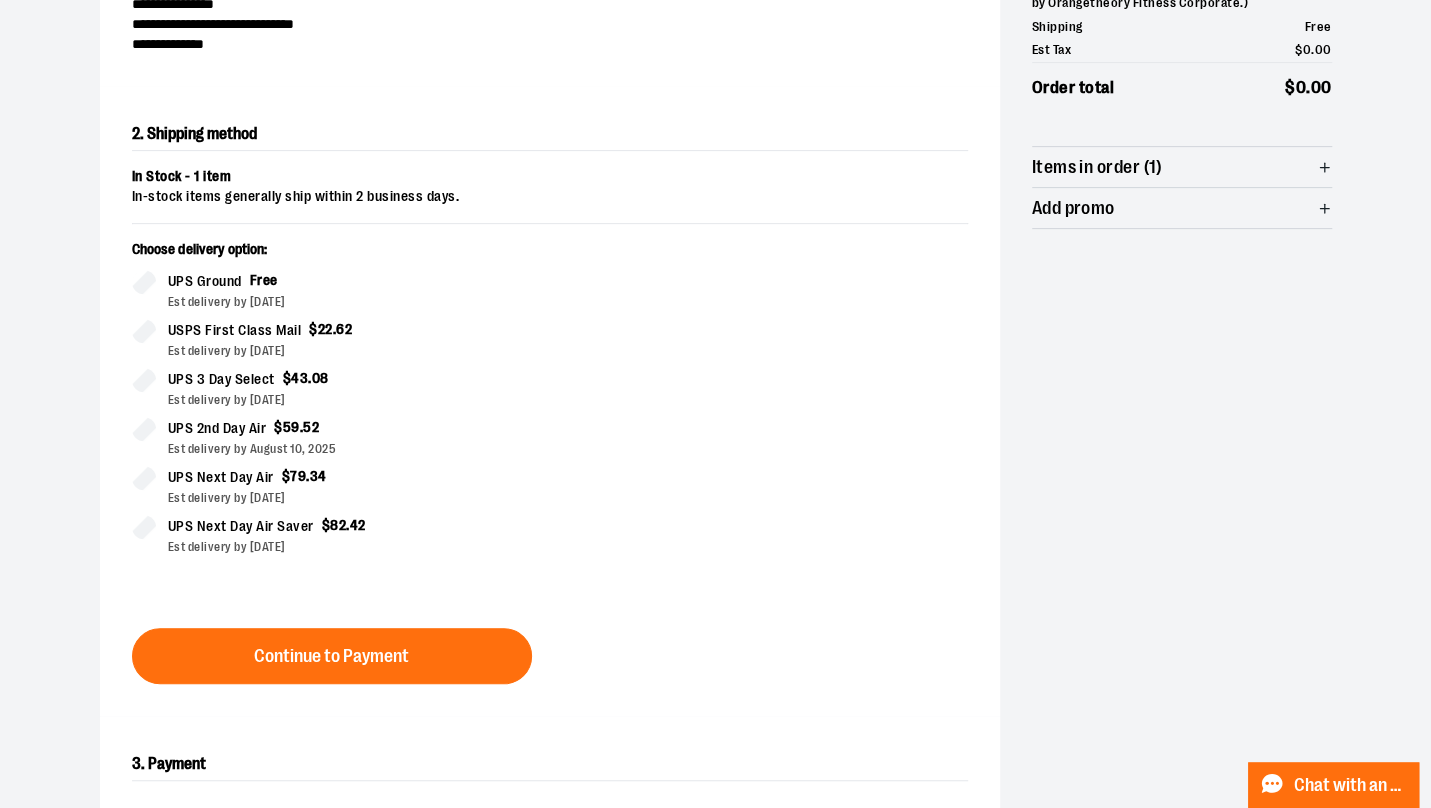 click on "Continue to Payment" at bounding box center [331, 656] 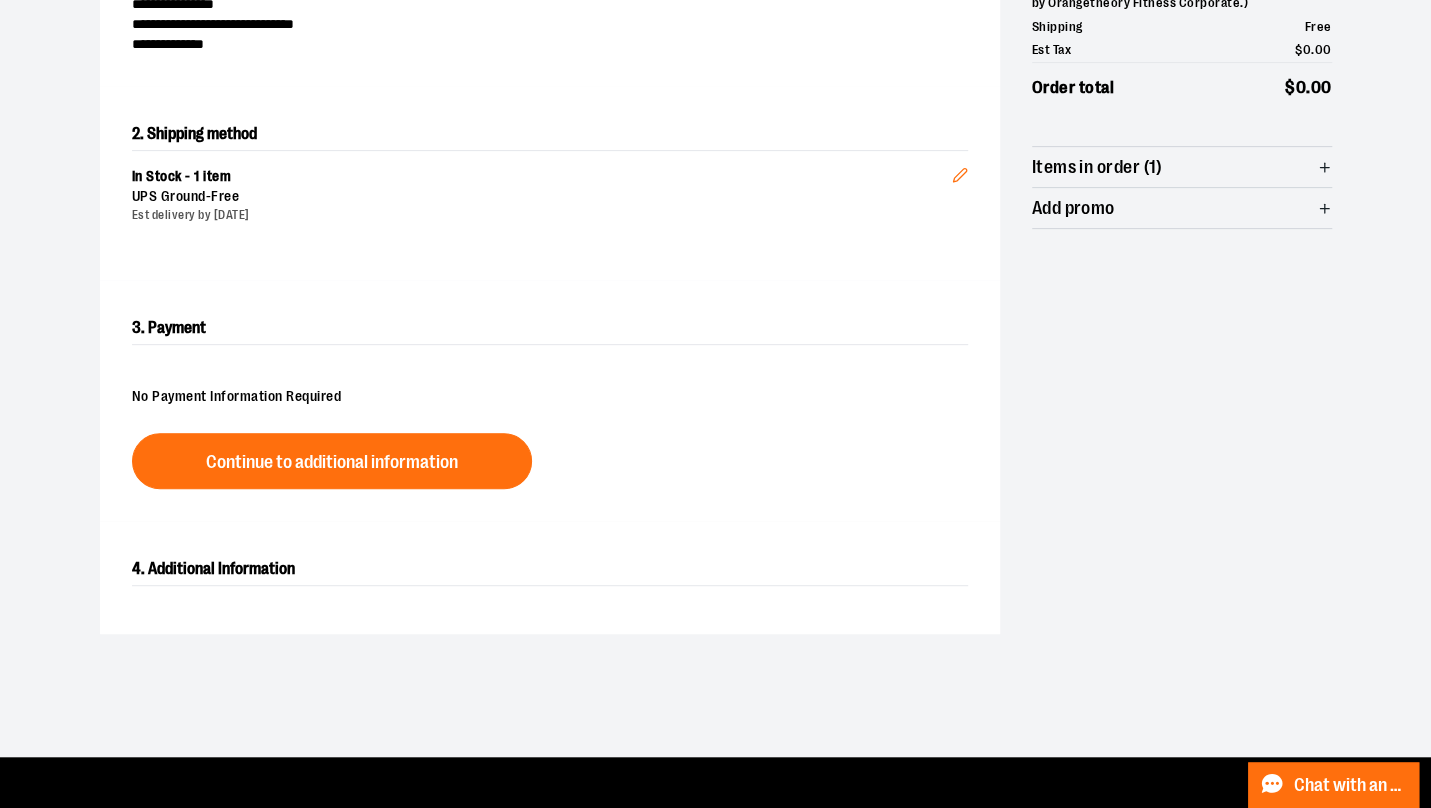 click on "Continue to additional information" at bounding box center [332, 461] 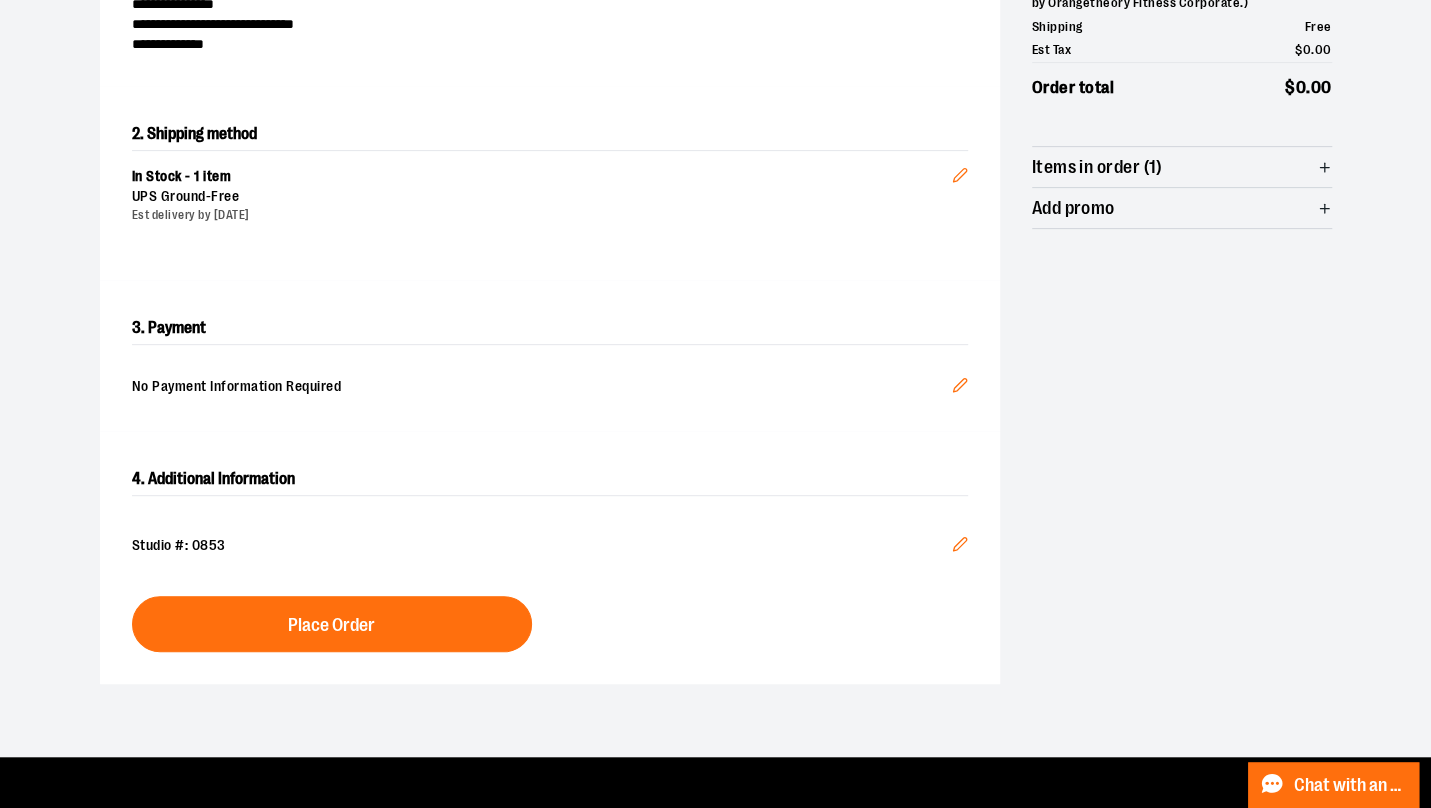 click on "Place Order" at bounding box center (332, 624) 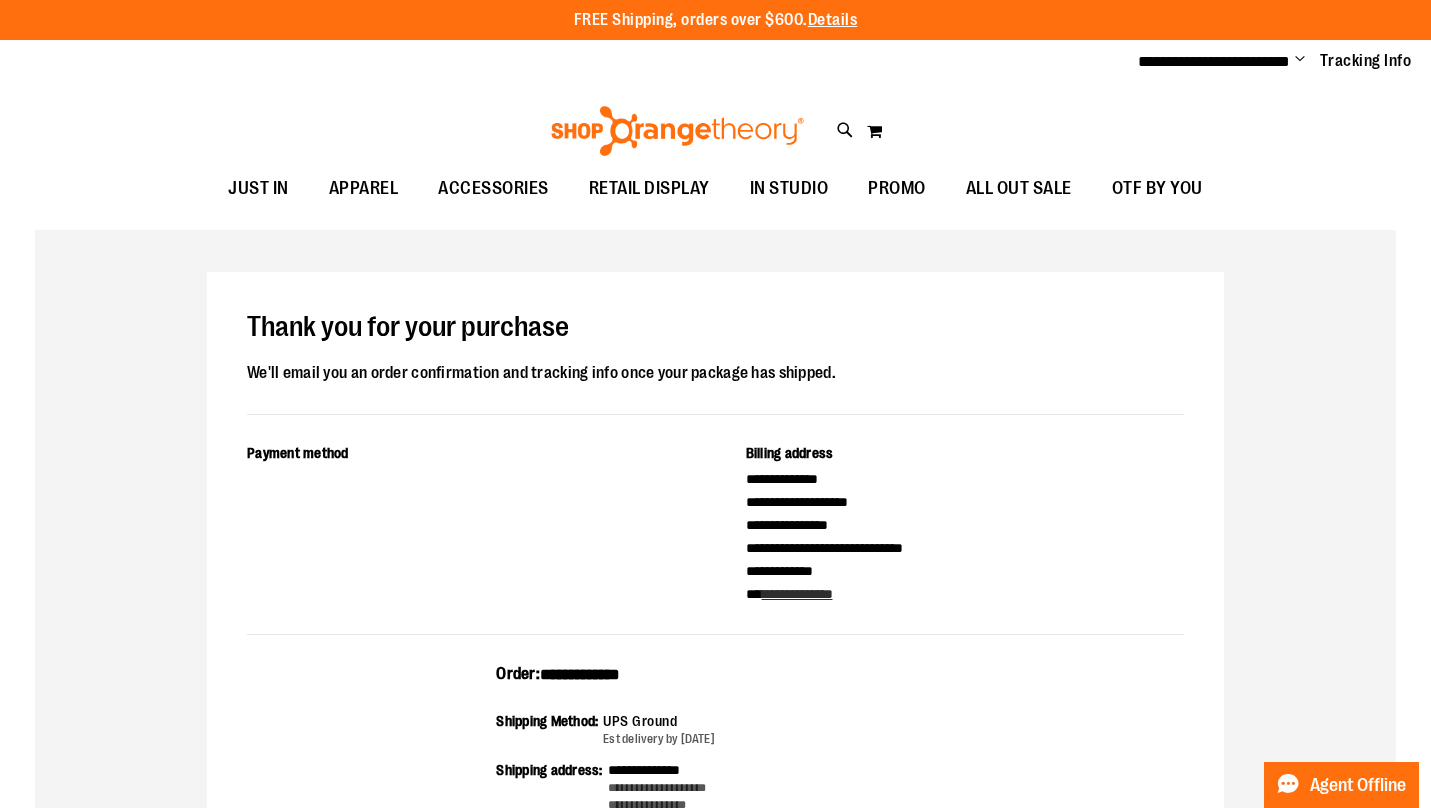 scroll, scrollTop: 0, scrollLeft: 0, axis: both 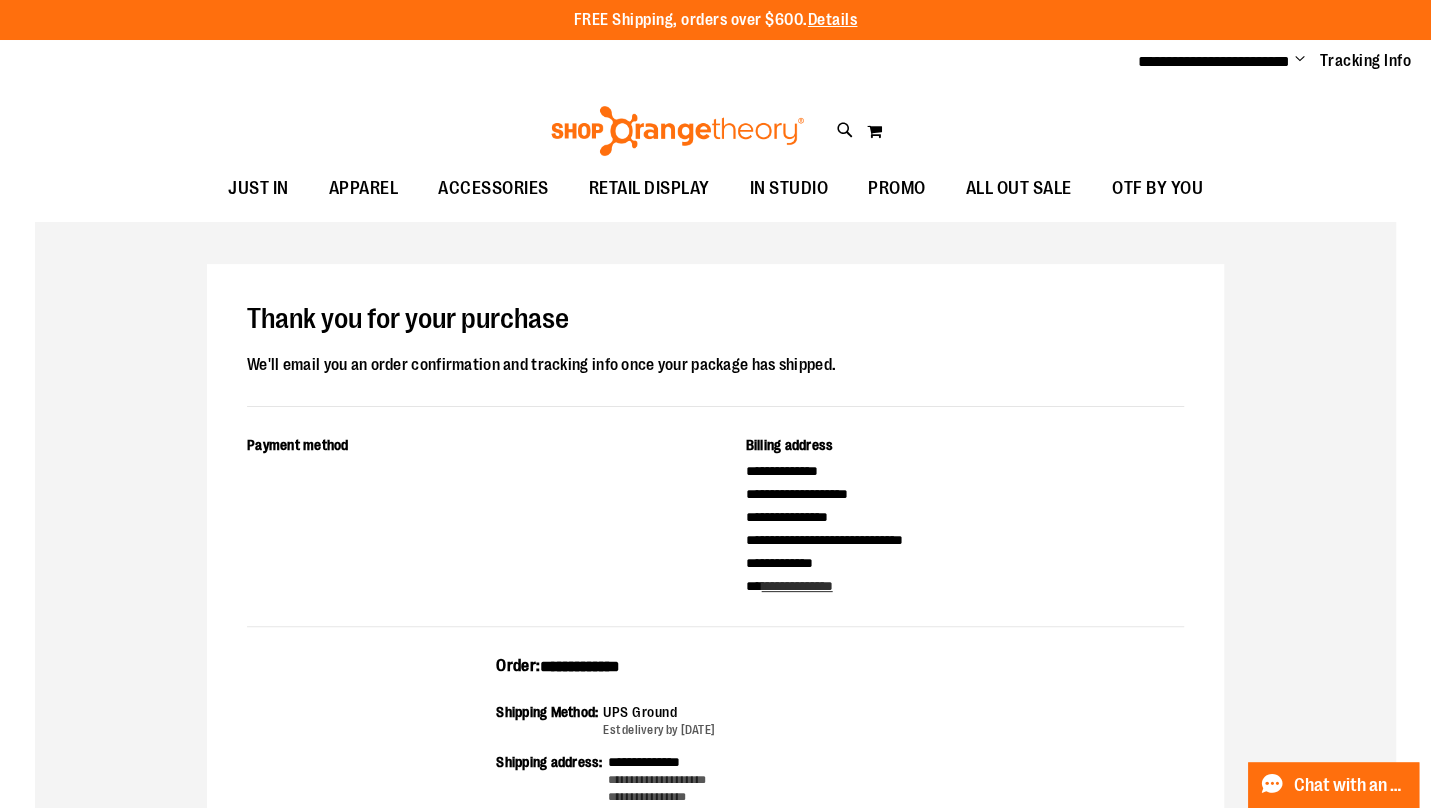 type on "**********" 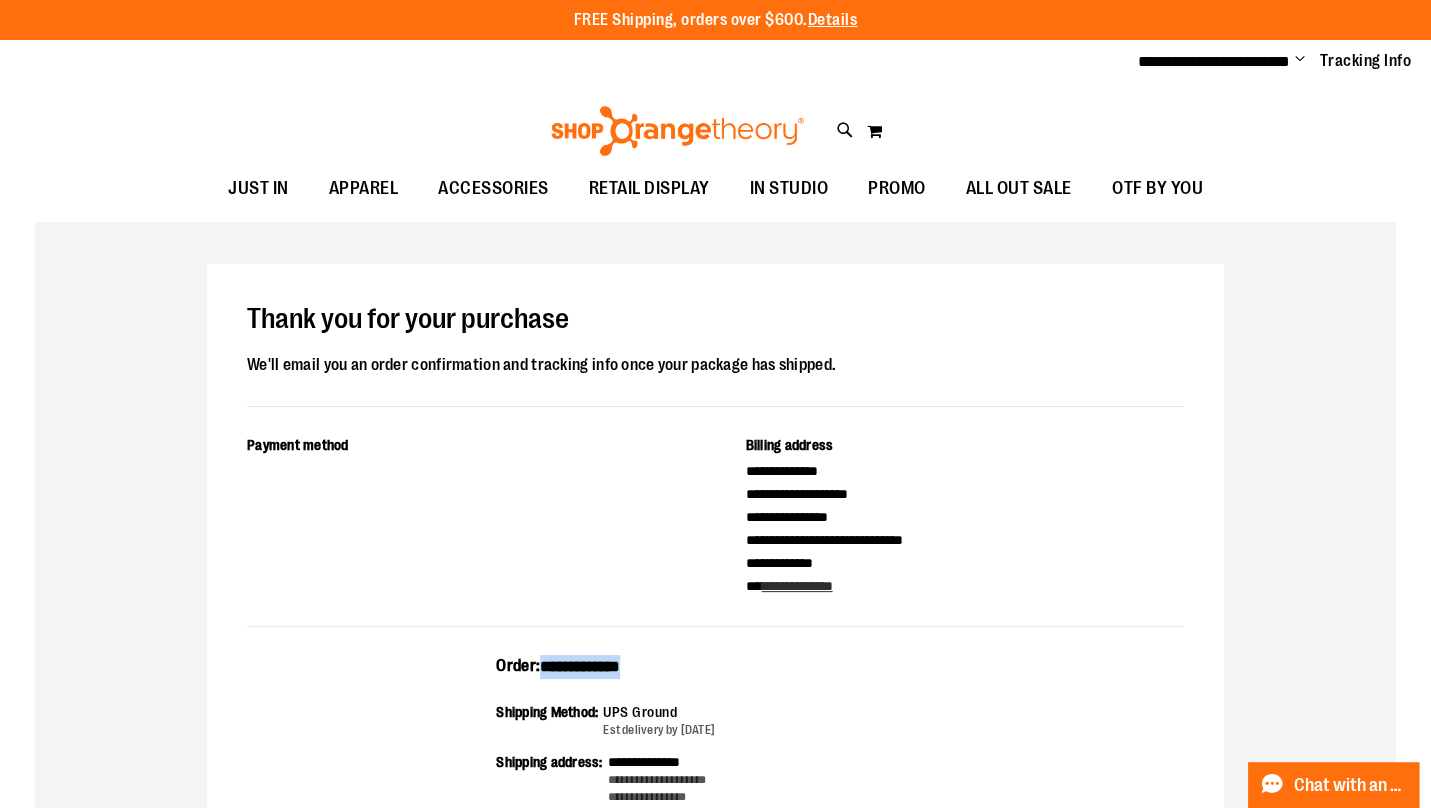 drag, startPoint x: 677, startPoint y: 664, endPoint x: 547, endPoint y: 679, distance: 130.86252 